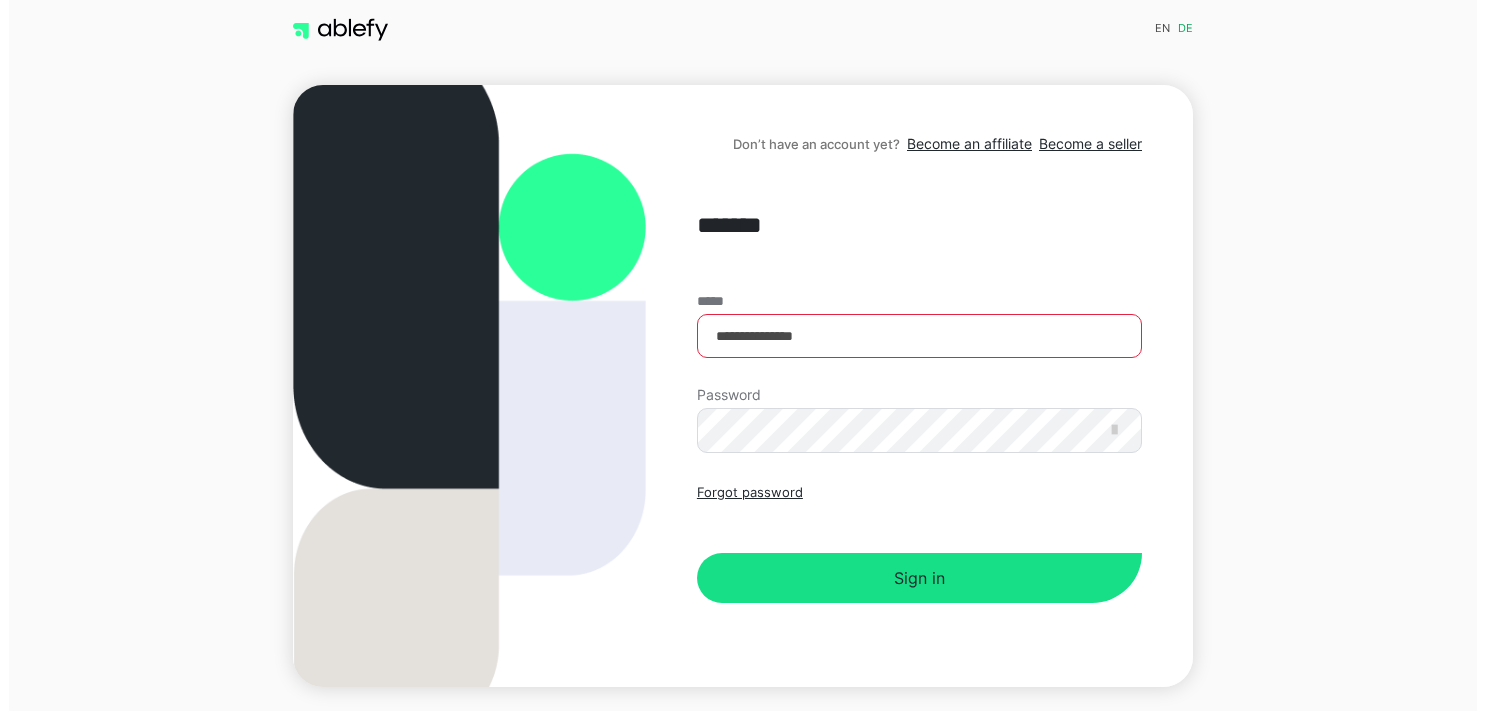 scroll, scrollTop: 0, scrollLeft: 0, axis: both 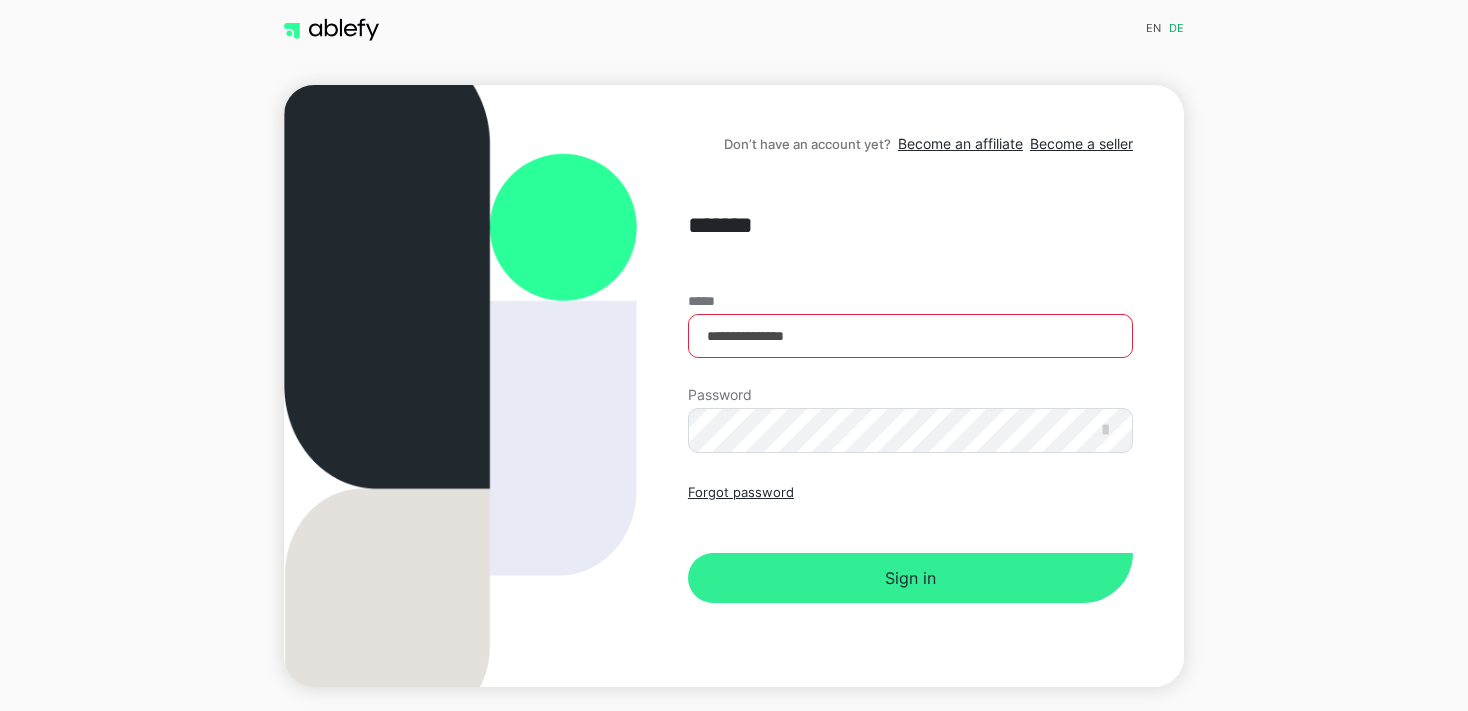 click on "Sign in" at bounding box center (910, 578) 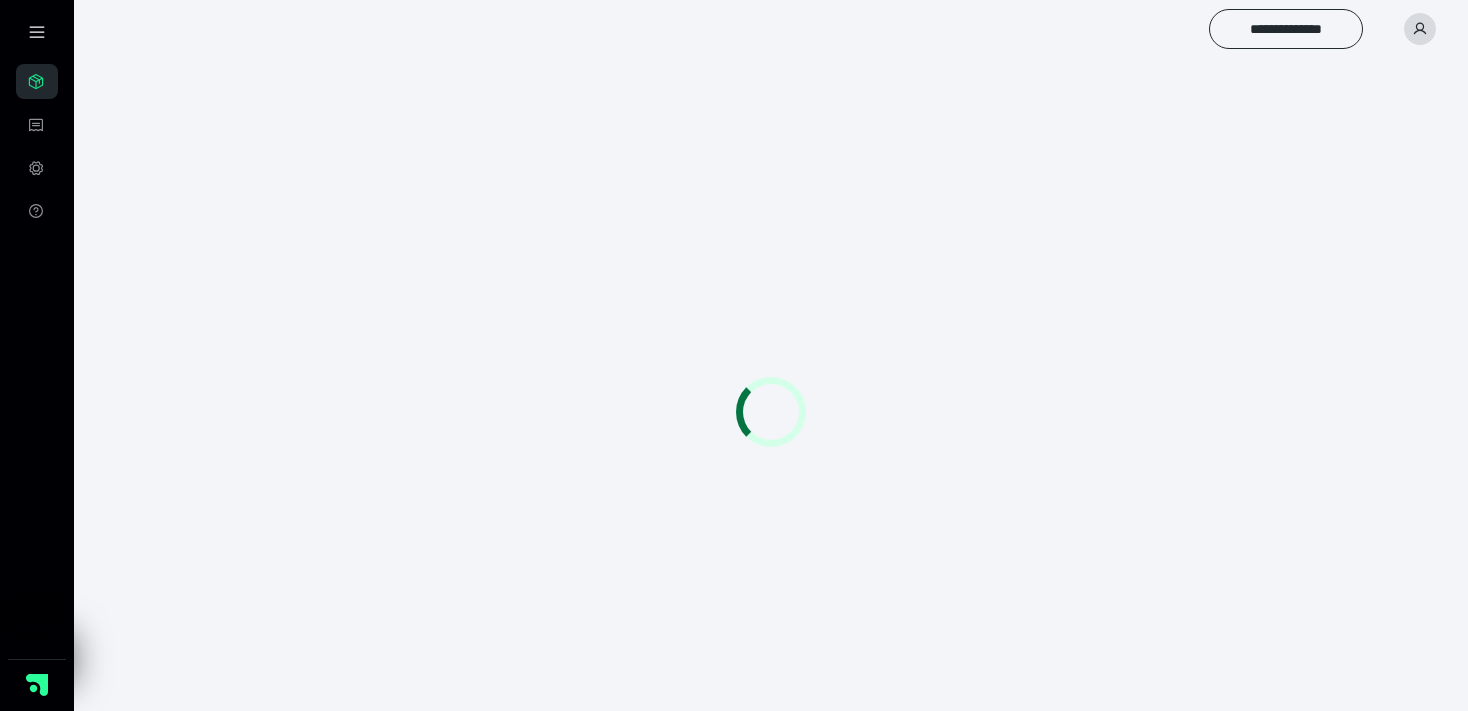 scroll, scrollTop: 0, scrollLeft: 0, axis: both 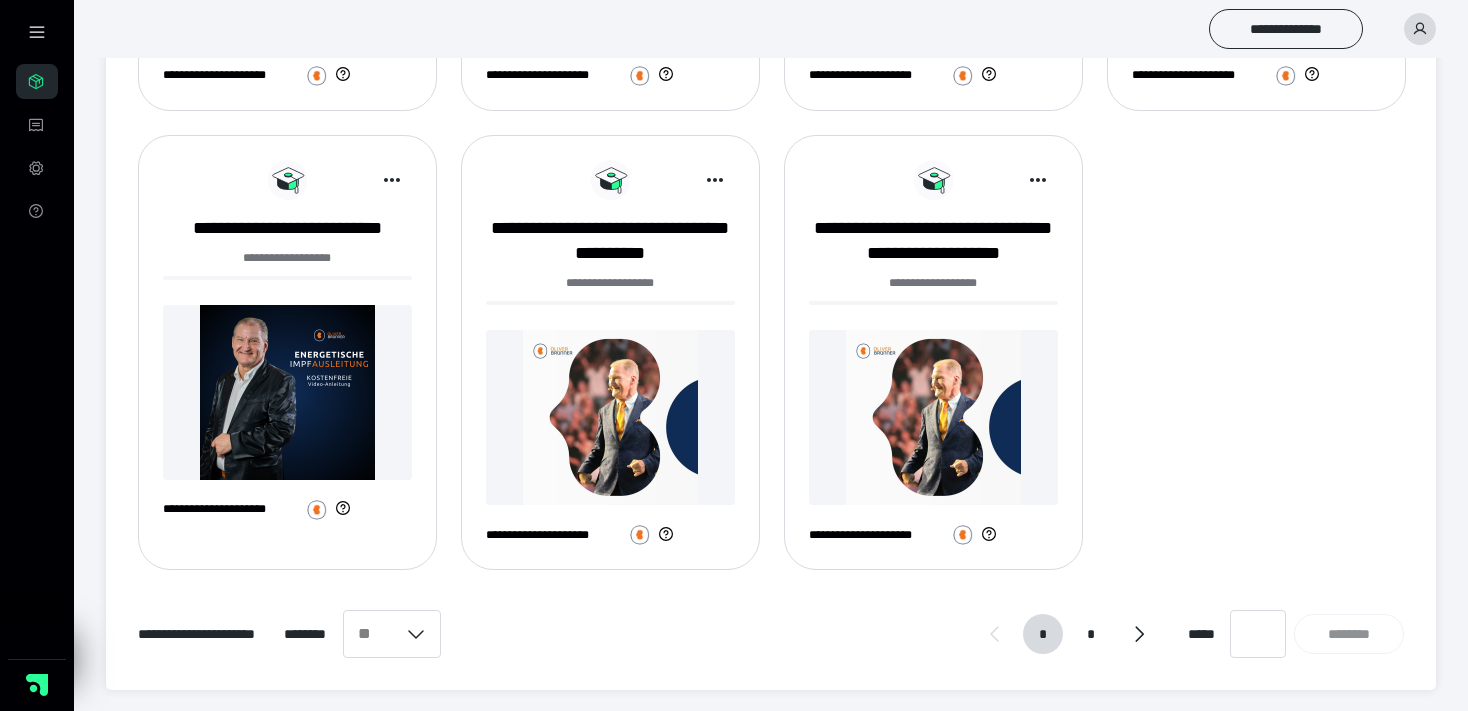 click at bounding box center (933, 417) 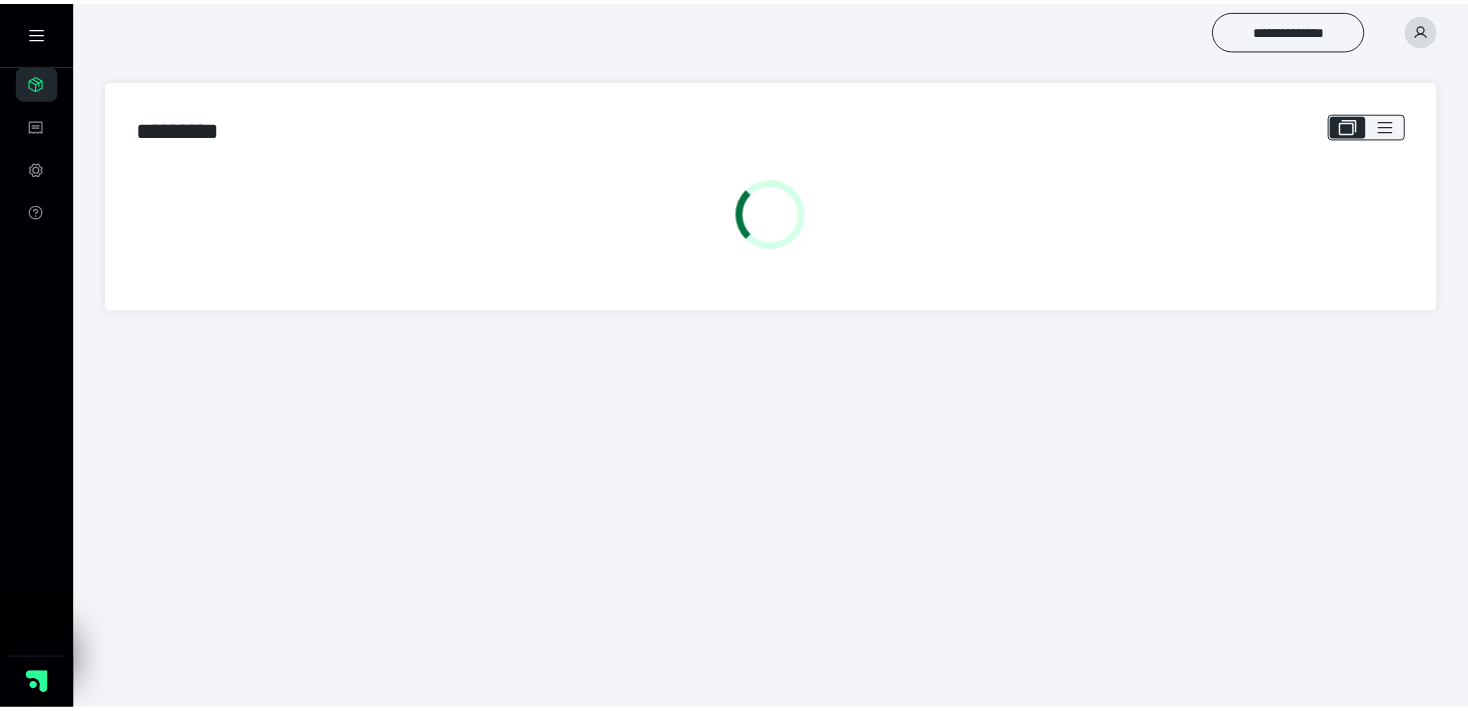 scroll, scrollTop: 0, scrollLeft: 0, axis: both 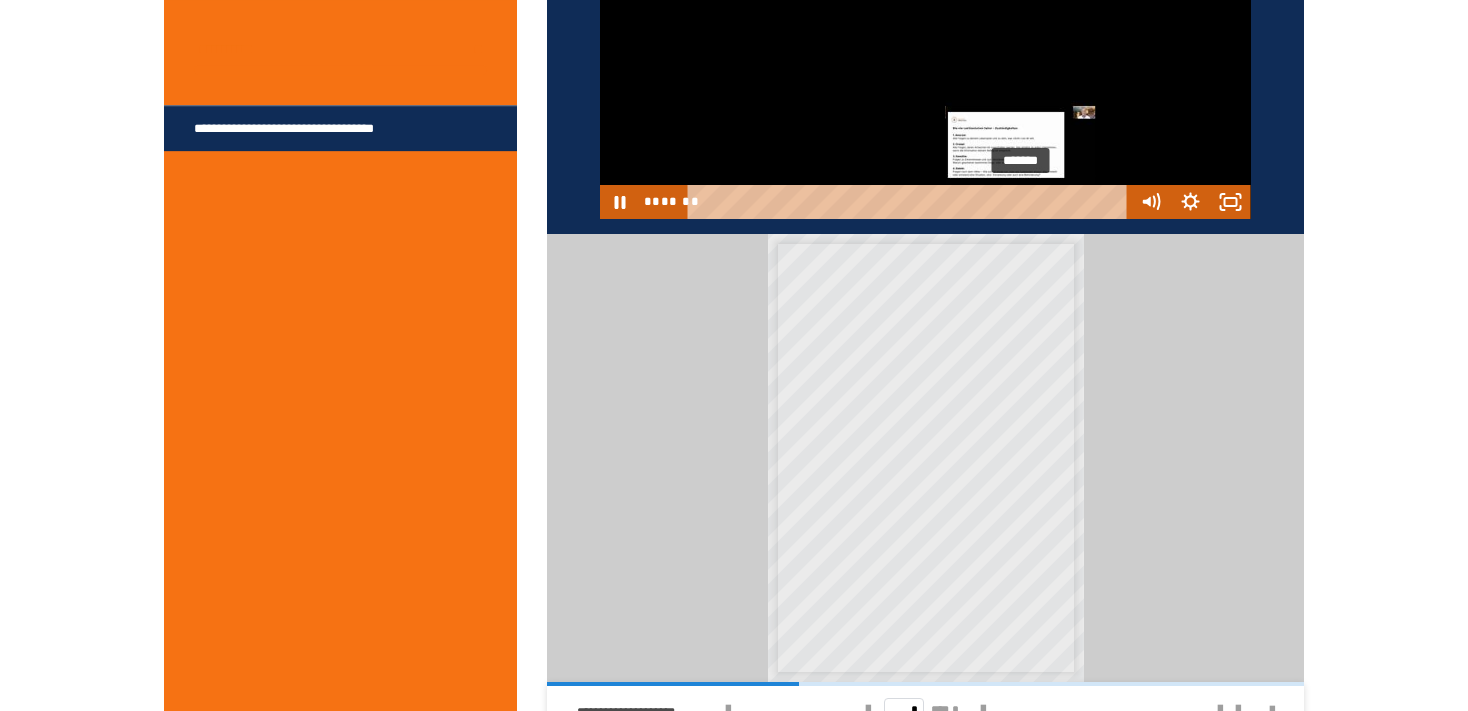 click on "*******" at bounding box center [910, 202] 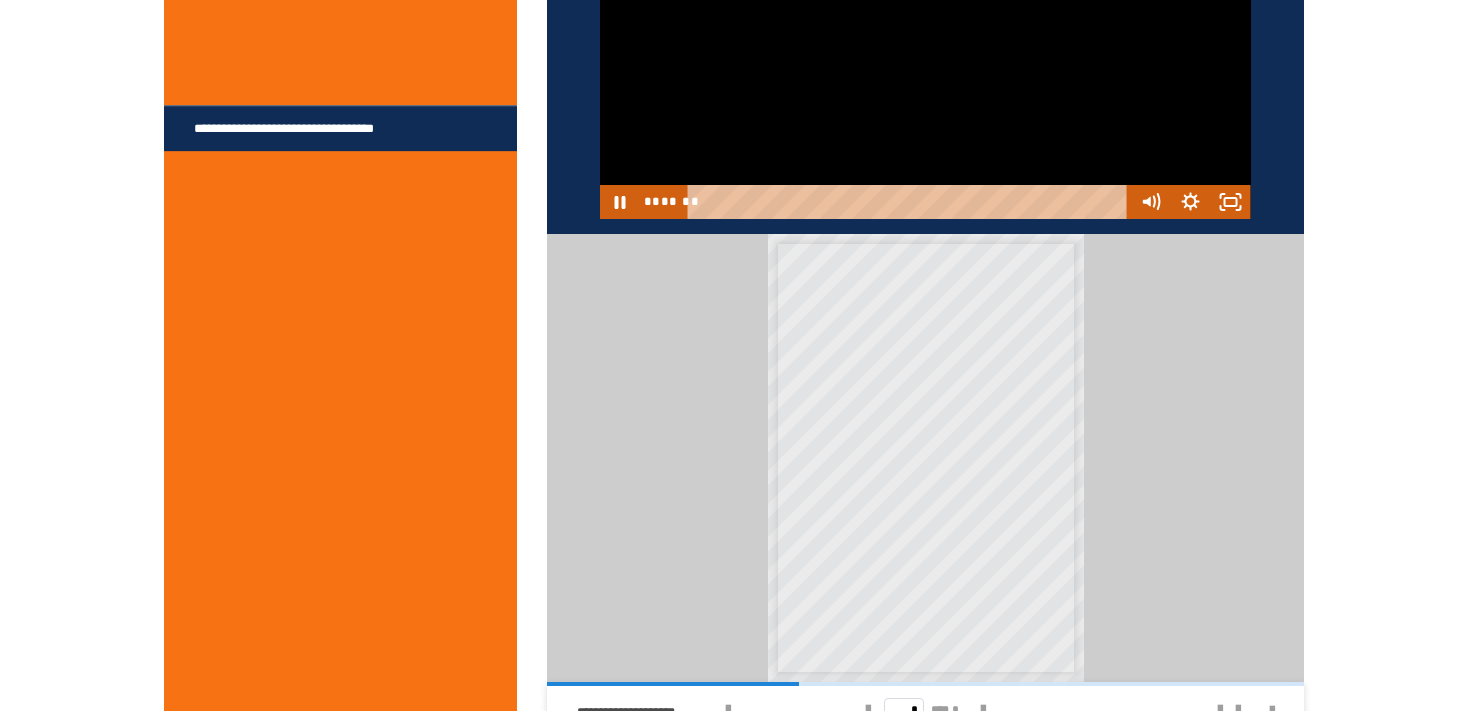 click at bounding box center [925, 35] 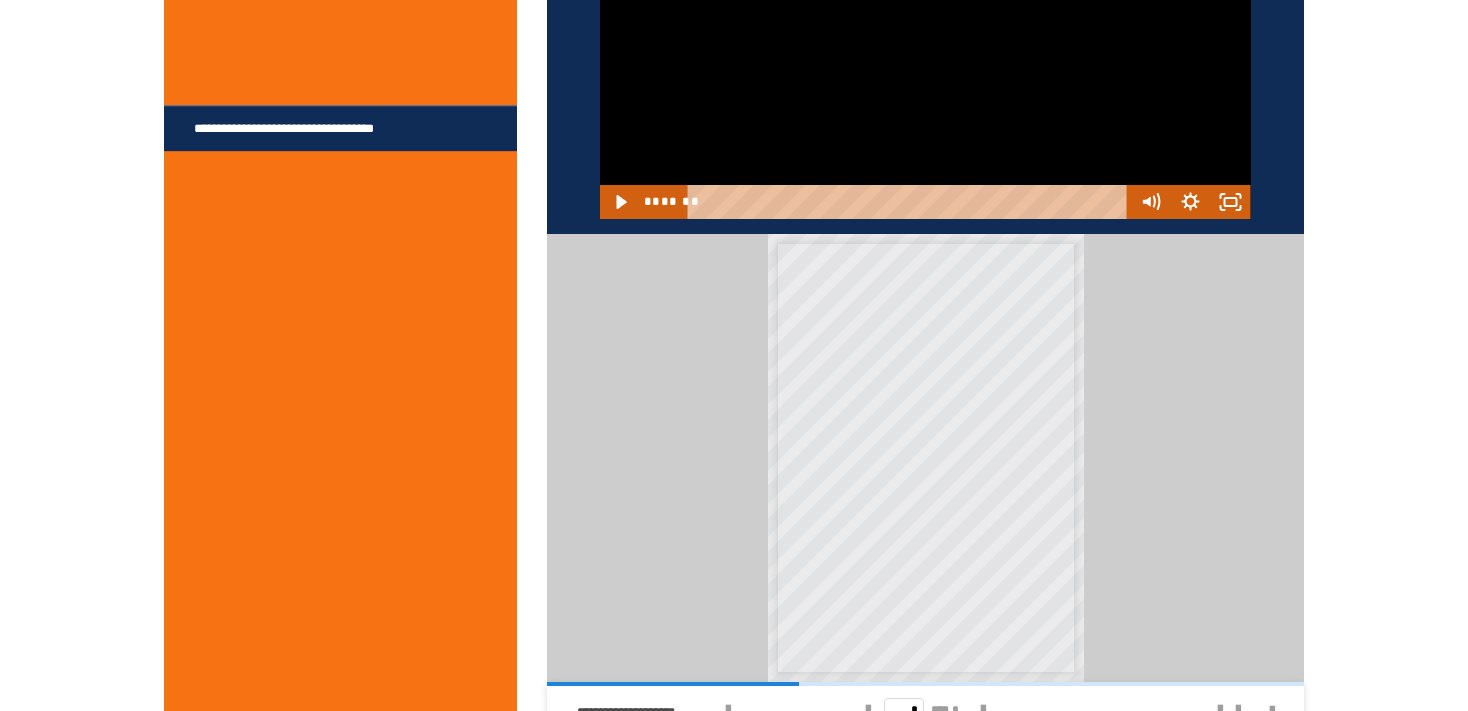 click at bounding box center [925, 35] 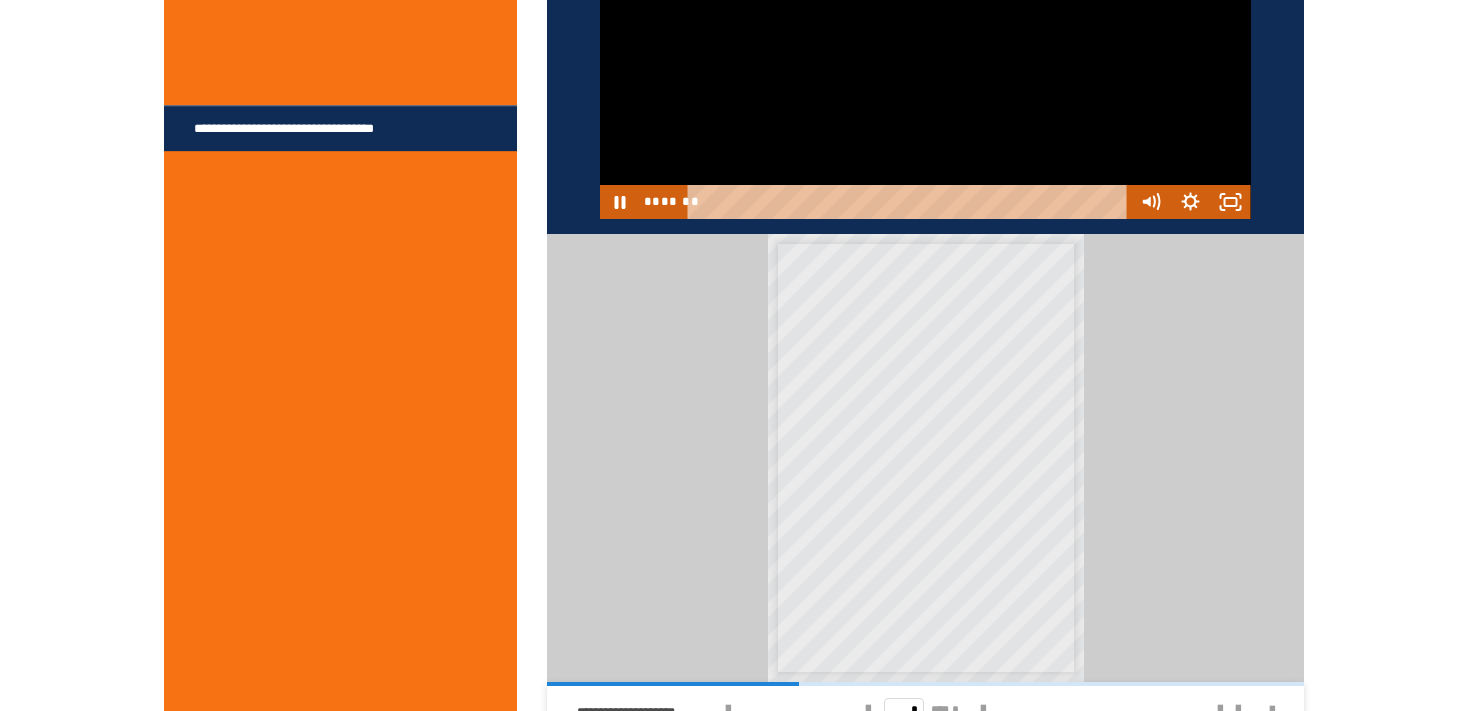 click at bounding box center [925, 35] 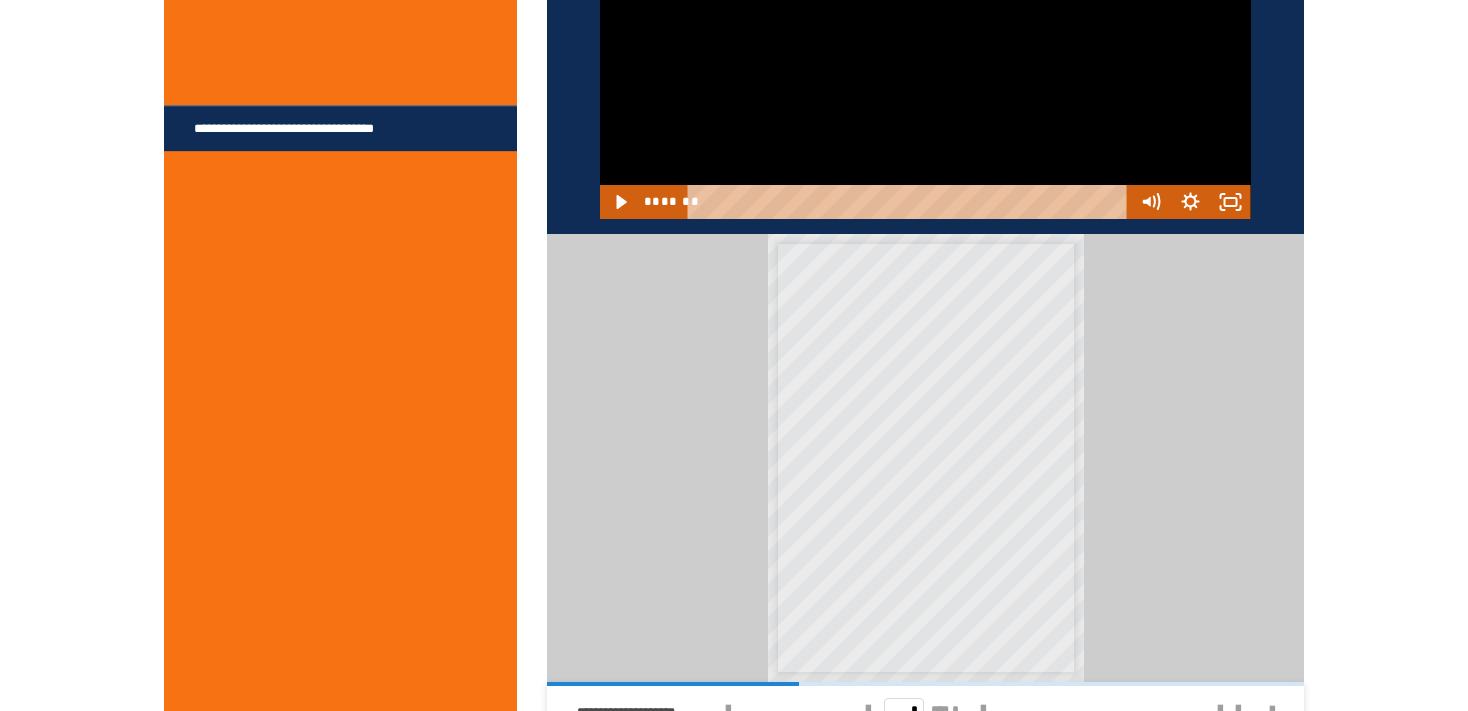 click at bounding box center [925, 35] 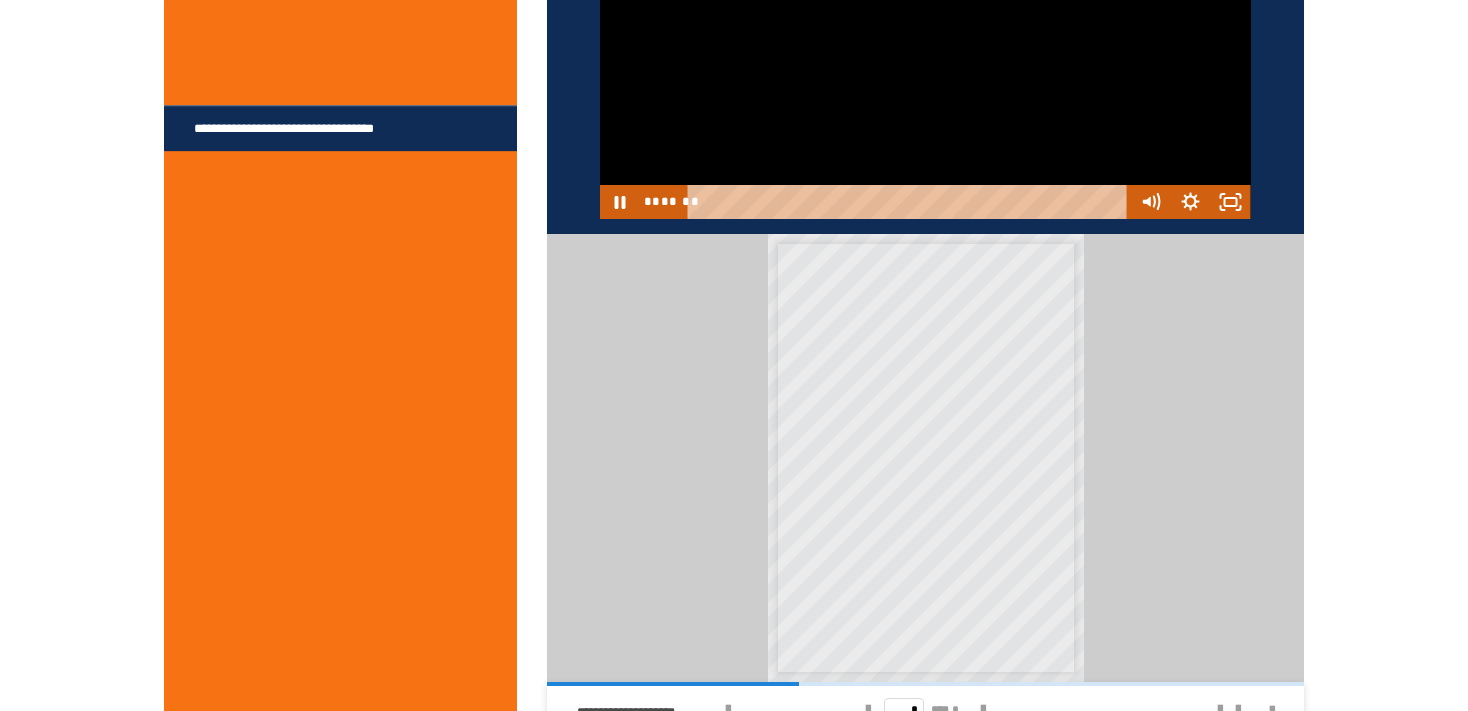 click at bounding box center (925, 35) 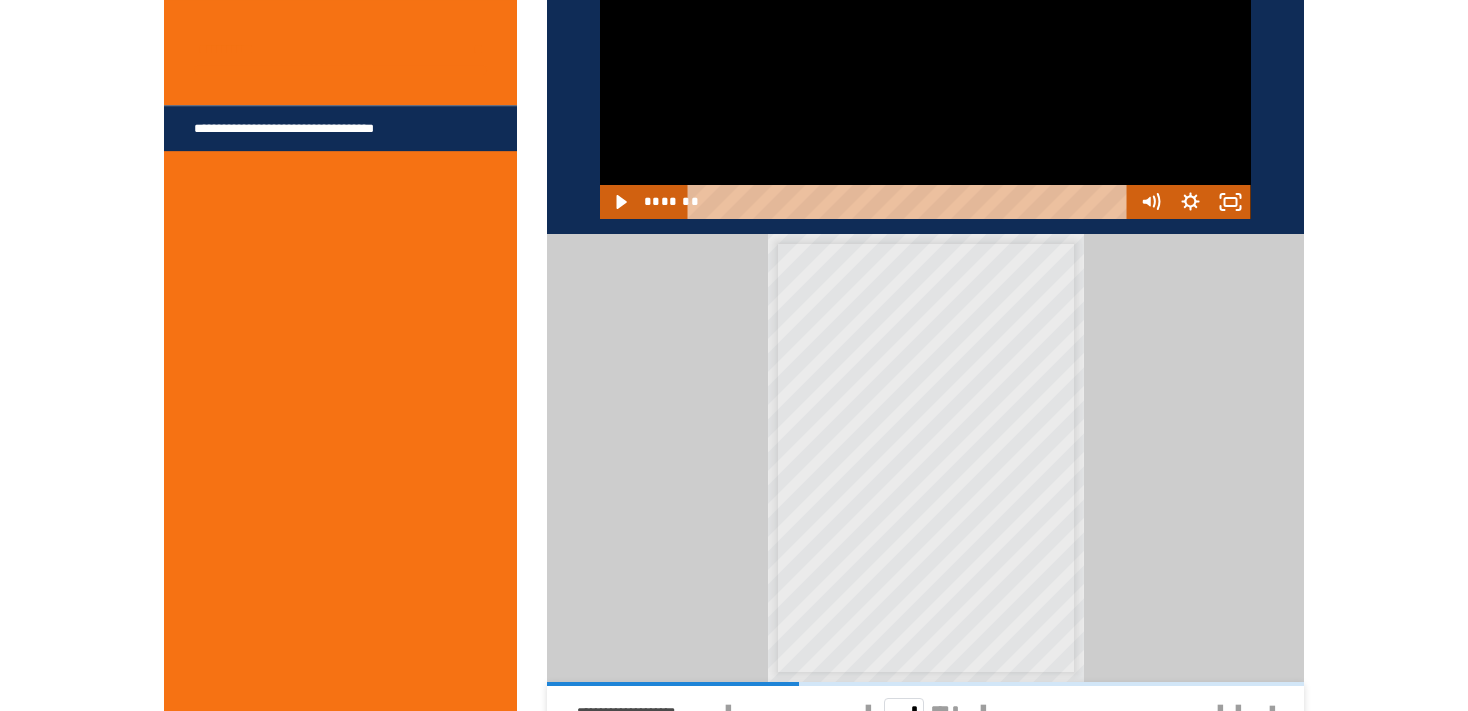 click at bounding box center (925, 35) 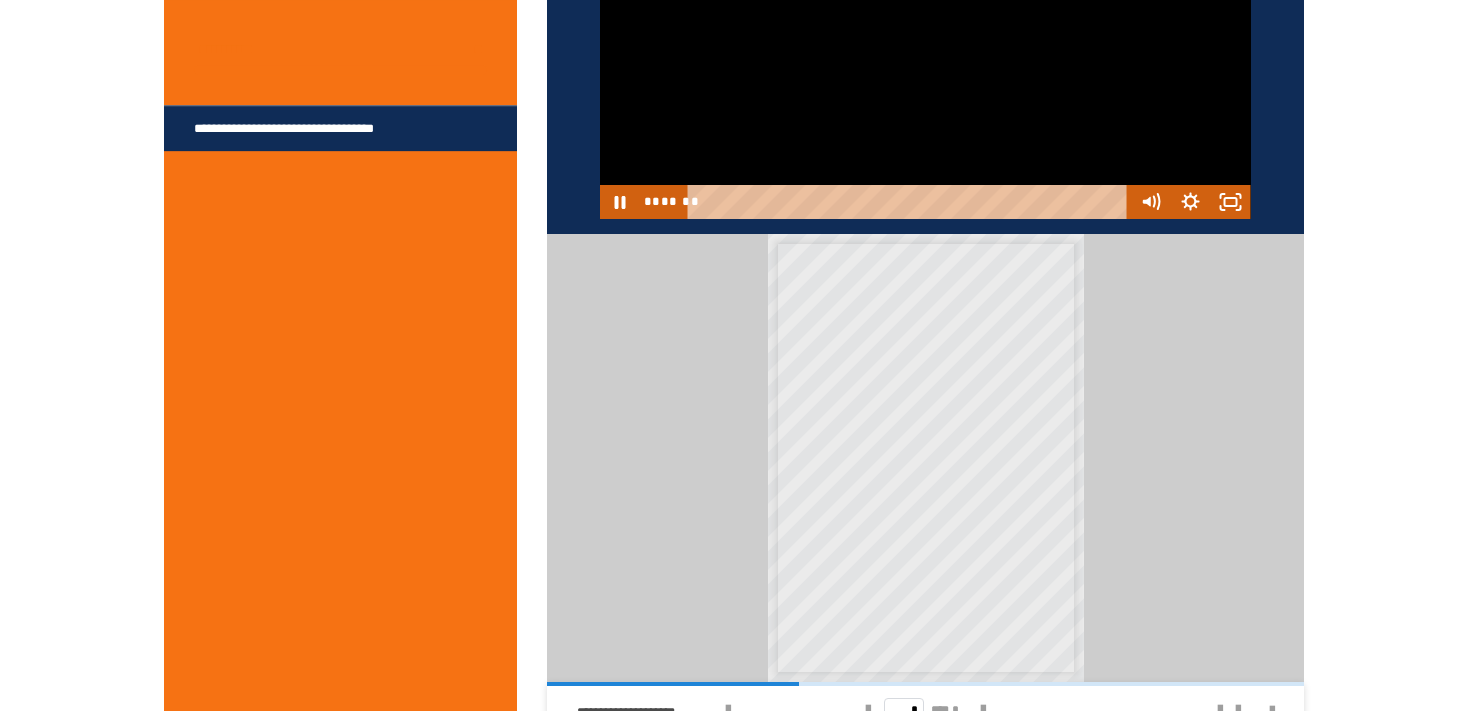 click at bounding box center (925, 35) 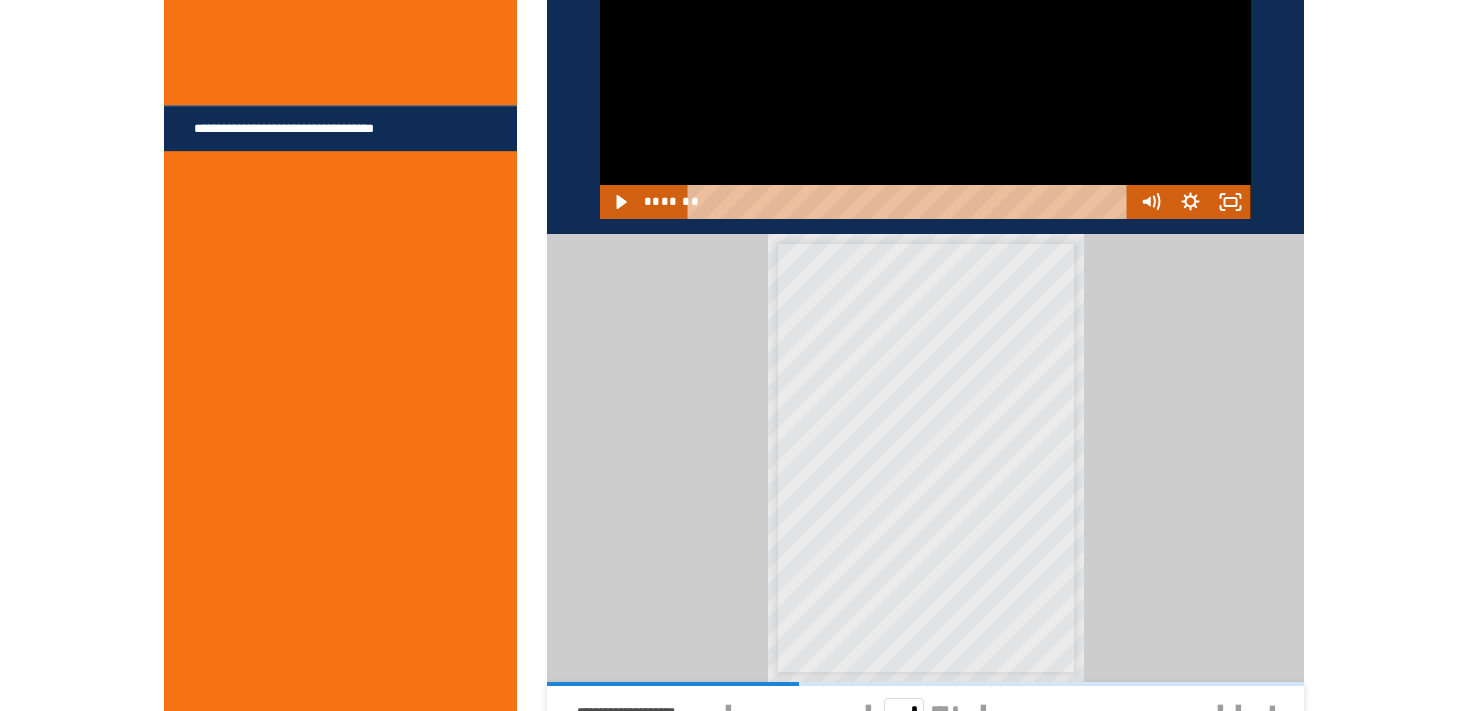click at bounding box center (925, 35) 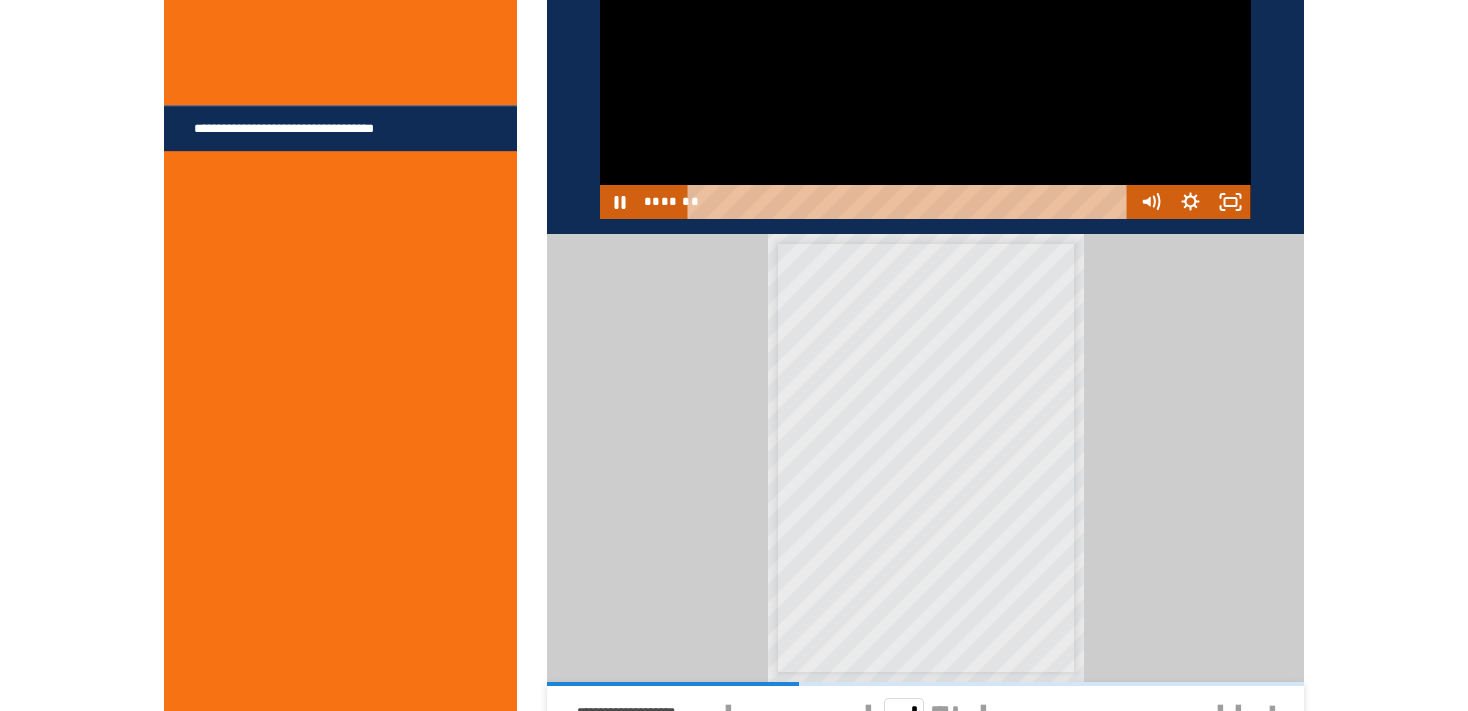 click at bounding box center [925, 35] 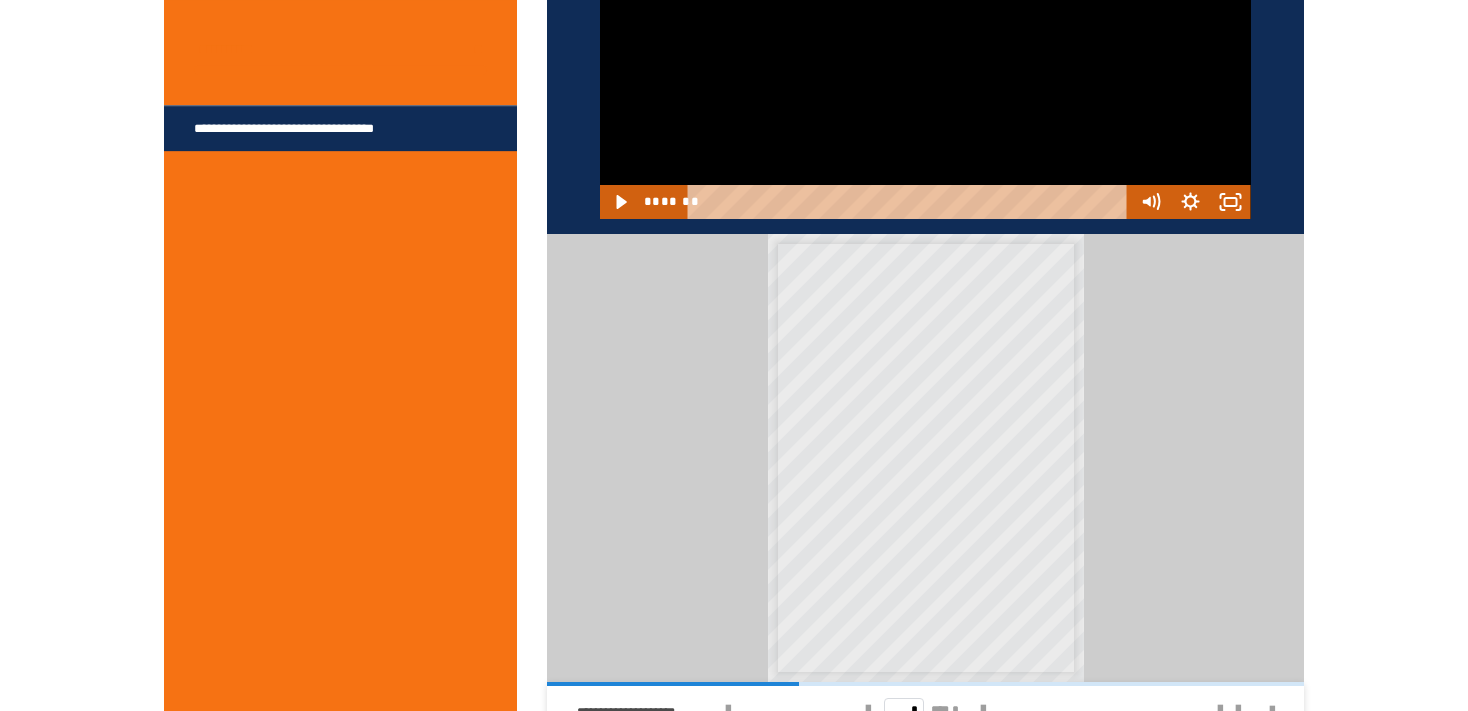 click at bounding box center (925, 35) 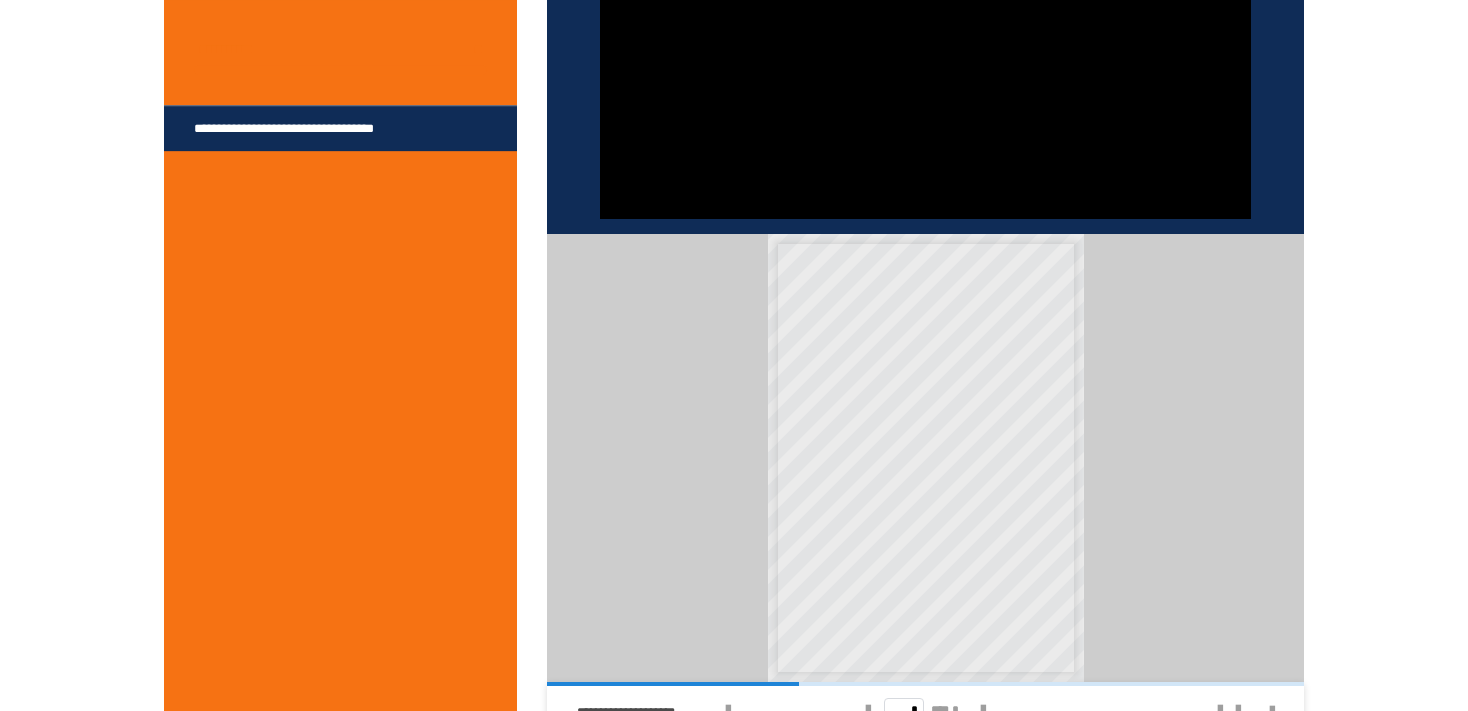 click at bounding box center [925, 35] 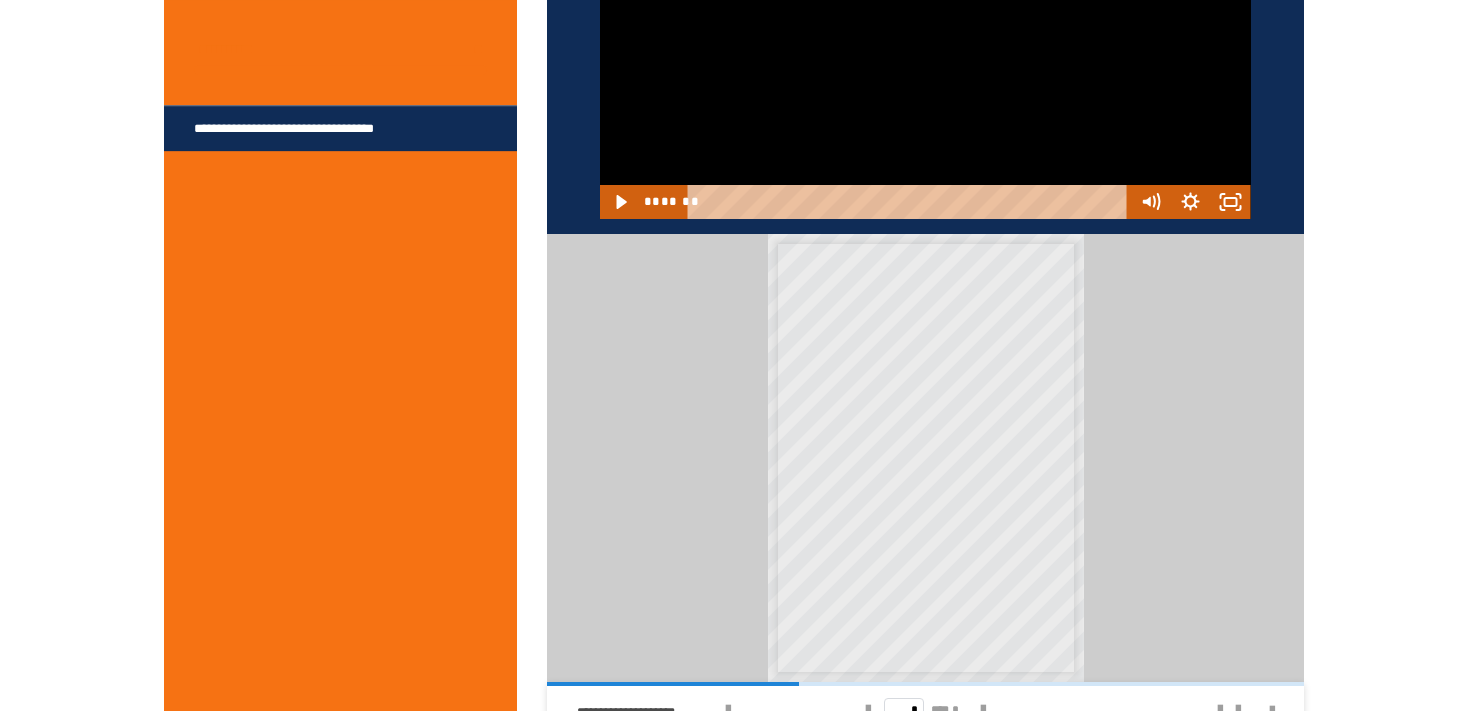 click at bounding box center (925, 35) 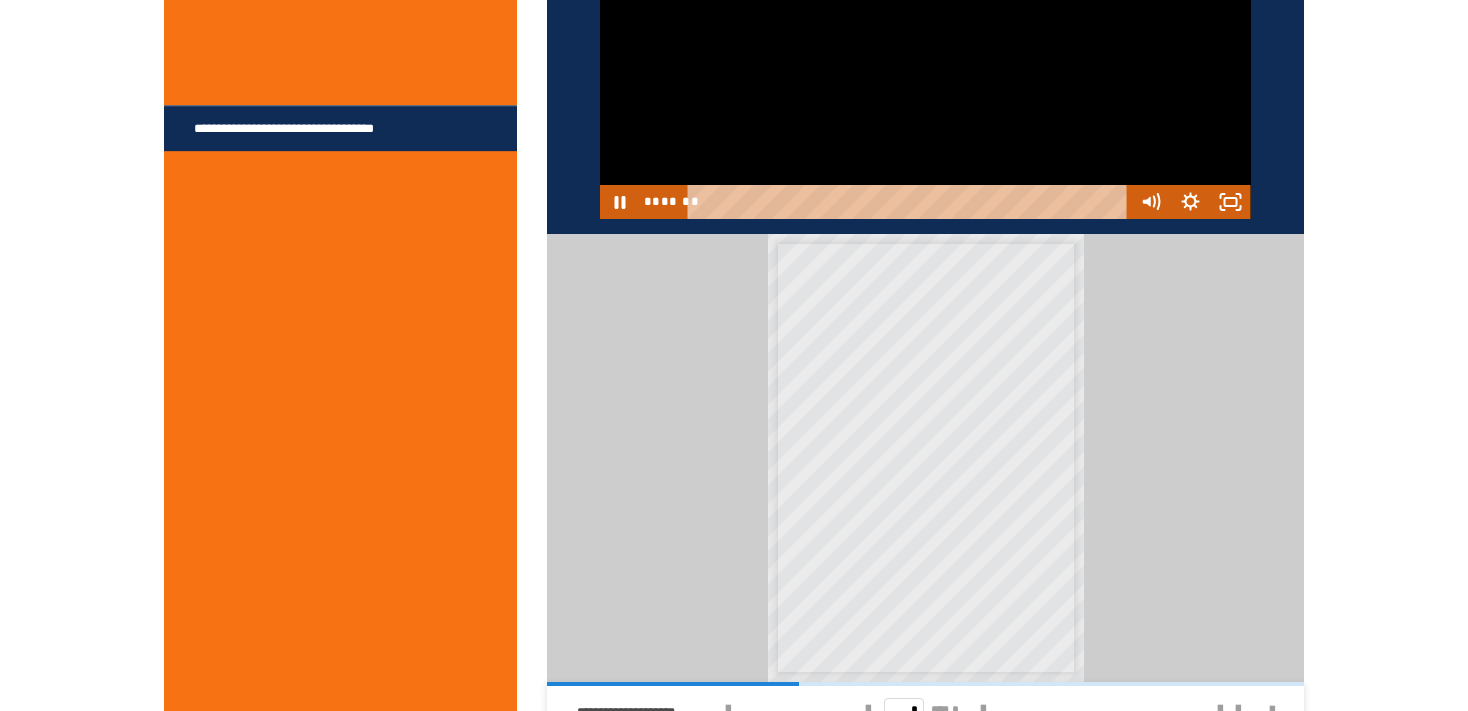 click at bounding box center [925, 35] 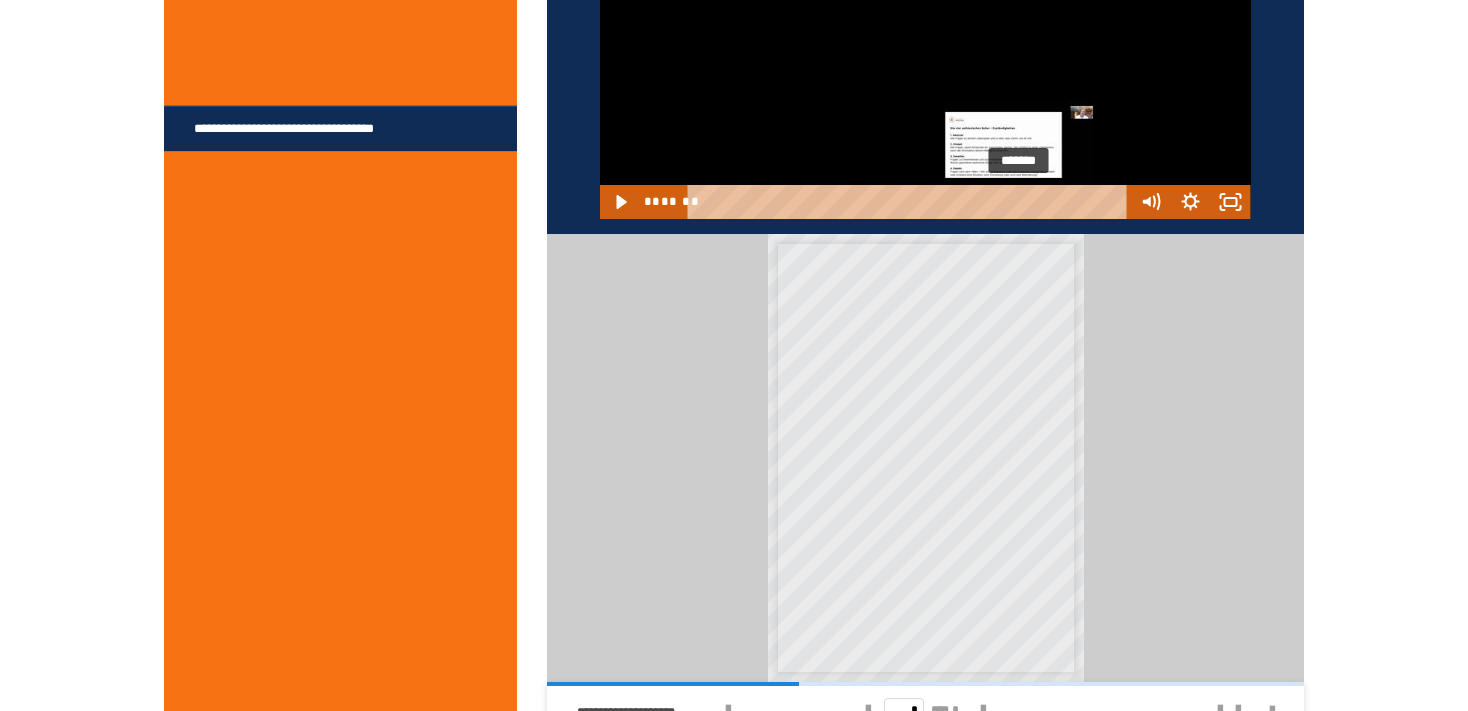 click at bounding box center [1025, 201] 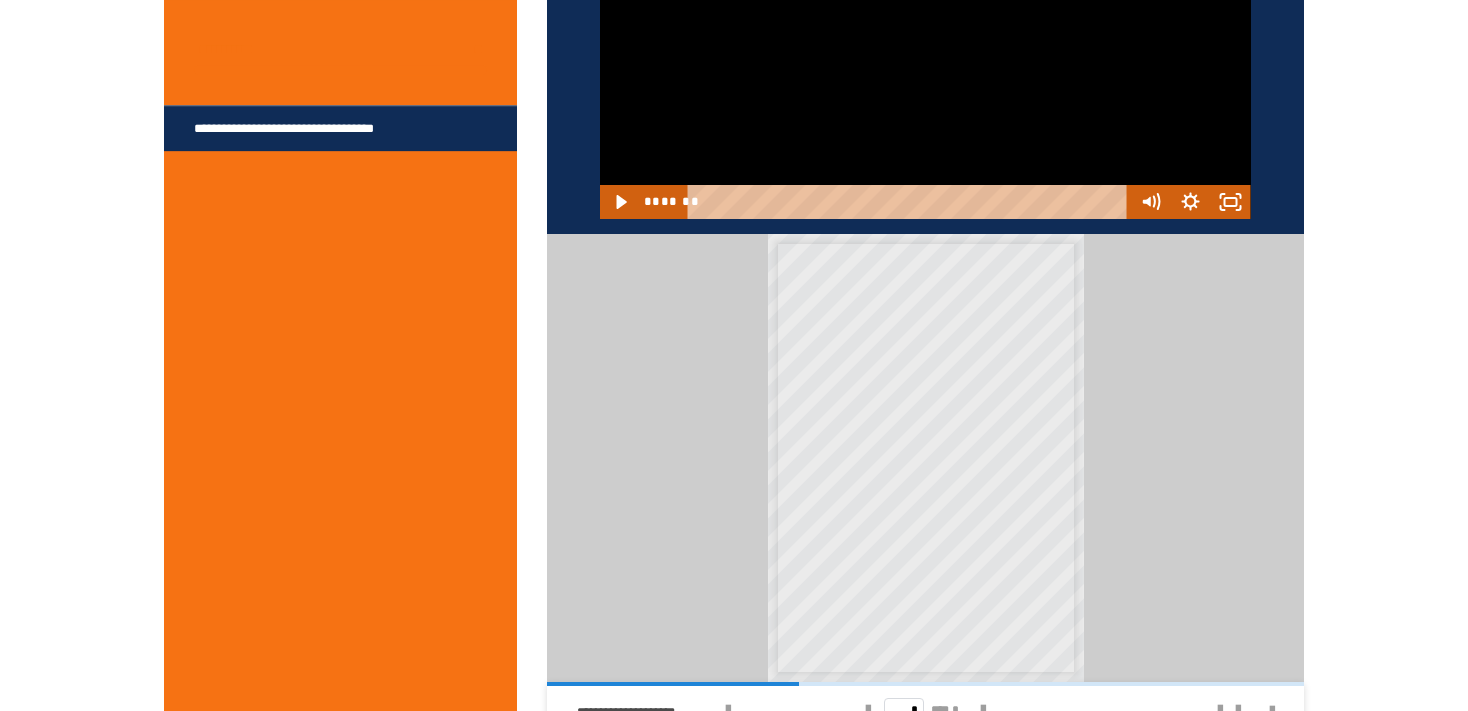 click at bounding box center [925, 35] 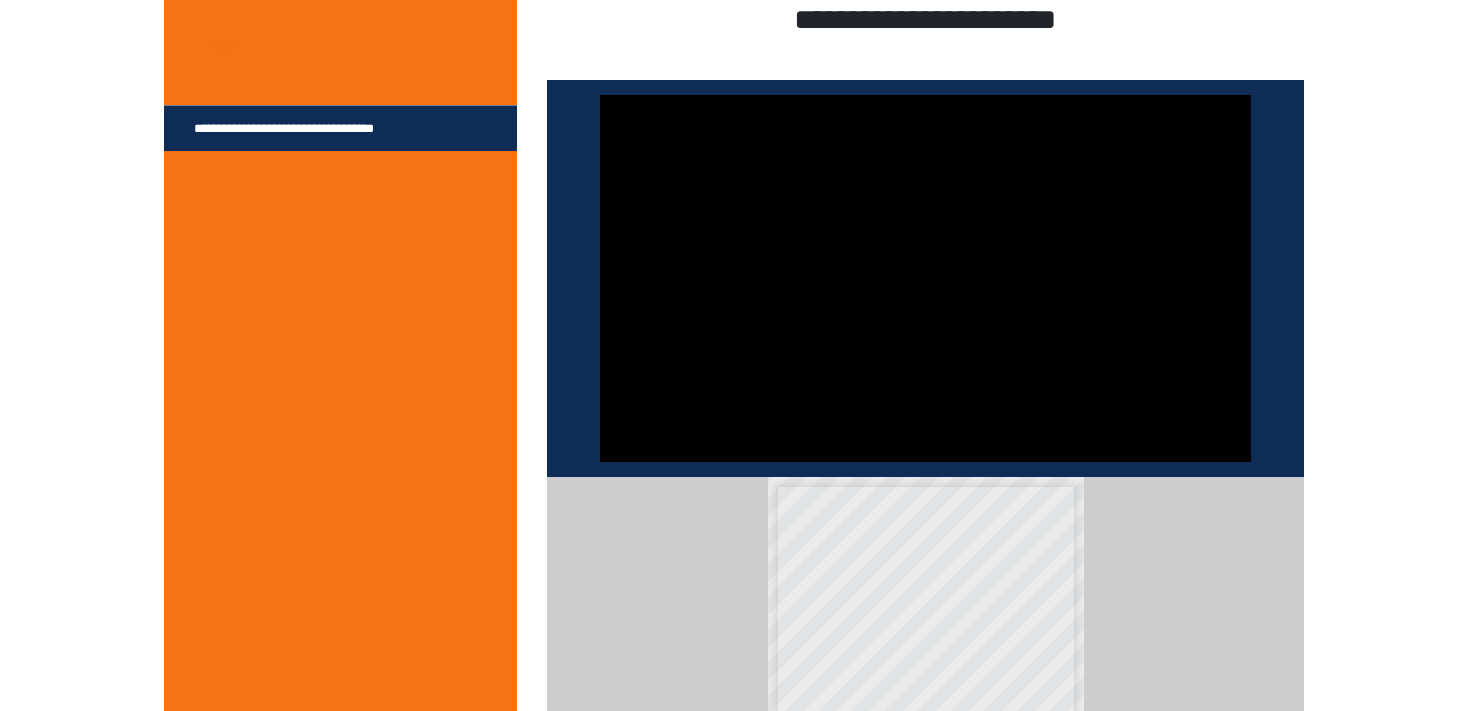 scroll, scrollTop: 387, scrollLeft: 0, axis: vertical 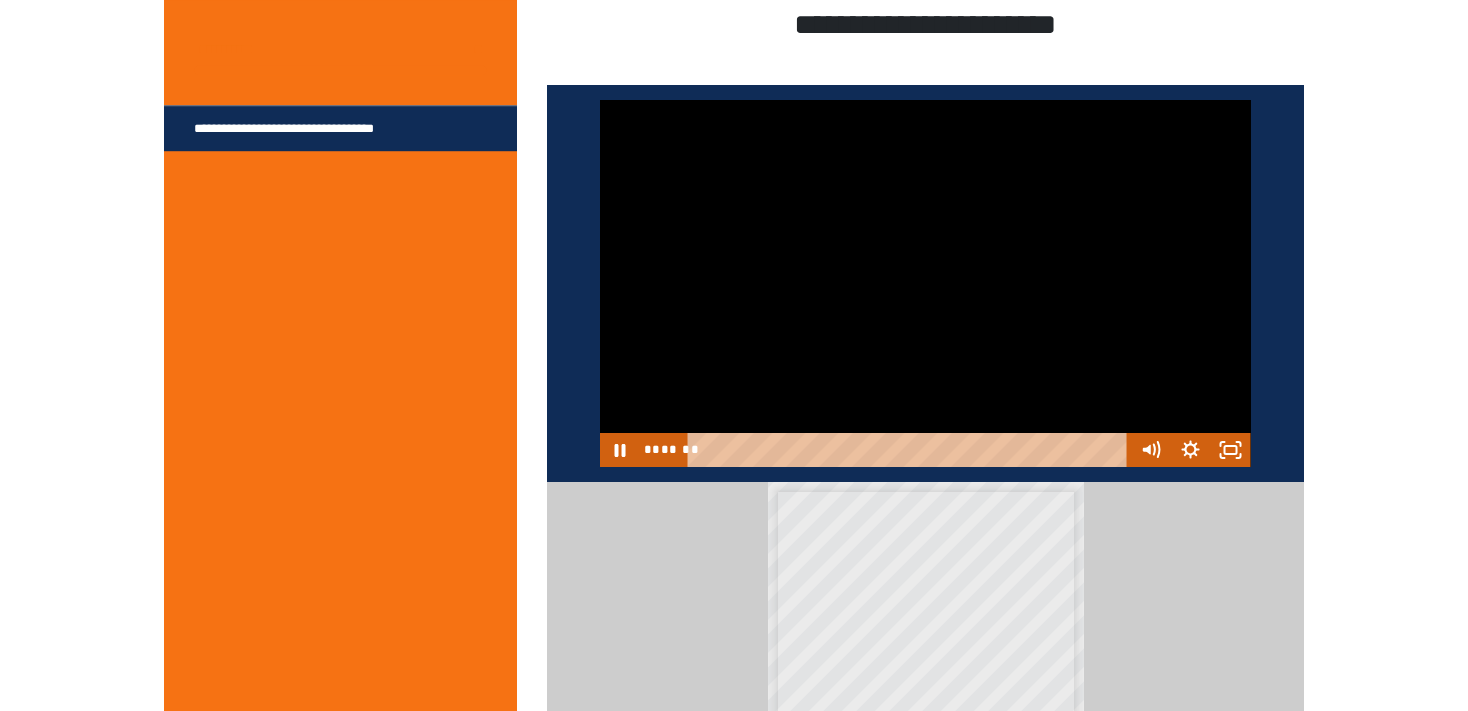 click at bounding box center (925, 283) 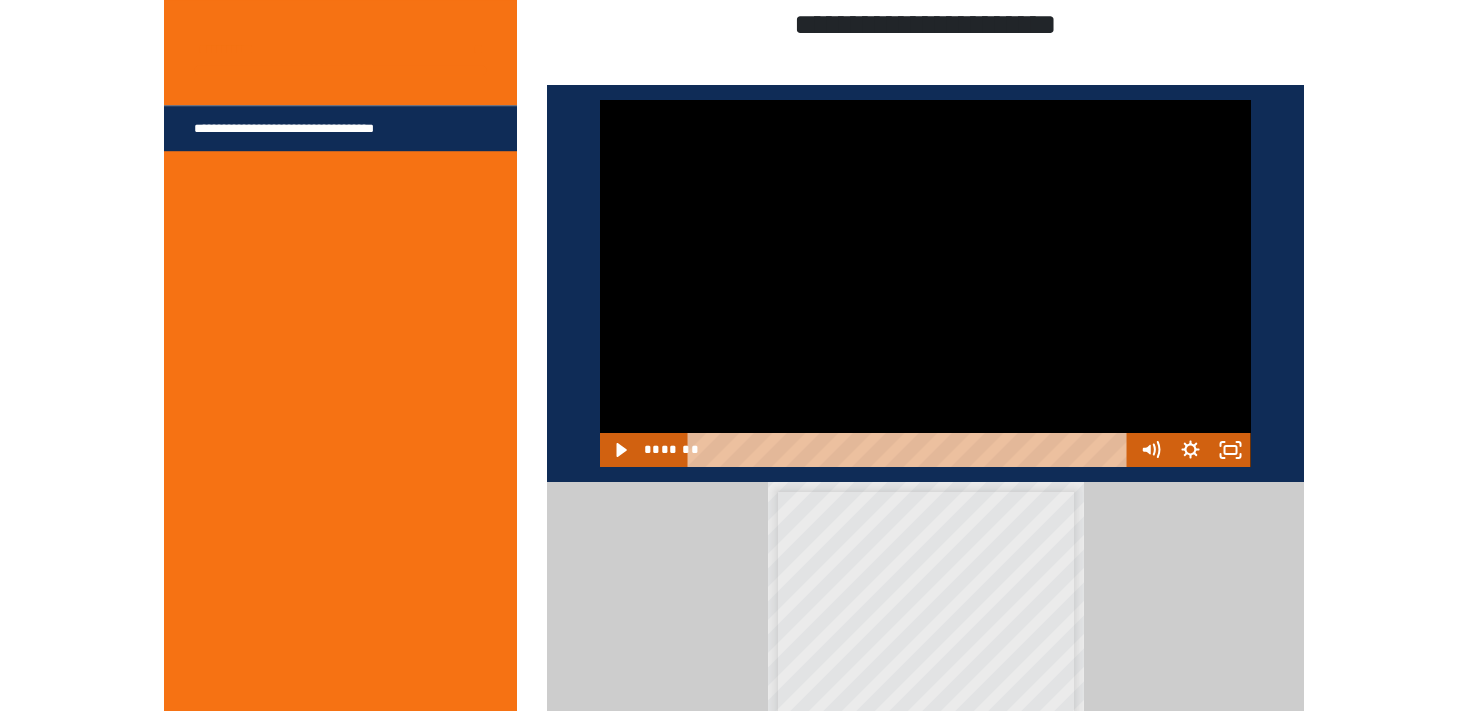 click at bounding box center (925, 283) 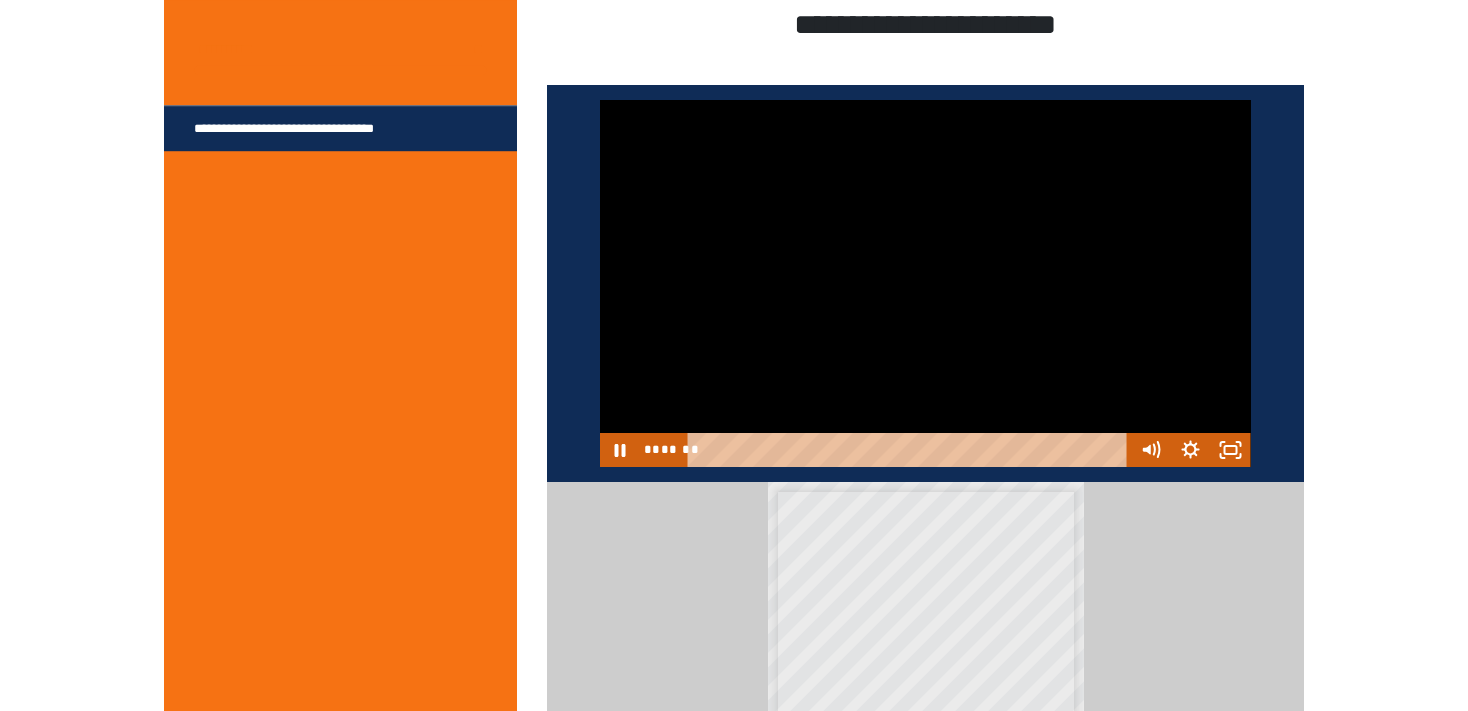click at bounding box center (925, 283) 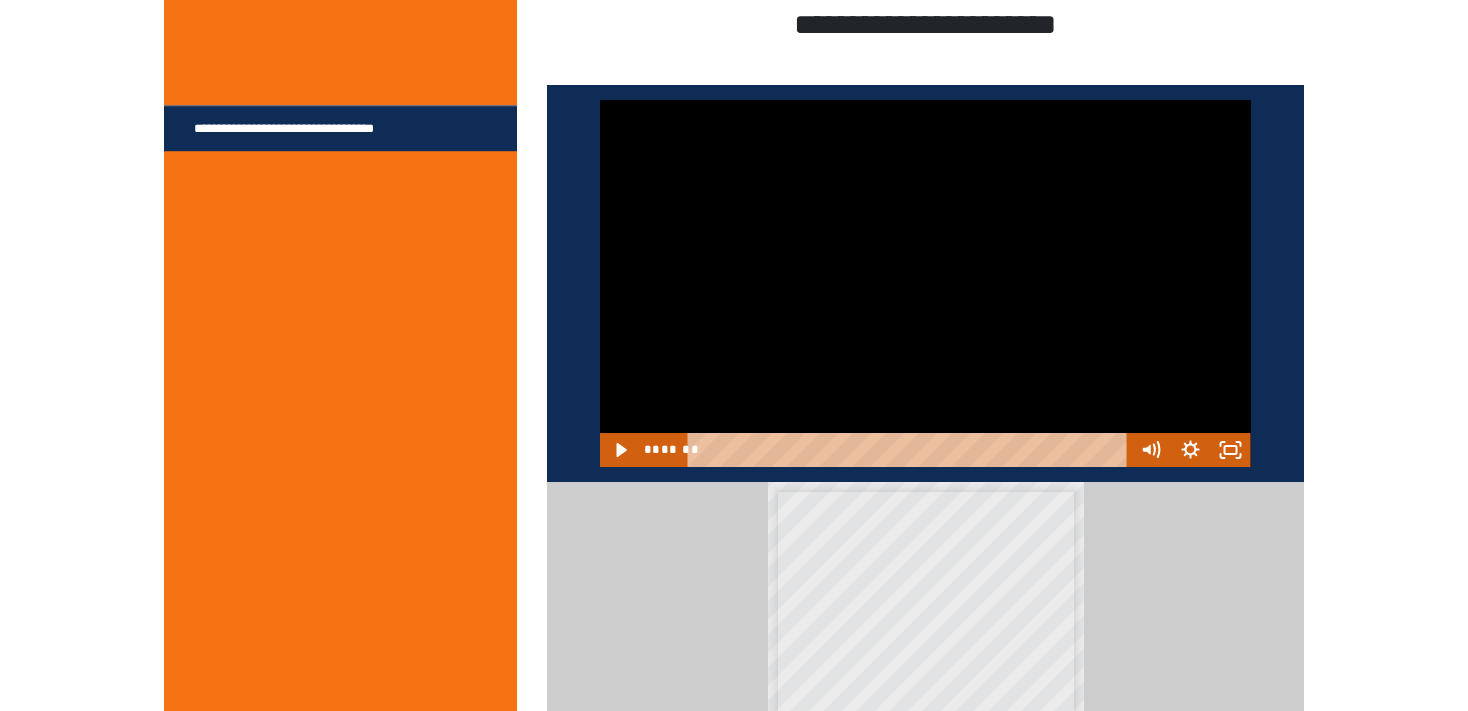 click at bounding box center (925, 283) 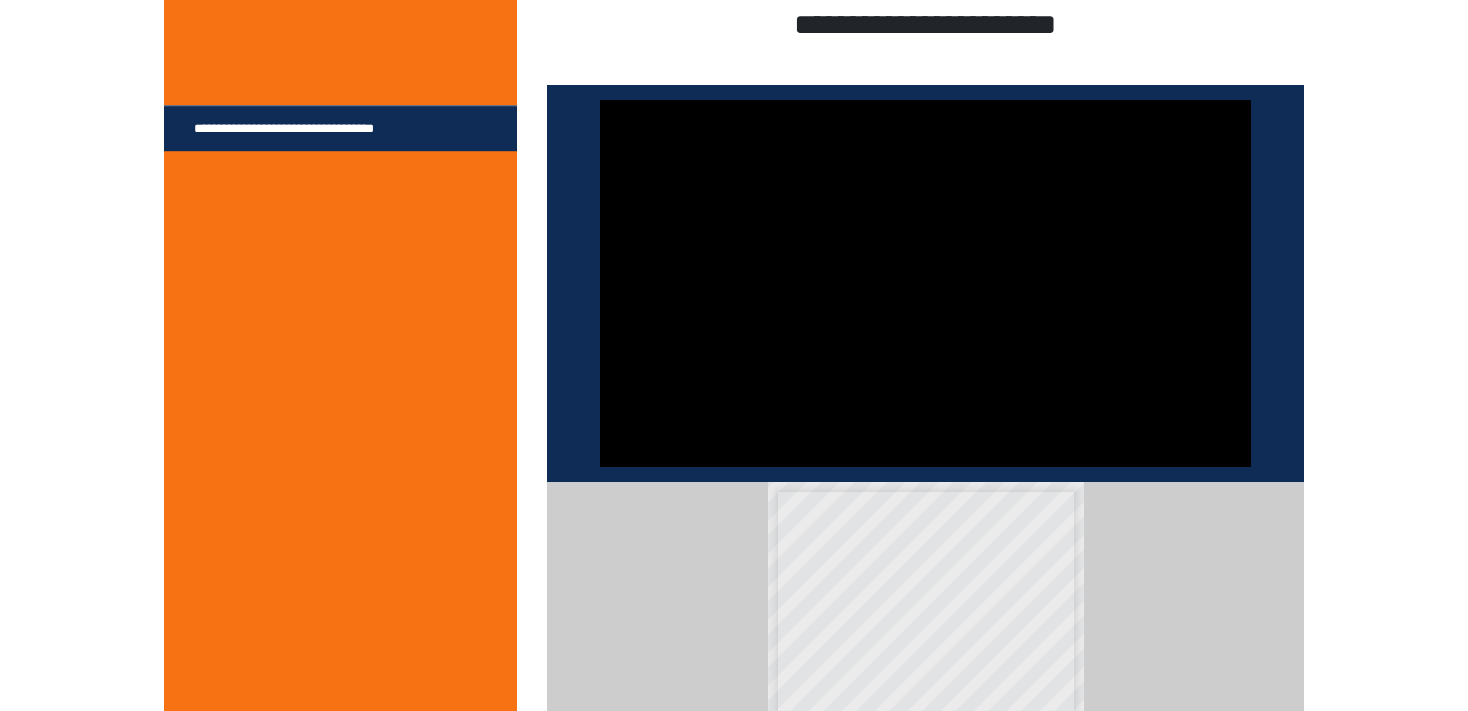 click at bounding box center (925, 283) 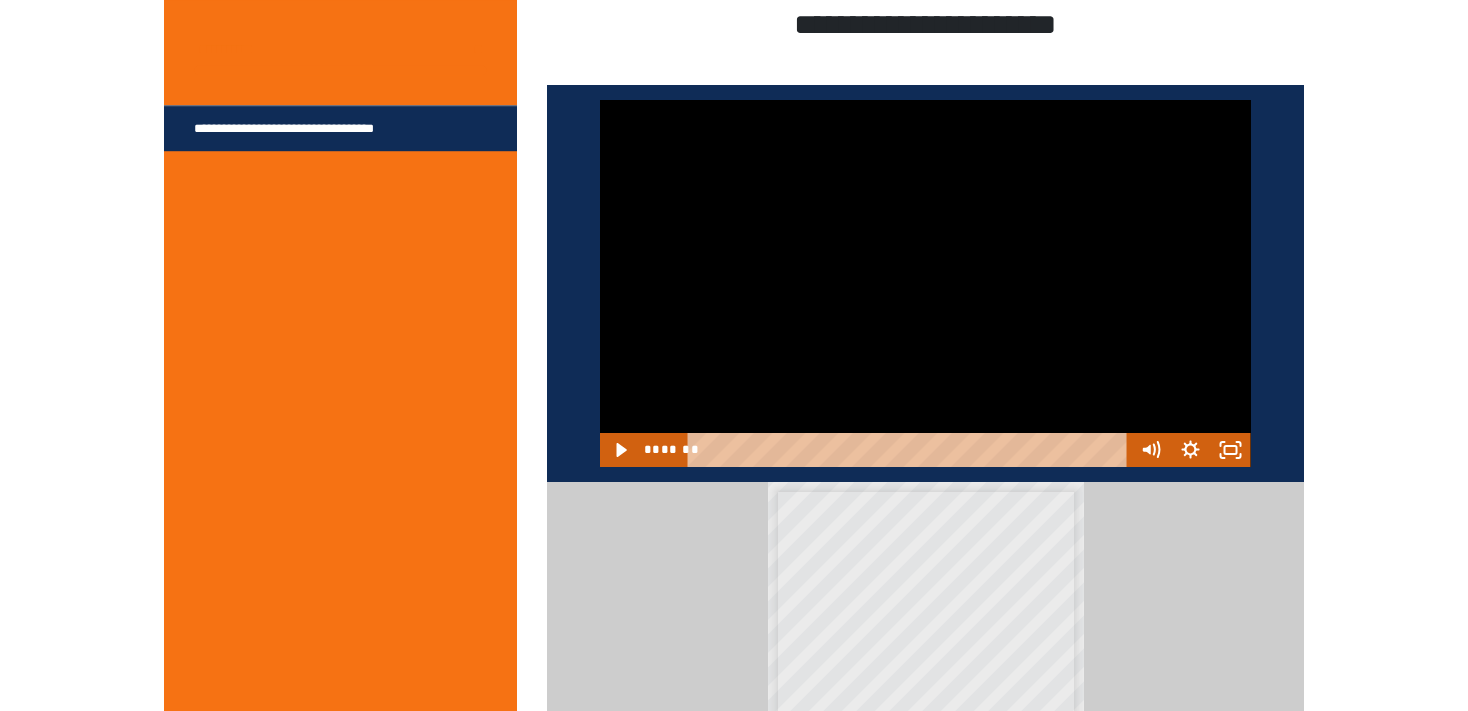 click at bounding box center [925, 283] 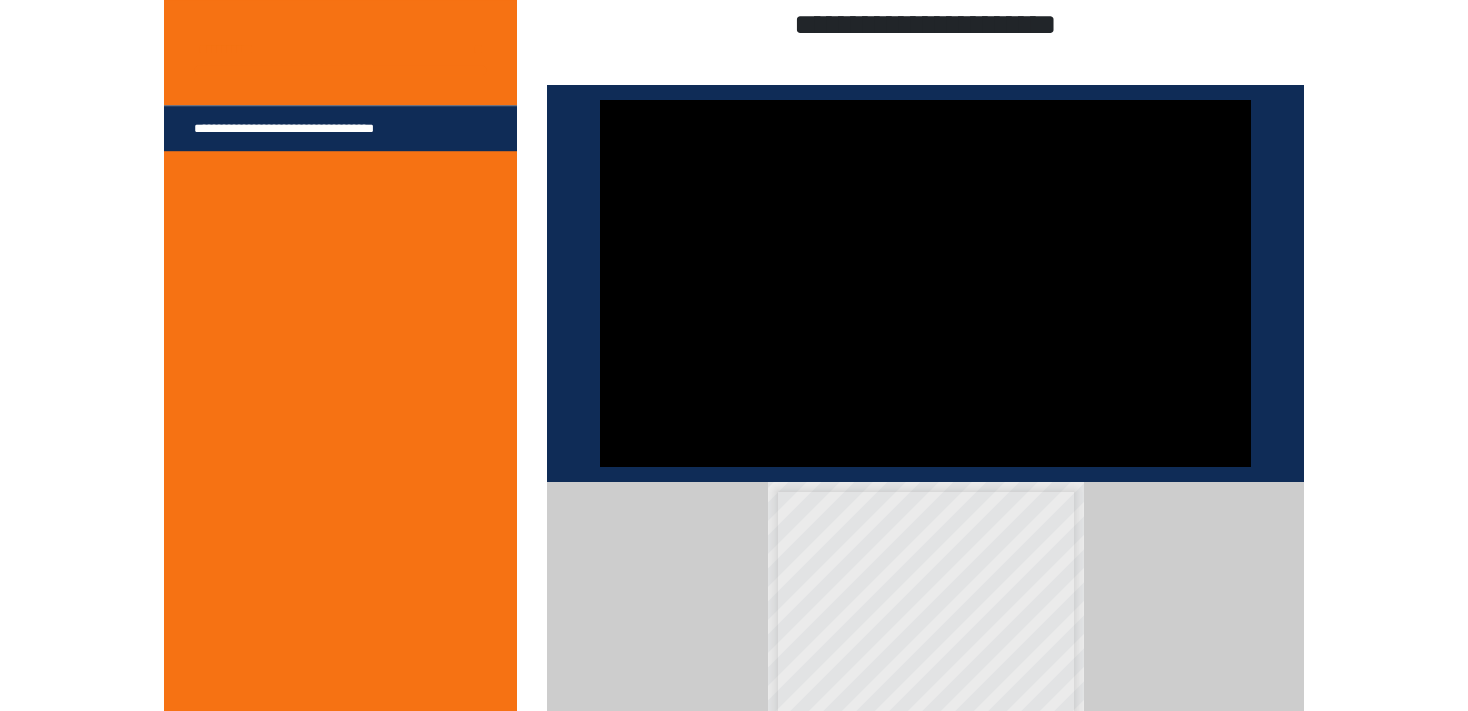 click at bounding box center [925, 283] 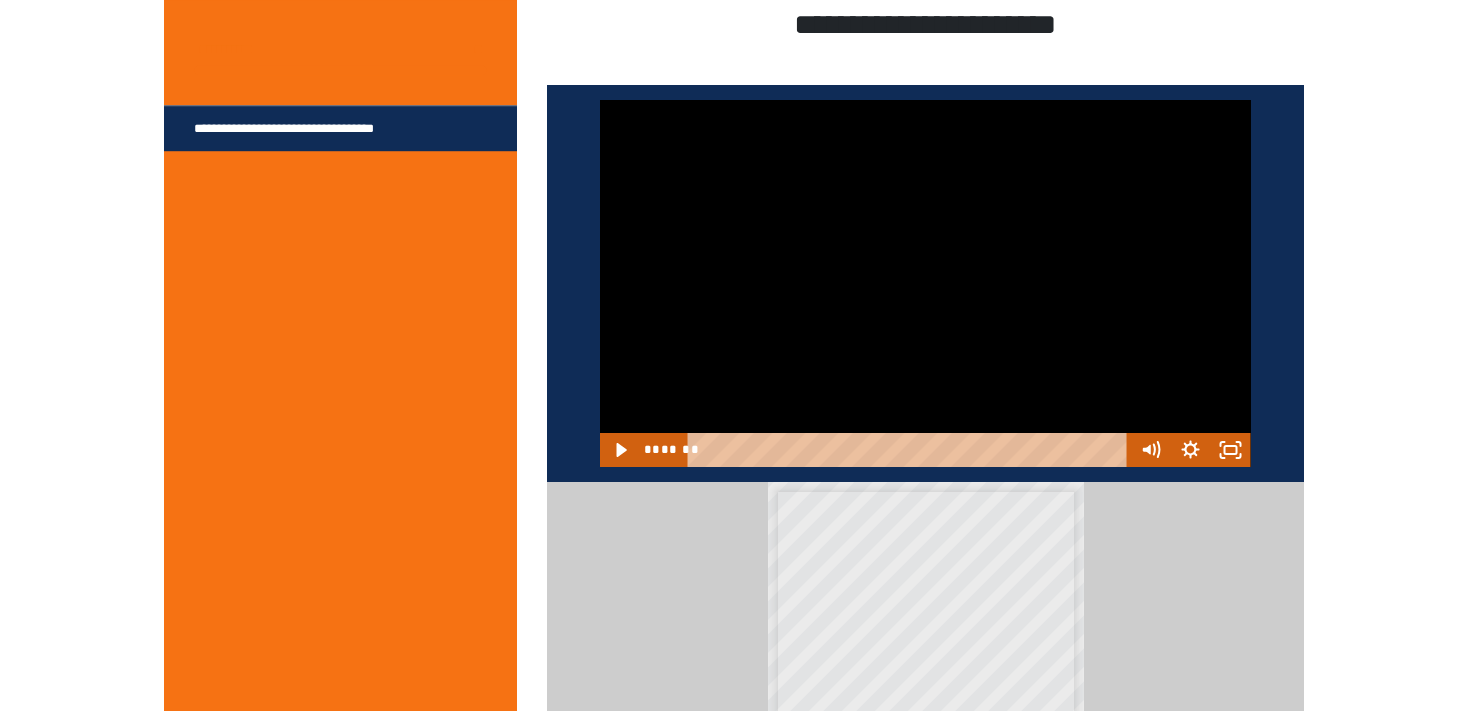 click at bounding box center (925, 283) 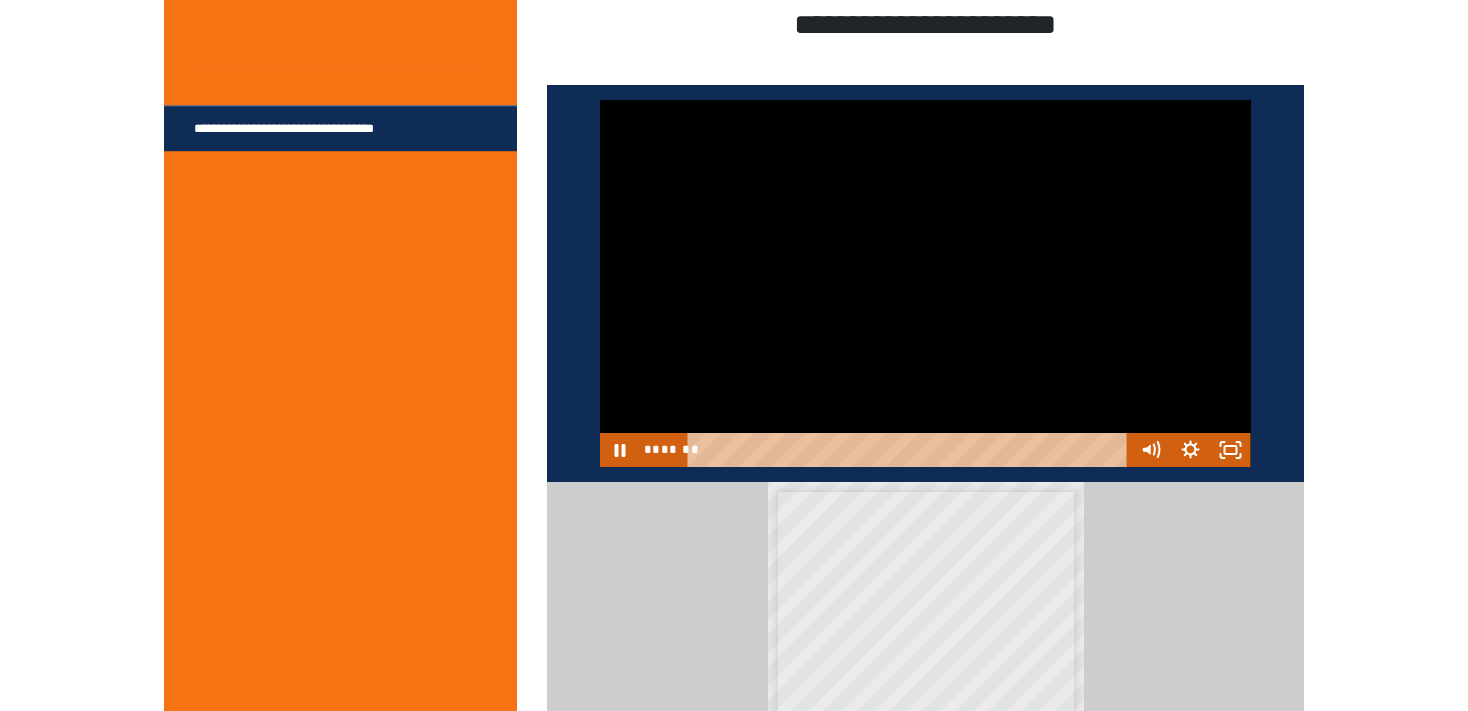 click at bounding box center [925, 283] 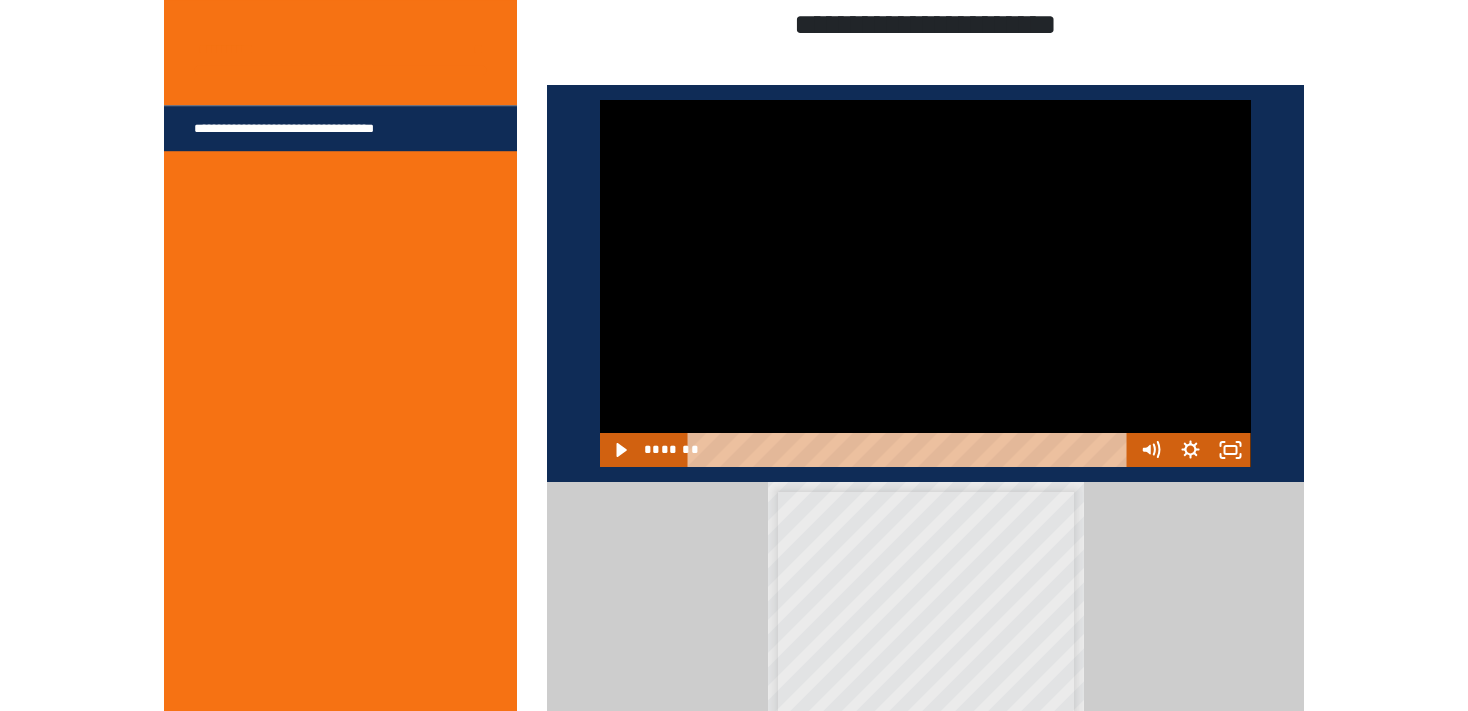 click at bounding box center [925, 283] 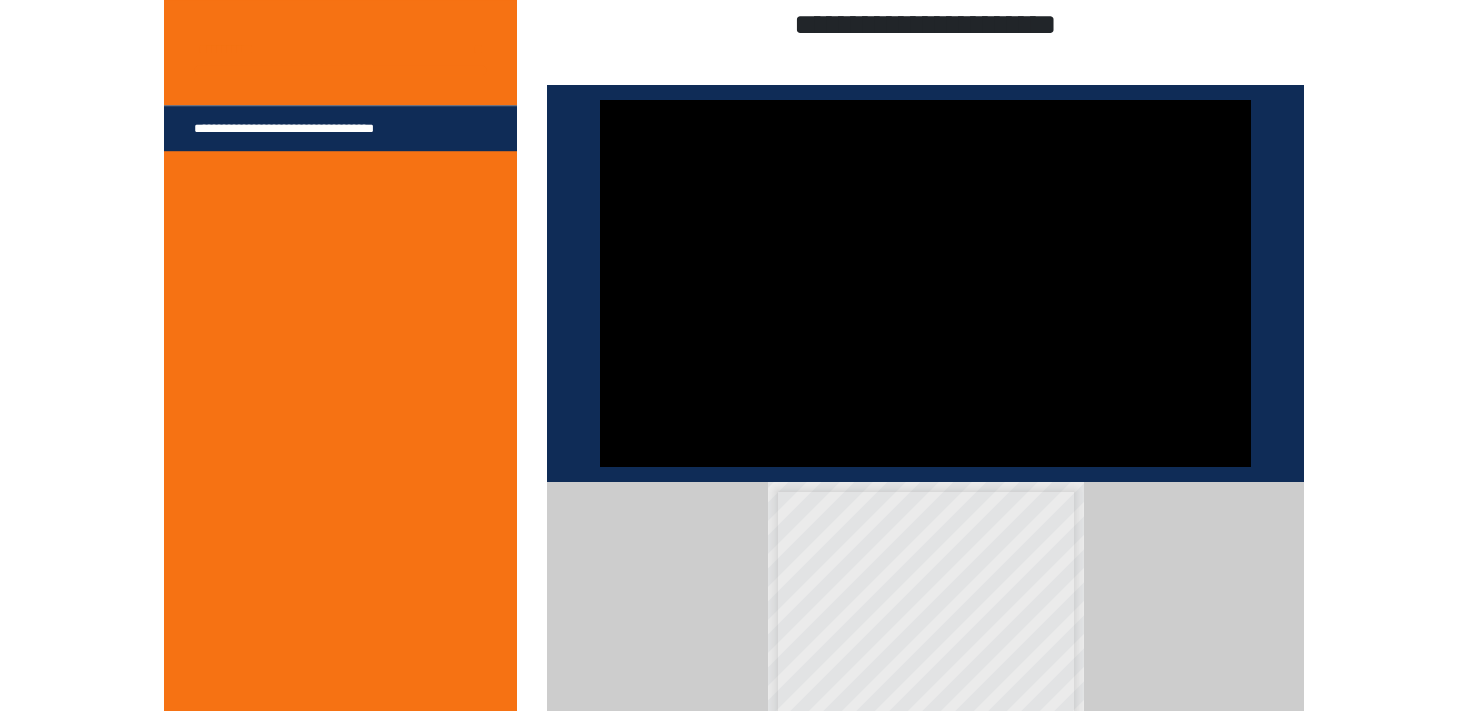 click at bounding box center [925, 283] 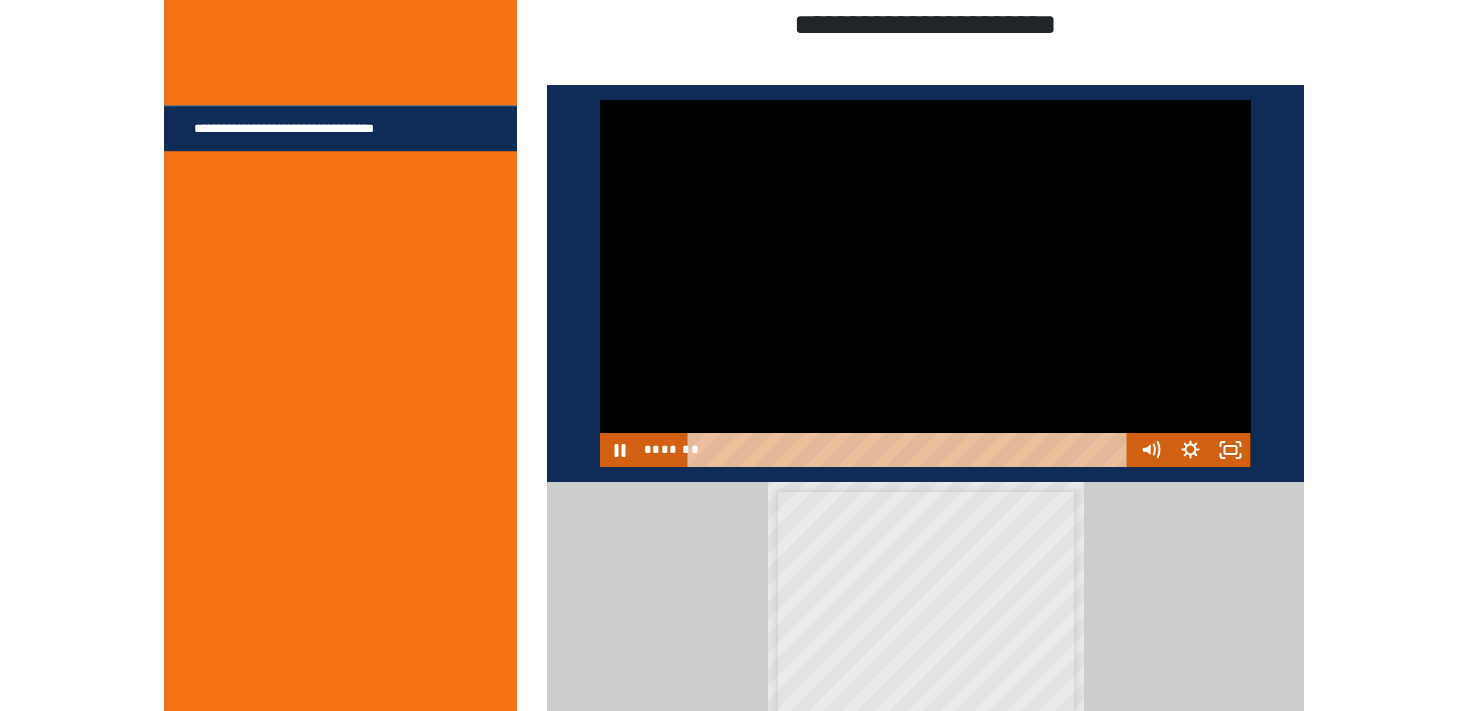 click at bounding box center (925, 283) 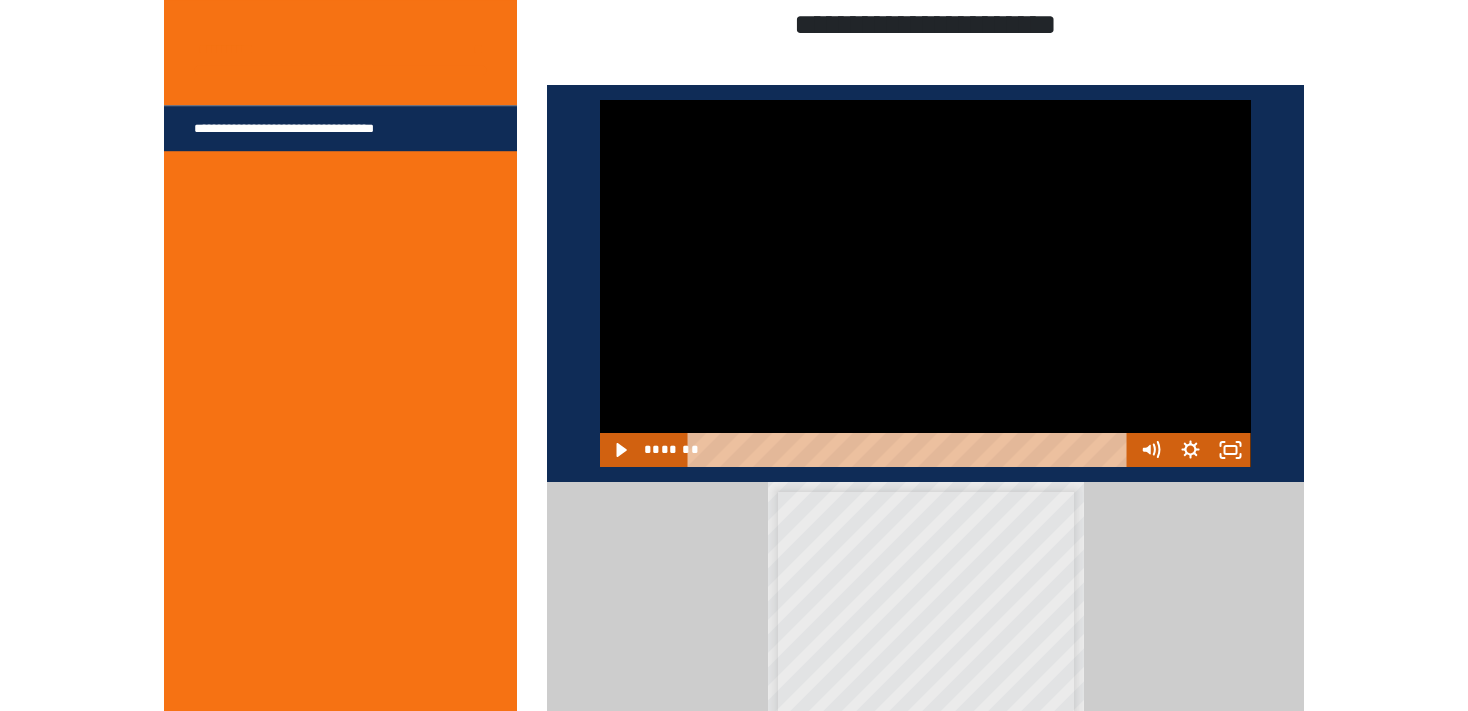 click at bounding box center (925, 283) 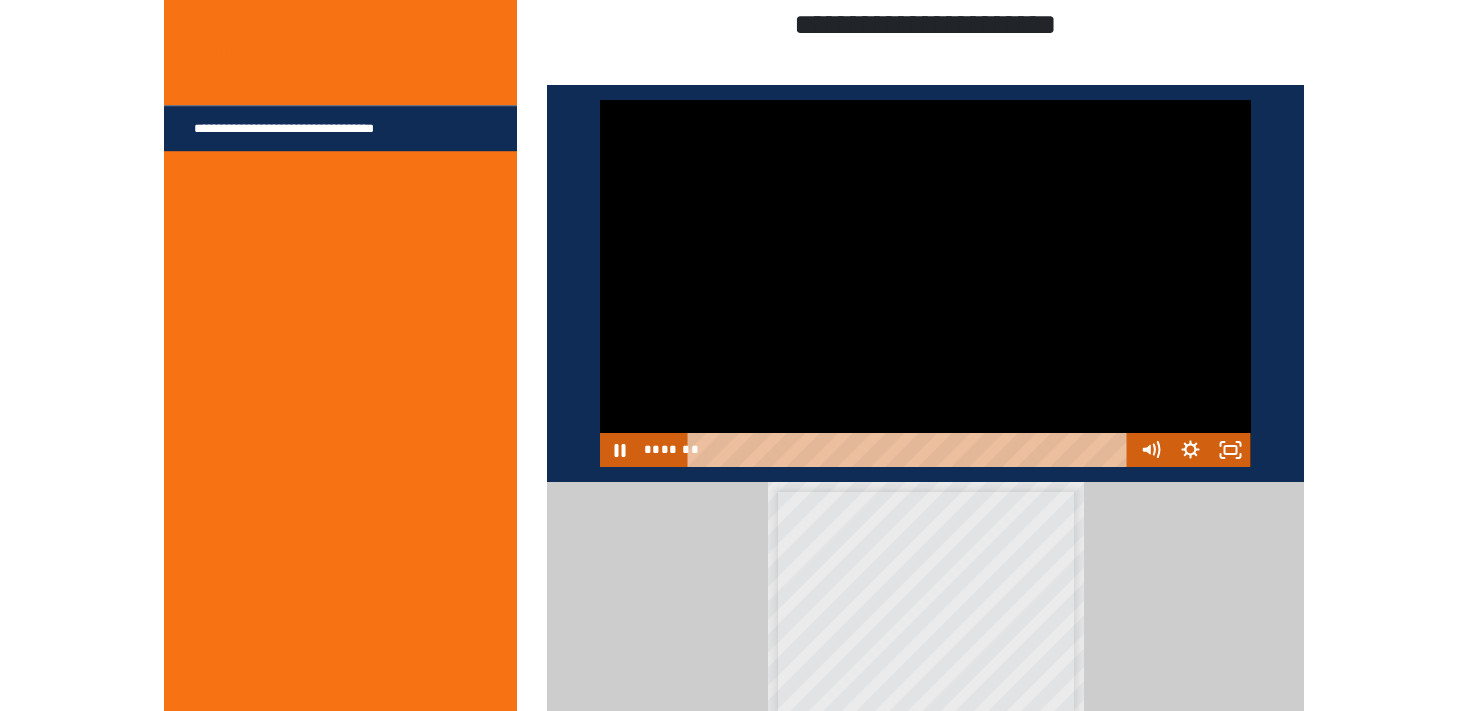 click at bounding box center (925, 283) 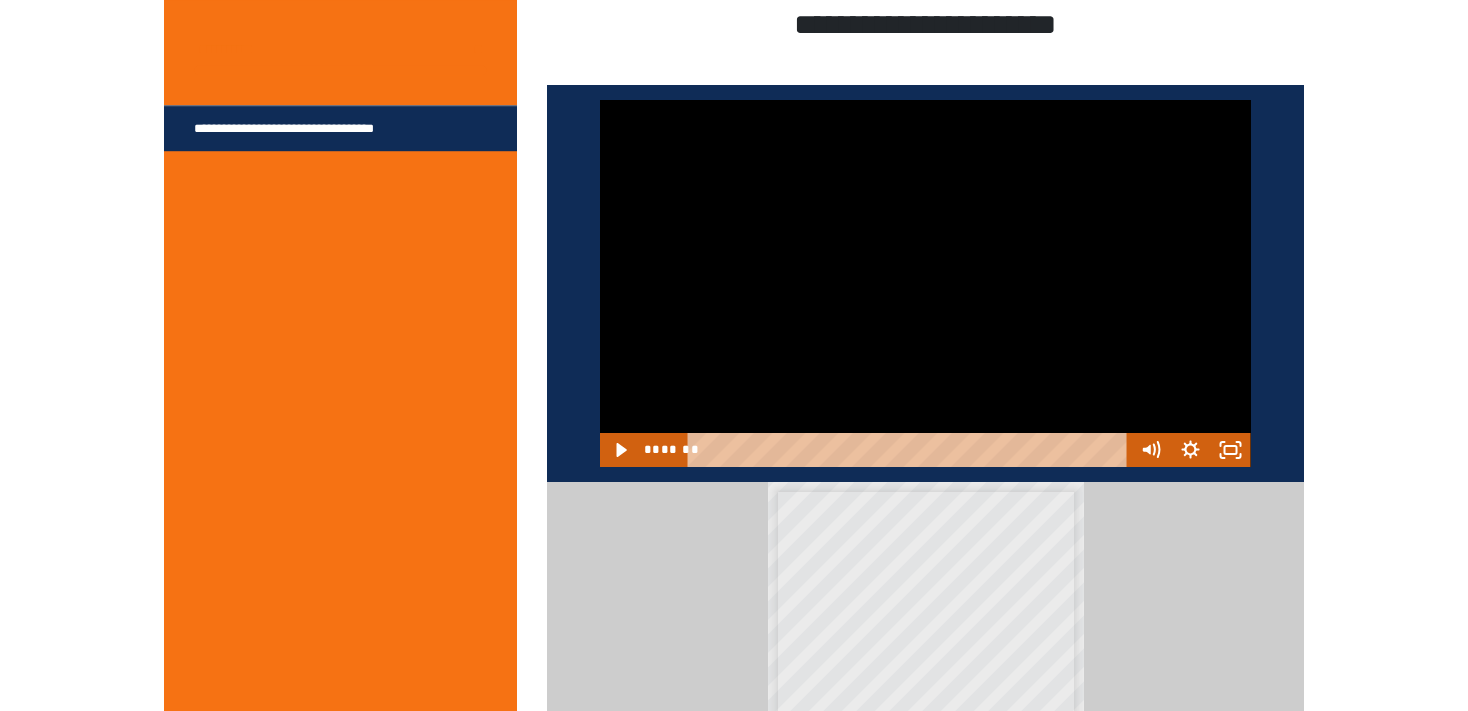 click at bounding box center [925, 283] 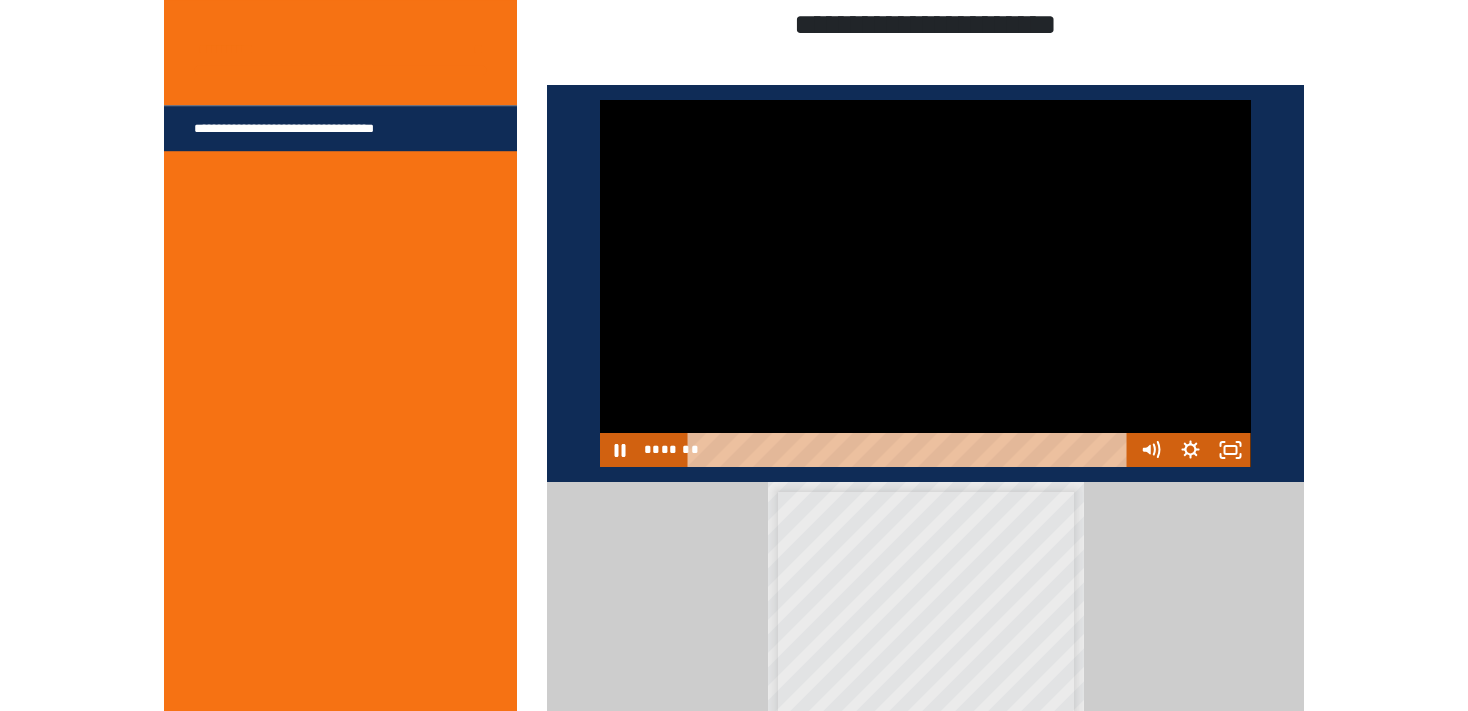 click at bounding box center [925, 283] 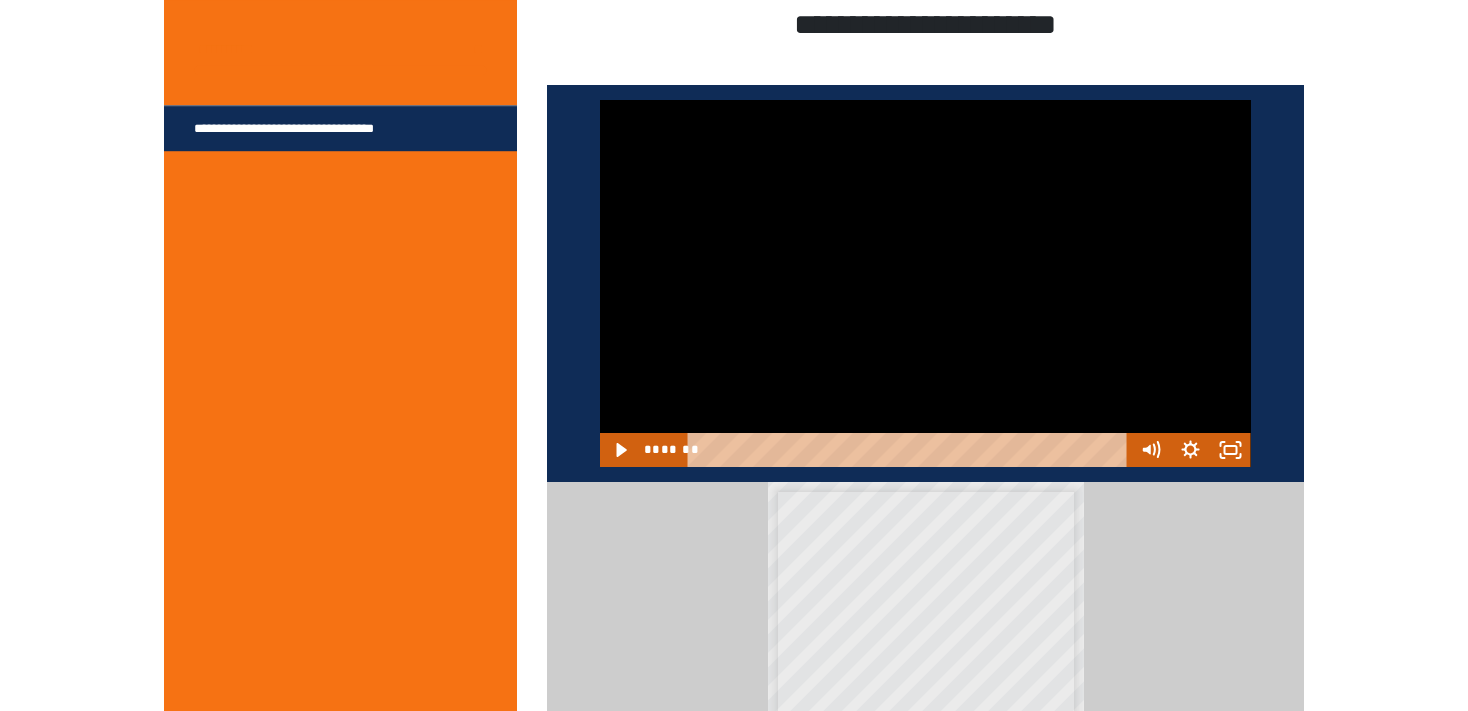 click at bounding box center [925, 283] 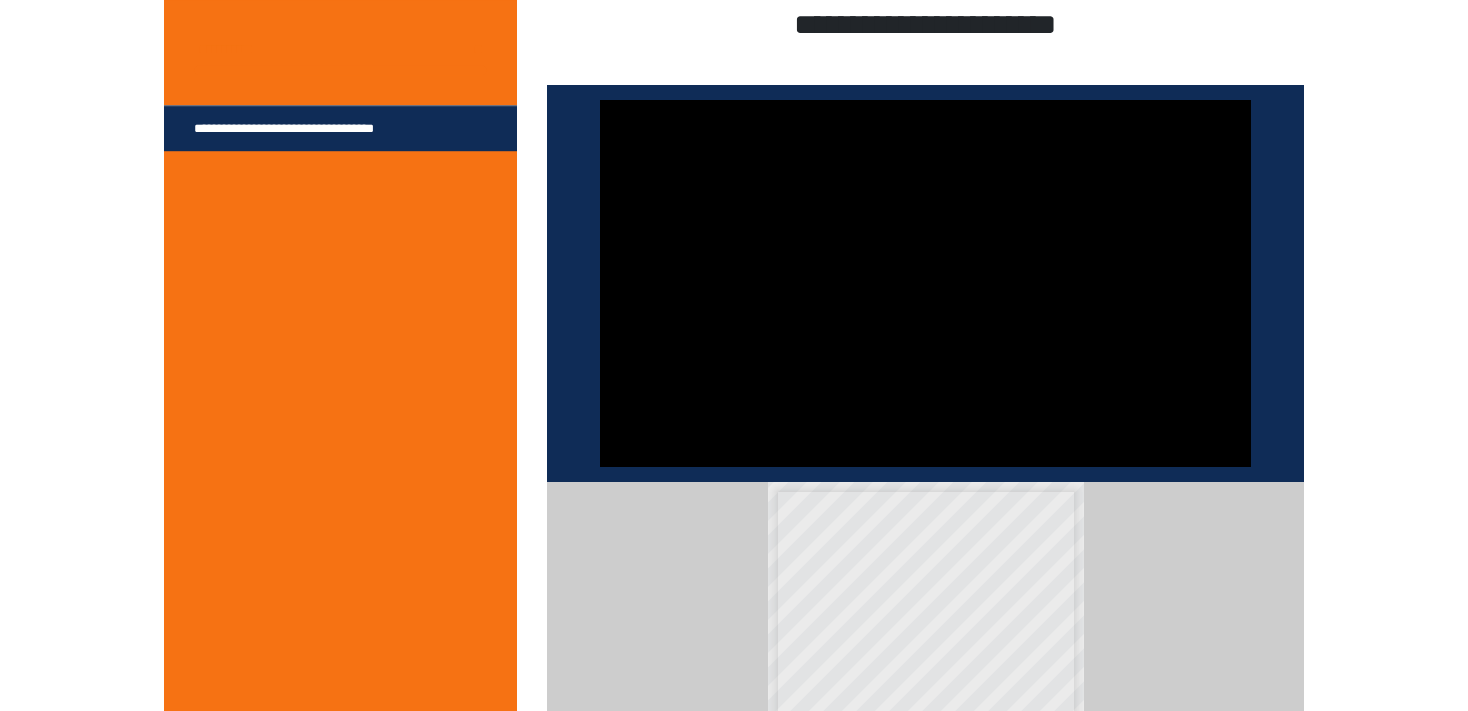click at bounding box center [925, 283] 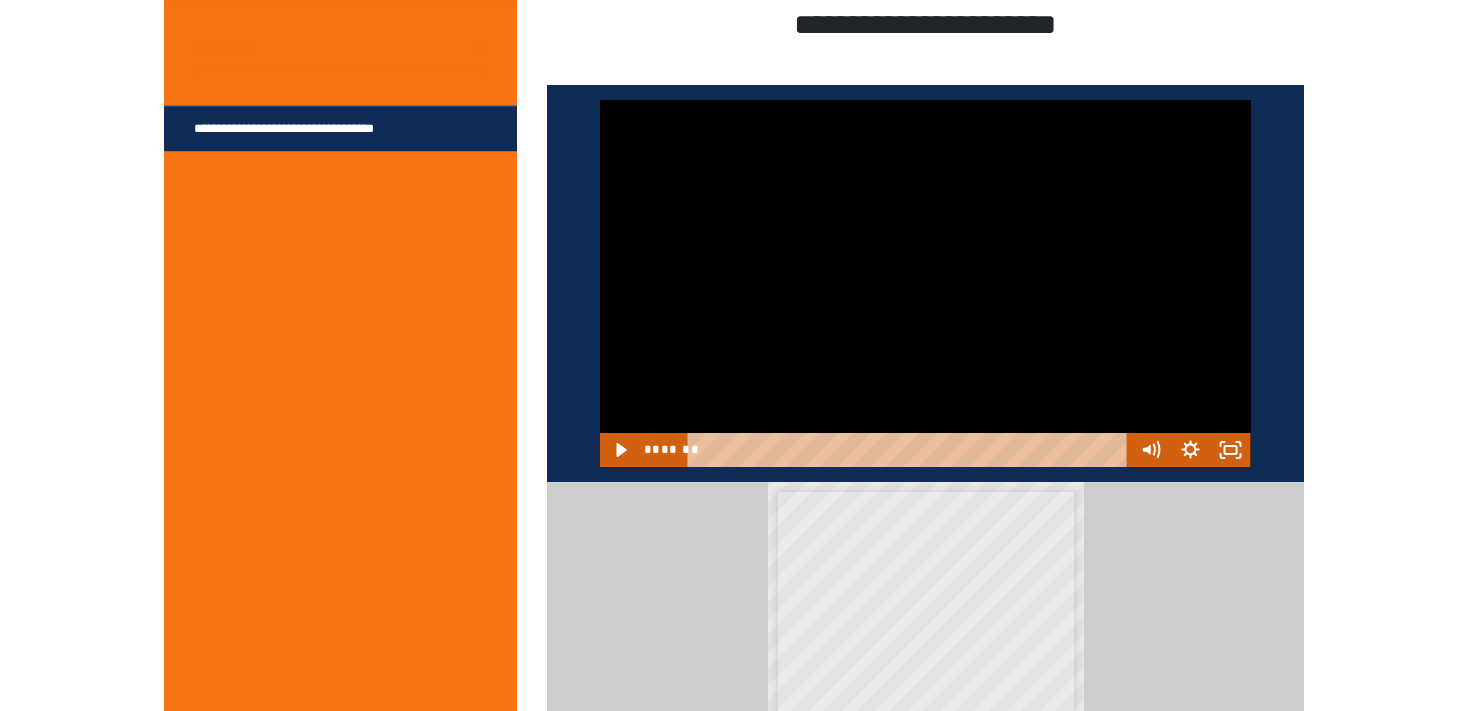click at bounding box center (925, 283) 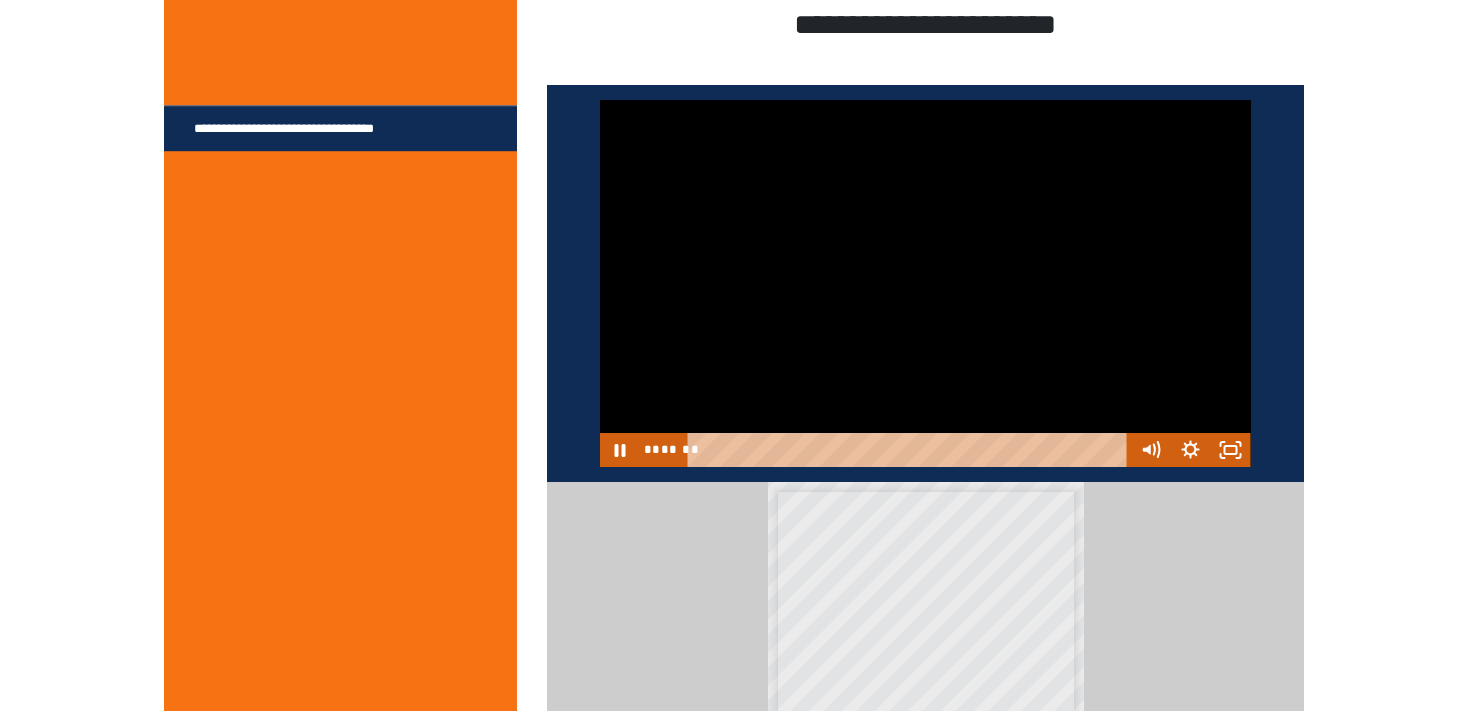 click at bounding box center [925, 283] 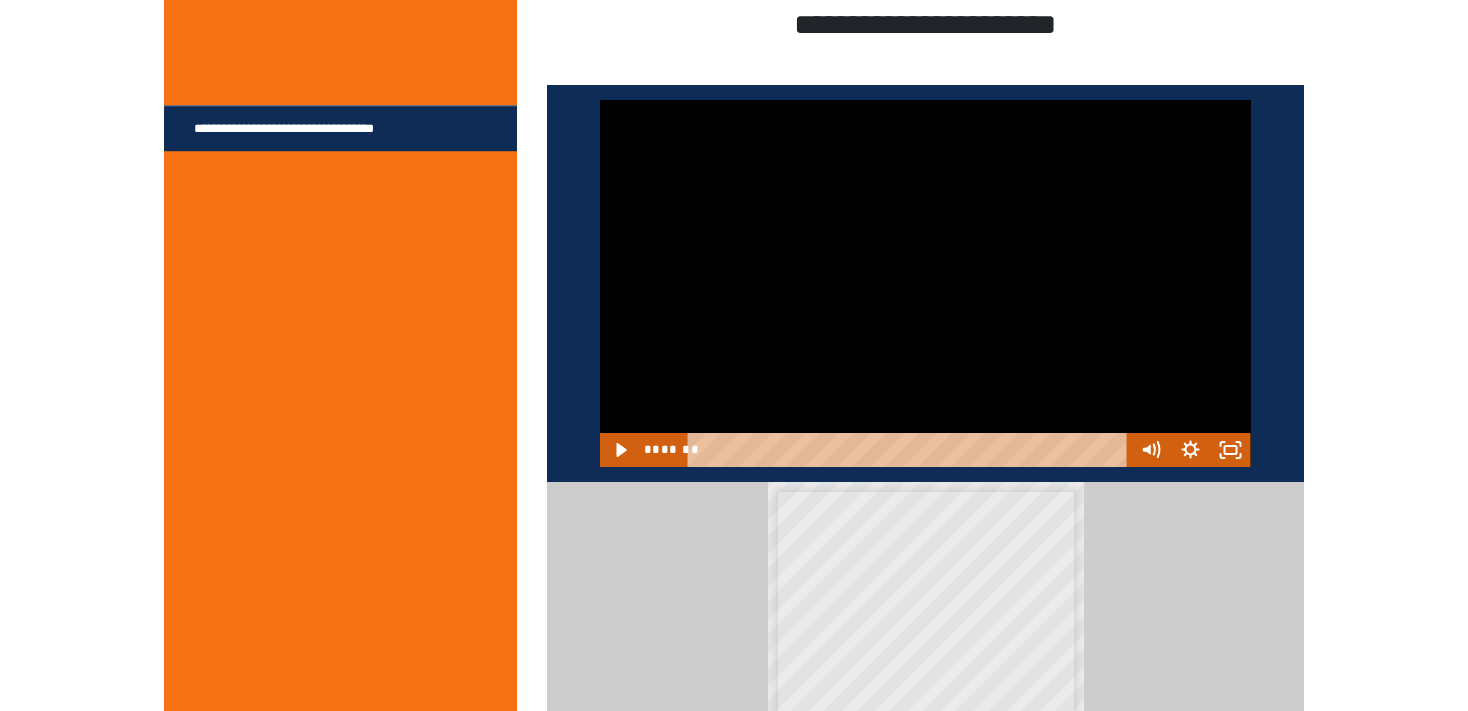 click at bounding box center (925, 283) 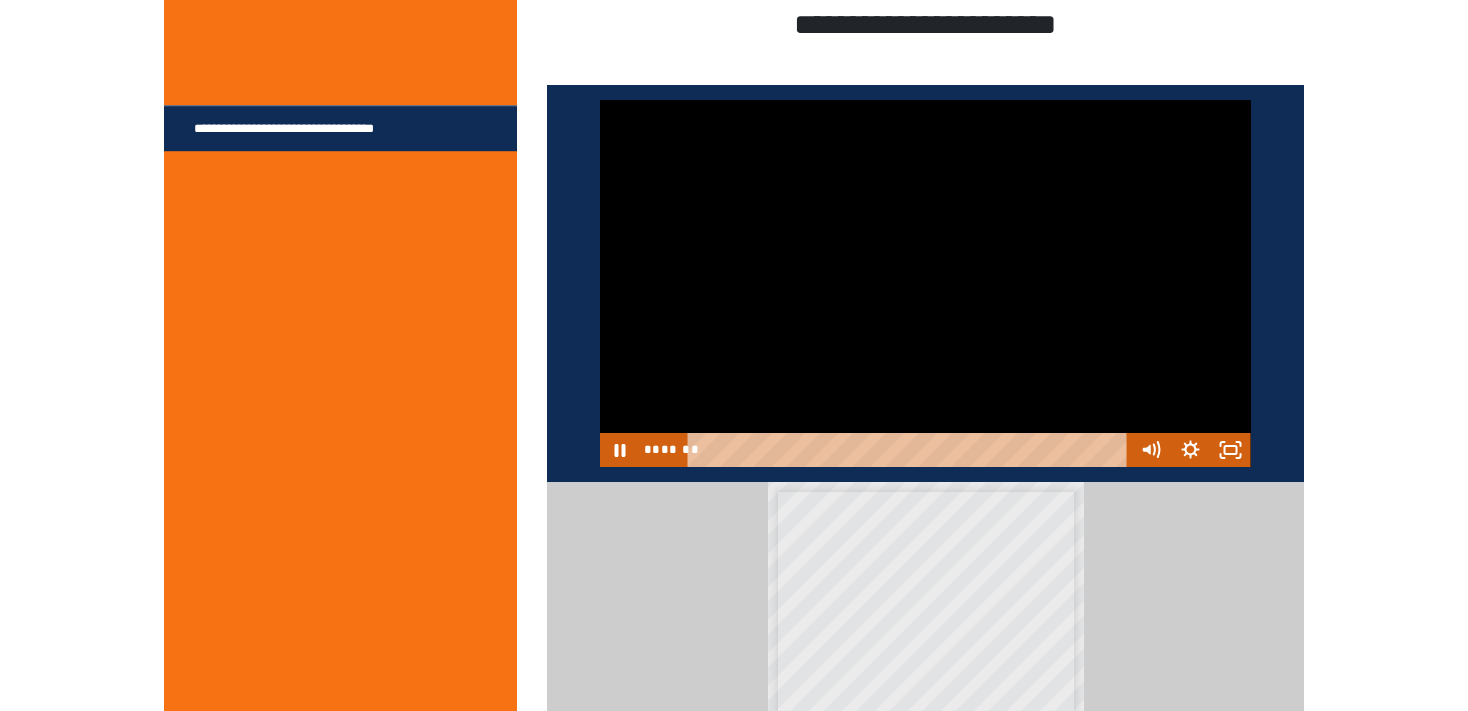 click at bounding box center [925, 283] 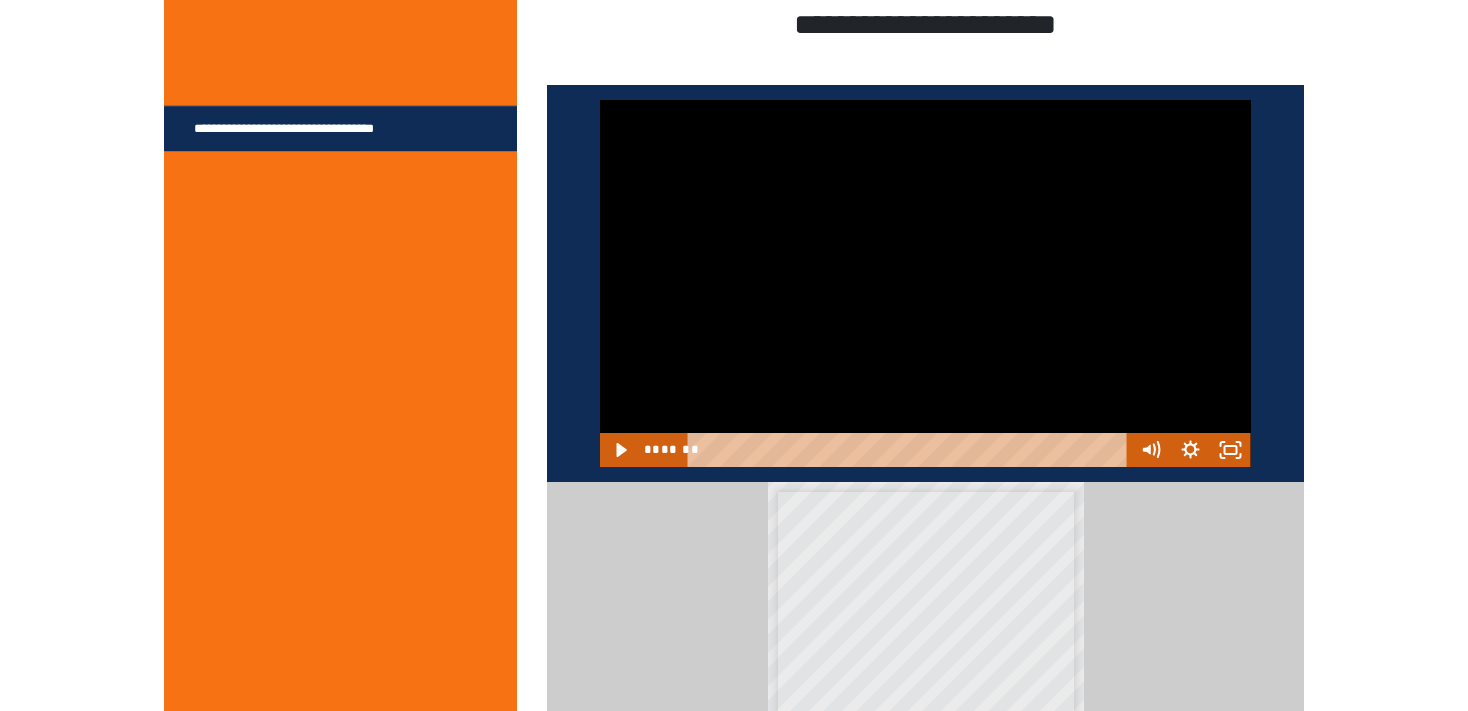 click at bounding box center [925, 283] 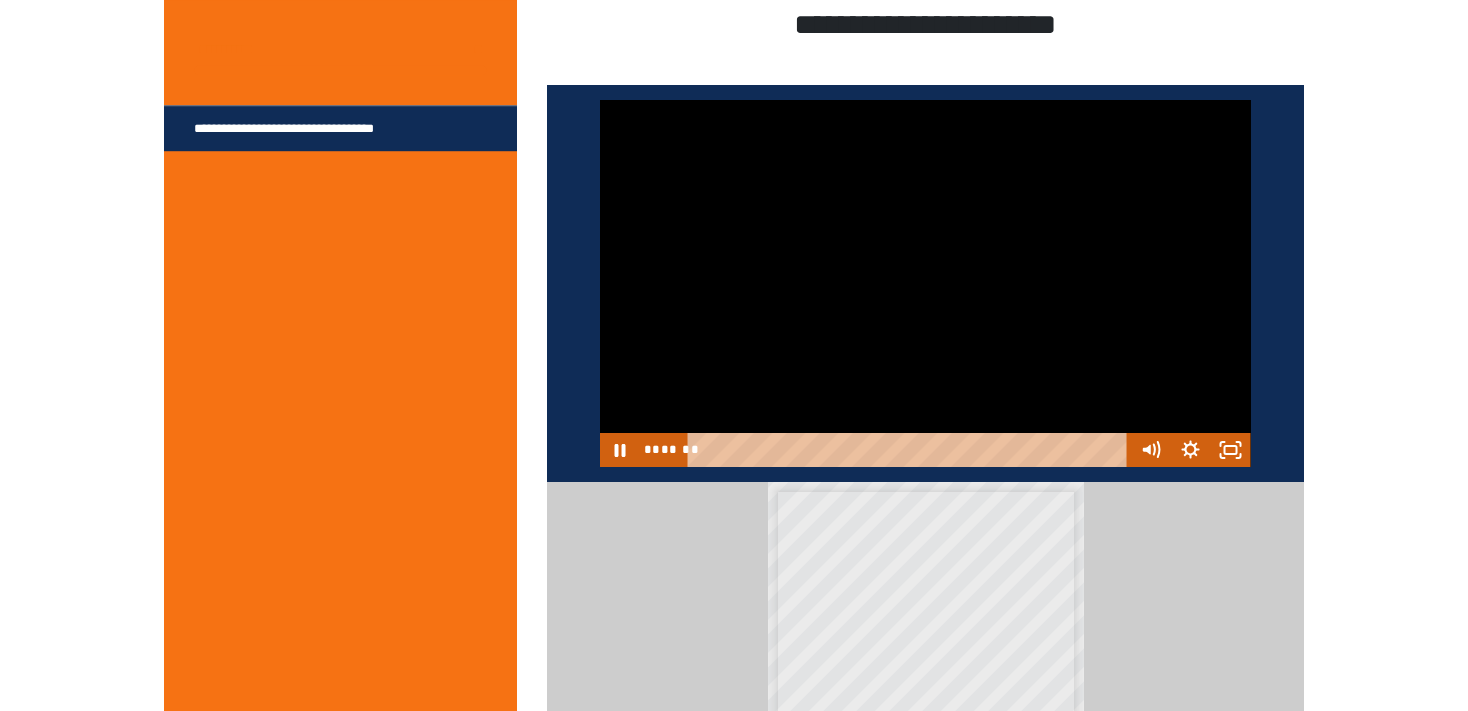 click at bounding box center (925, 283) 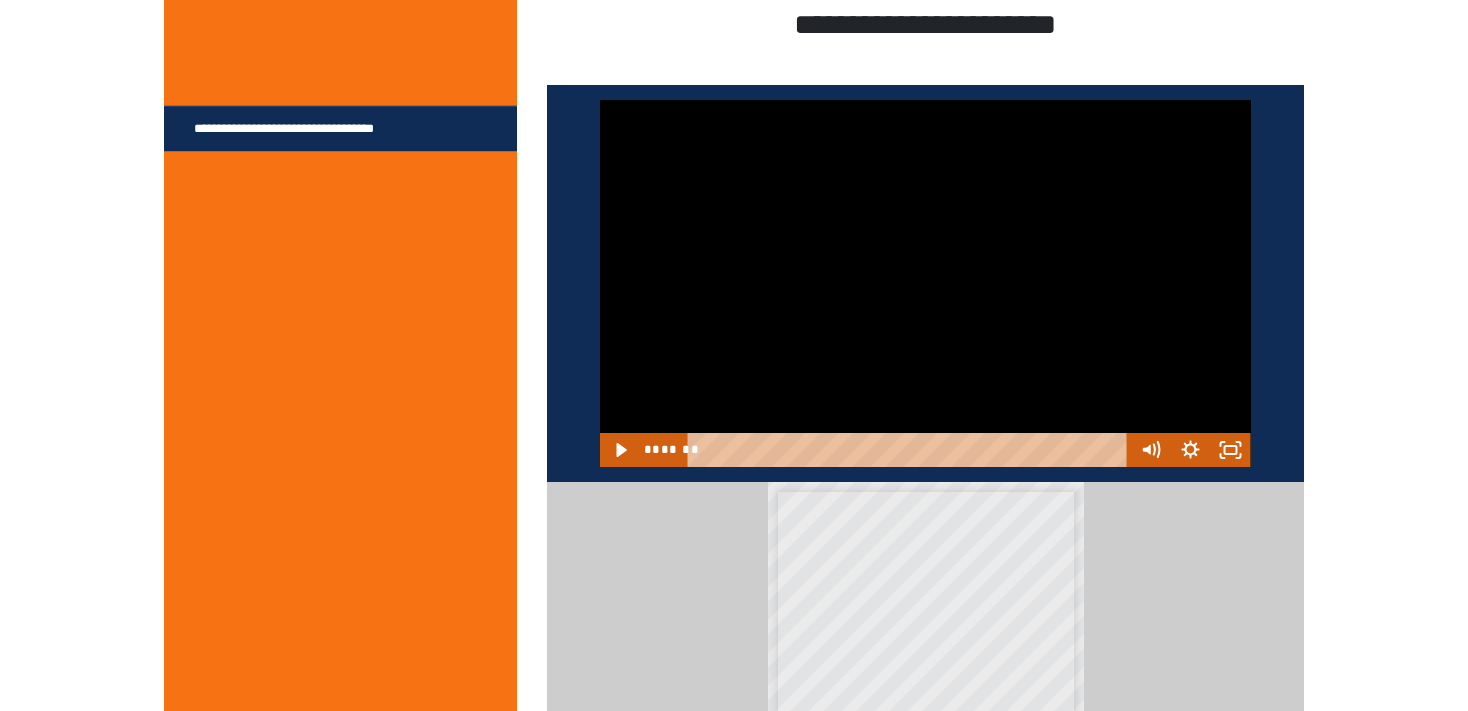 click at bounding box center [925, 283] 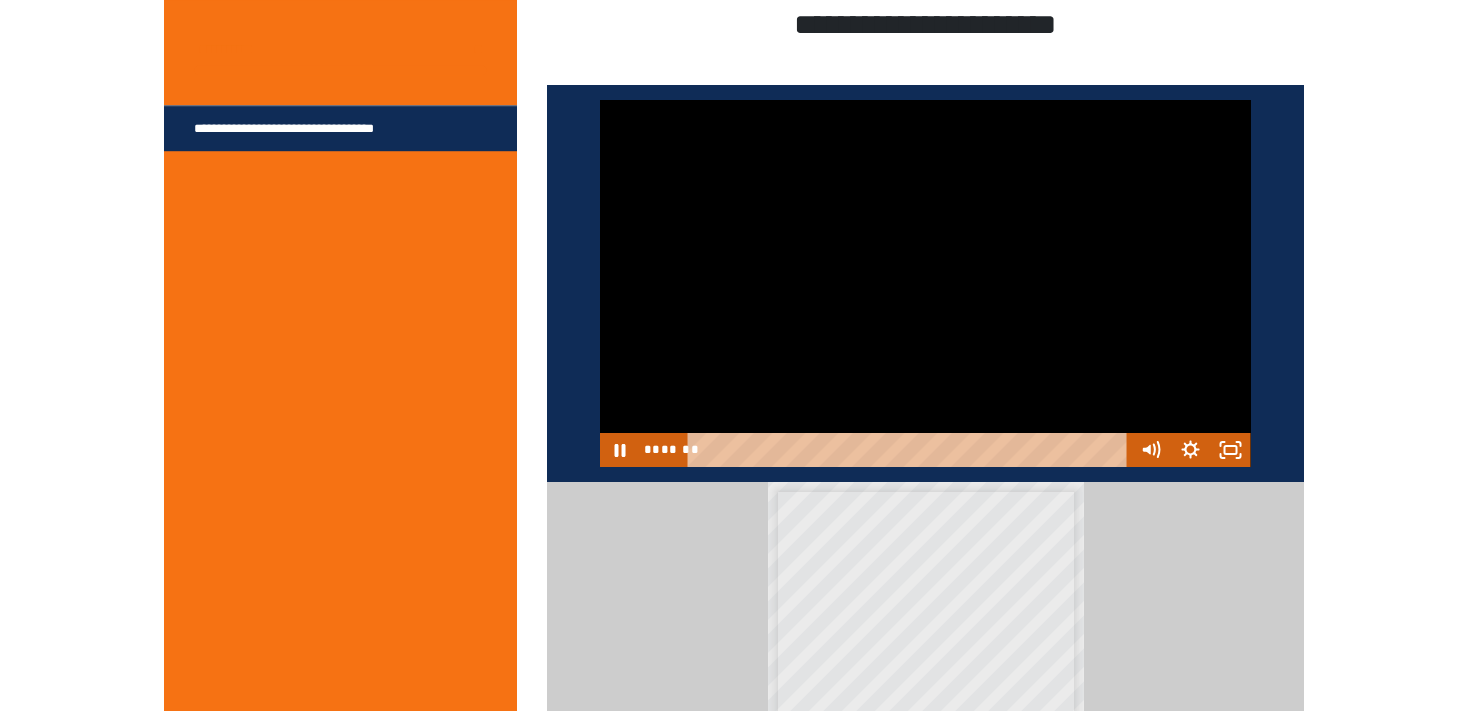 click at bounding box center (925, 283) 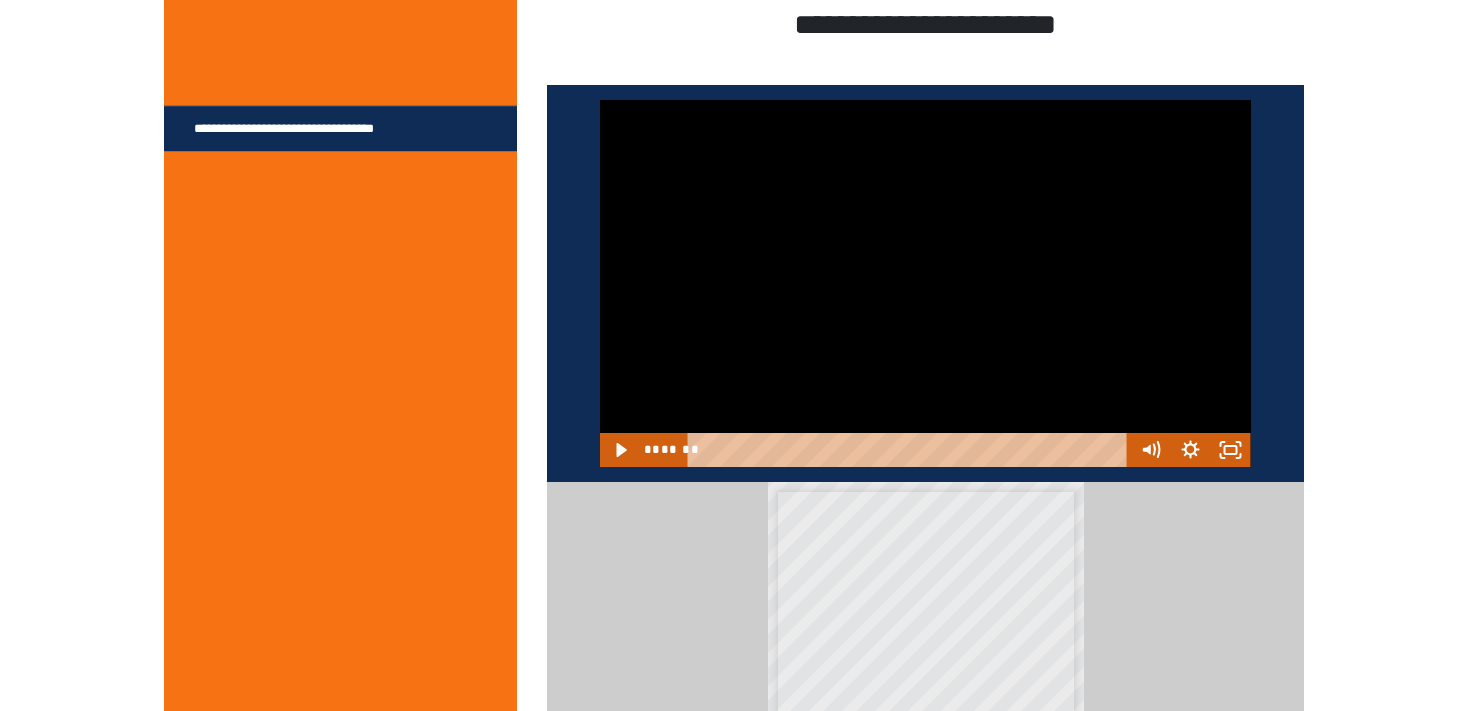 drag, startPoint x: 958, startPoint y: 297, endPoint x: 943, endPoint y: 303, distance: 16.155495 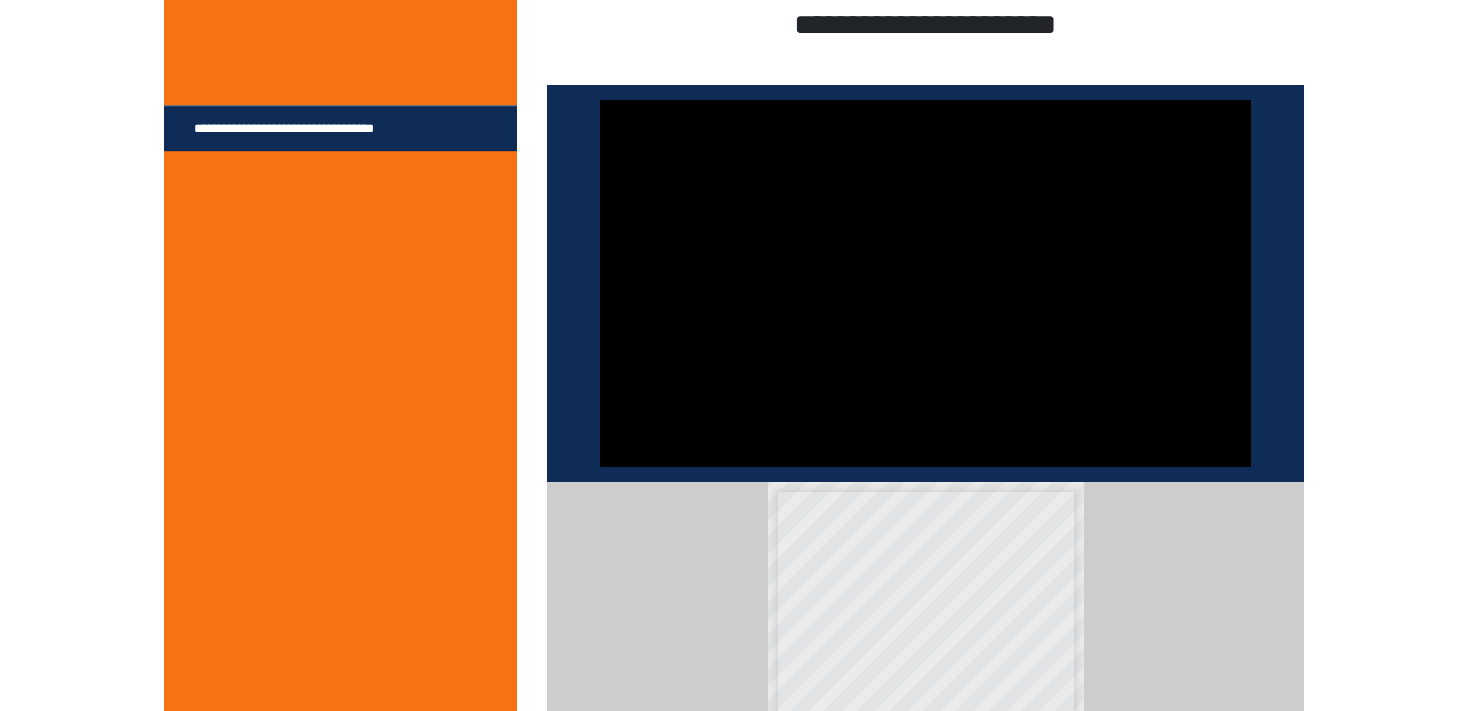 click at bounding box center (925, 283) 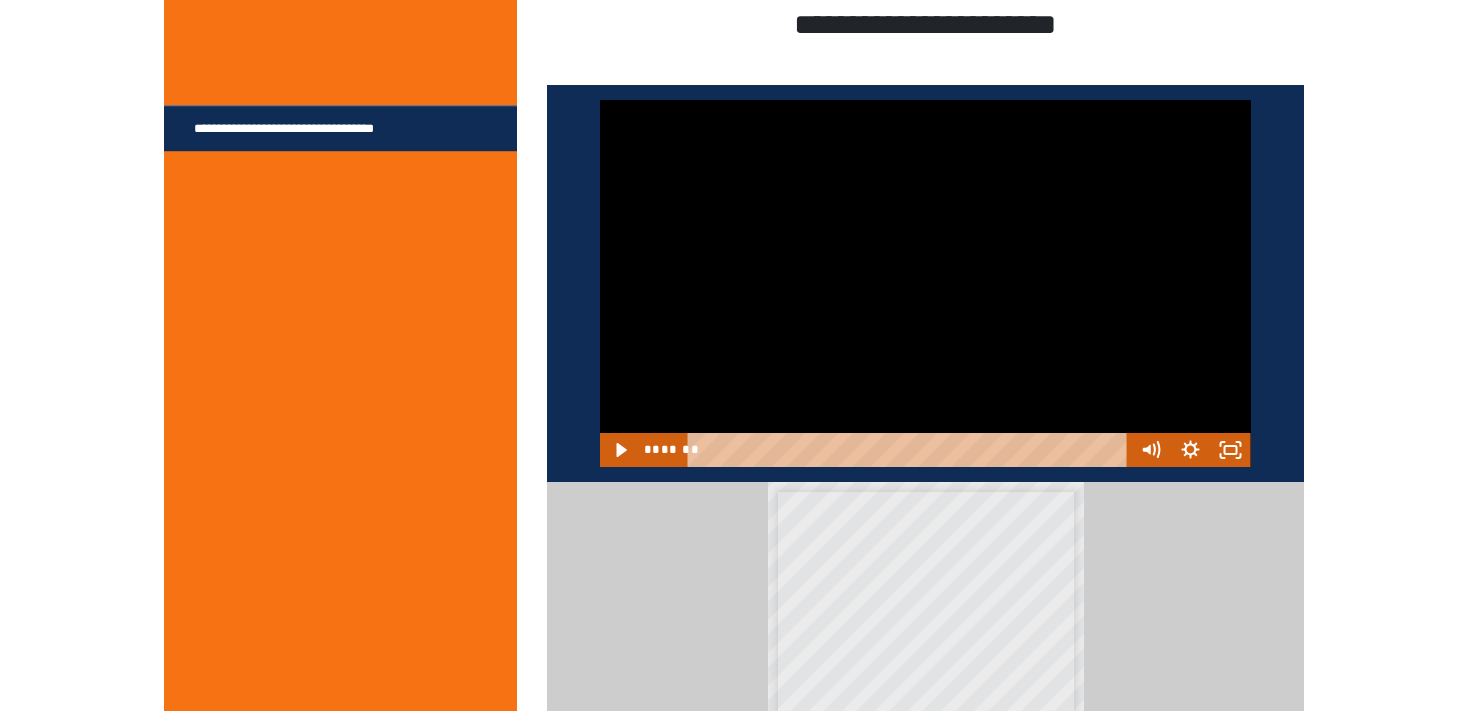 click at bounding box center [925, 283] 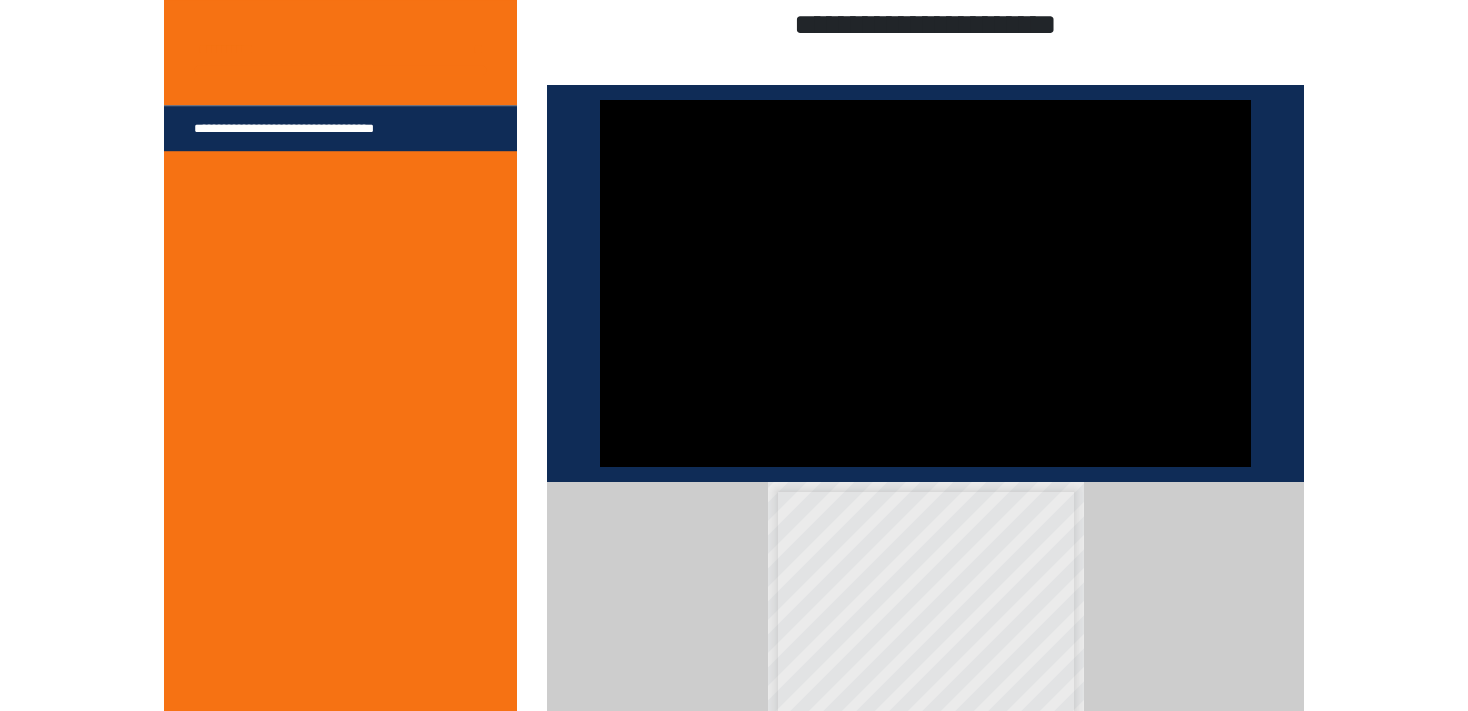 click at bounding box center (925, 283) 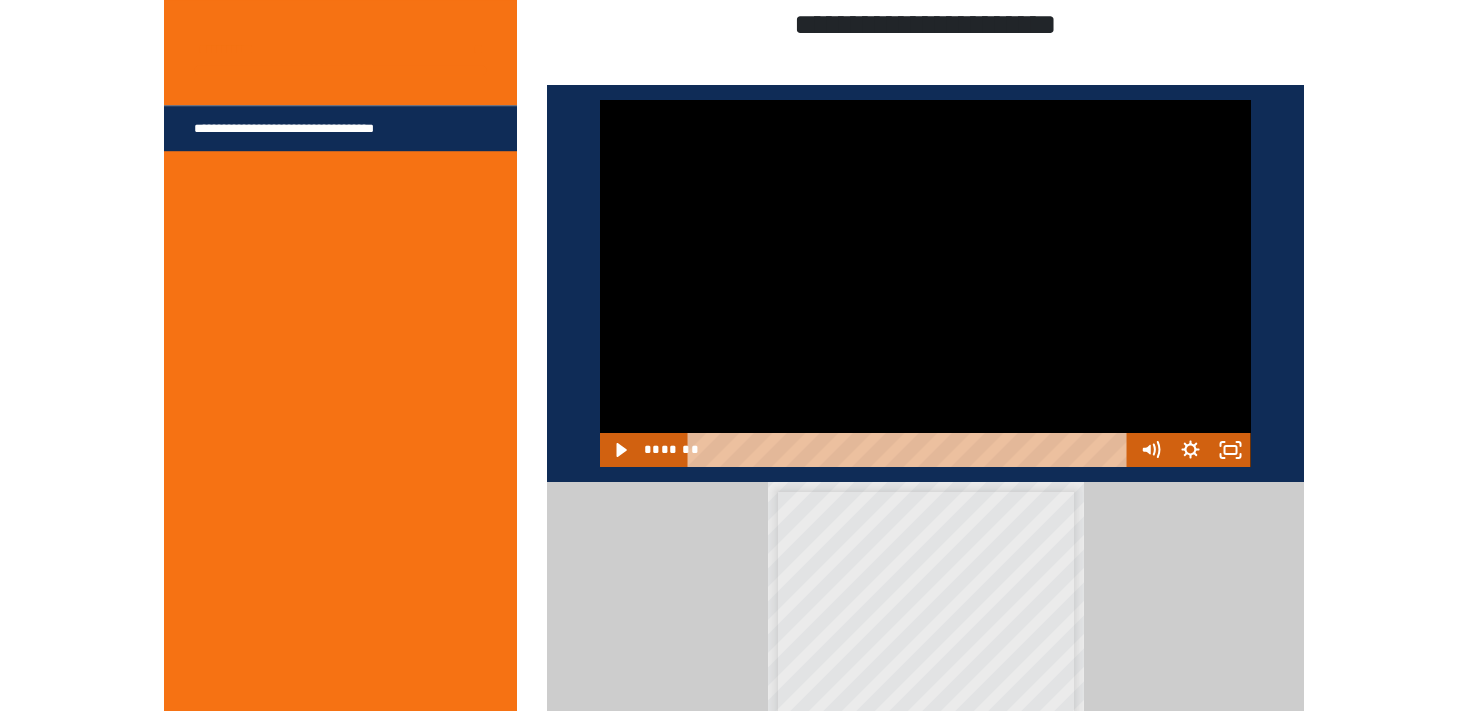 click at bounding box center [925, 283] 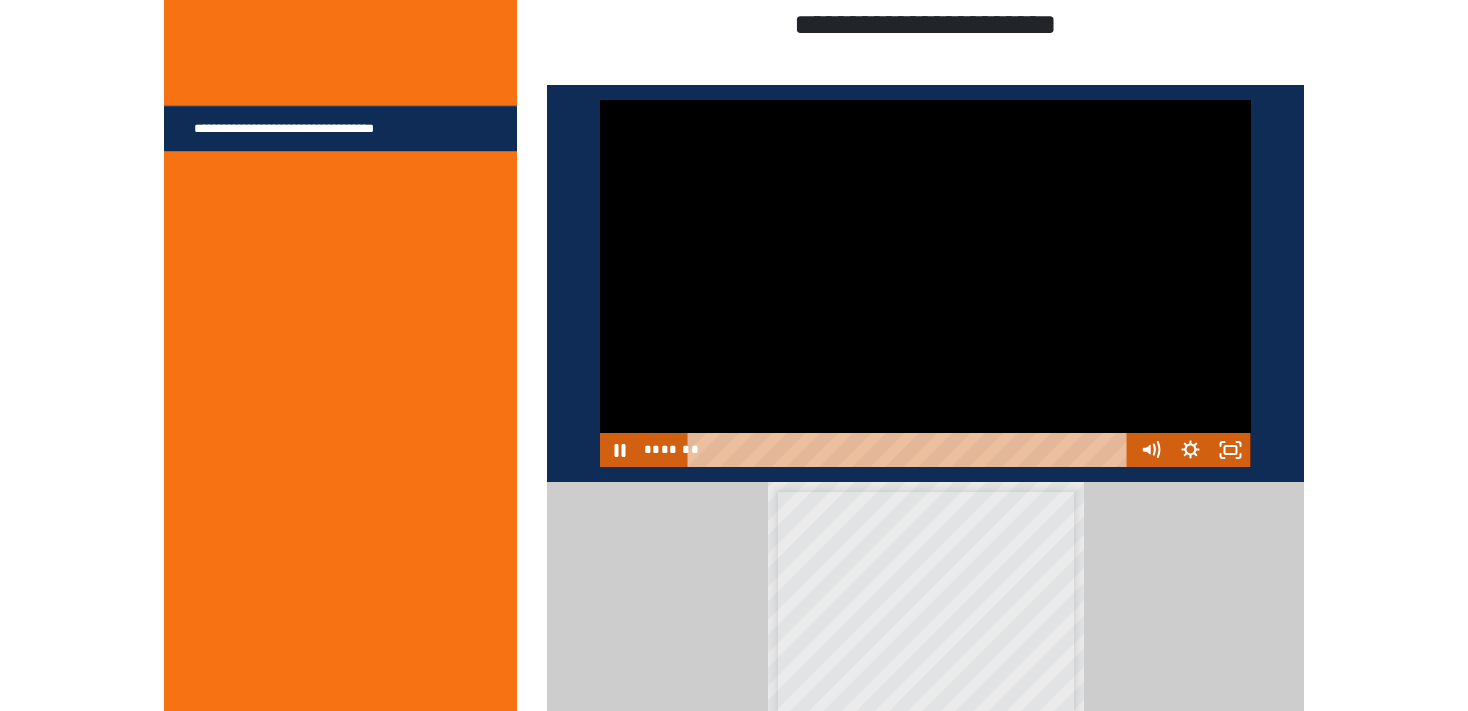 click at bounding box center (925, 283) 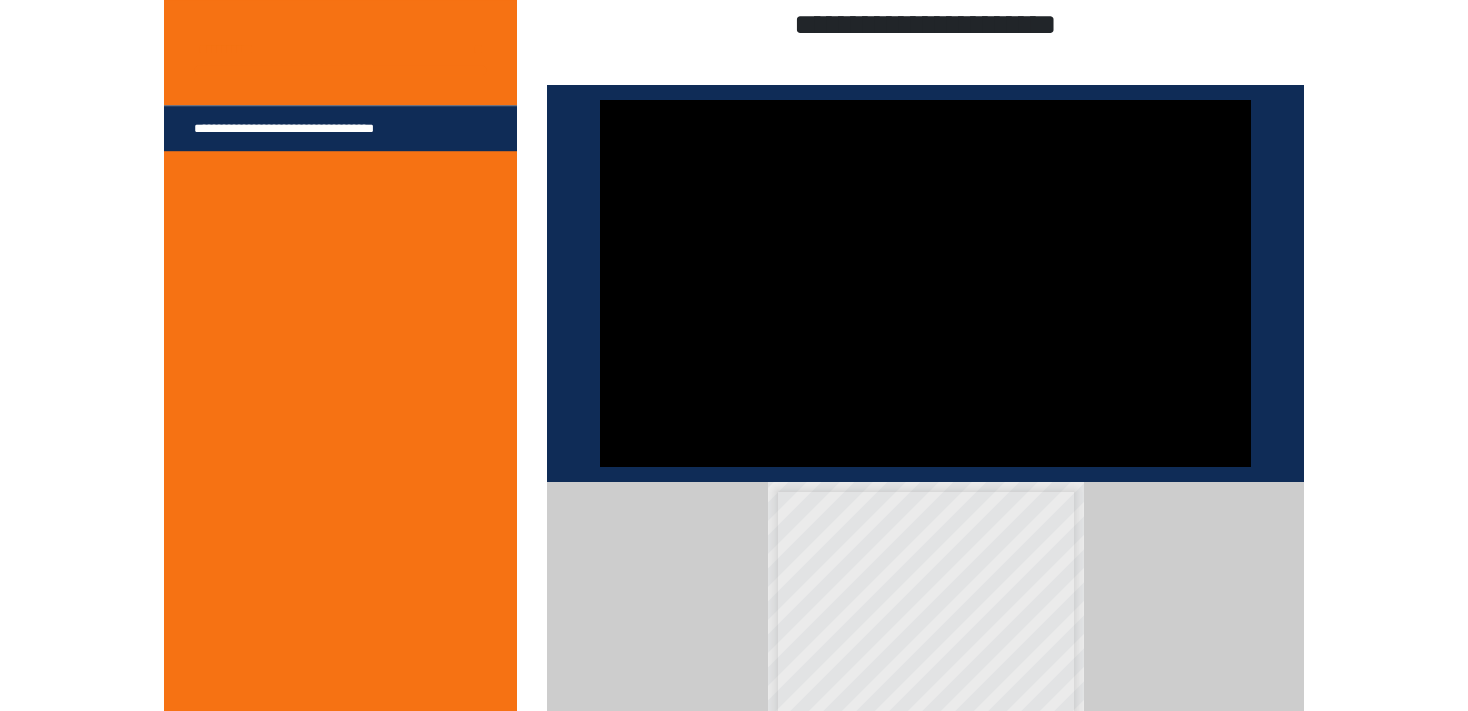 click at bounding box center (925, 283) 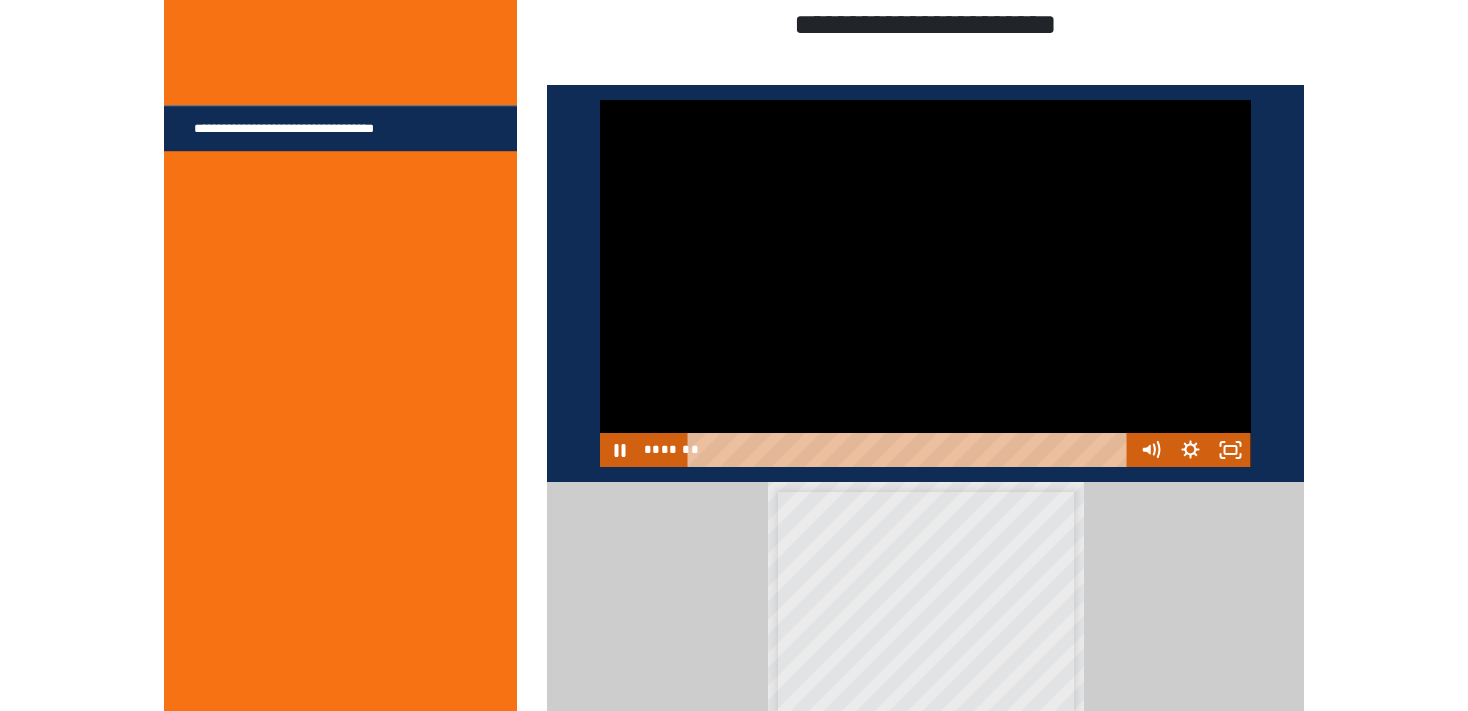 click at bounding box center [925, 283] 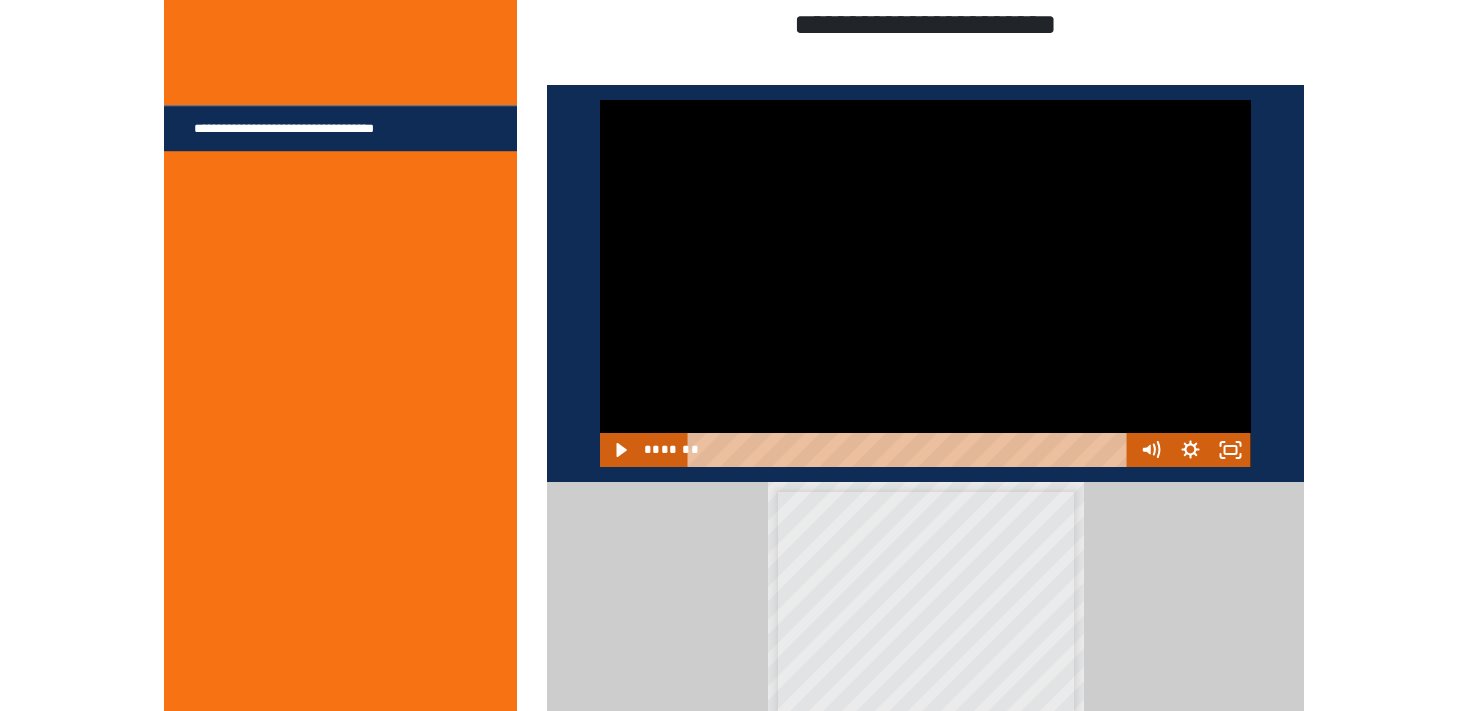 click at bounding box center (925, 283) 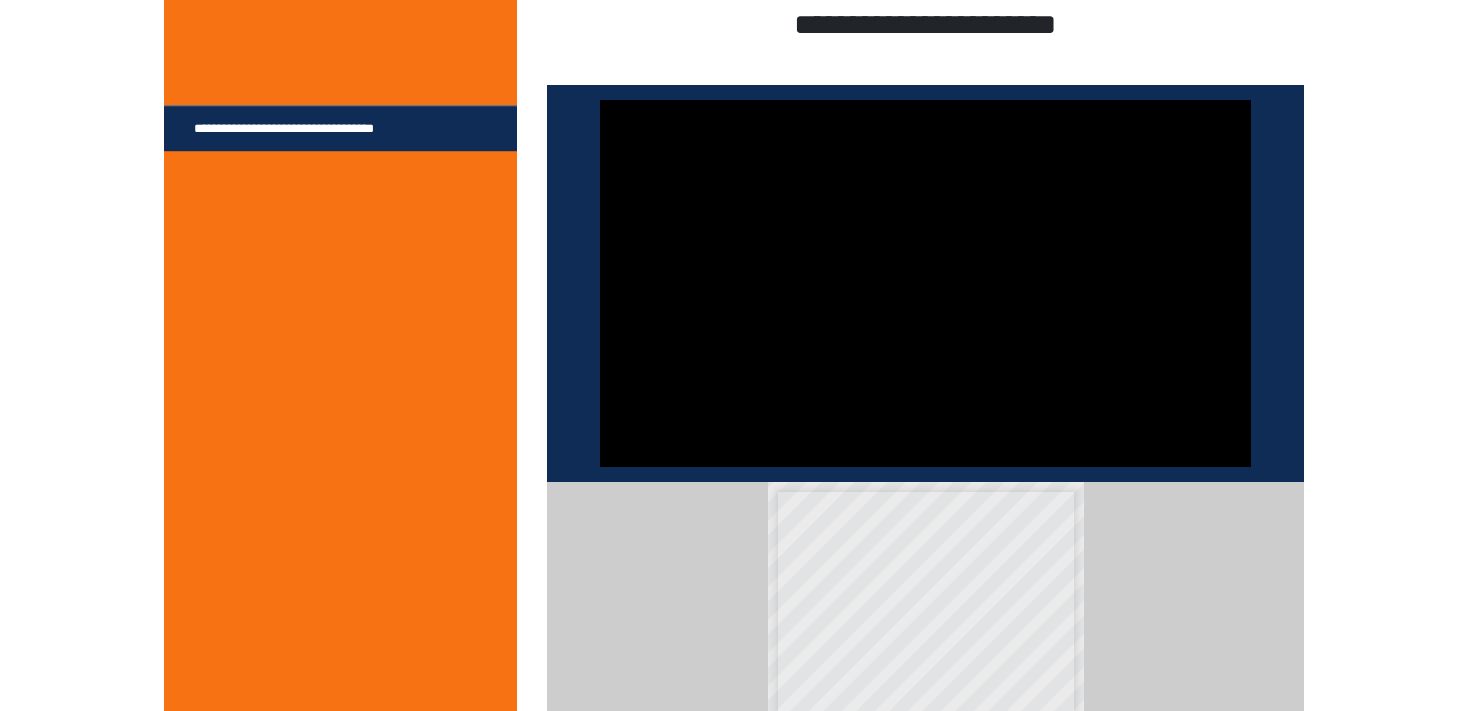 click at bounding box center [925, 283] 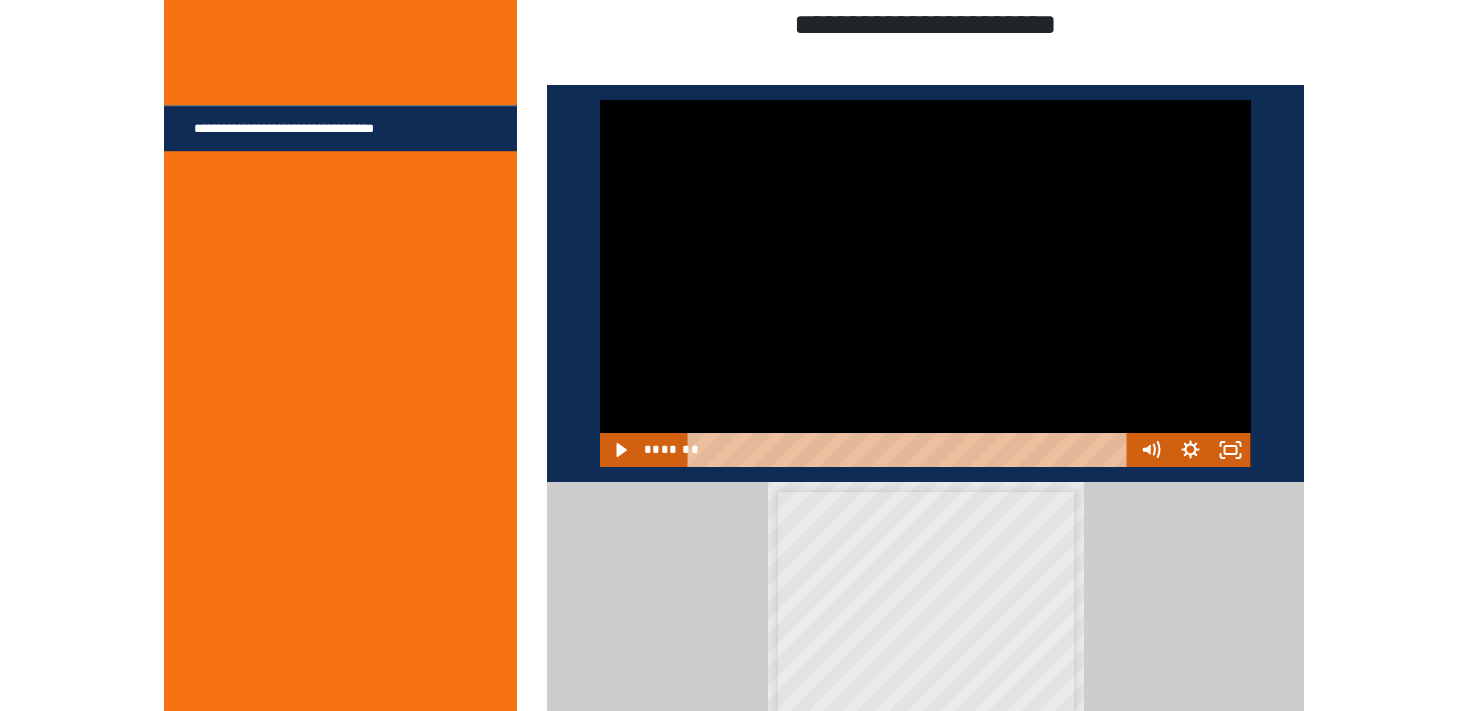 click at bounding box center (925, 283) 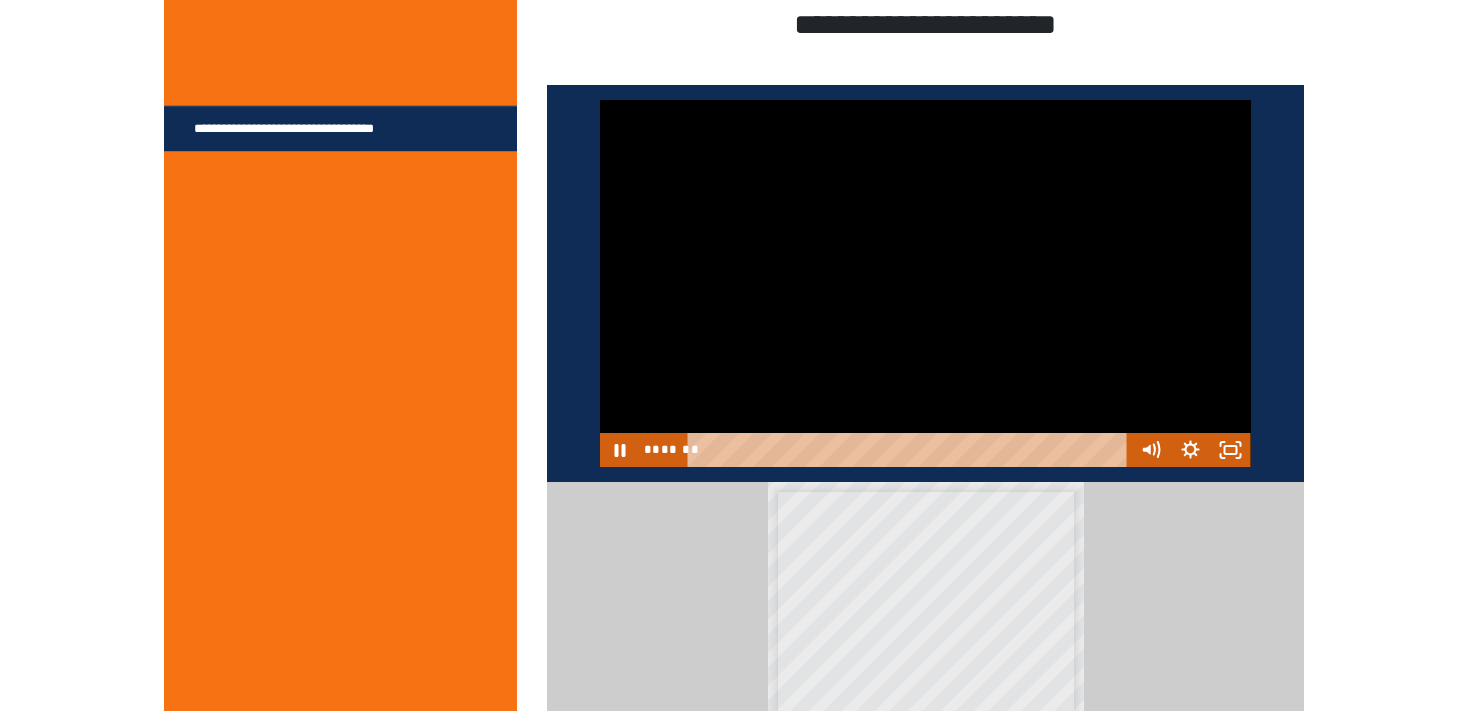 click at bounding box center [925, 283] 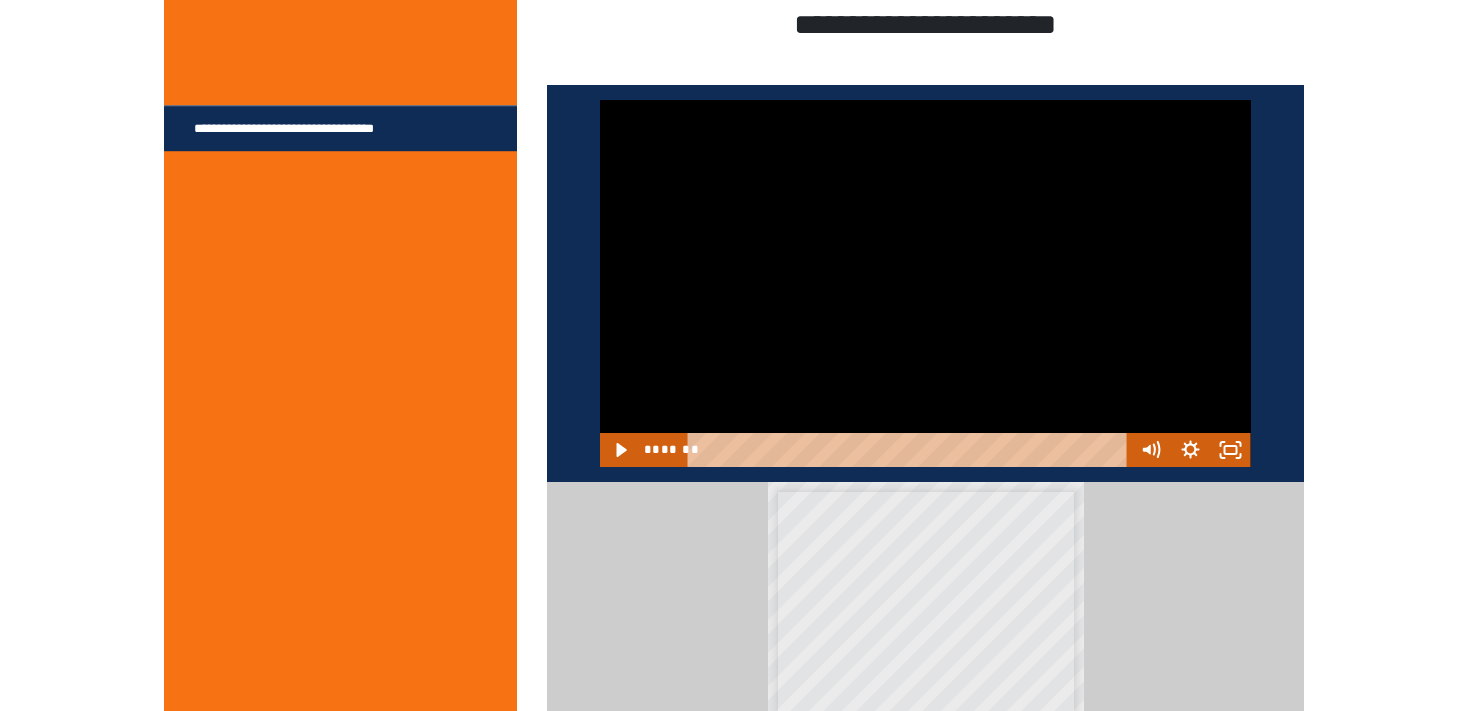 click at bounding box center (925, 283) 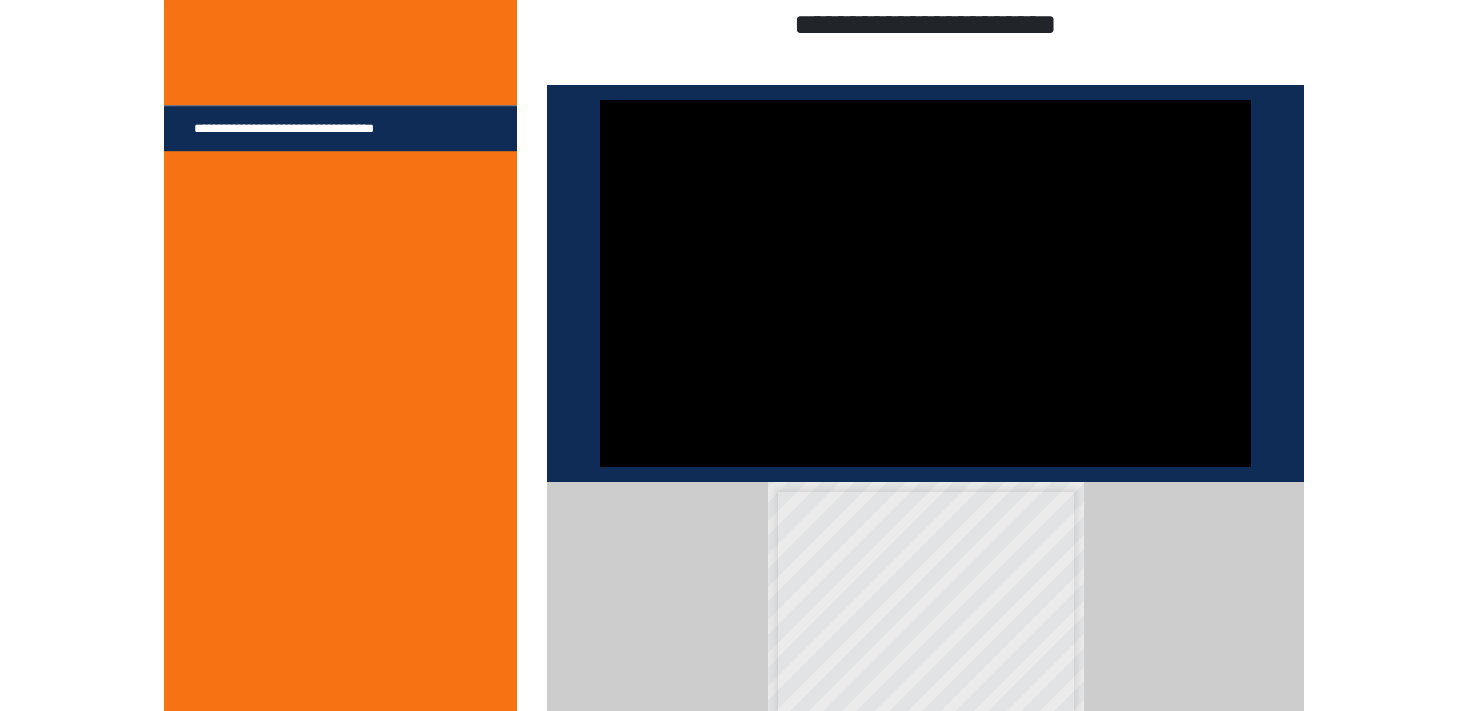 click at bounding box center (925, 283) 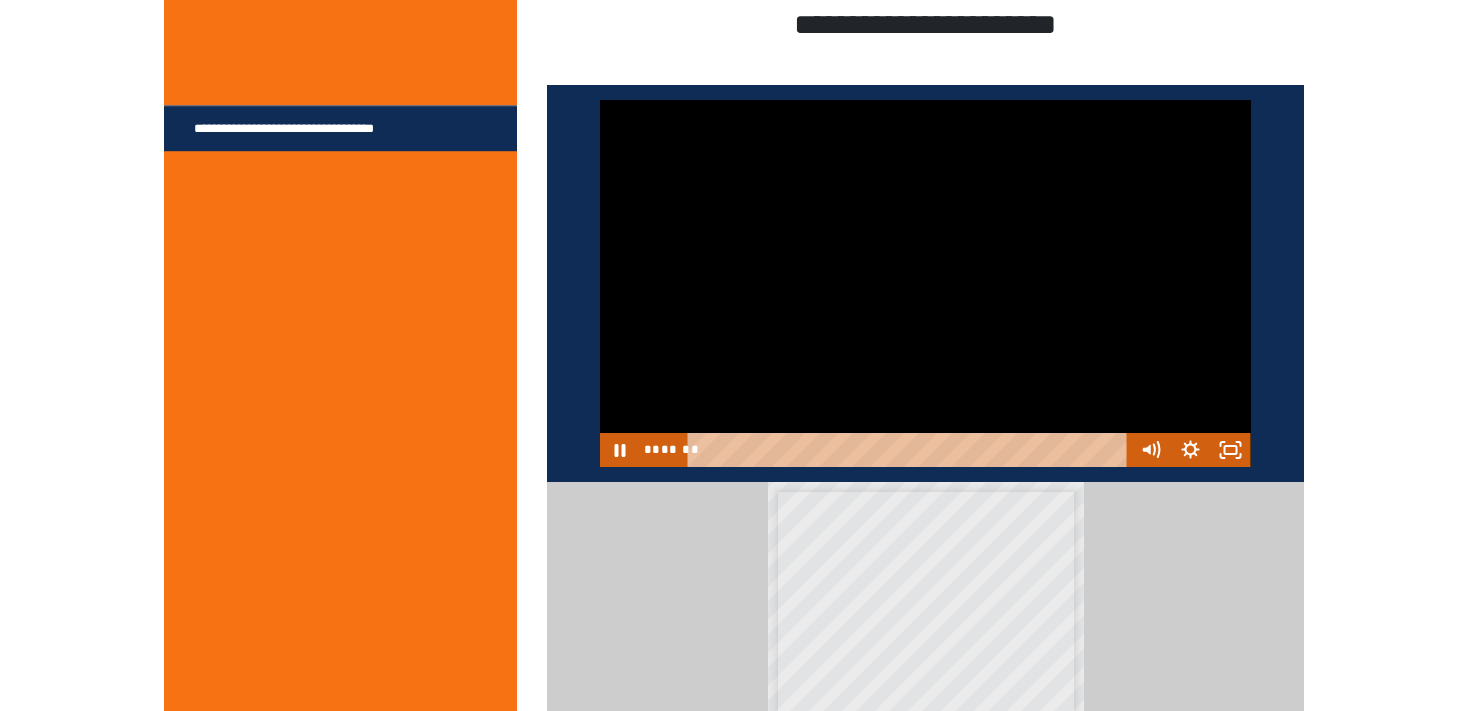 click at bounding box center [925, 283] 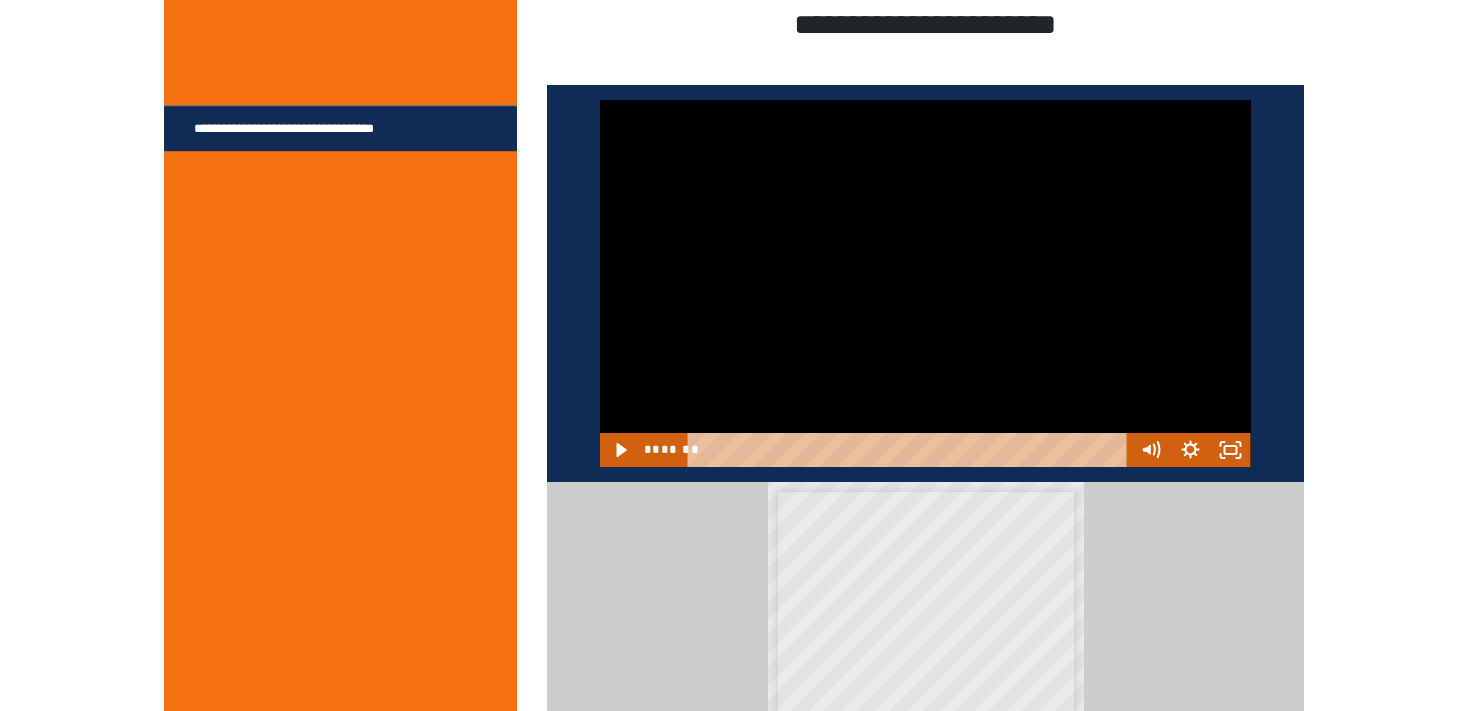 click at bounding box center (925, 283) 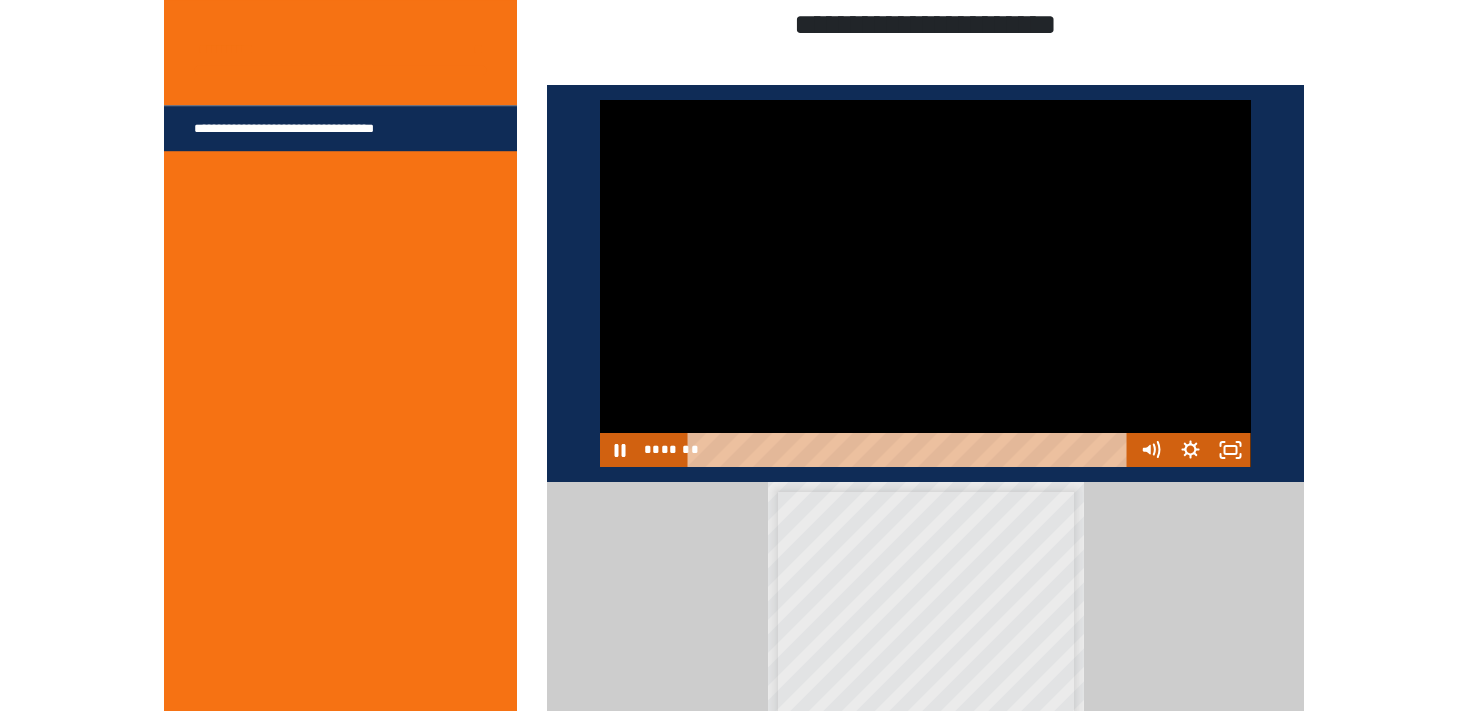 click at bounding box center [925, 283] 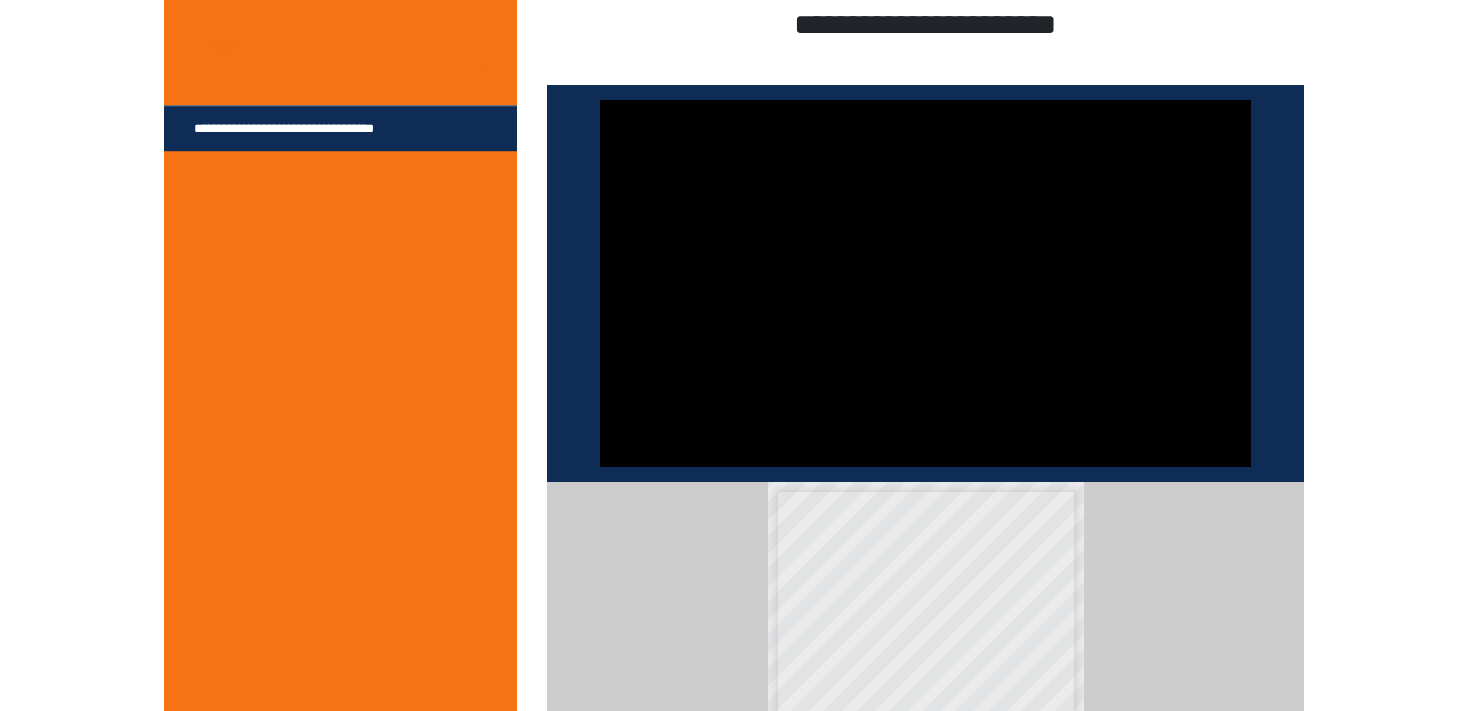click at bounding box center [925, 283] 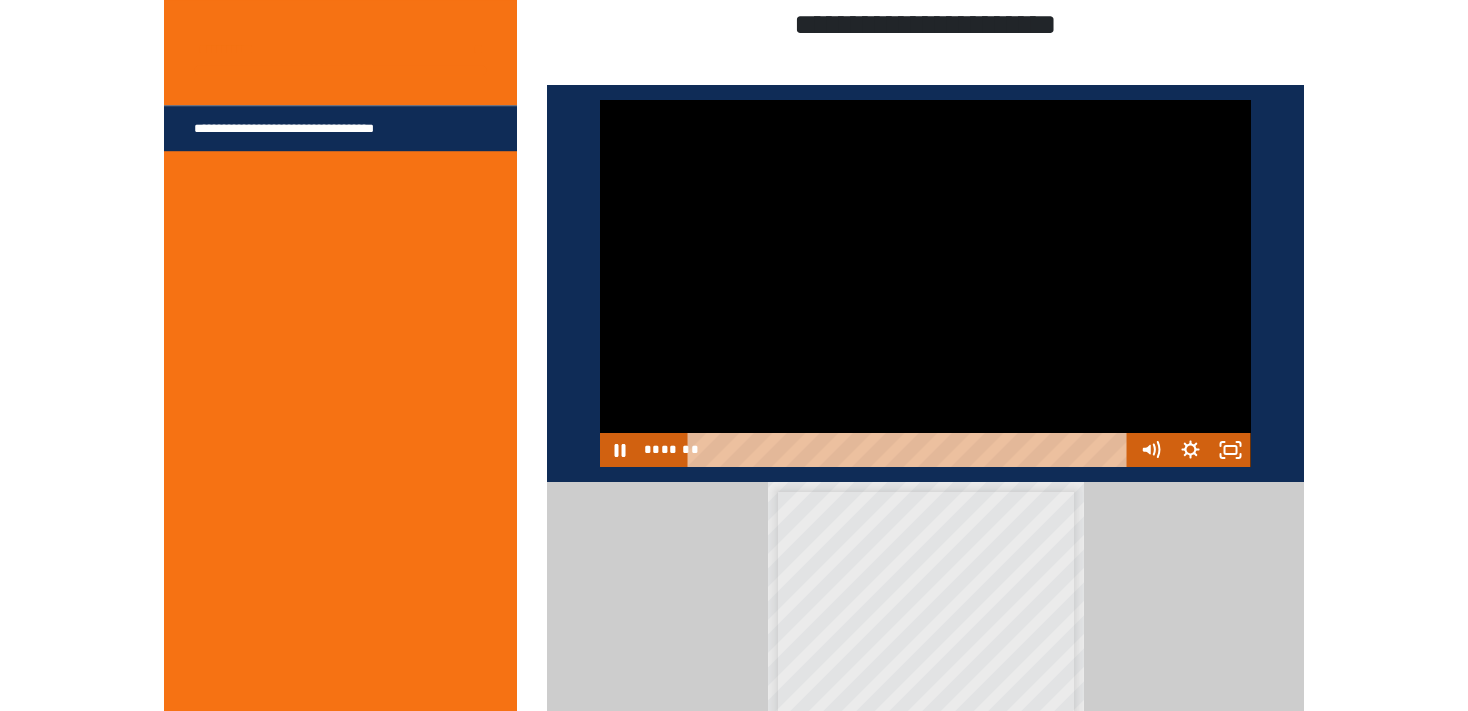 click at bounding box center (925, 283) 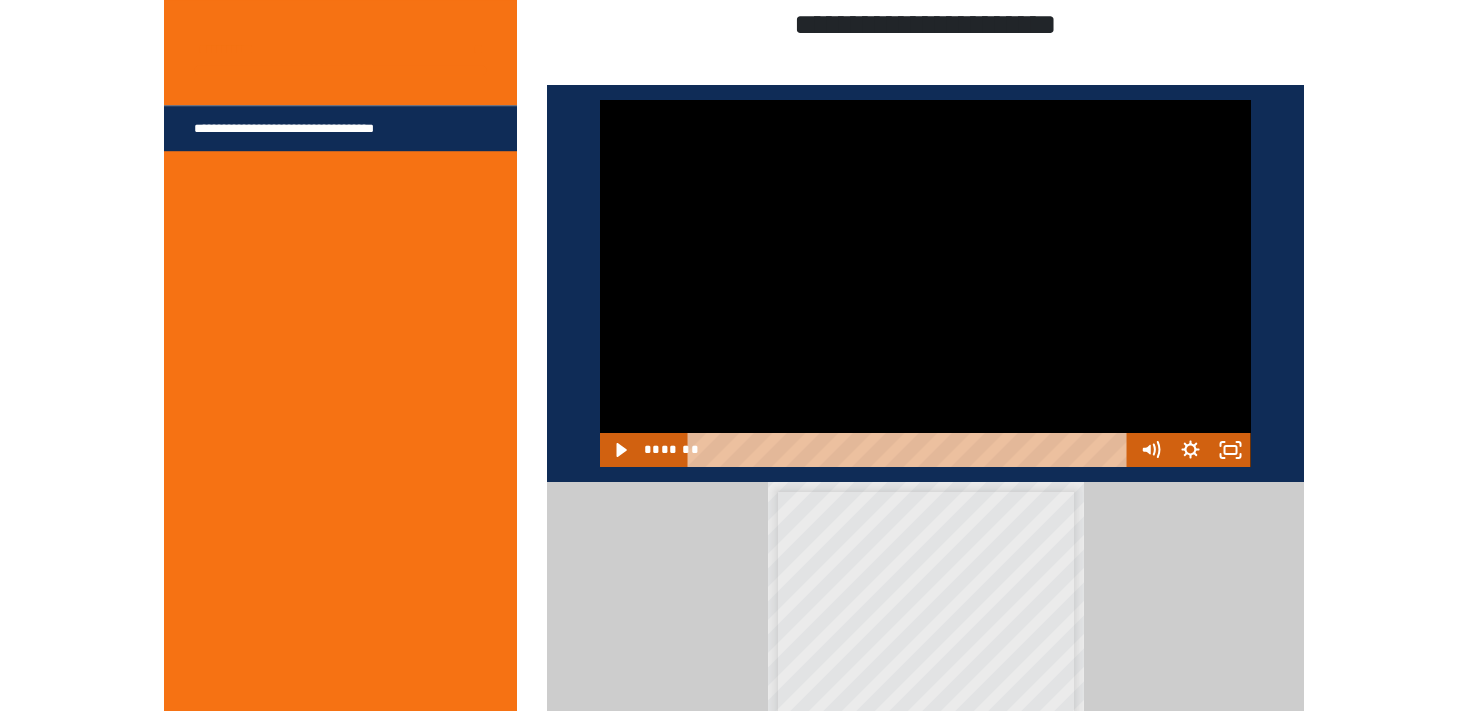 click at bounding box center [925, 283] 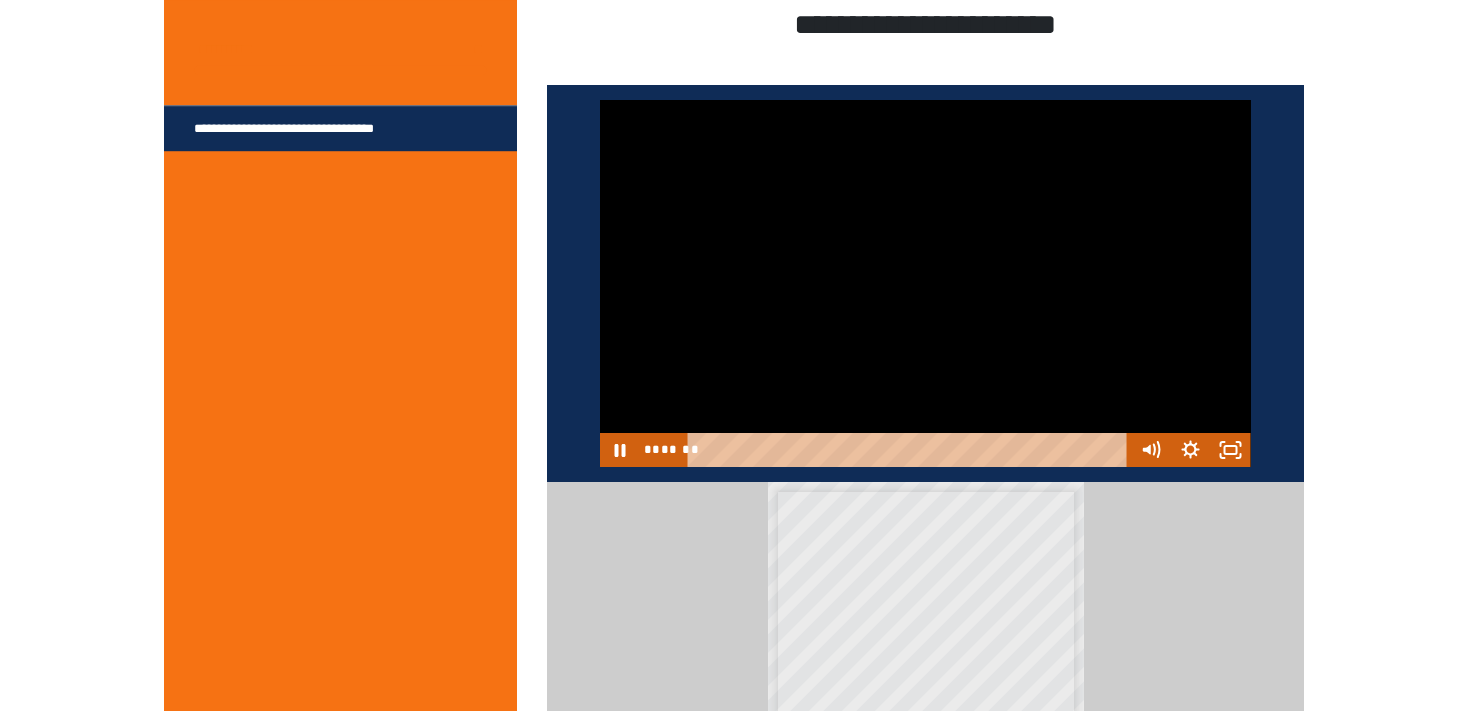 click at bounding box center [925, 283] 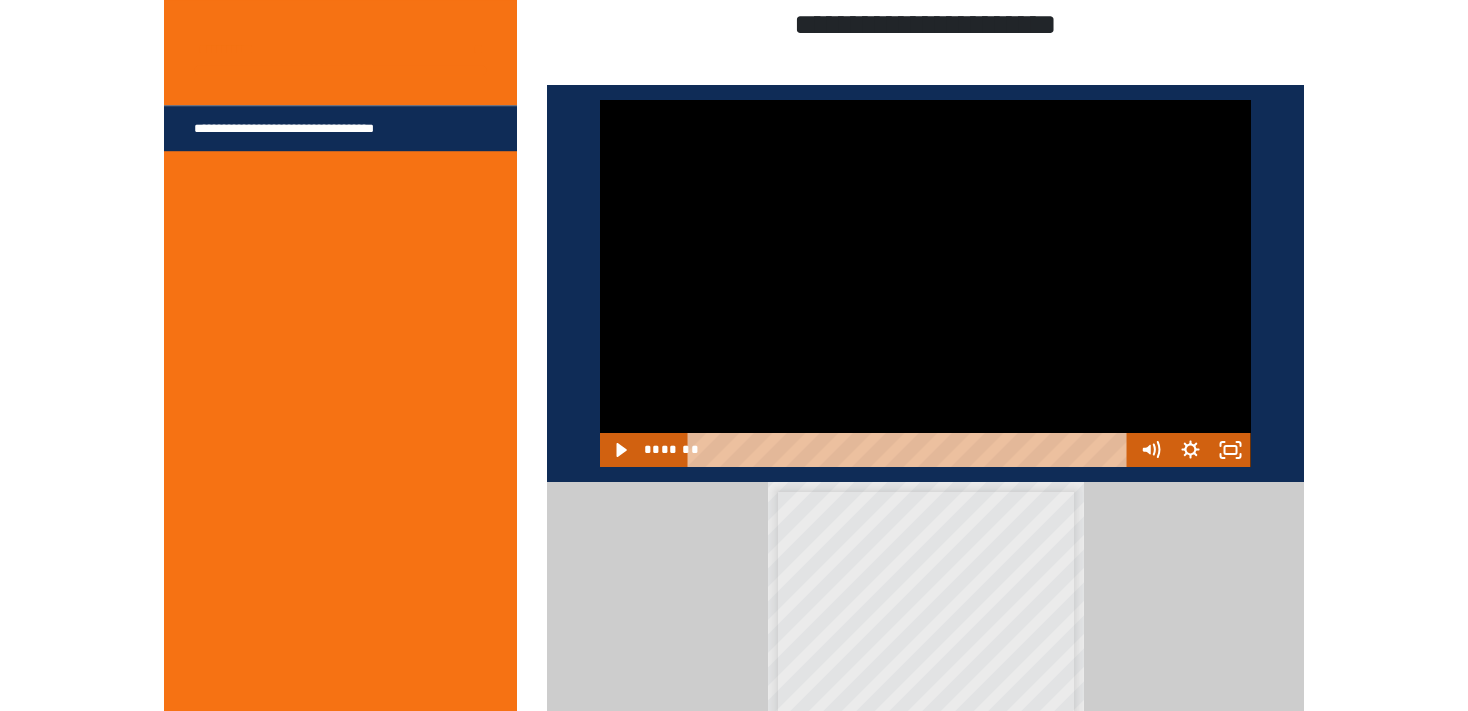 click at bounding box center (925, 283) 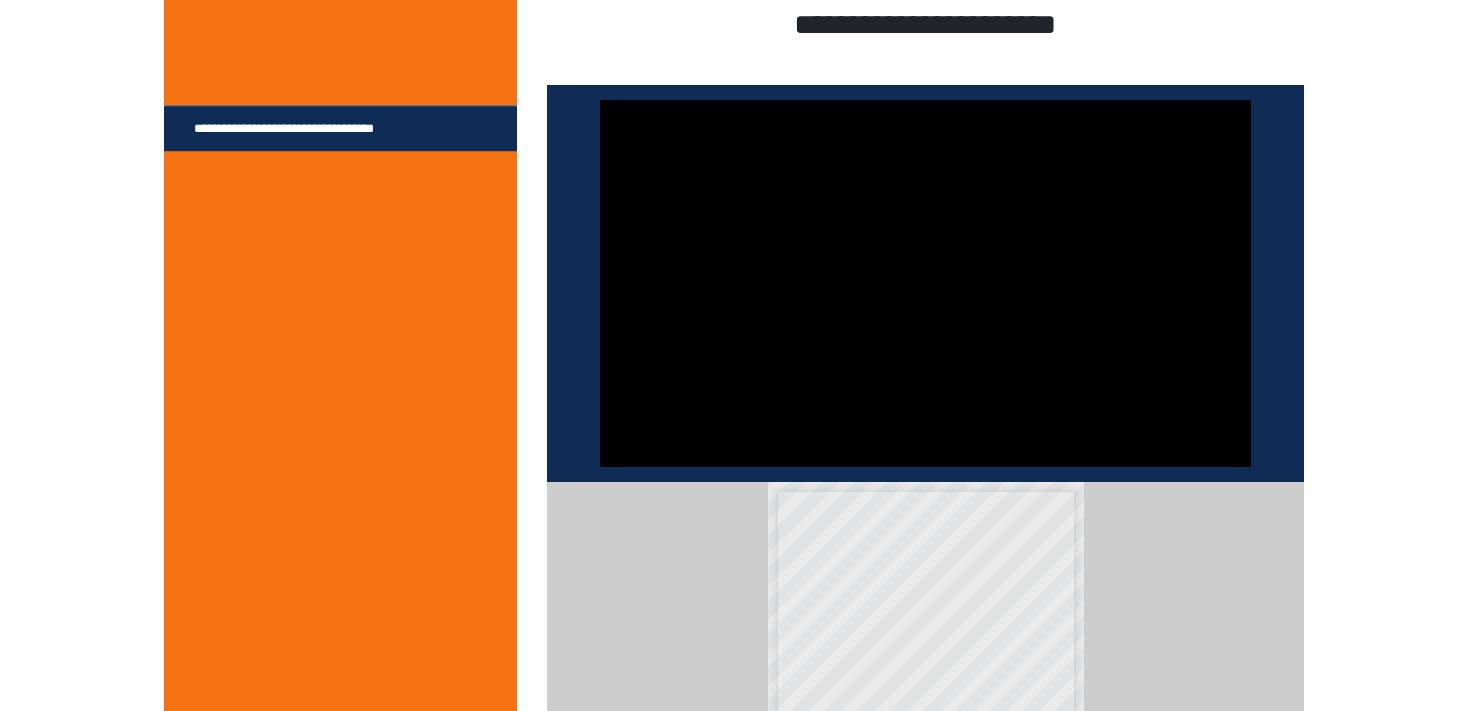 click at bounding box center (925, 283) 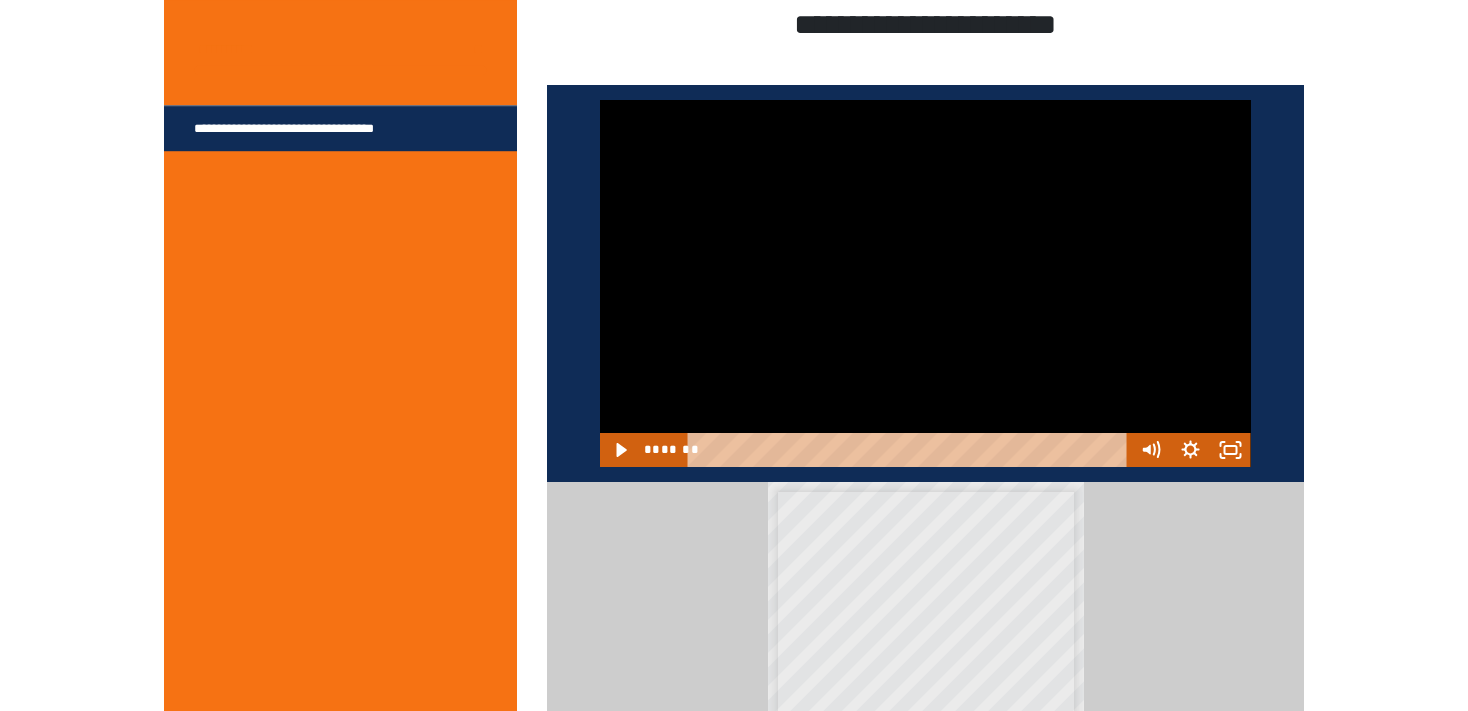 click at bounding box center (925, 283) 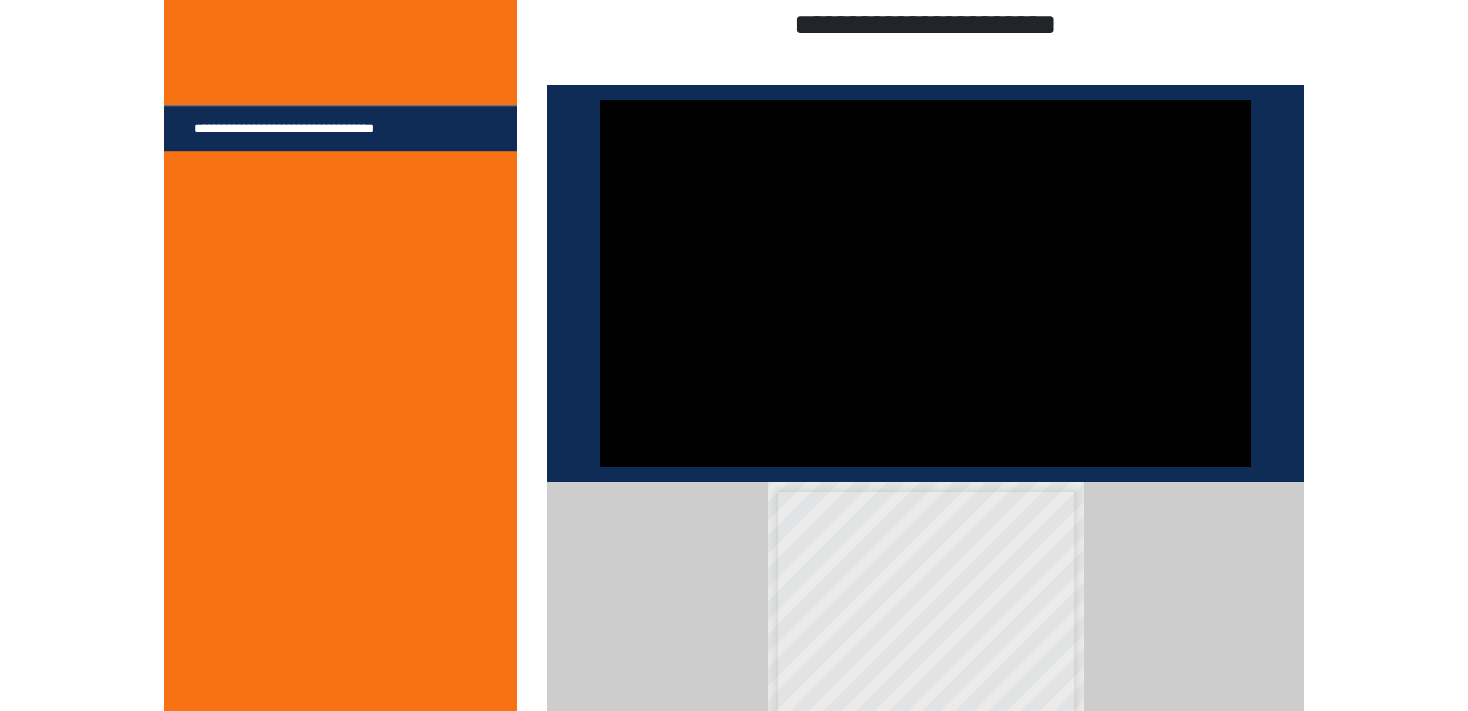 click at bounding box center (925, 283) 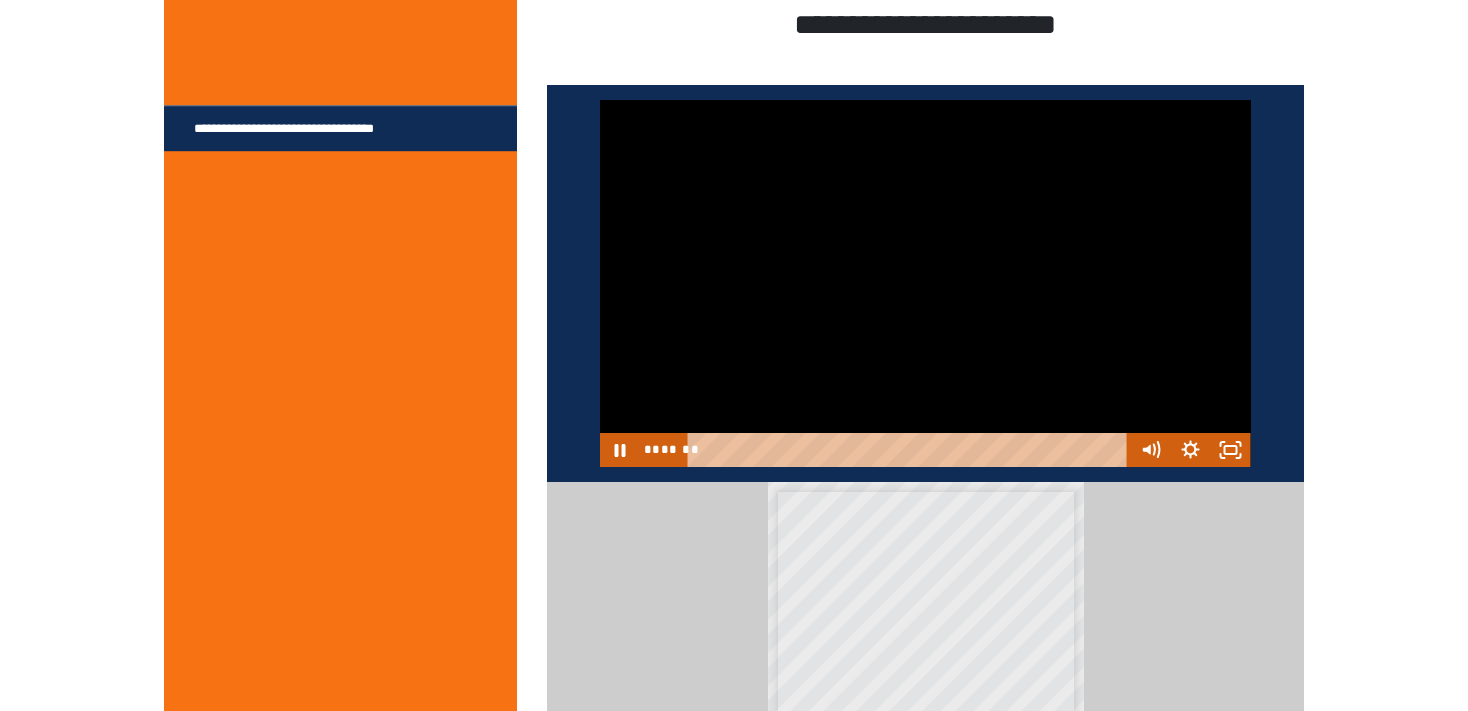 click at bounding box center (925, 283) 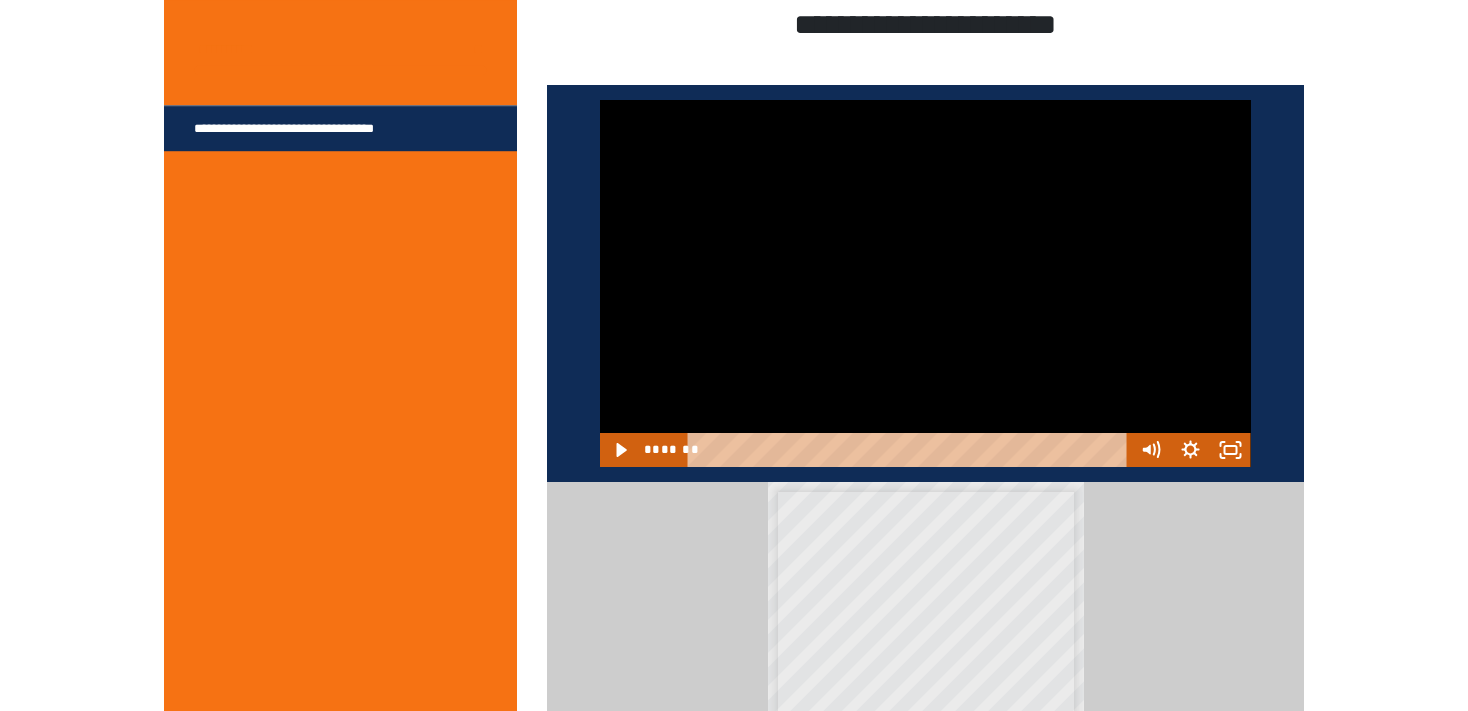 click at bounding box center [925, 283] 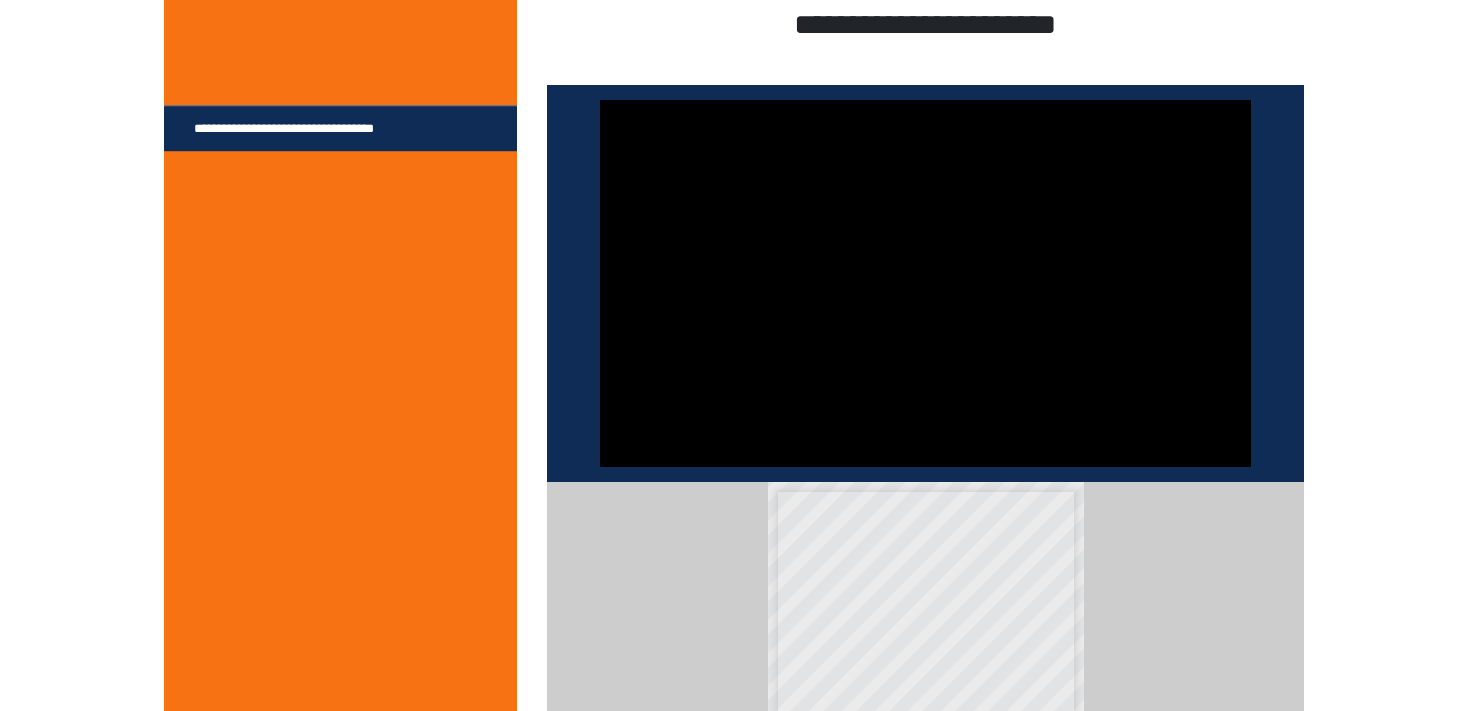 click at bounding box center (925, 283) 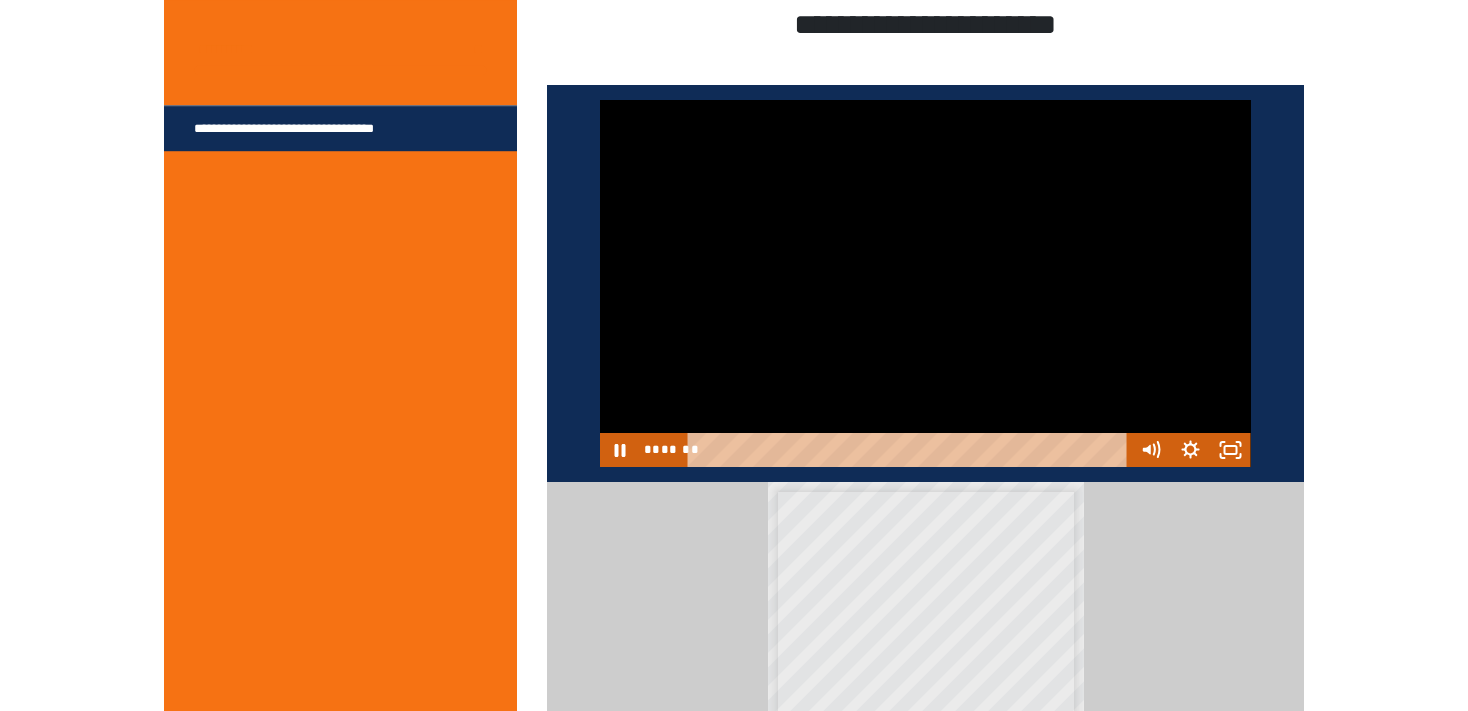 click at bounding box center (925, 283) 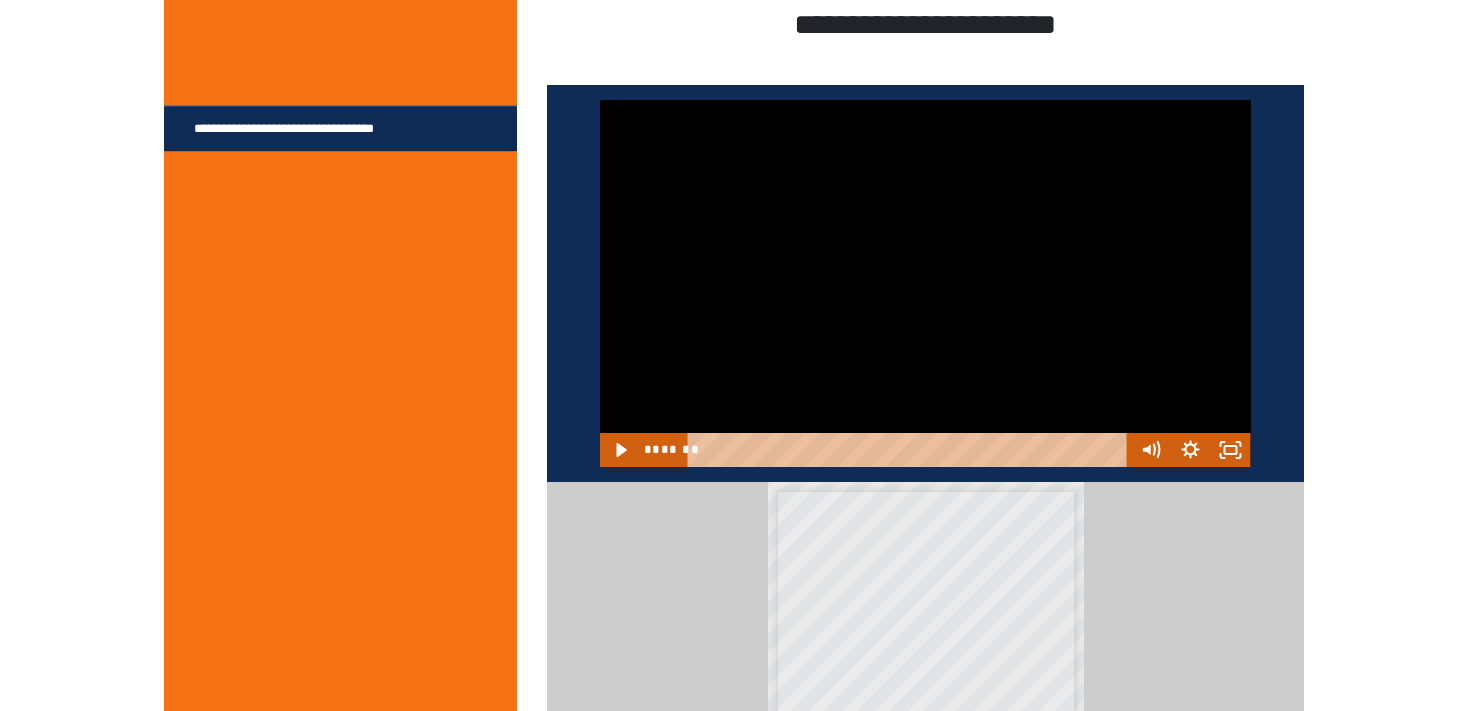 click at bounding box center [925, 283] 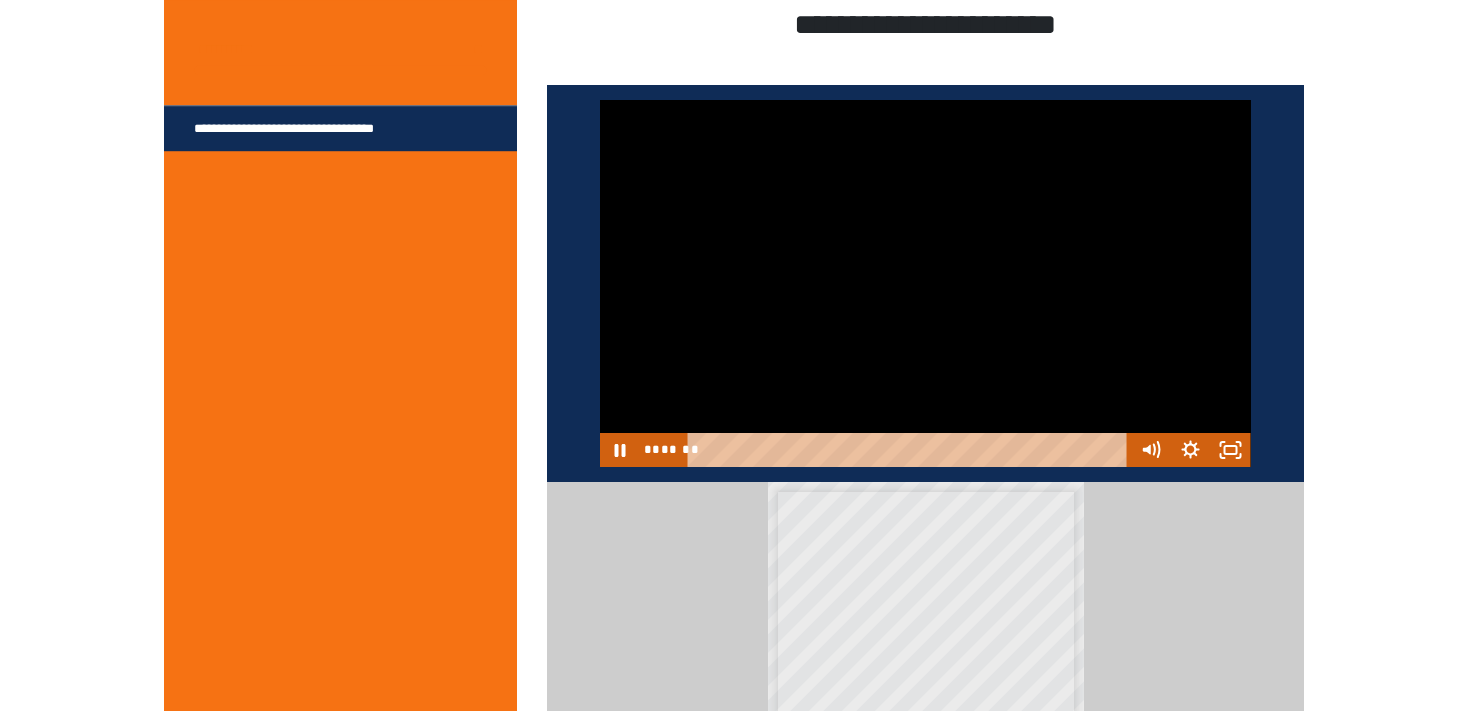 click at bounding box center [925, 283] 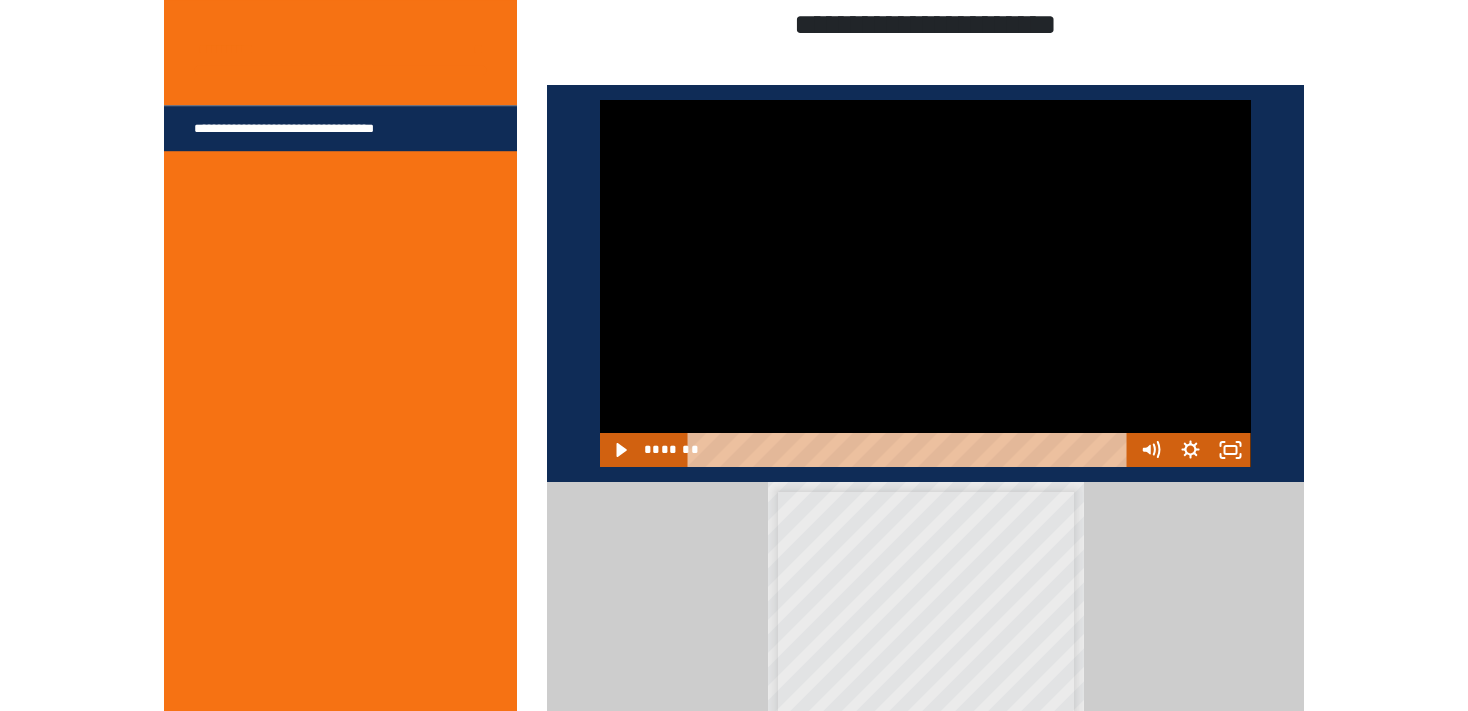 click at bounding box center [925, 283] 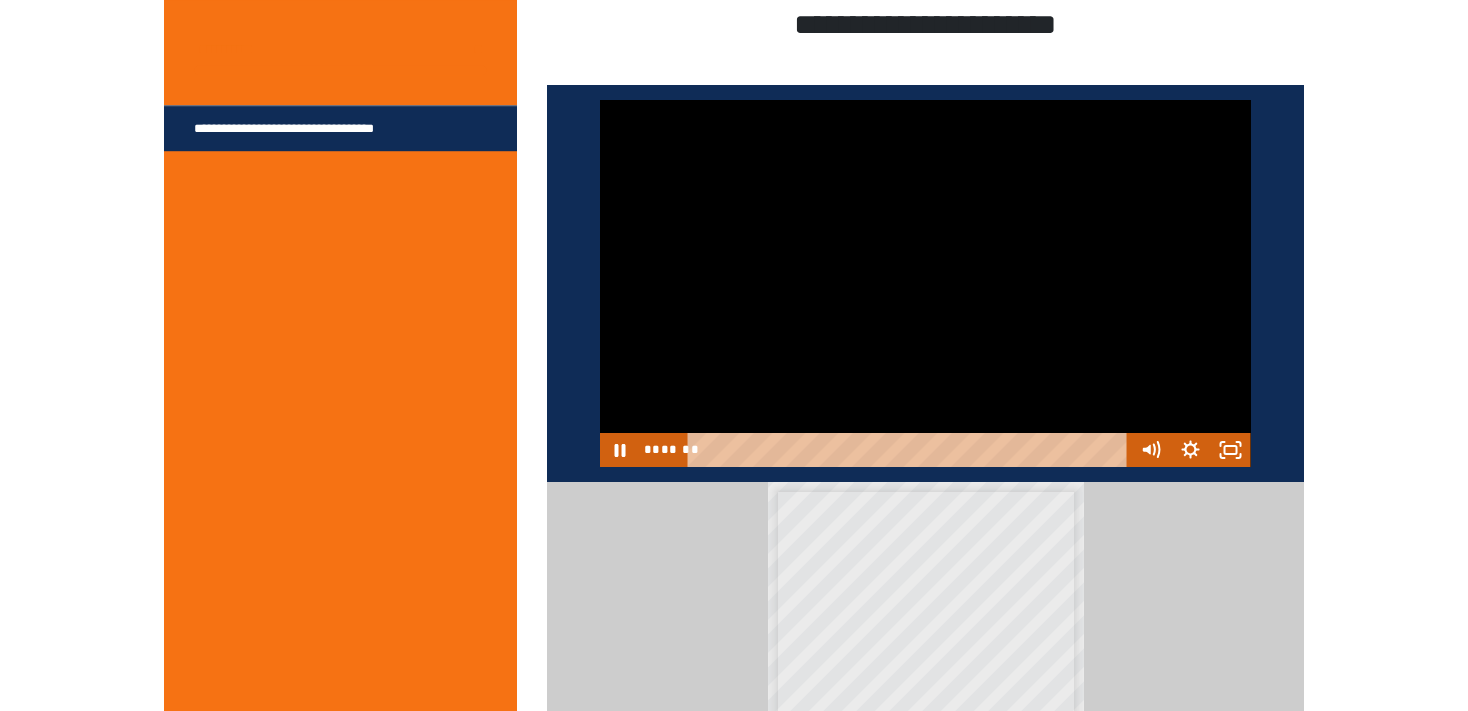 click at bounding box center [925, 283] 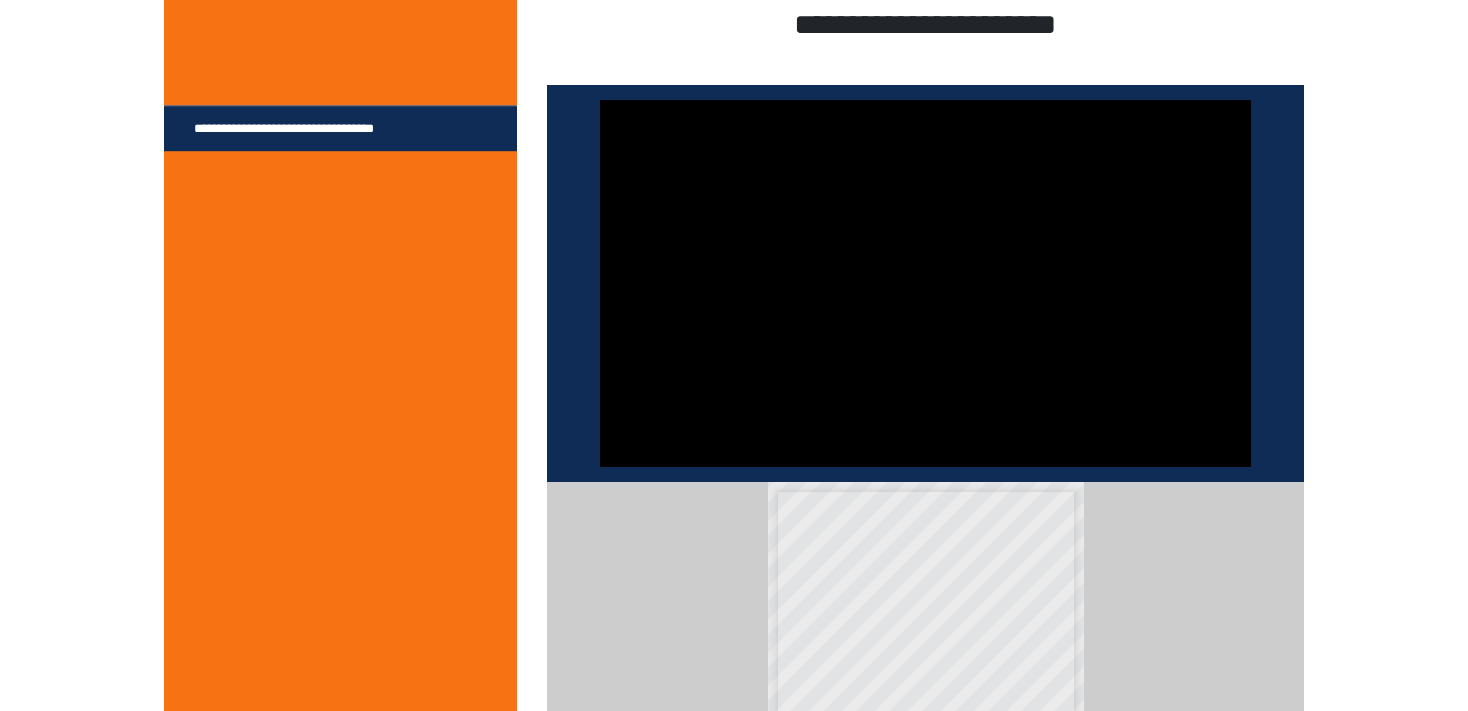 click at bounding box center (925, 283) 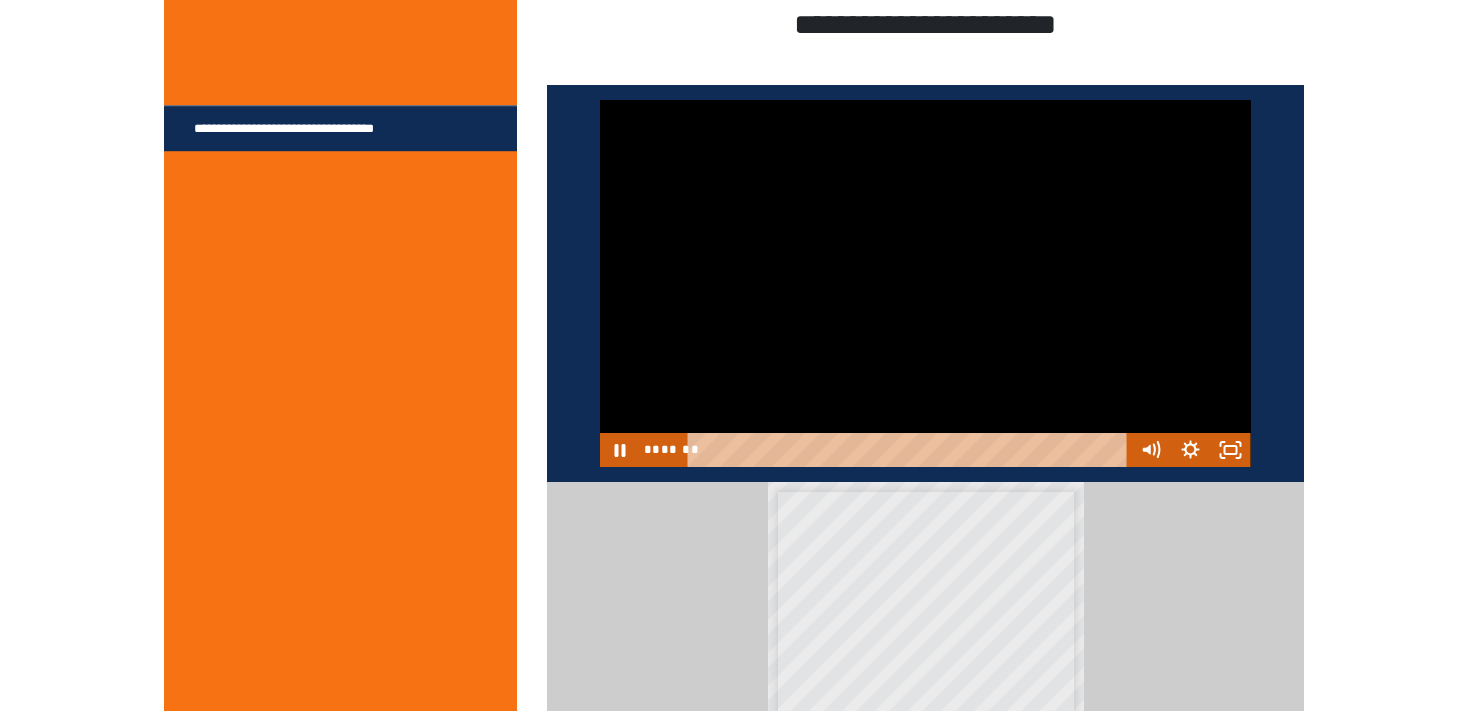 click at bounding box center [925, 283] 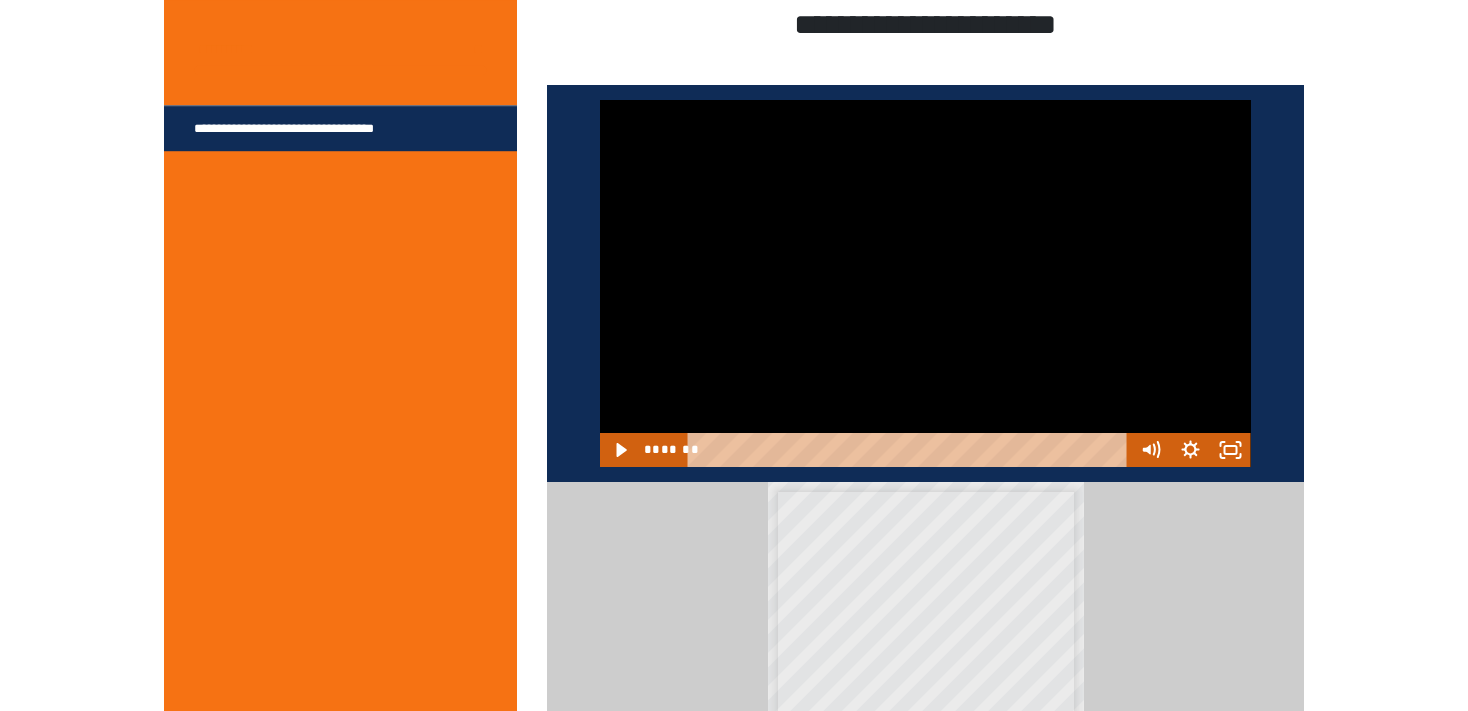 click at bounding box center [925, 283] 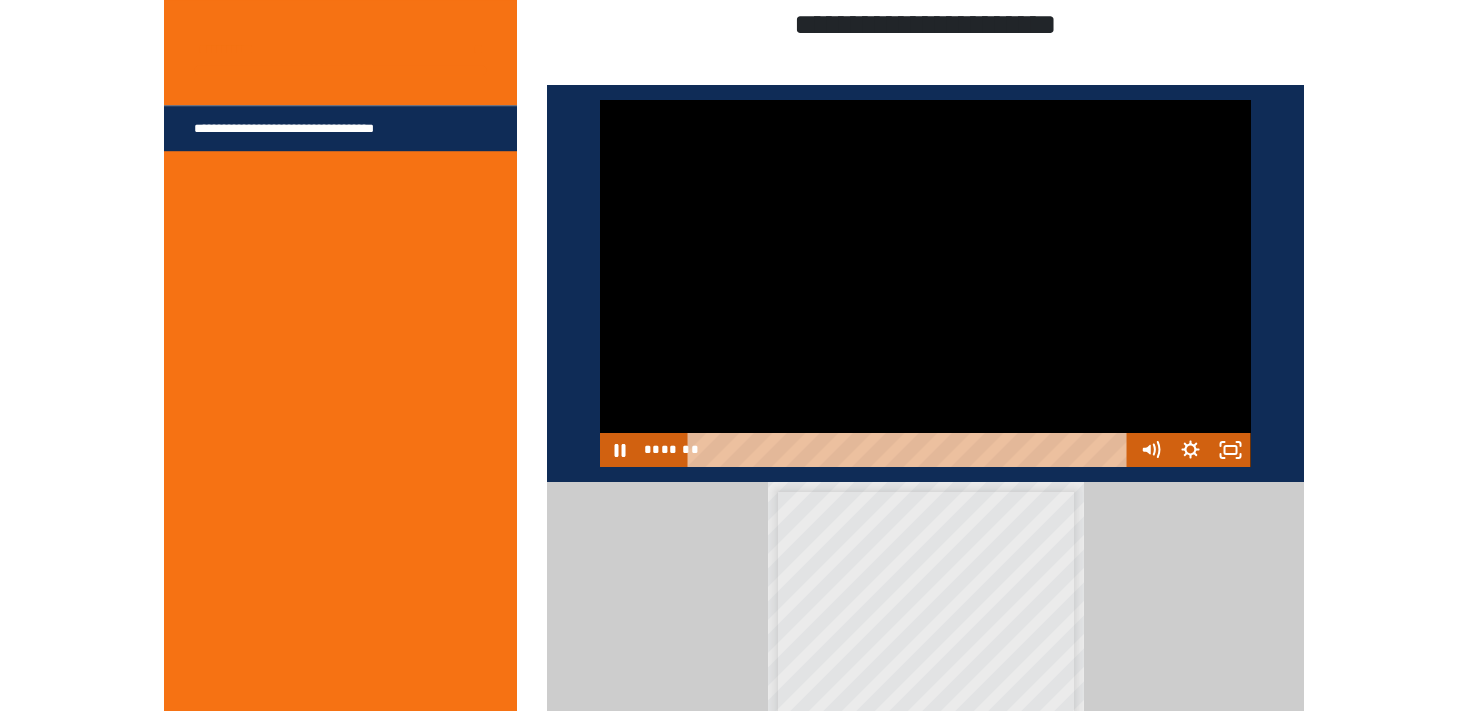 click at bounding box center [925, 283] 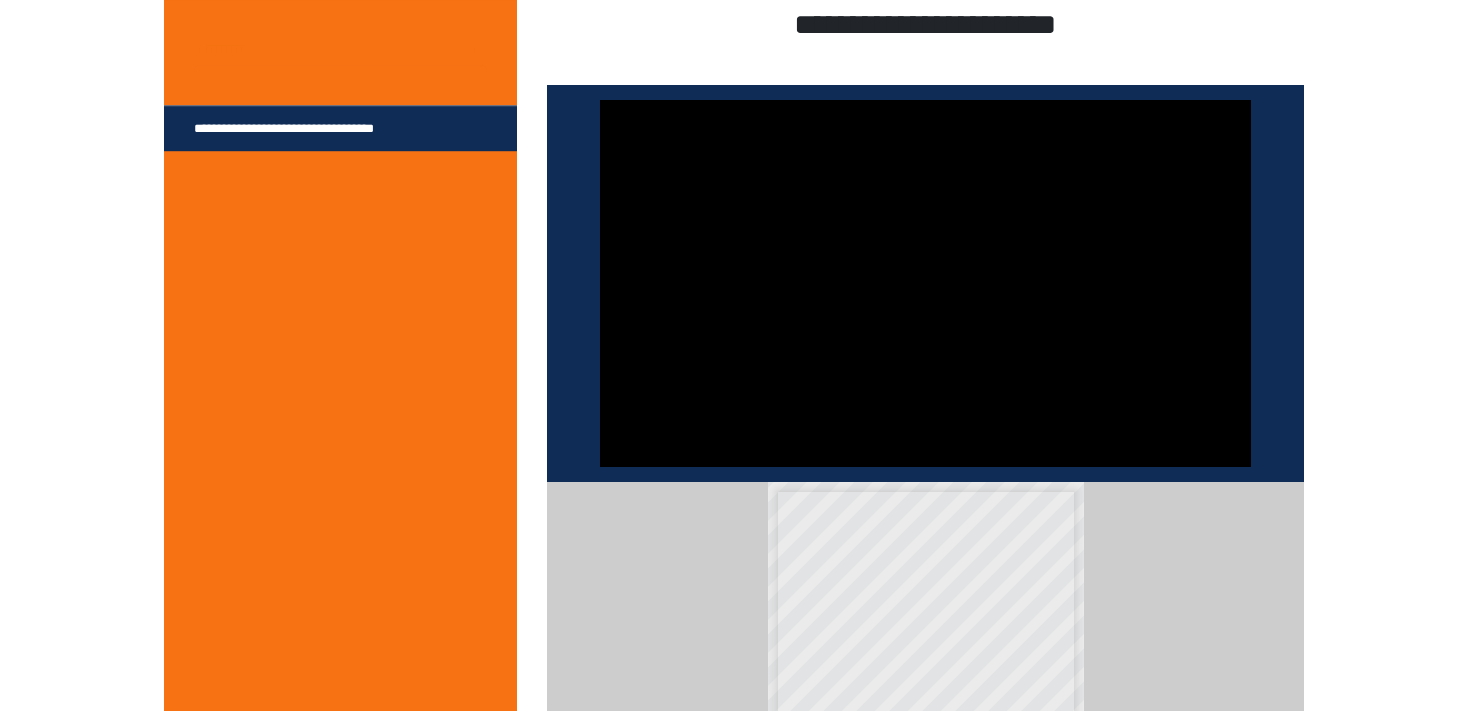 click at bounding box center (925, 283) 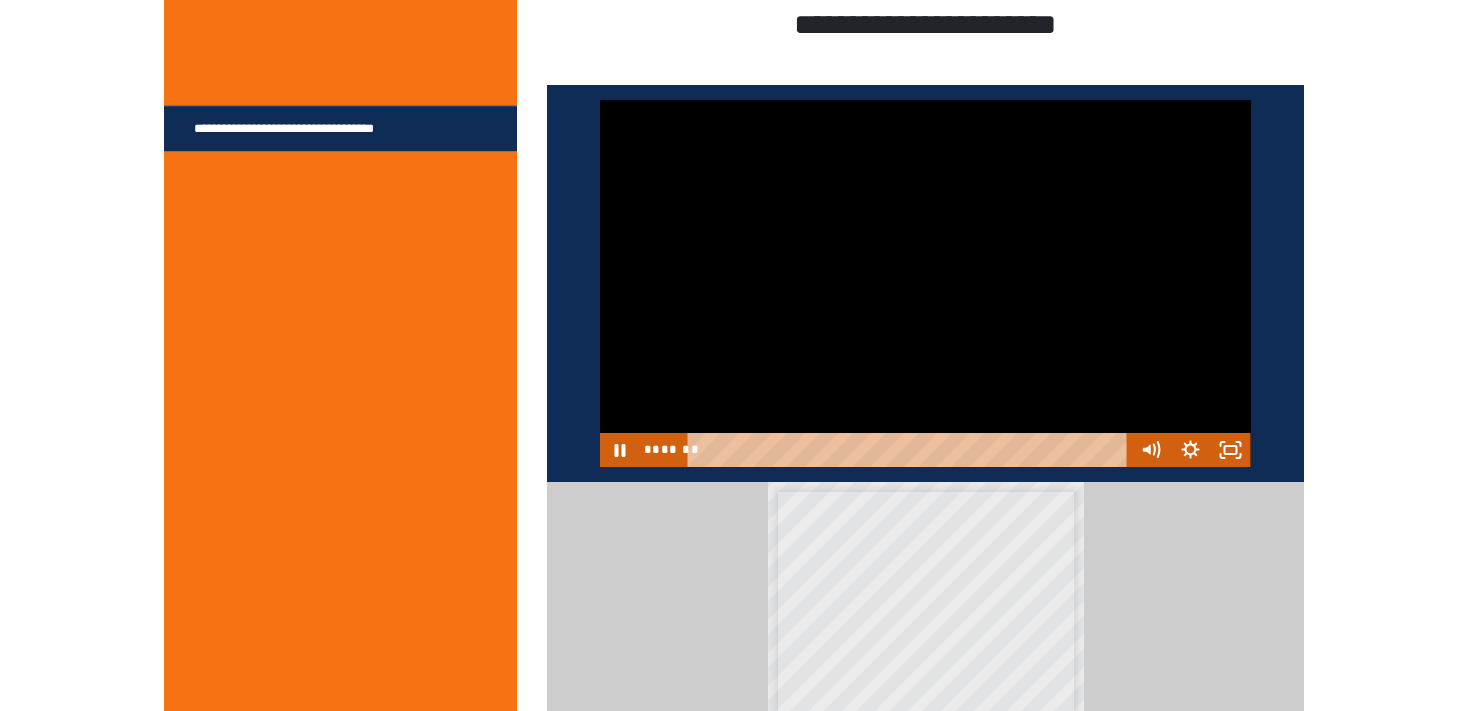 click at bounding box center [925, 283] 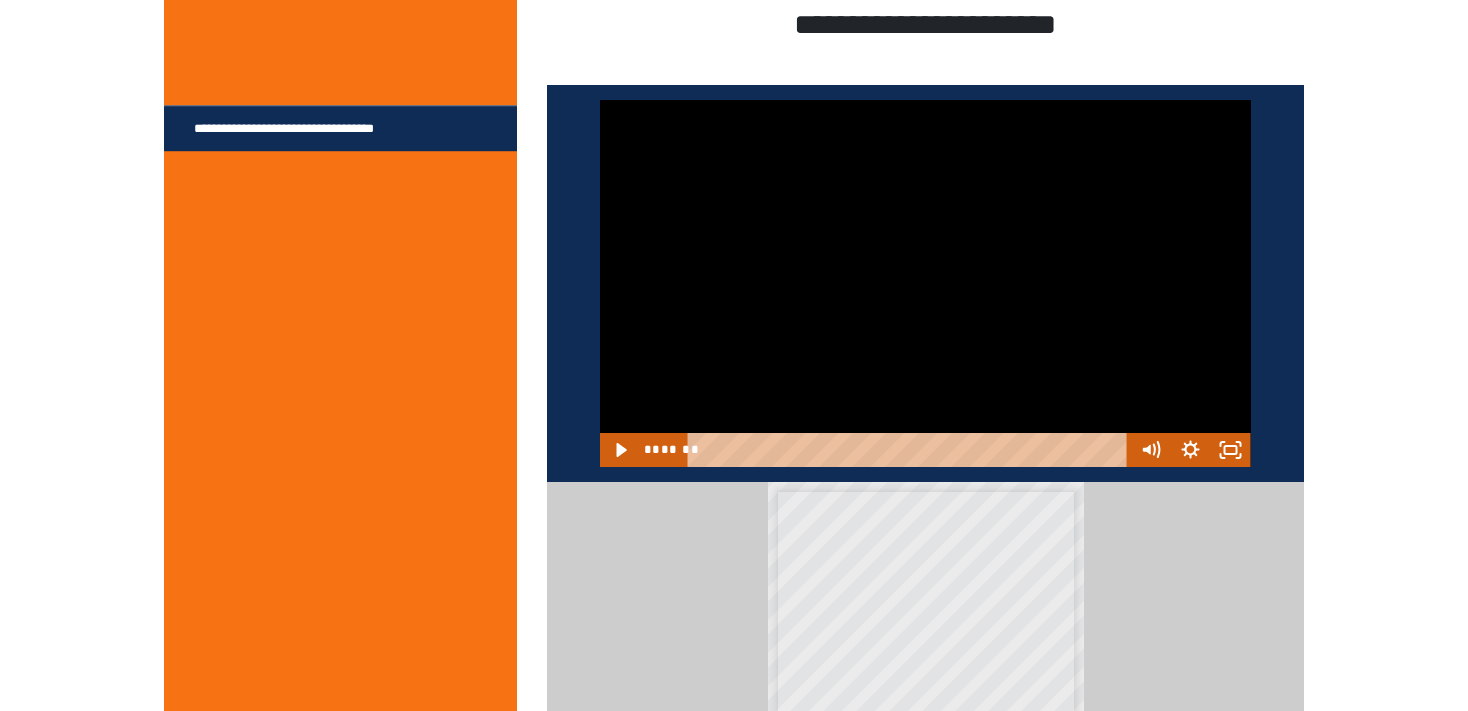 click at bounding box center (925, 283) 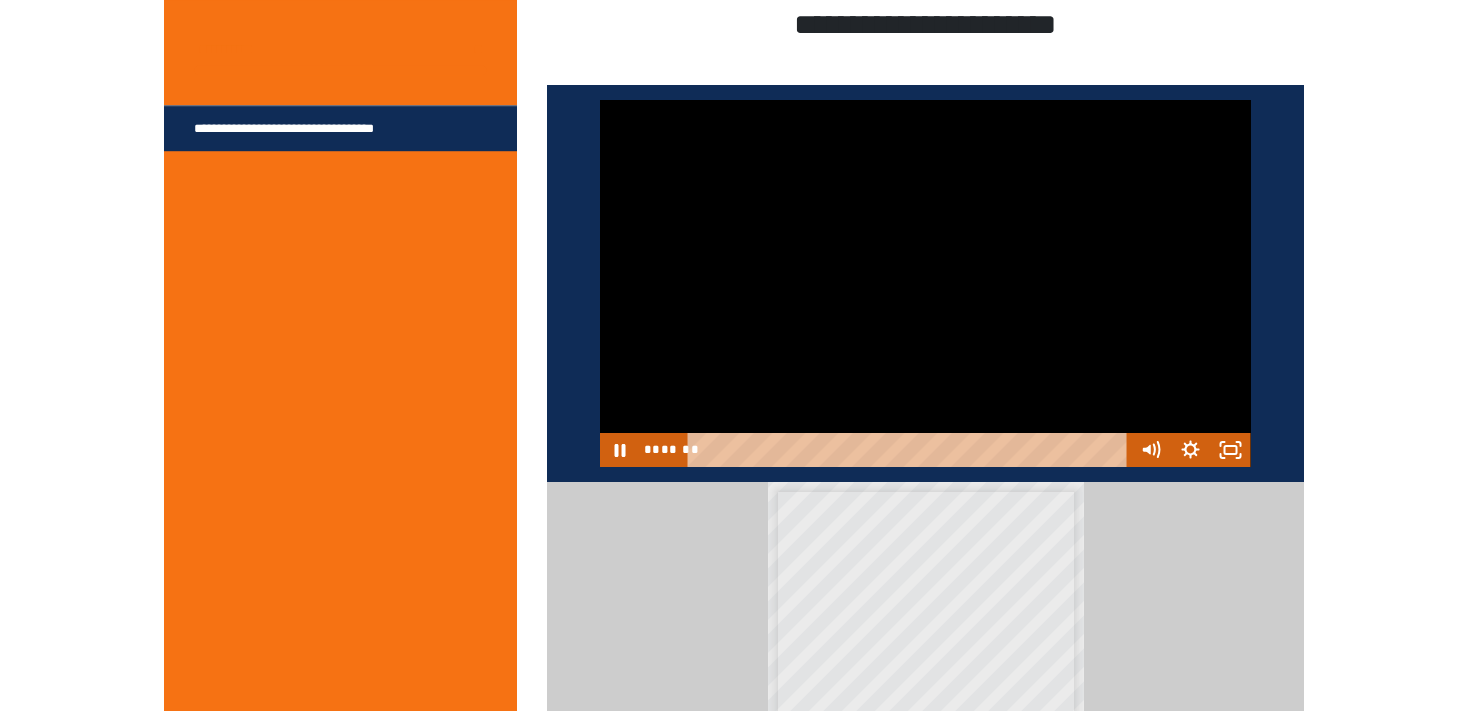click at bounding box center [925, 283] 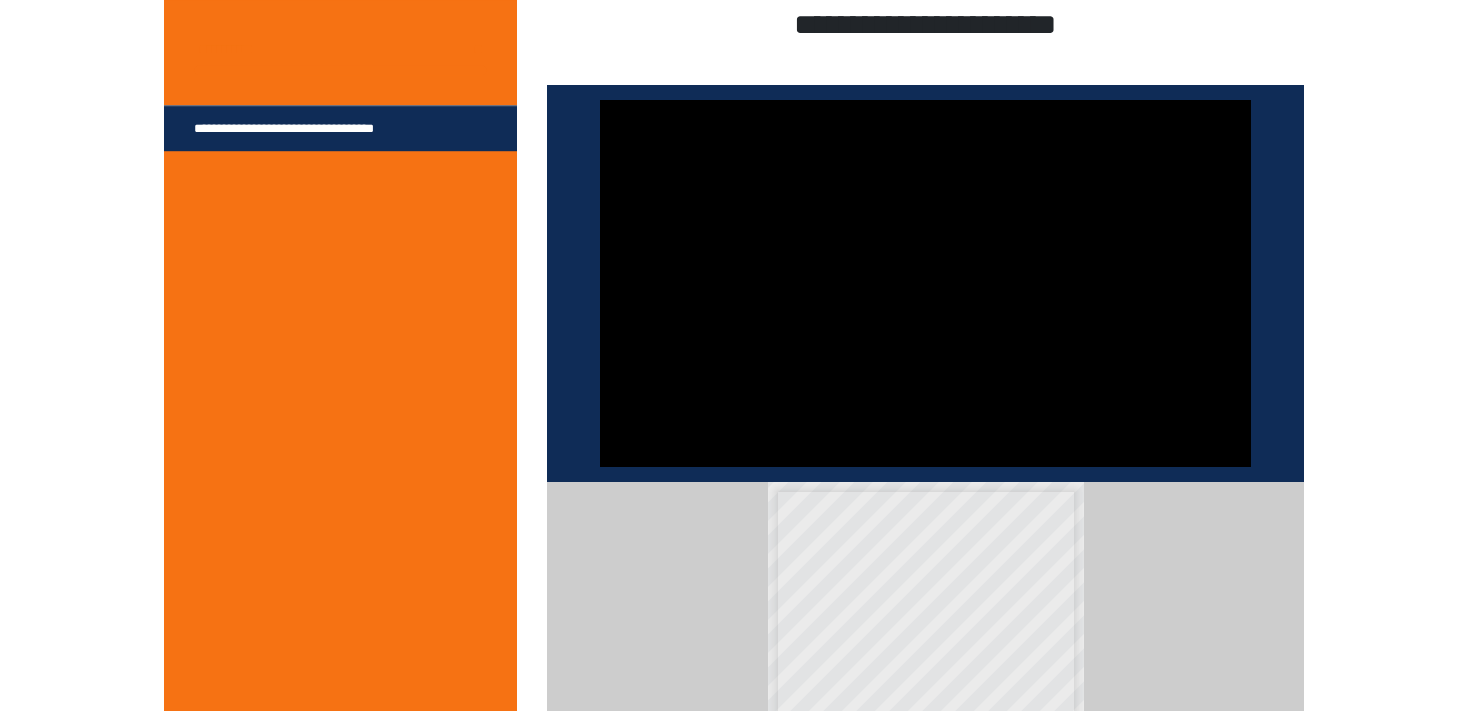 click at bounding box center [925, 283] 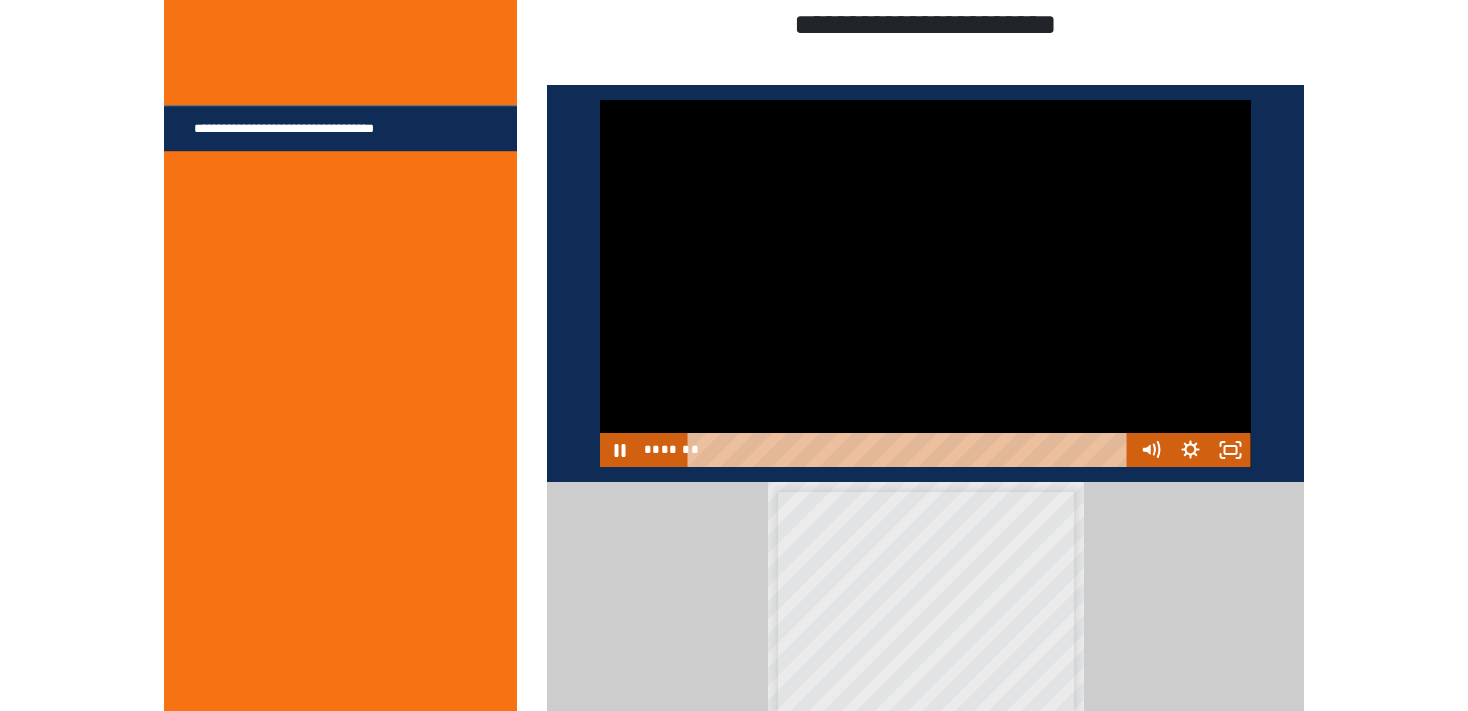click at bounding box center [925, 283] 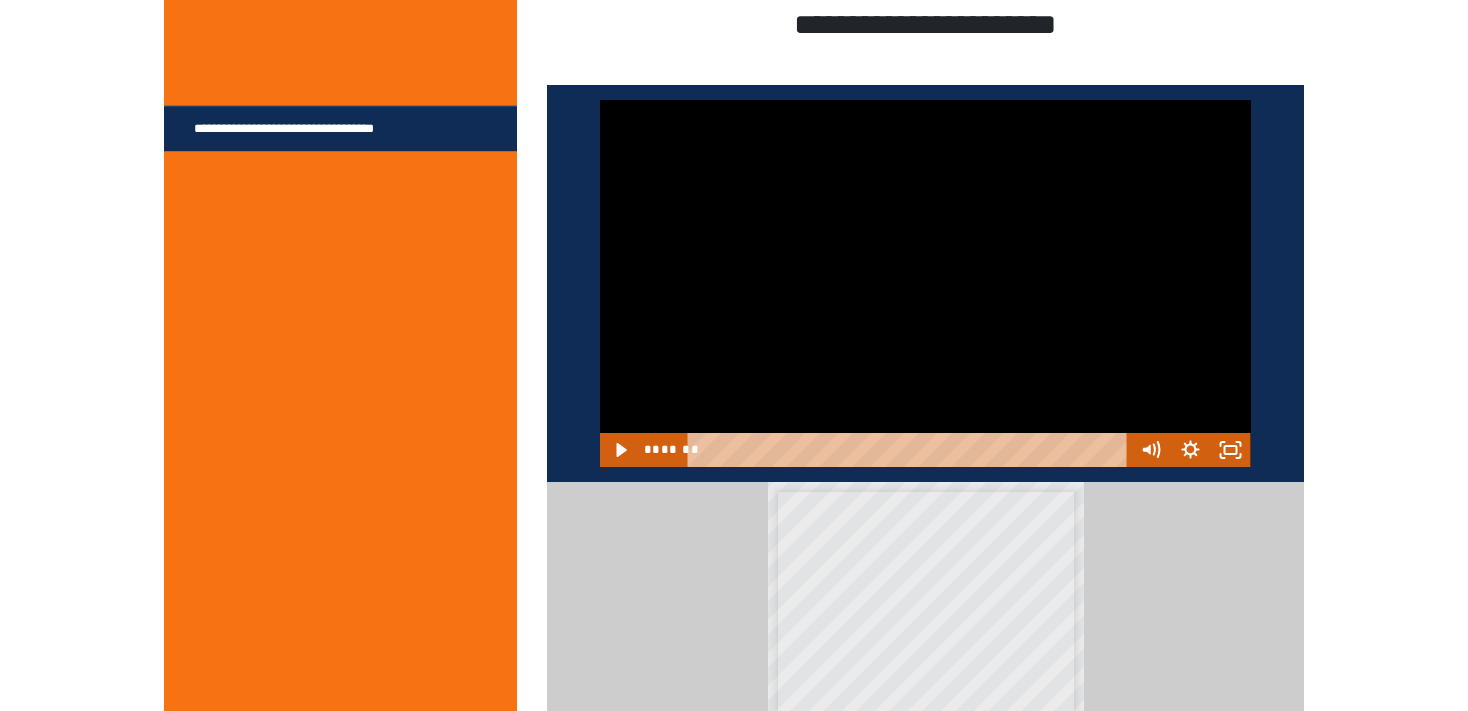 click at bounding box center [925, 283] 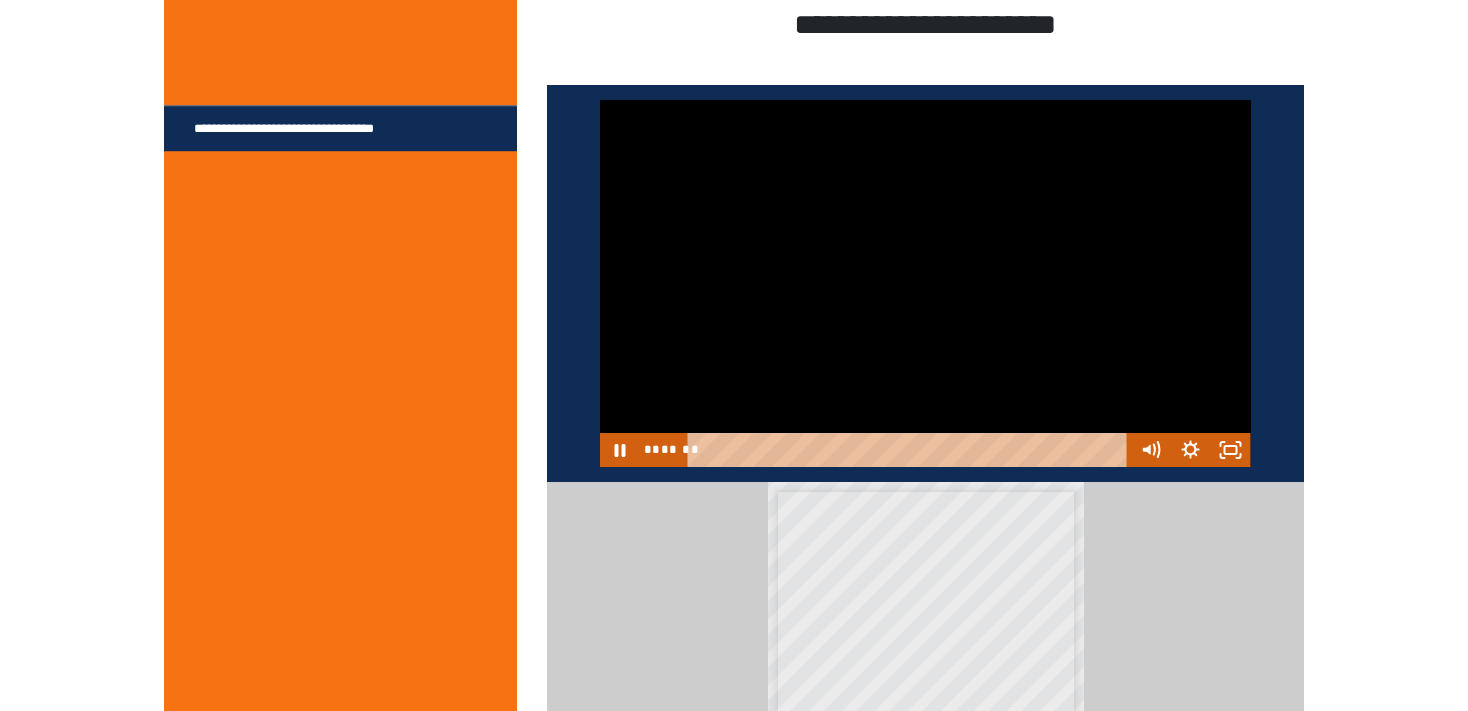 click at bounding box center (925, 283) 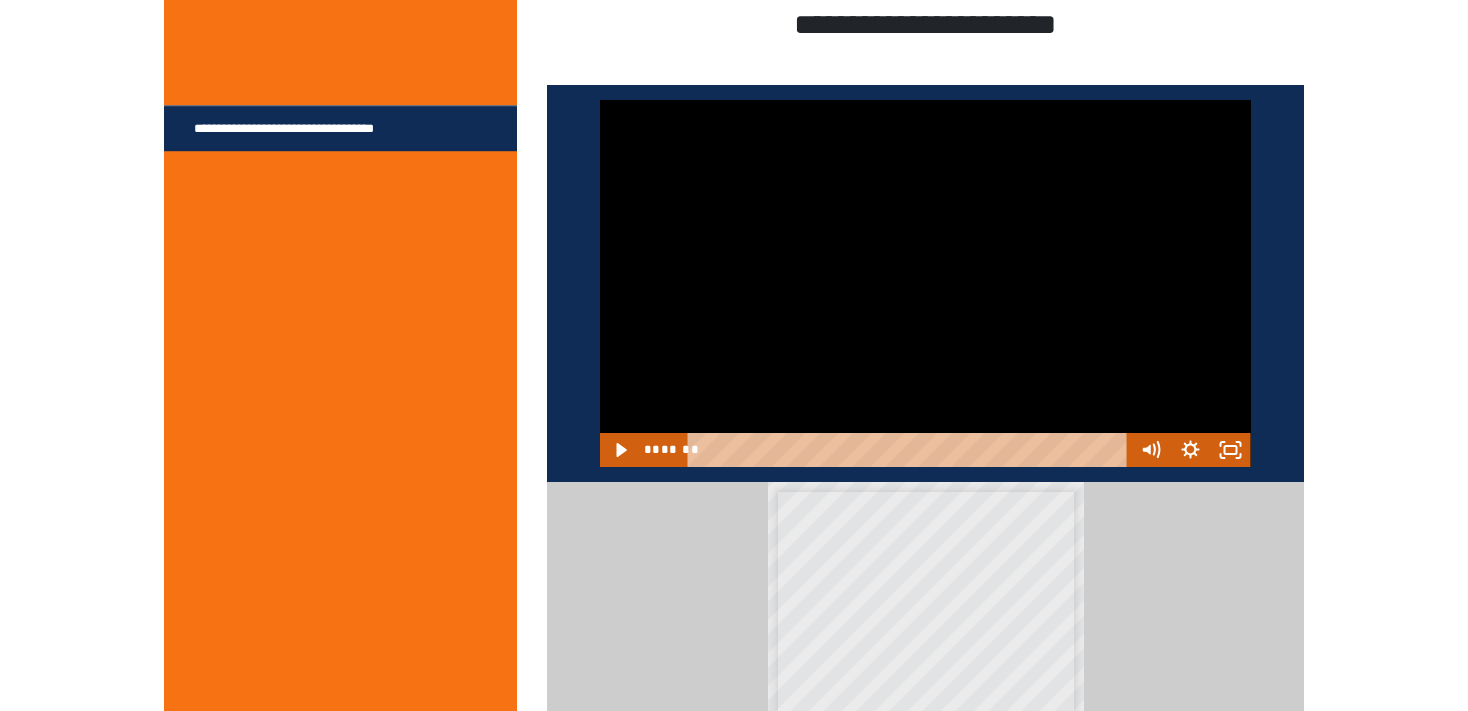click at bounding box center [925, 283] 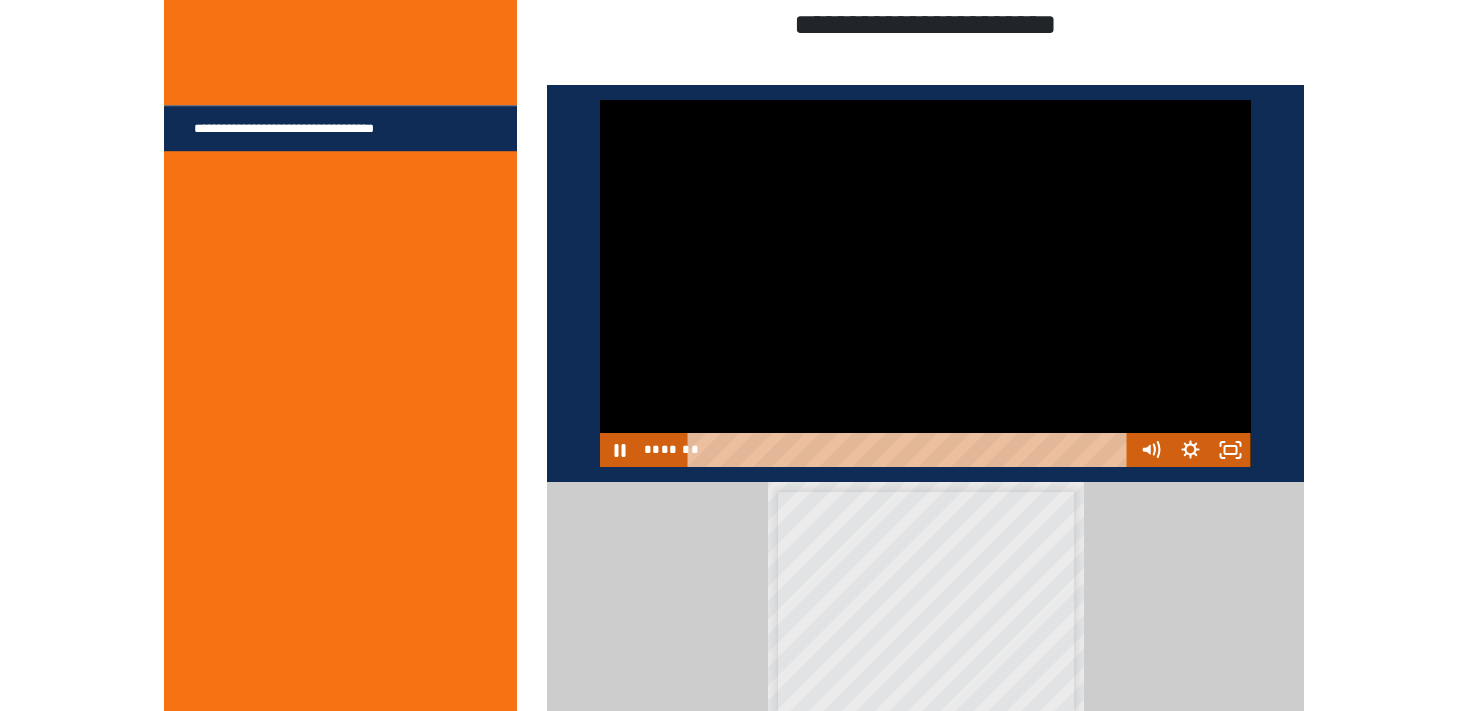 click at bounding box center [925, 283] 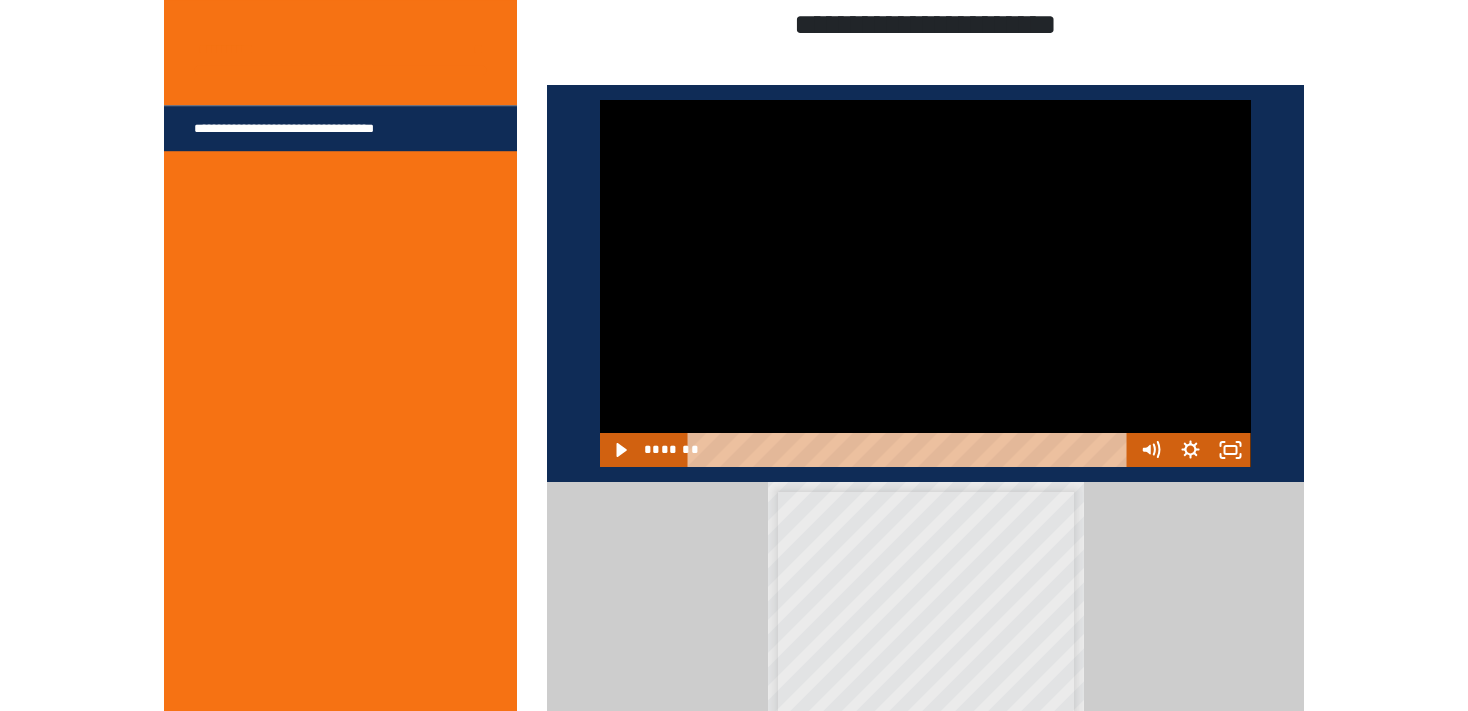 click at bounding box center [925, 283] 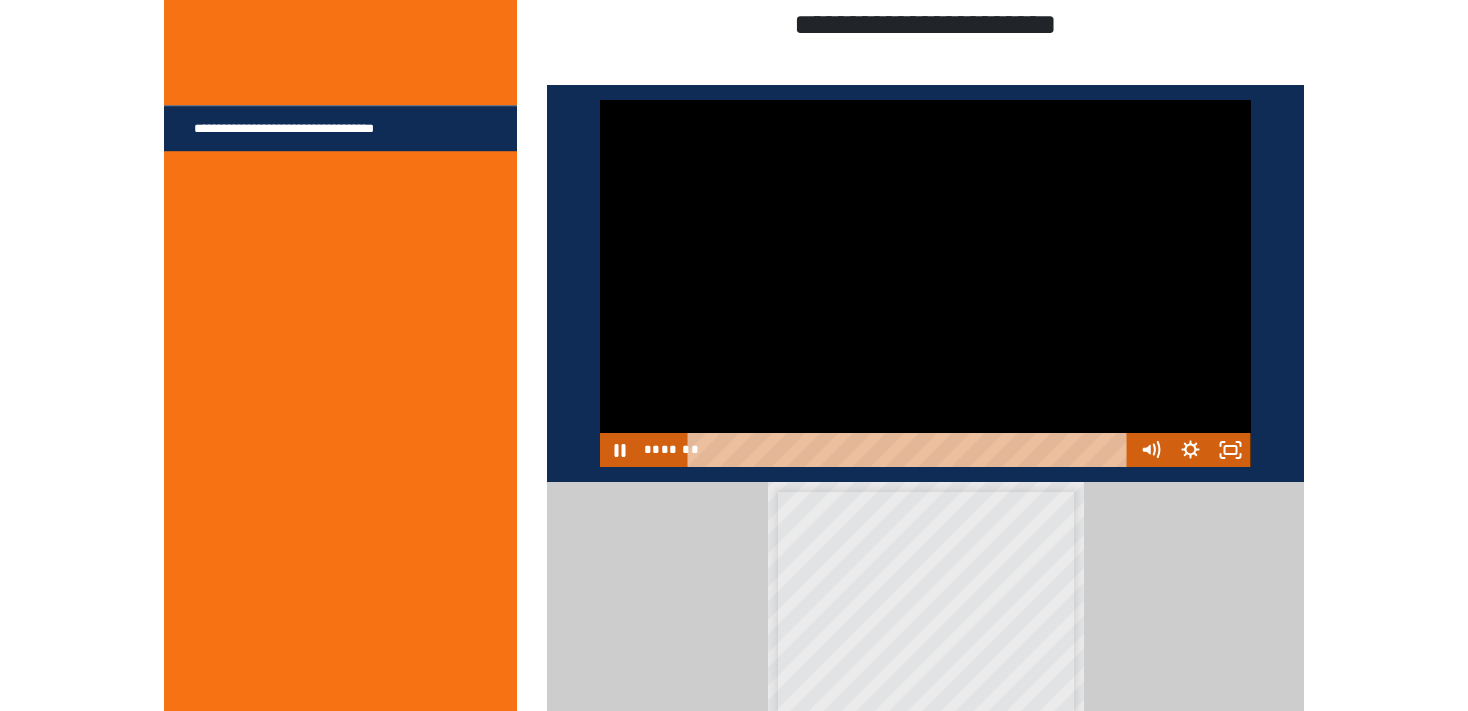 click at bounding box center (925, 283) 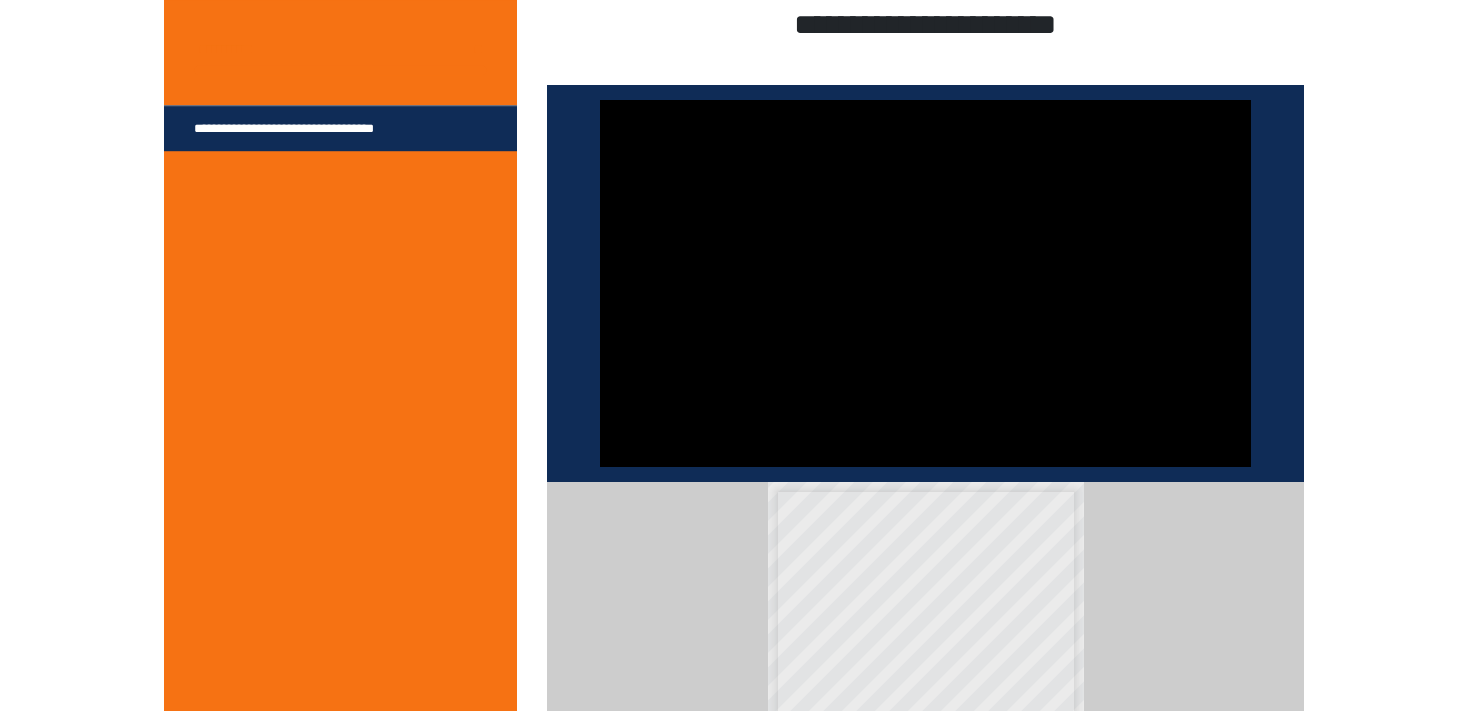 click at bounding box center [925, 283] 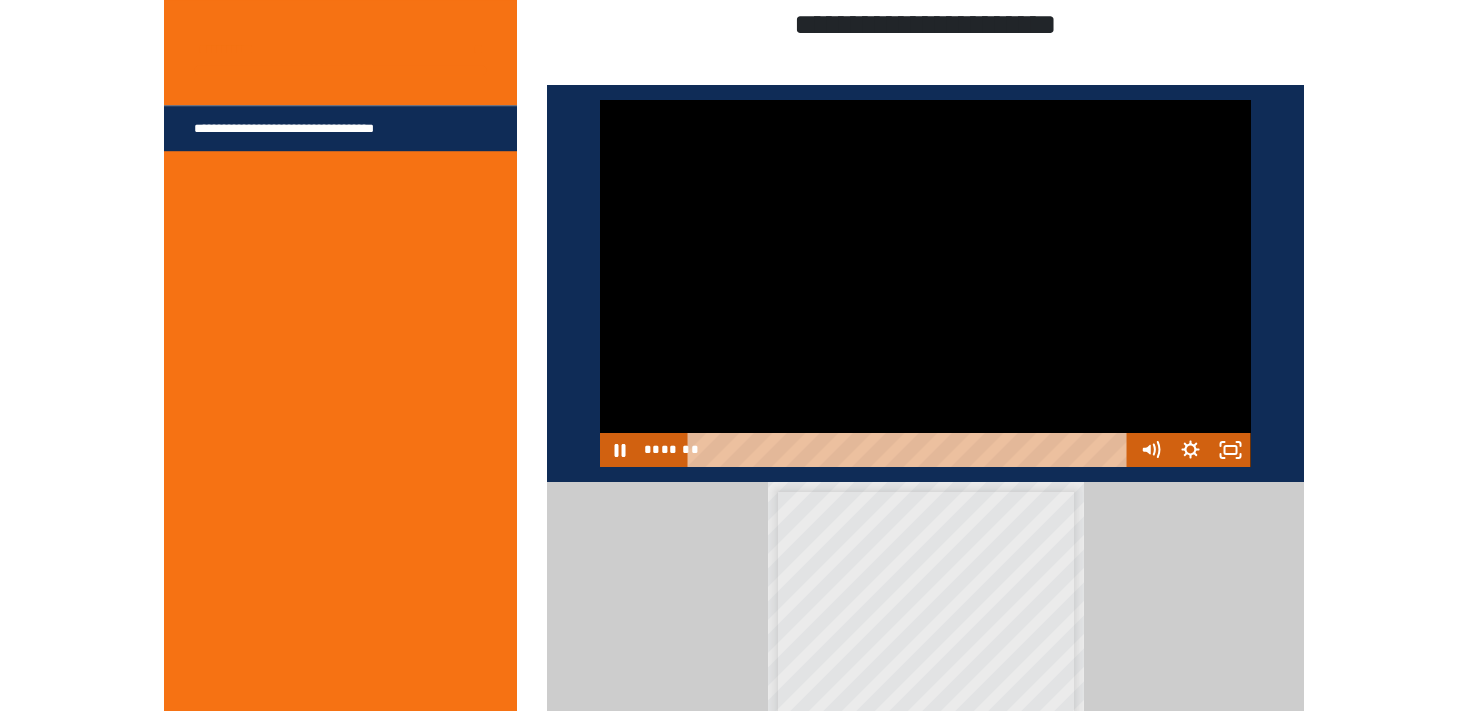 click at bounding box center [925, 283] 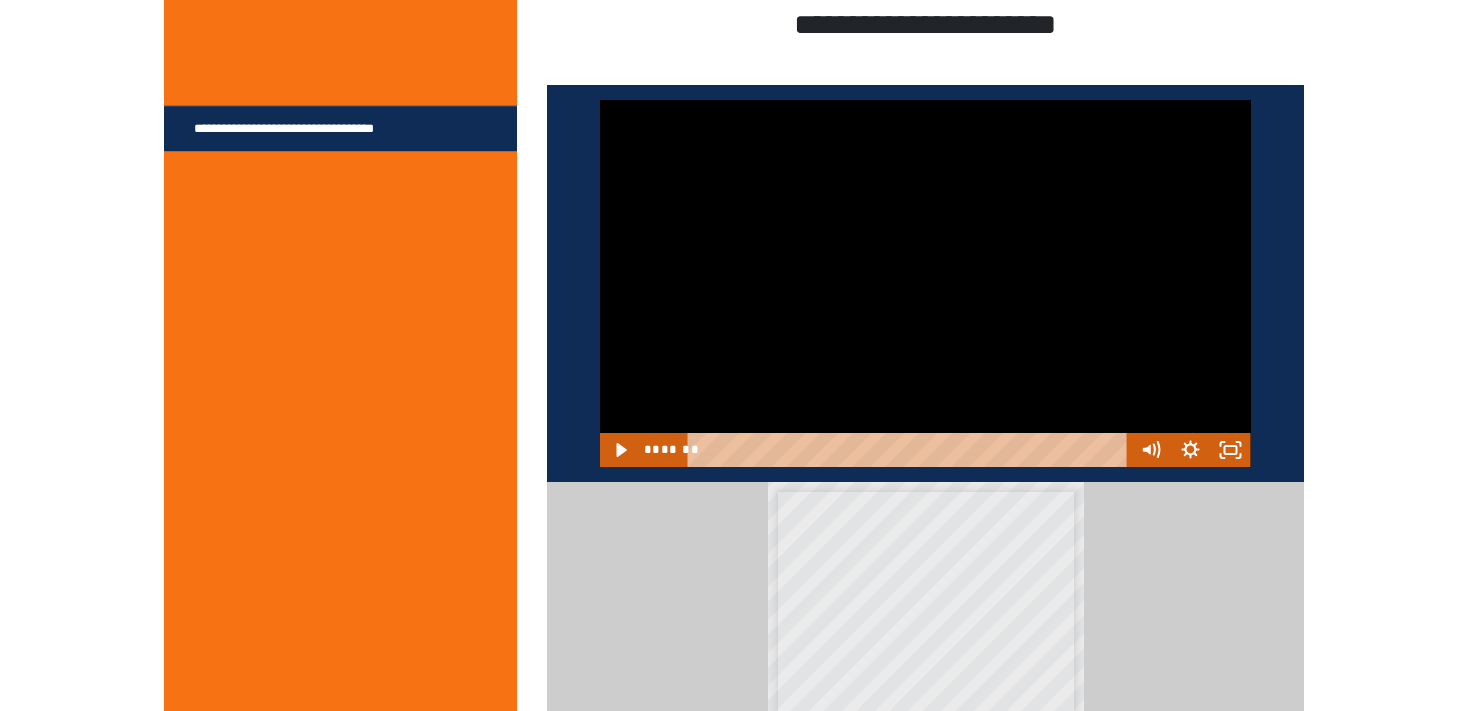 click at bounding box center (925, 283) 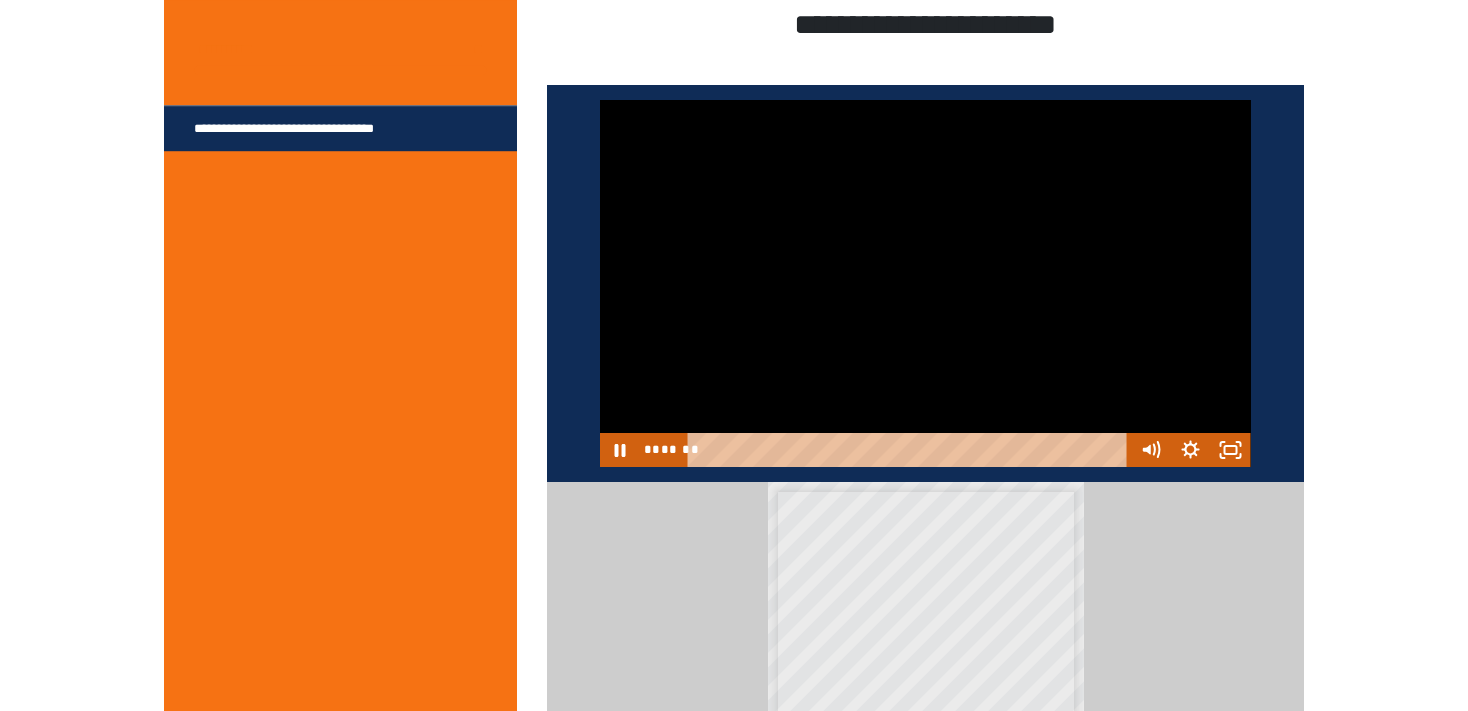 click at bounding box center [925, 283] 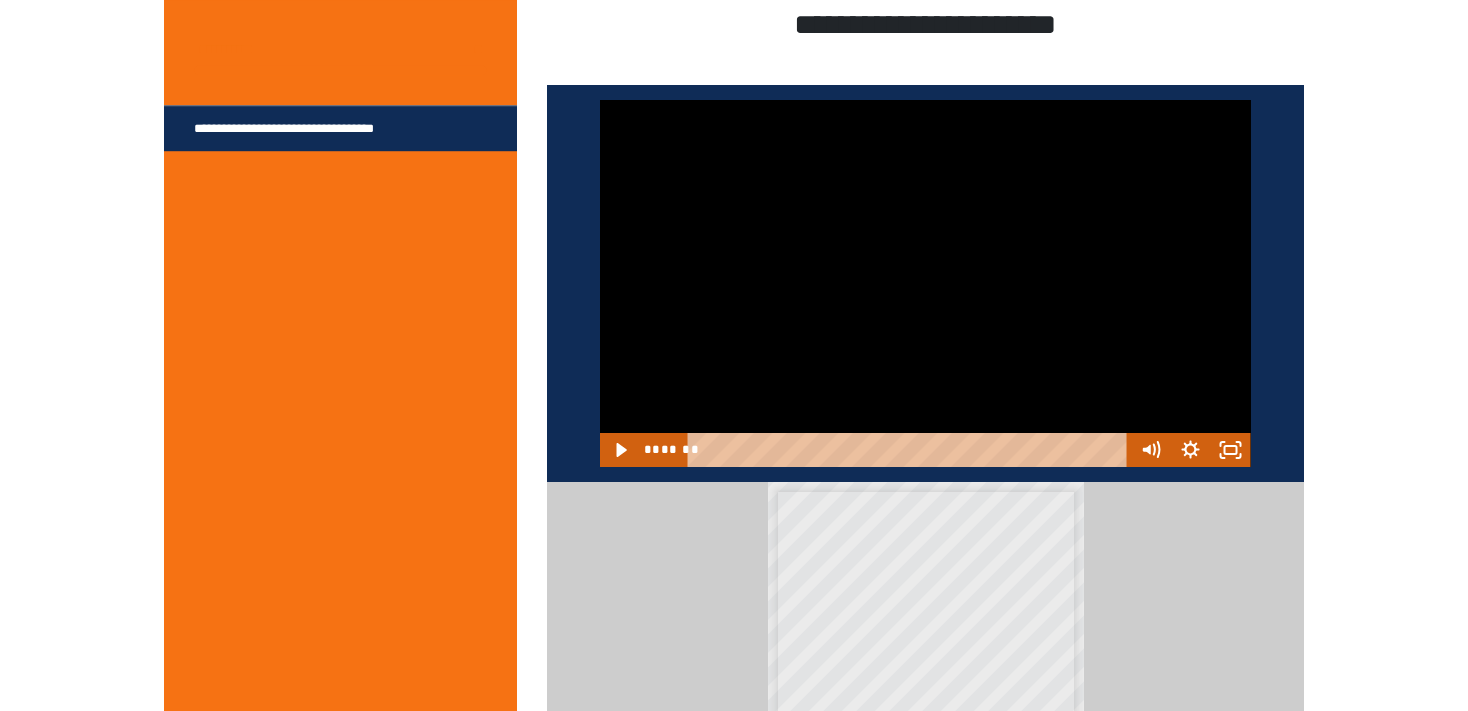click at bounding box center [925, 283] 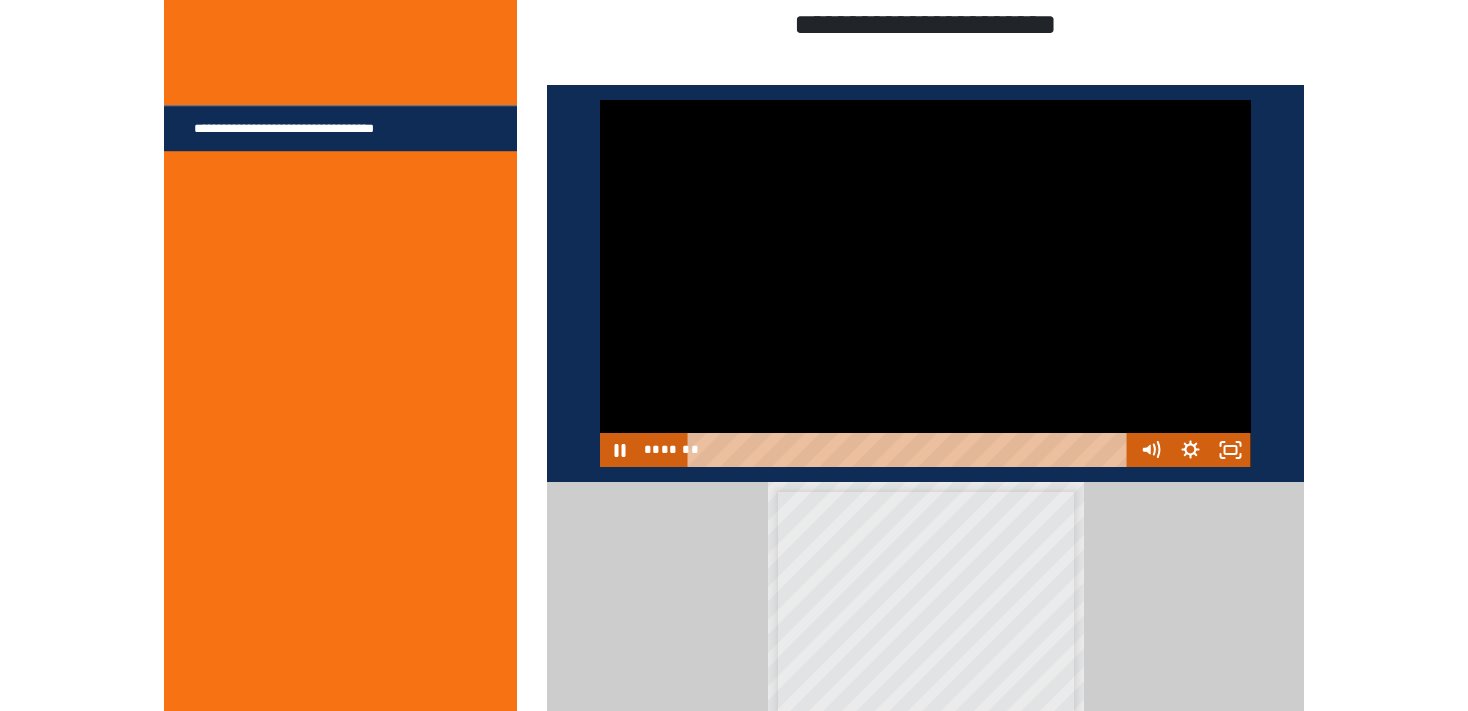 click at bounding box center [925, 283] 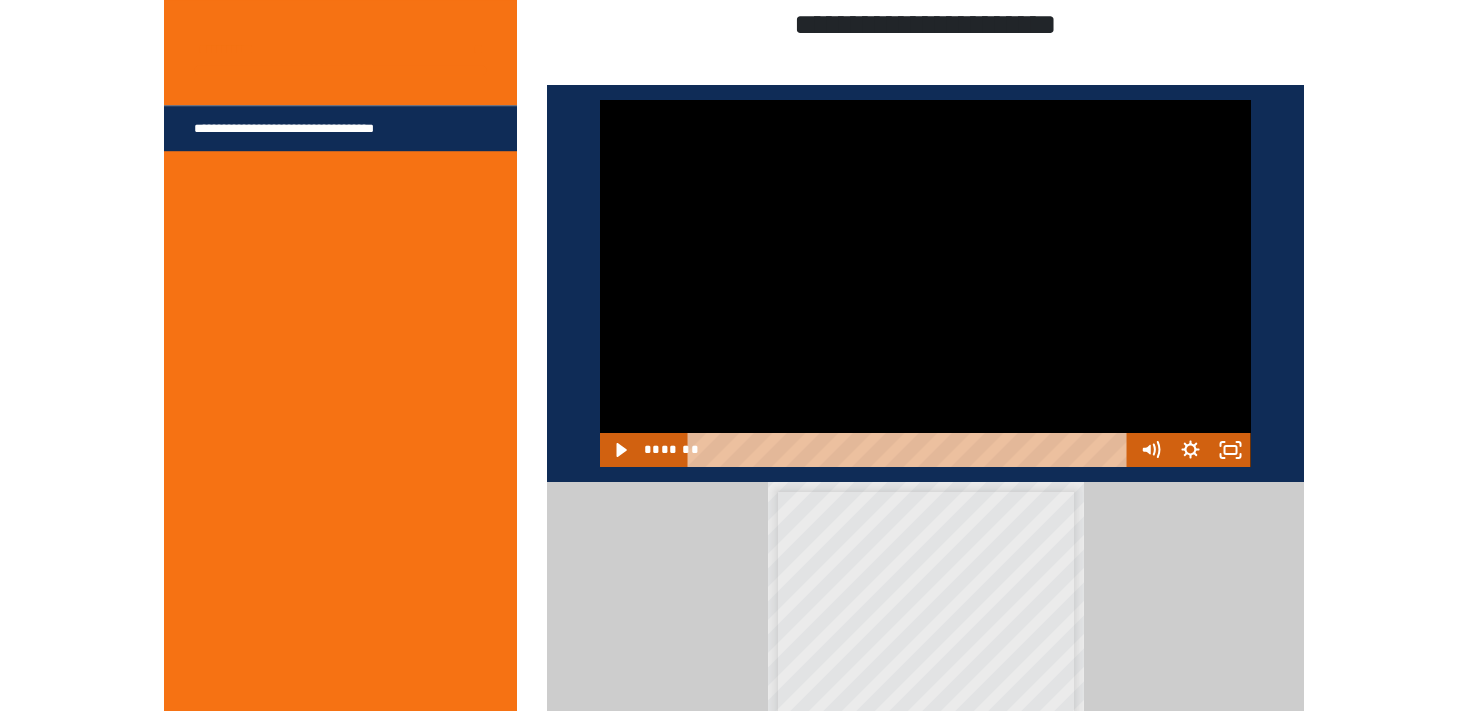 click at bounding box center (925, 283) 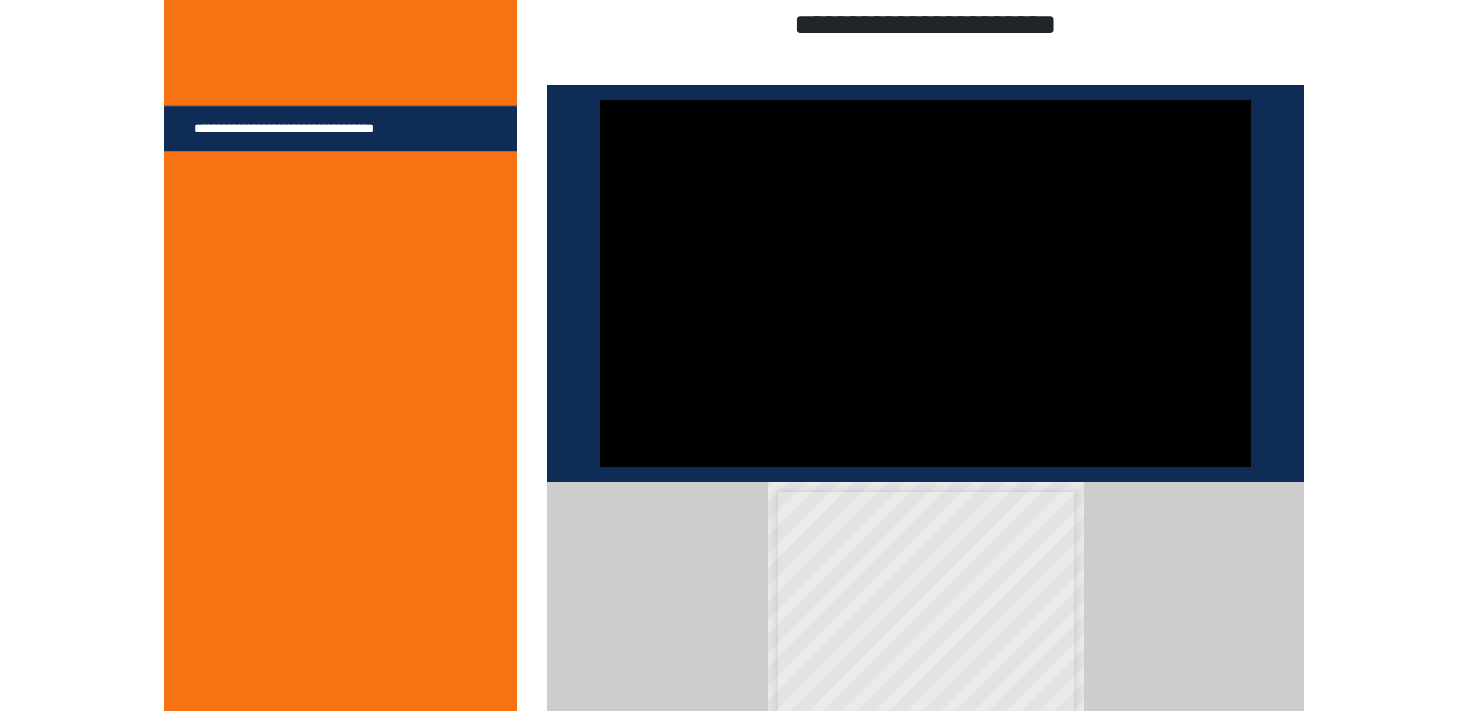 click at bounding box center (925, 283) 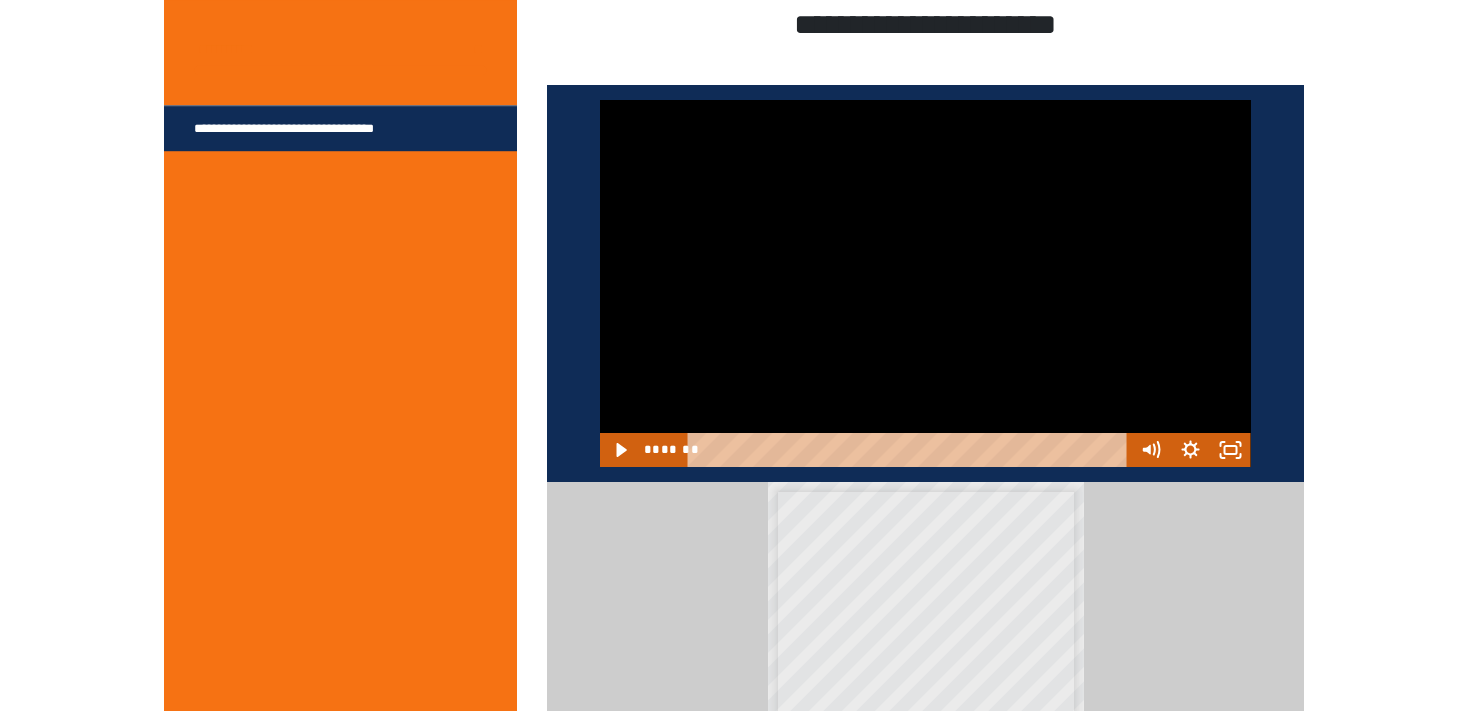 click at bounding box center (925, 283) 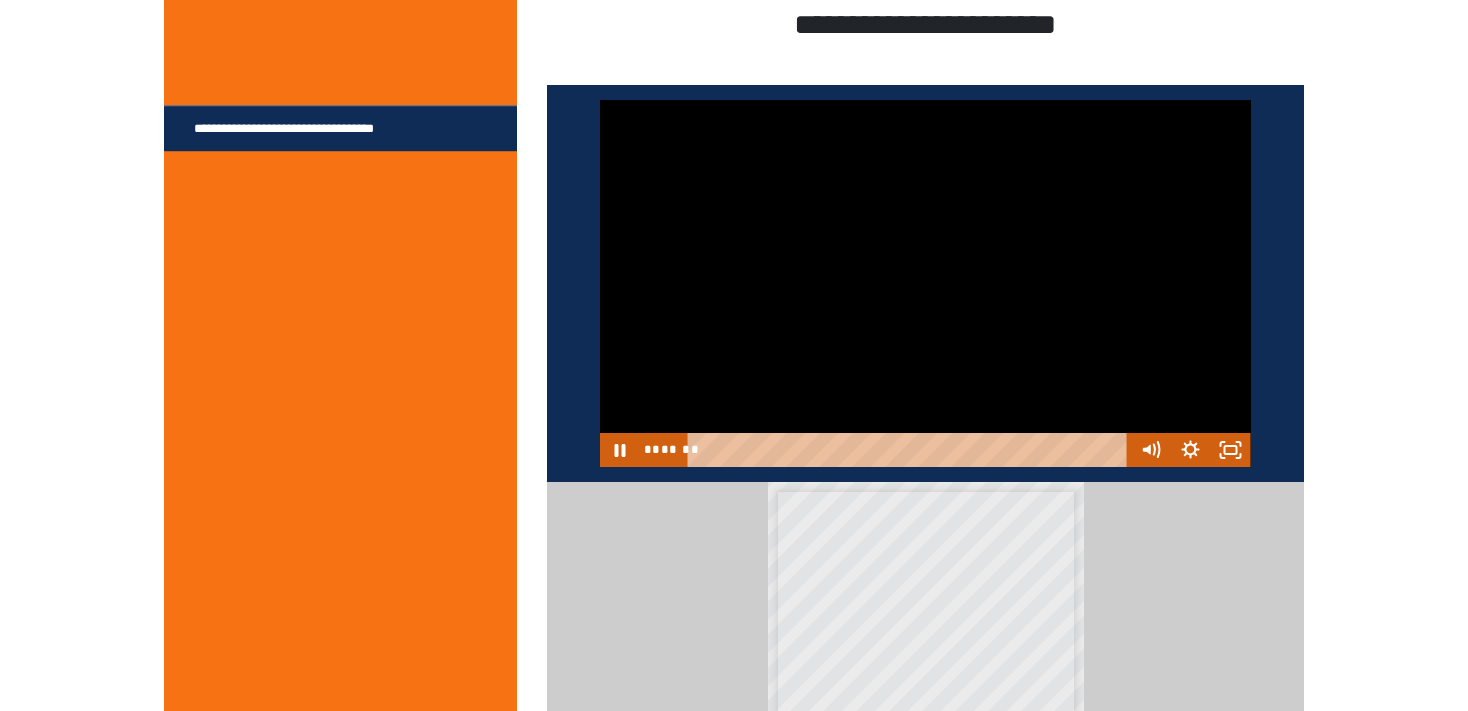 click at bounding box center (925, 283) 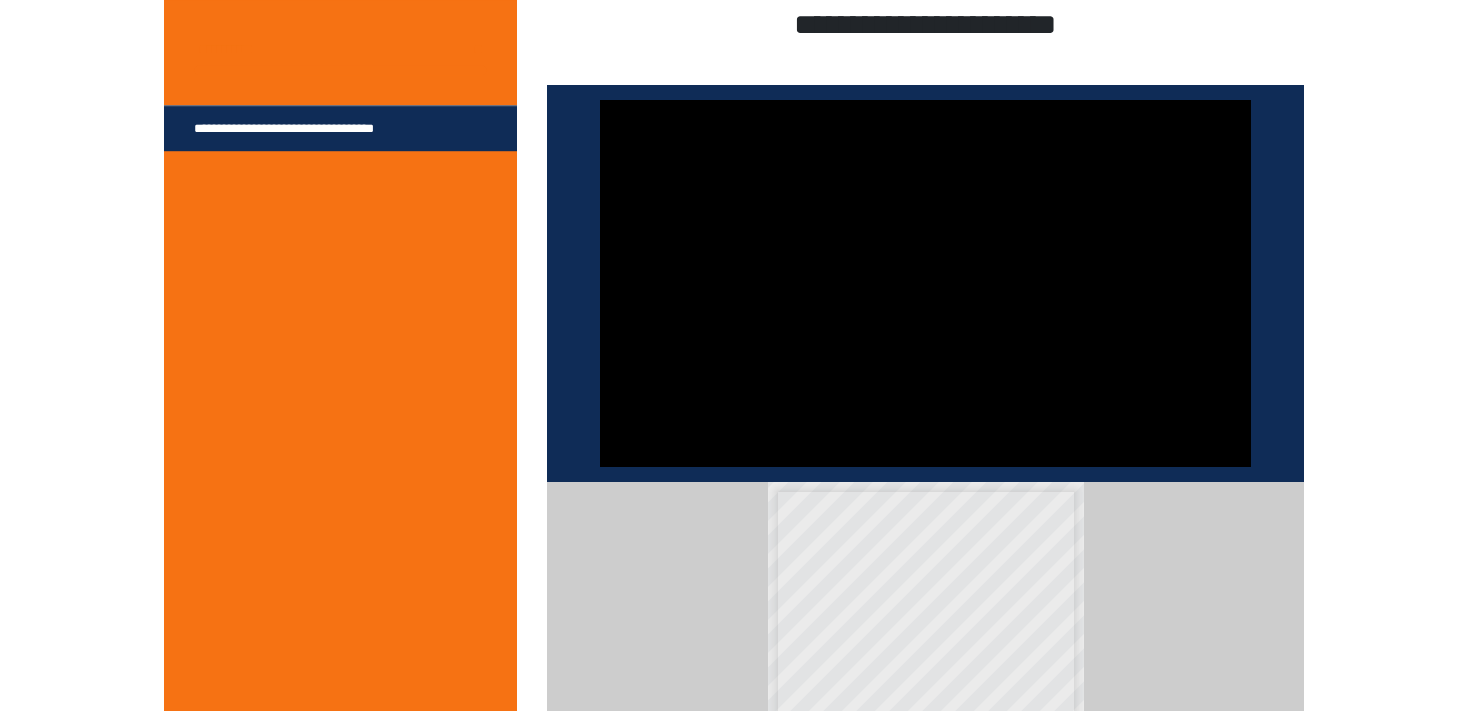 click at bounding box center [925, 283] 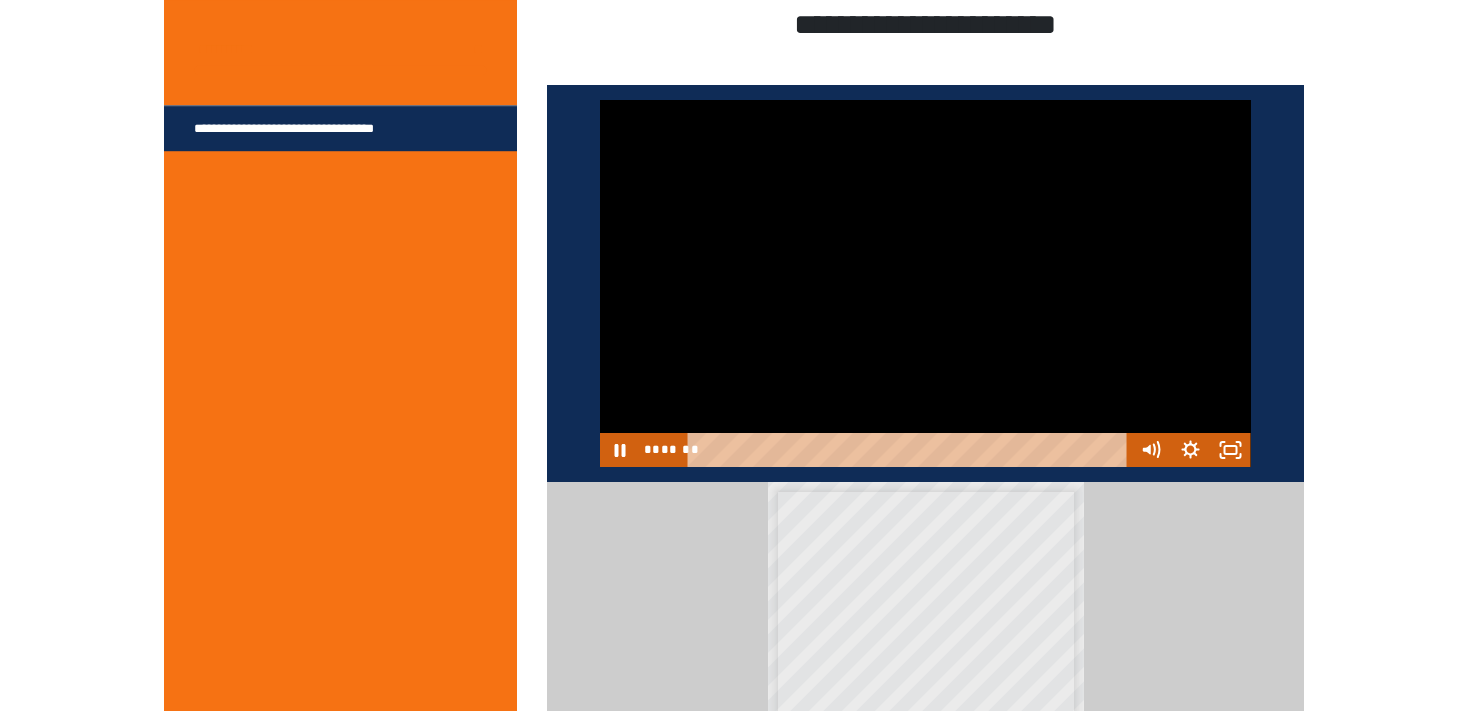 click at bounding box center [925, 283] 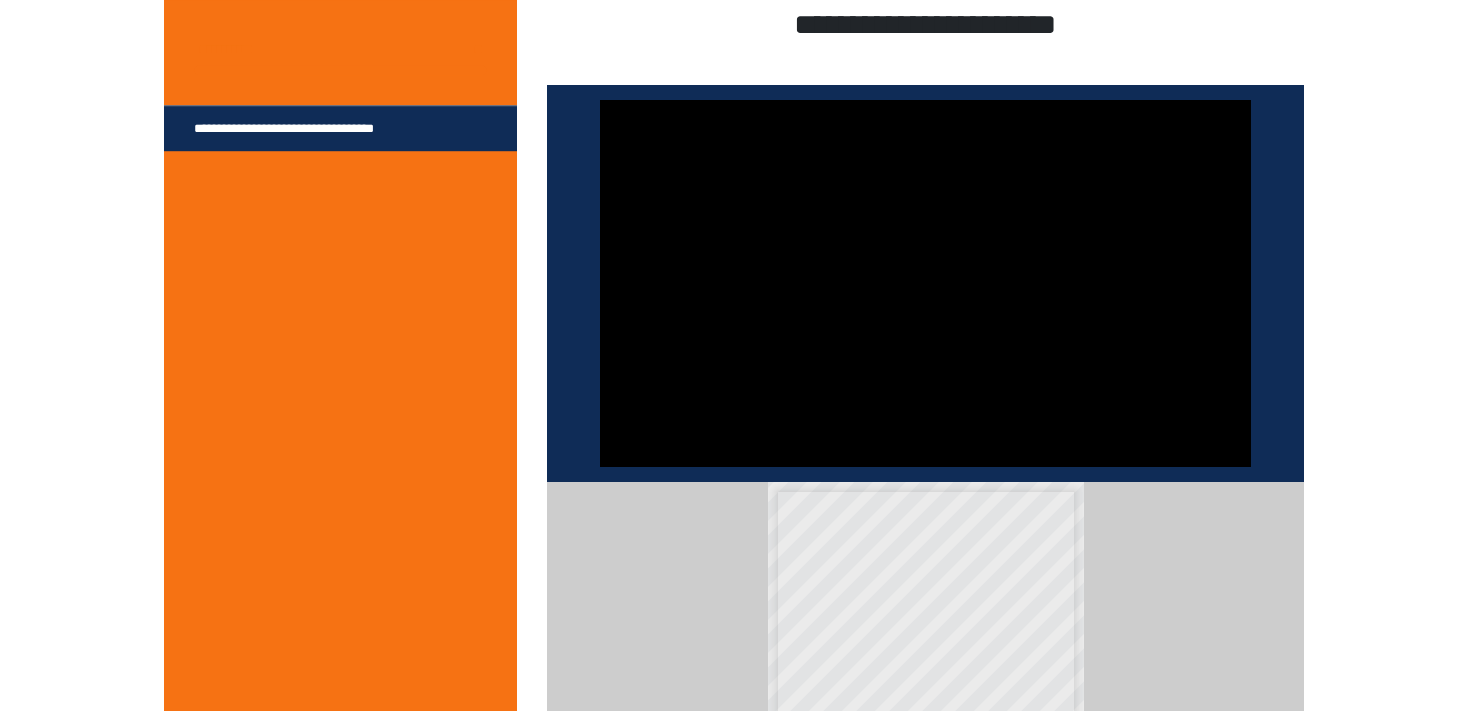 click at bounding box center (925, 283) 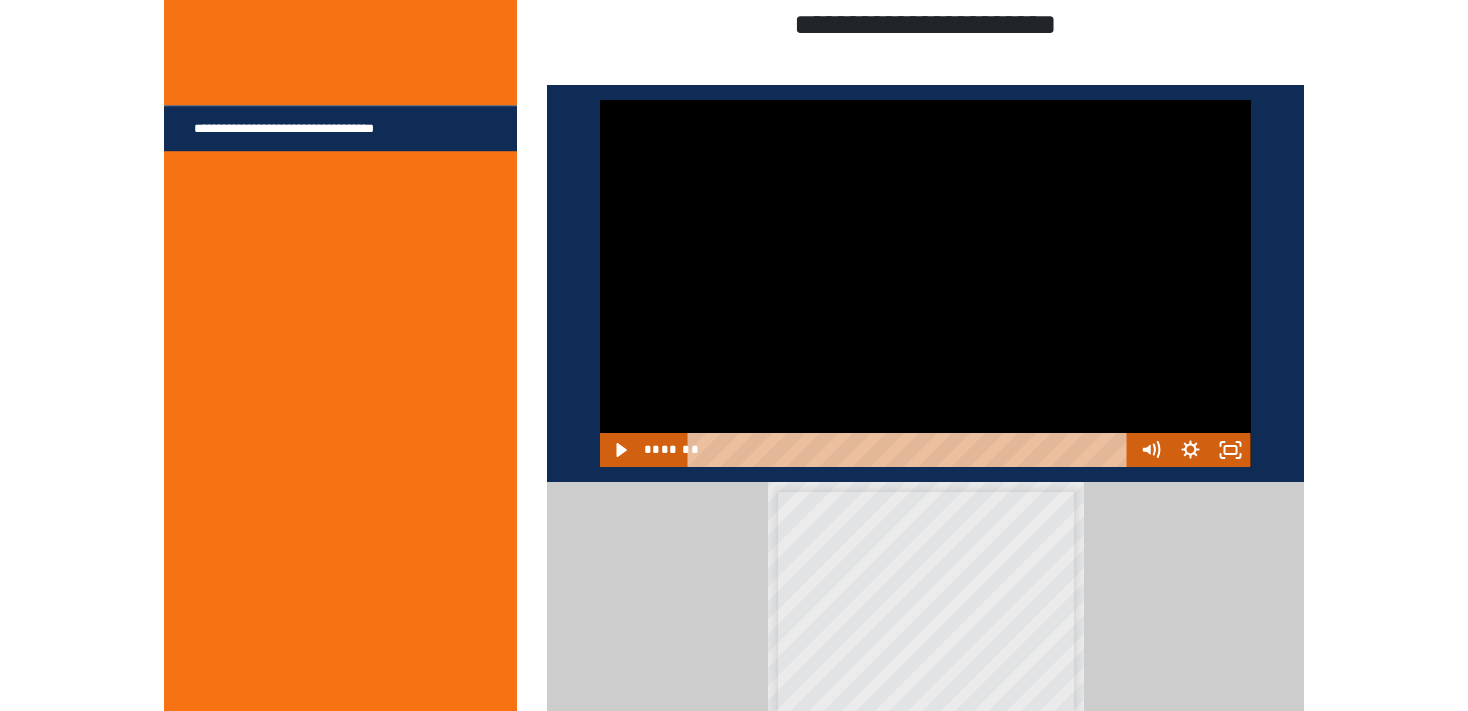 click at bounding box center (925, 283) 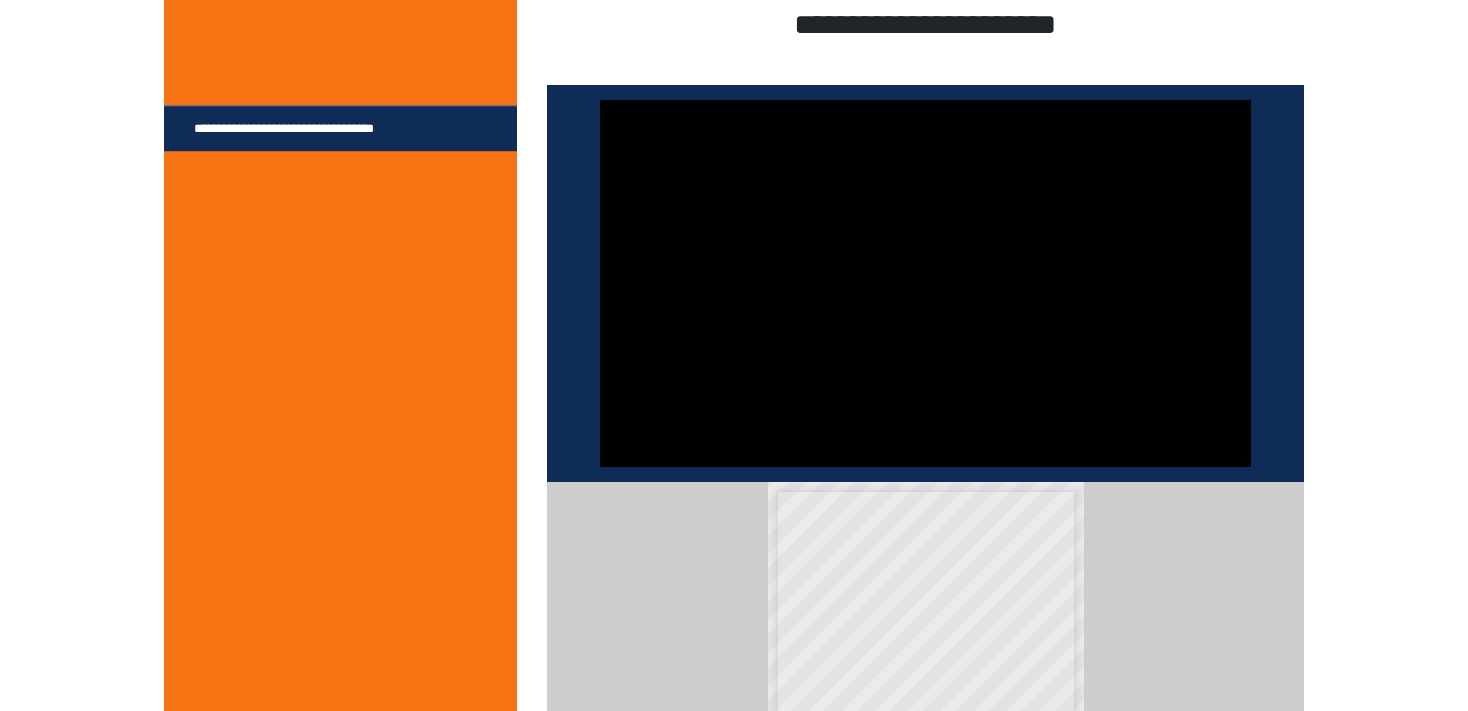 click at bounding box center [925, 283] 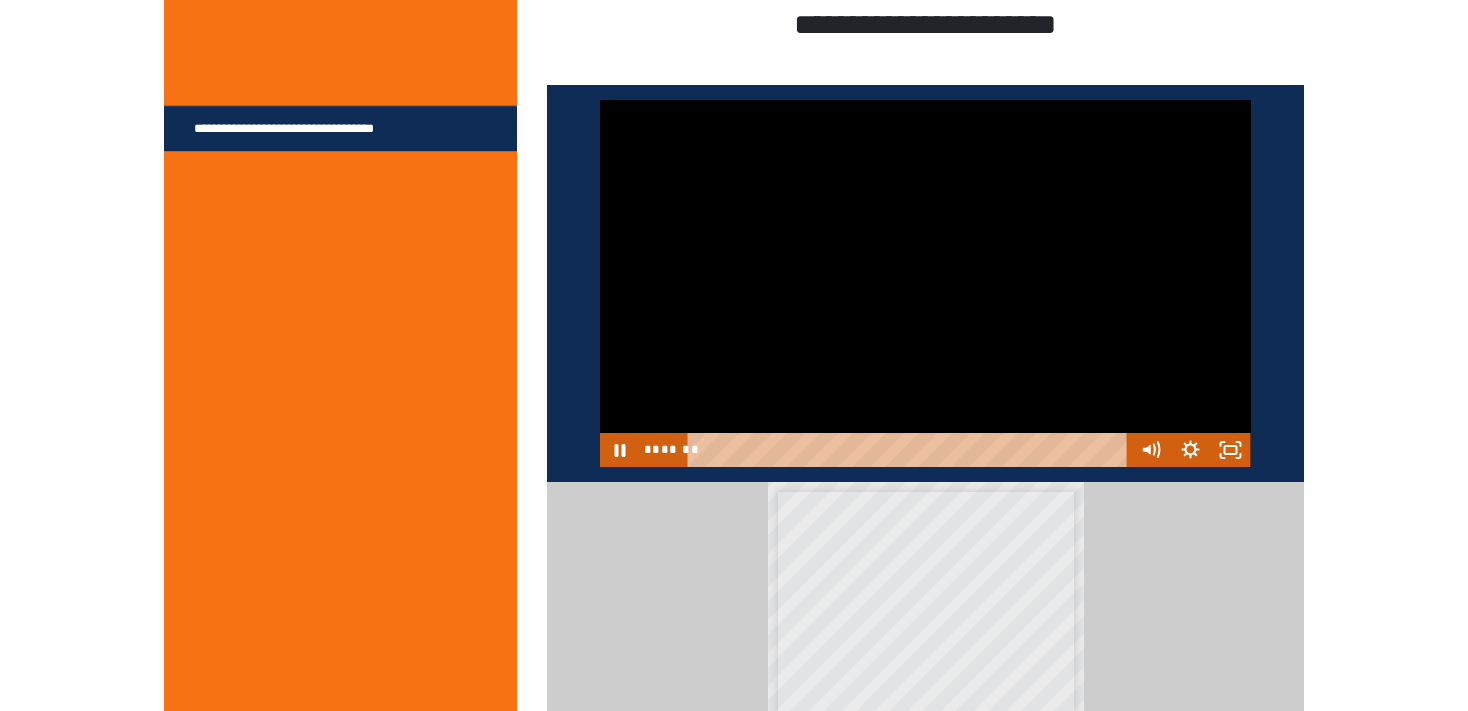 click at bounding box center (925, 283) 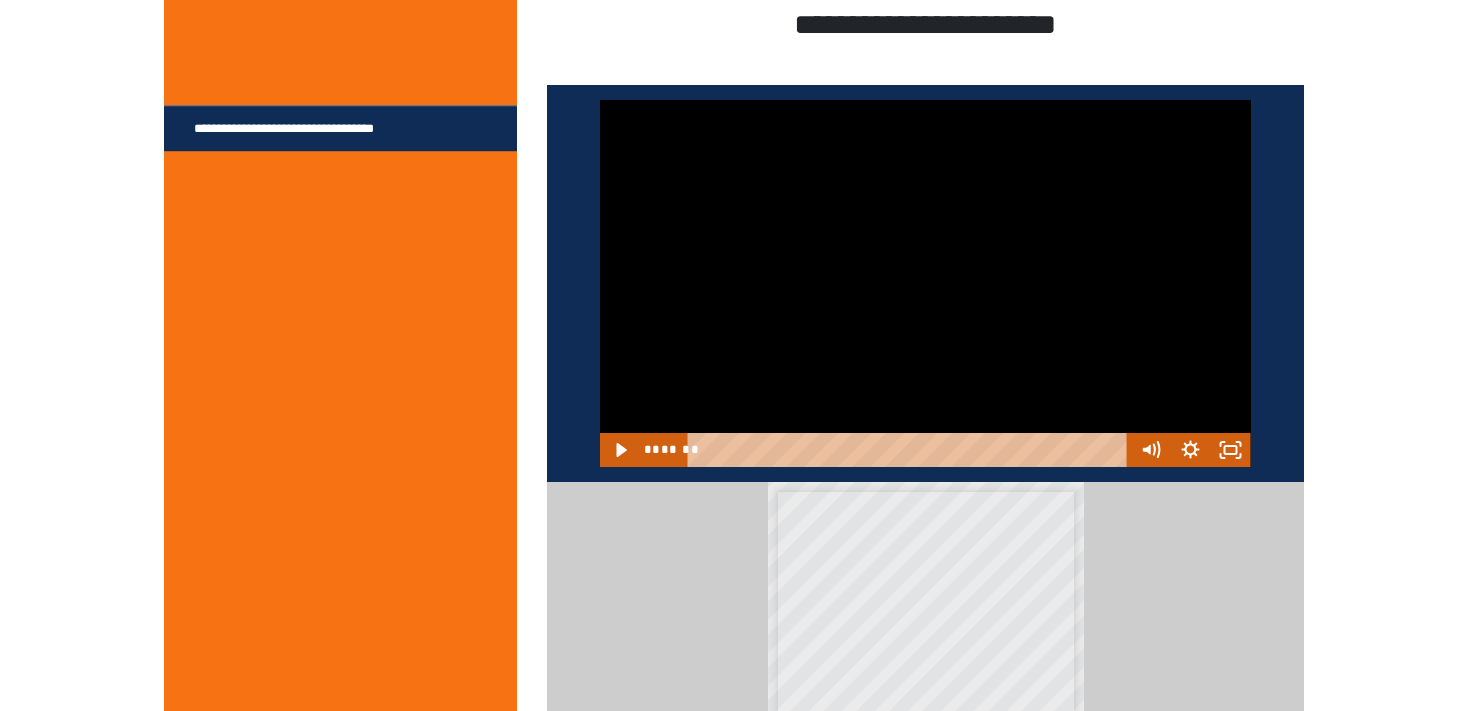 click at bounding box center [925, 283] 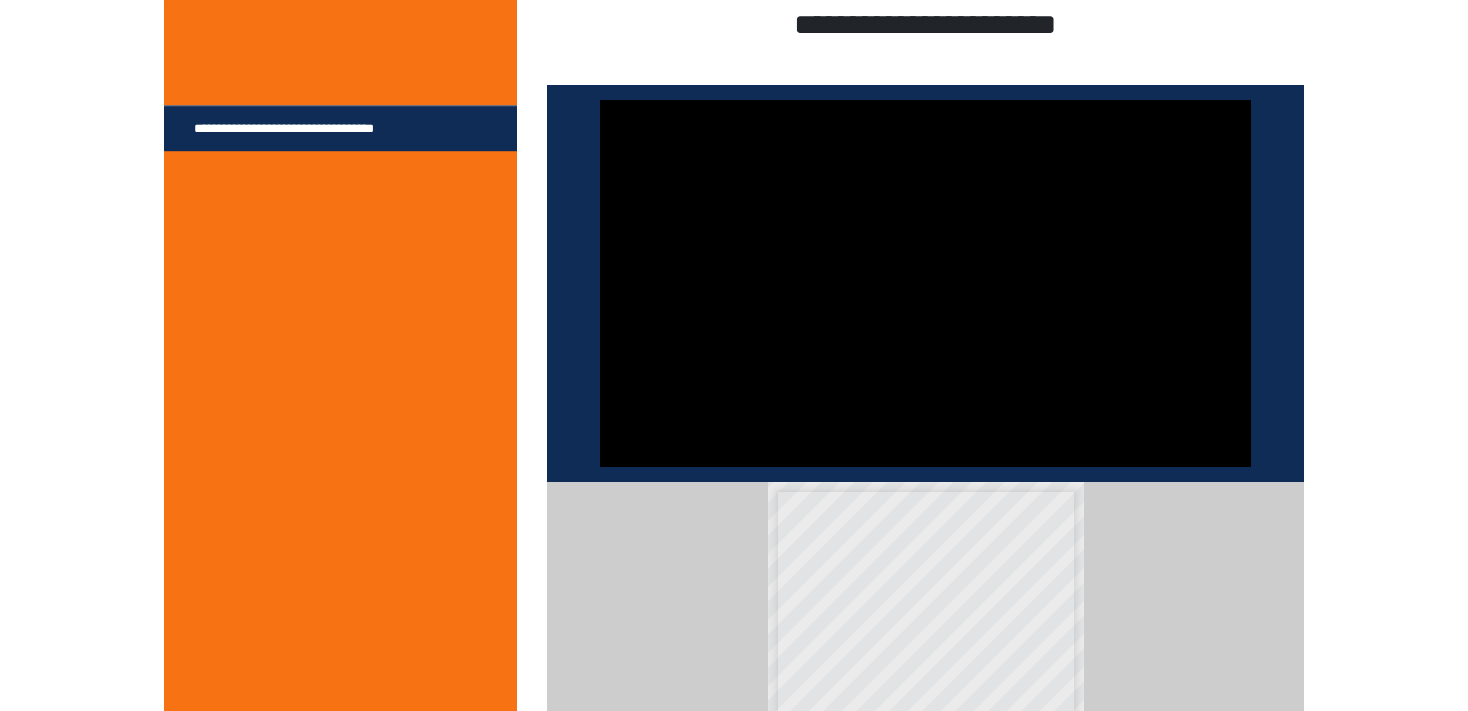 click at bounding box center (925, 283) 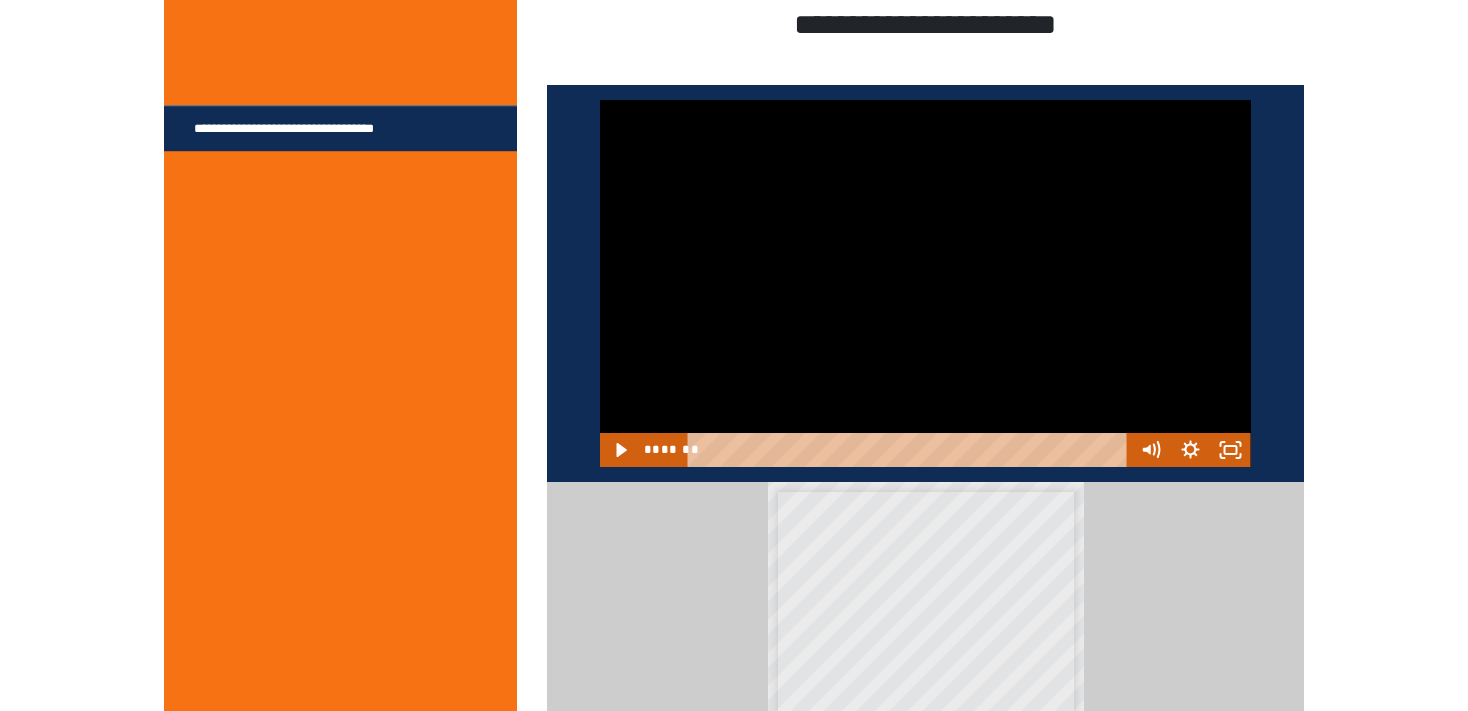 click at bounding box center (925, 283) 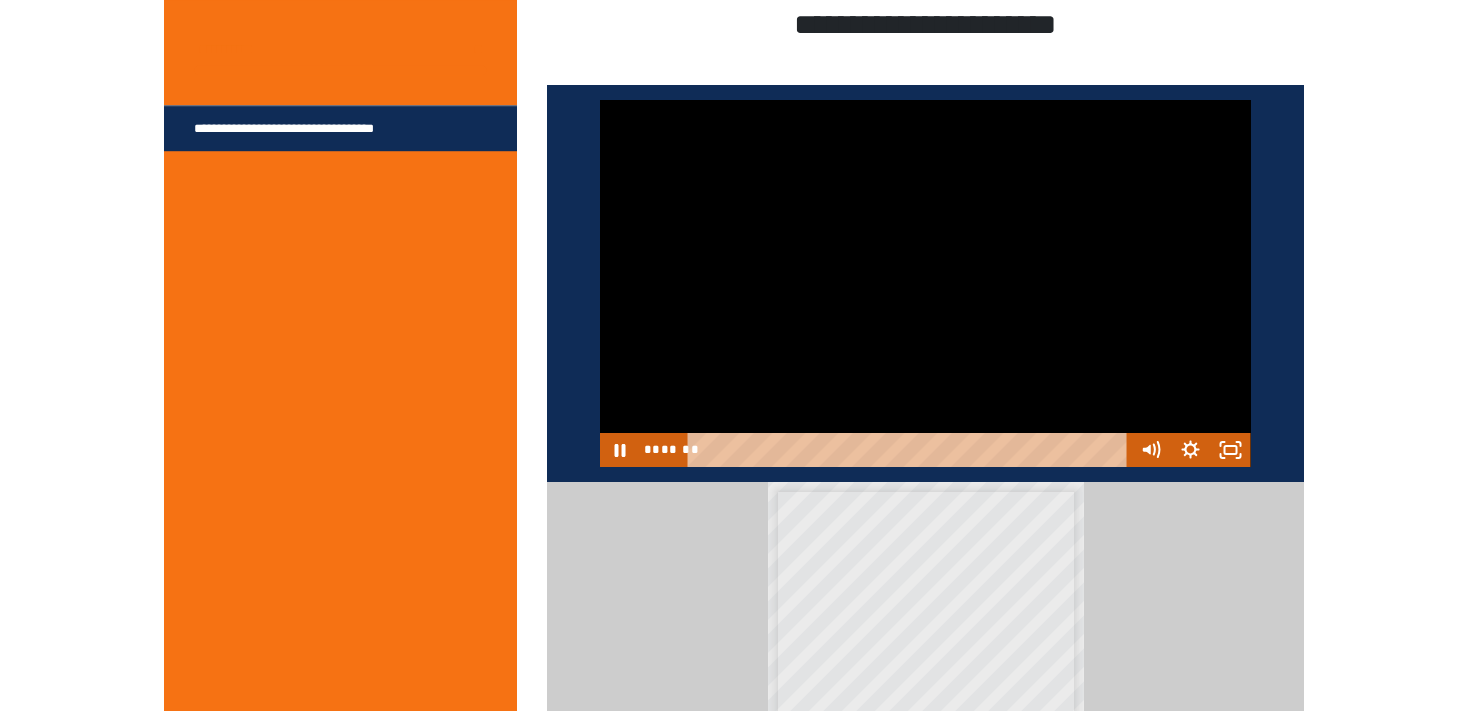 click at bounding box center [925, 283] 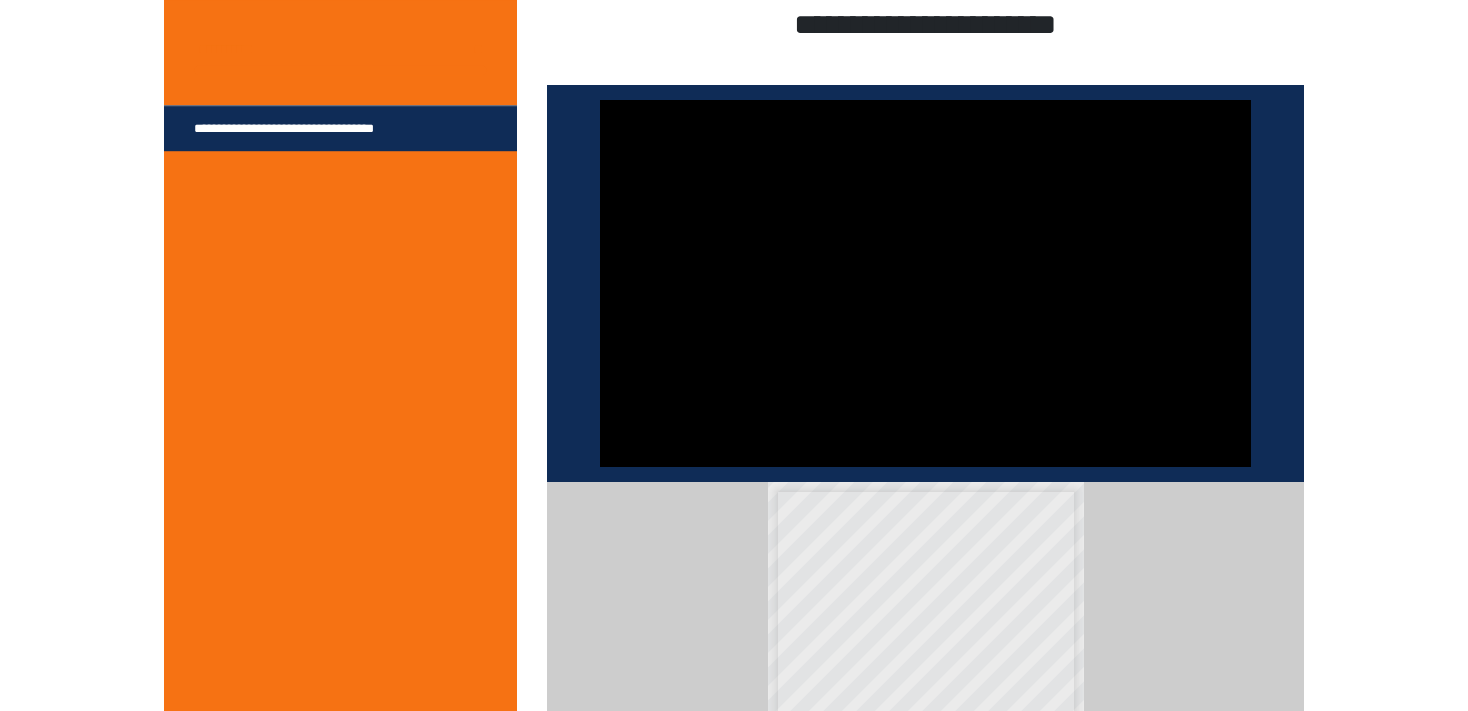 click at bounding box center (925, 283) 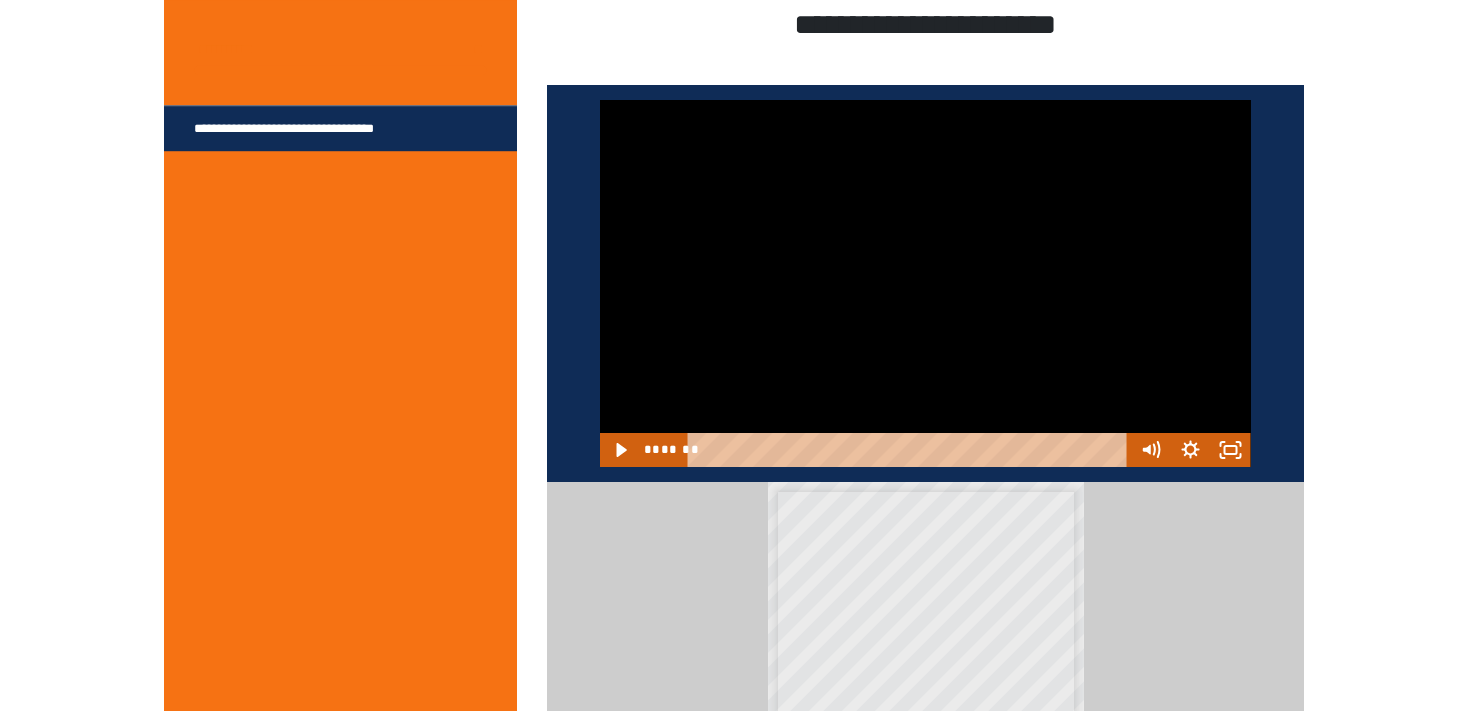 click at bounding box center [925, 283] 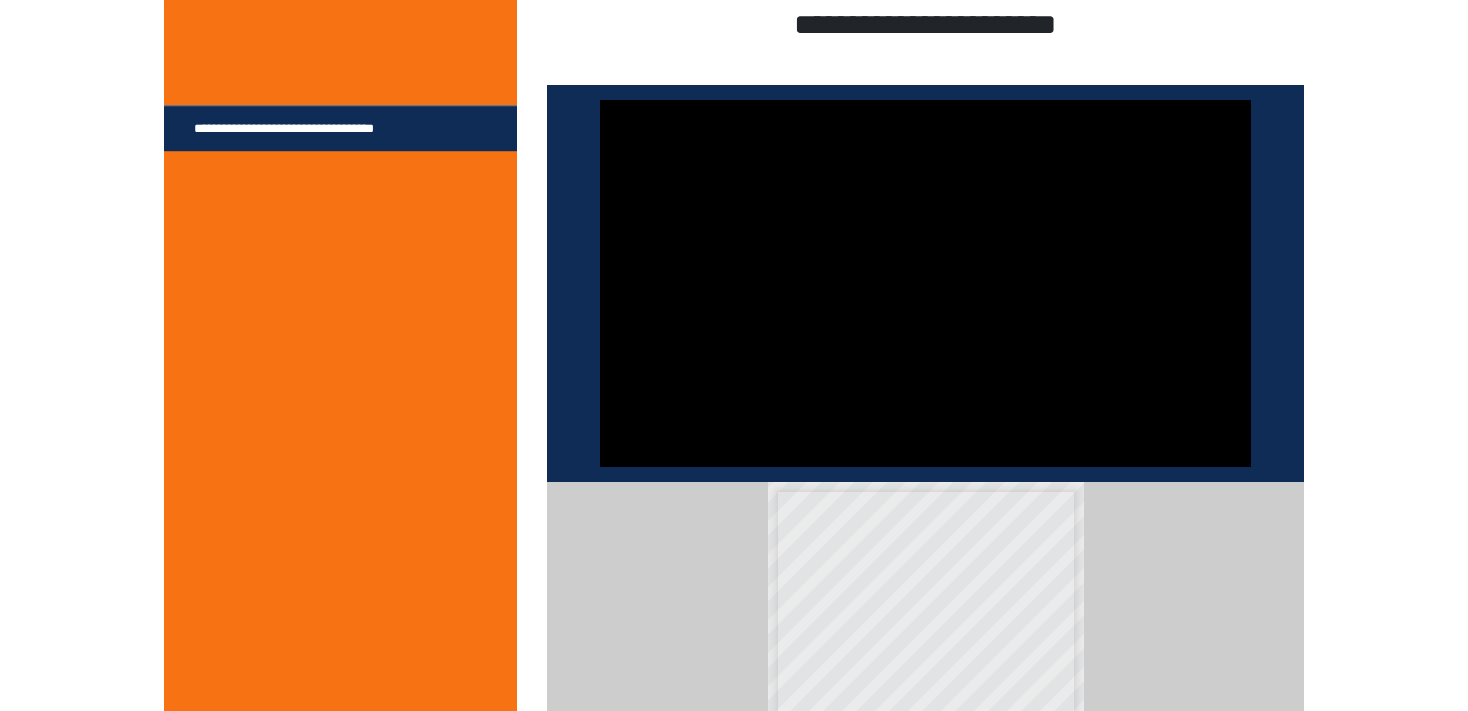 click at bounding box center (925, 283) 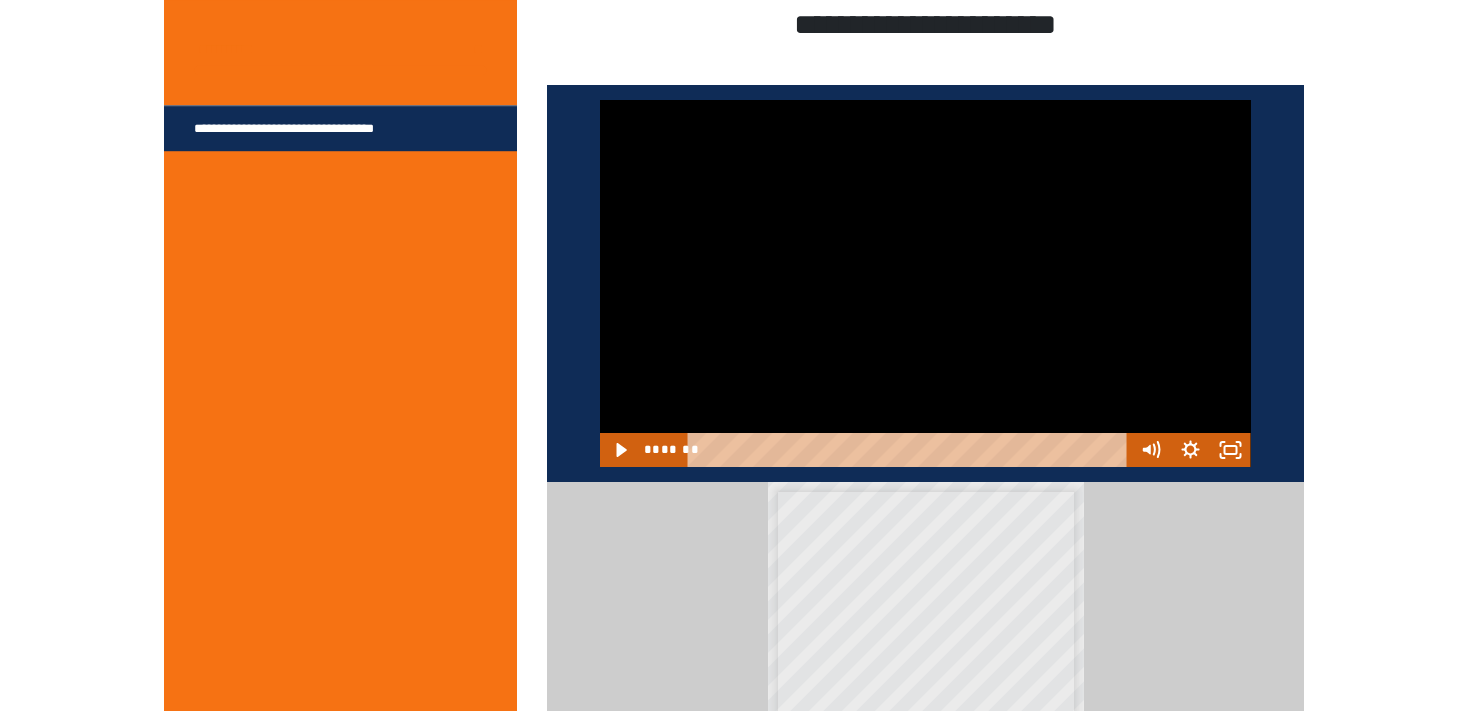 click at bounding box center [925, 283] 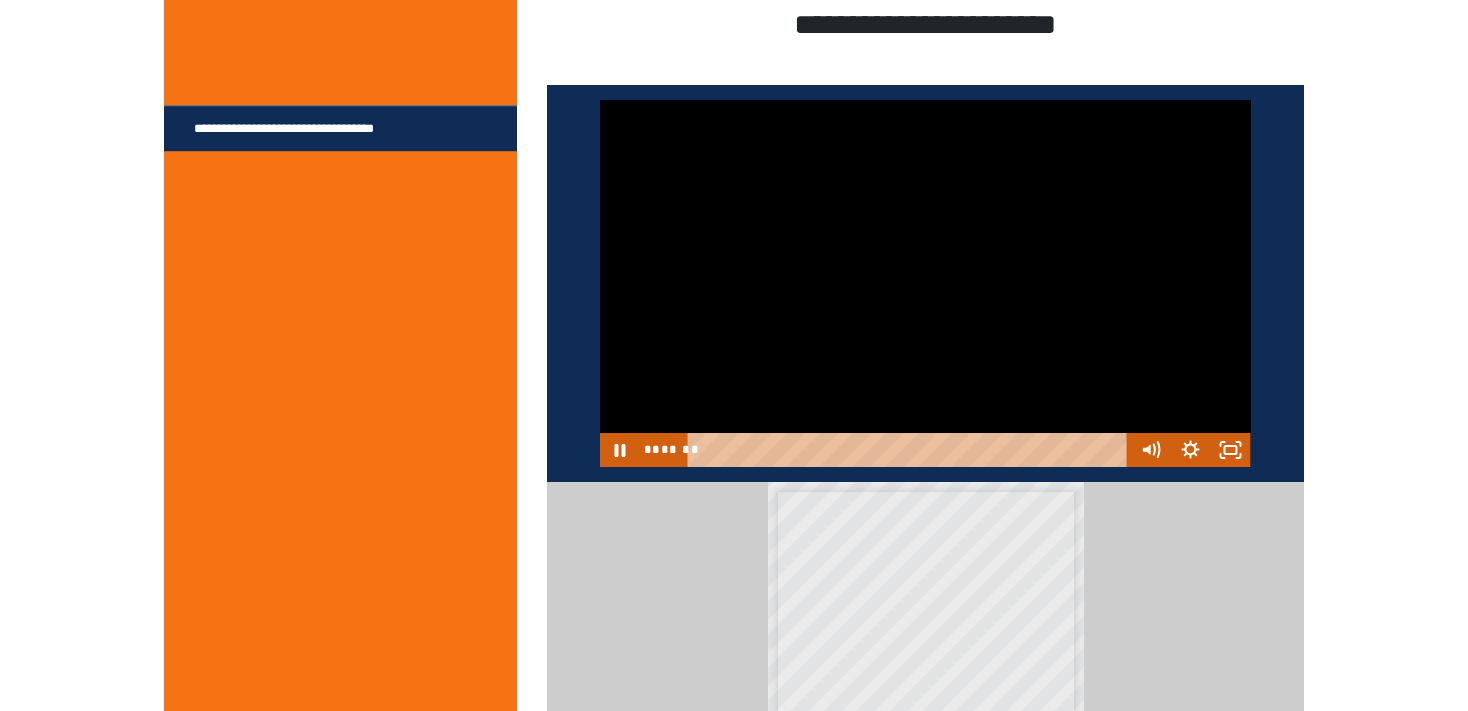 click at bounding box center (925, 283) 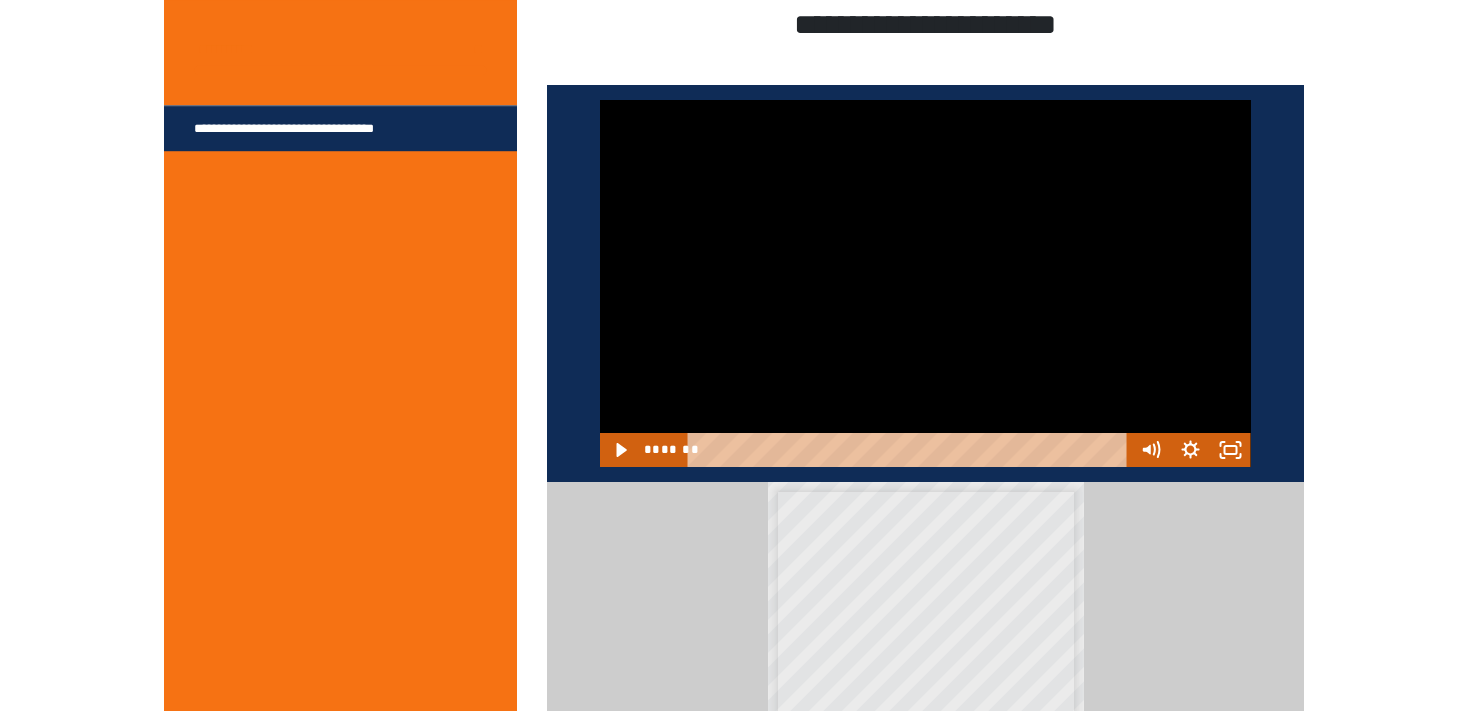 click at bounding box center [925, 283] 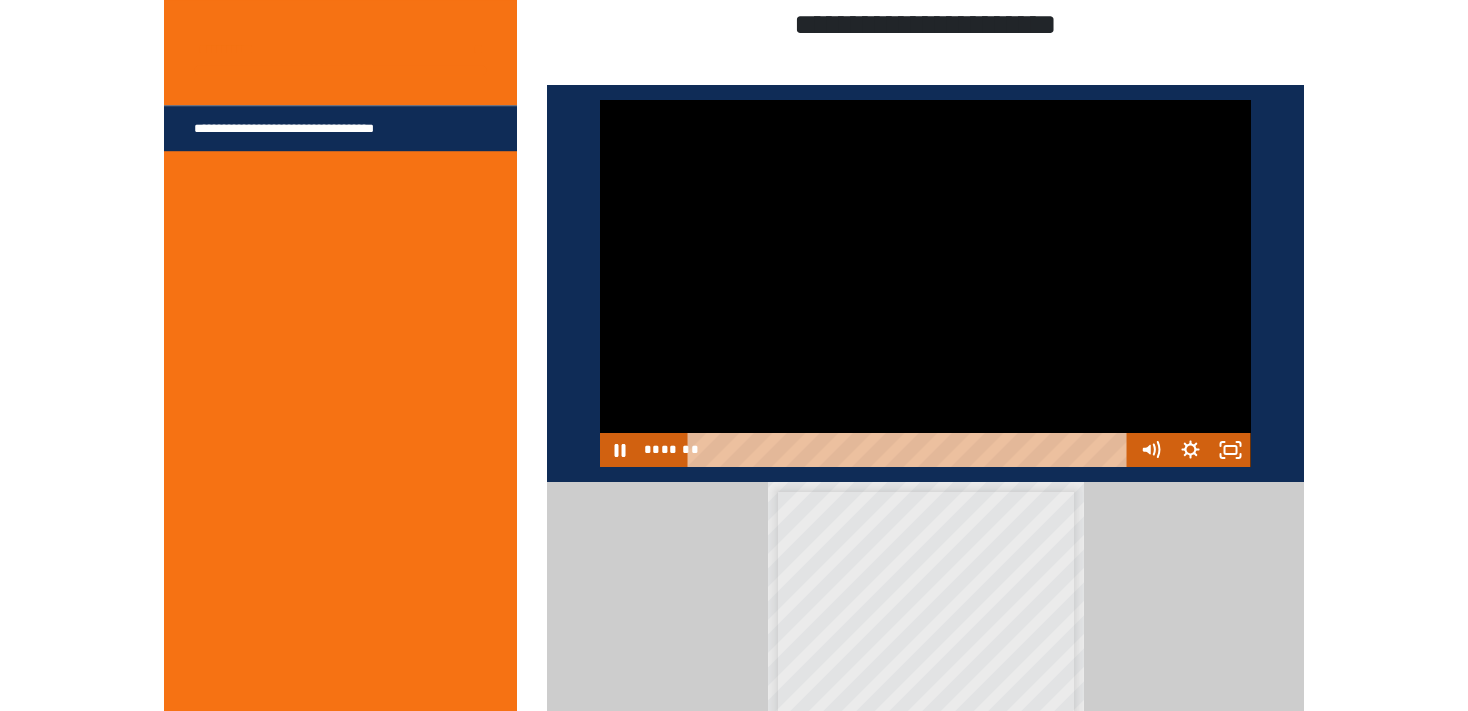 click at bounding box center (925, 283) 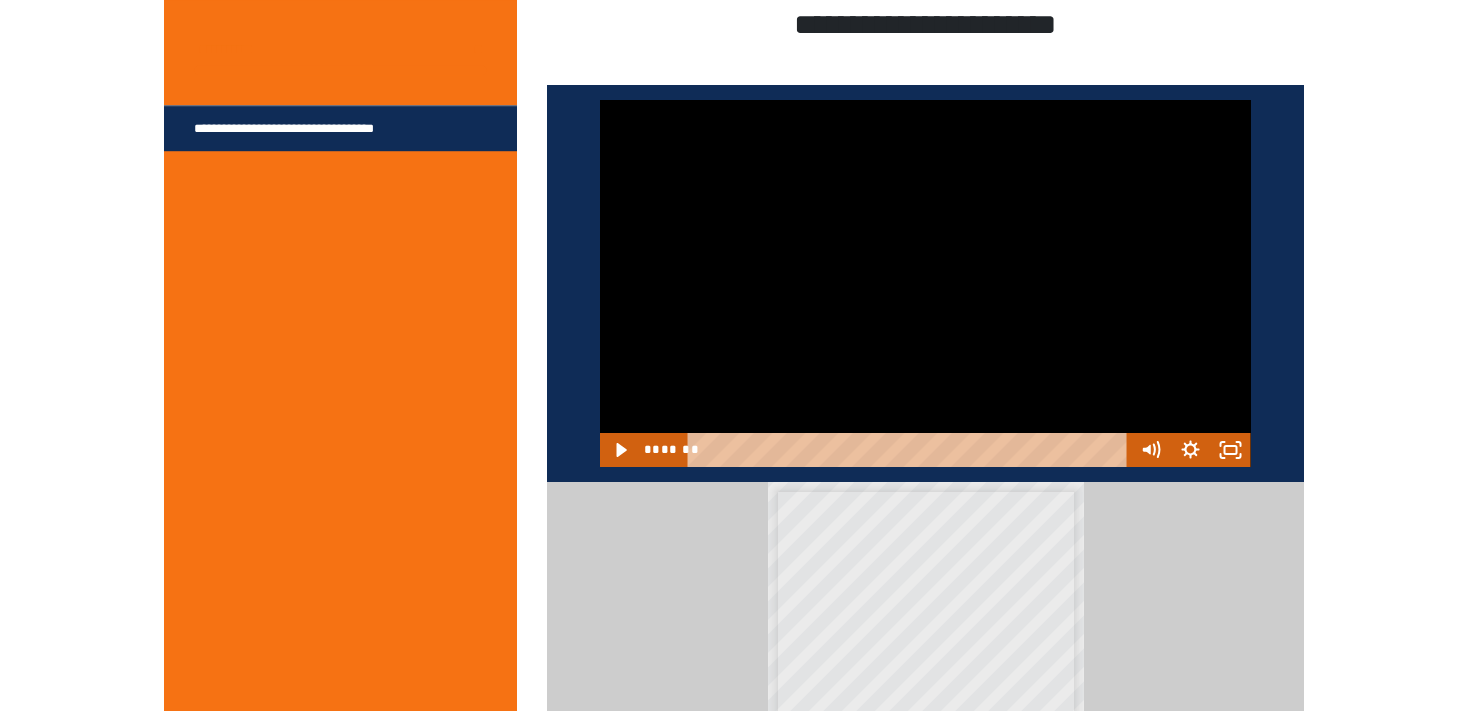click at bounding box center [925, 283] 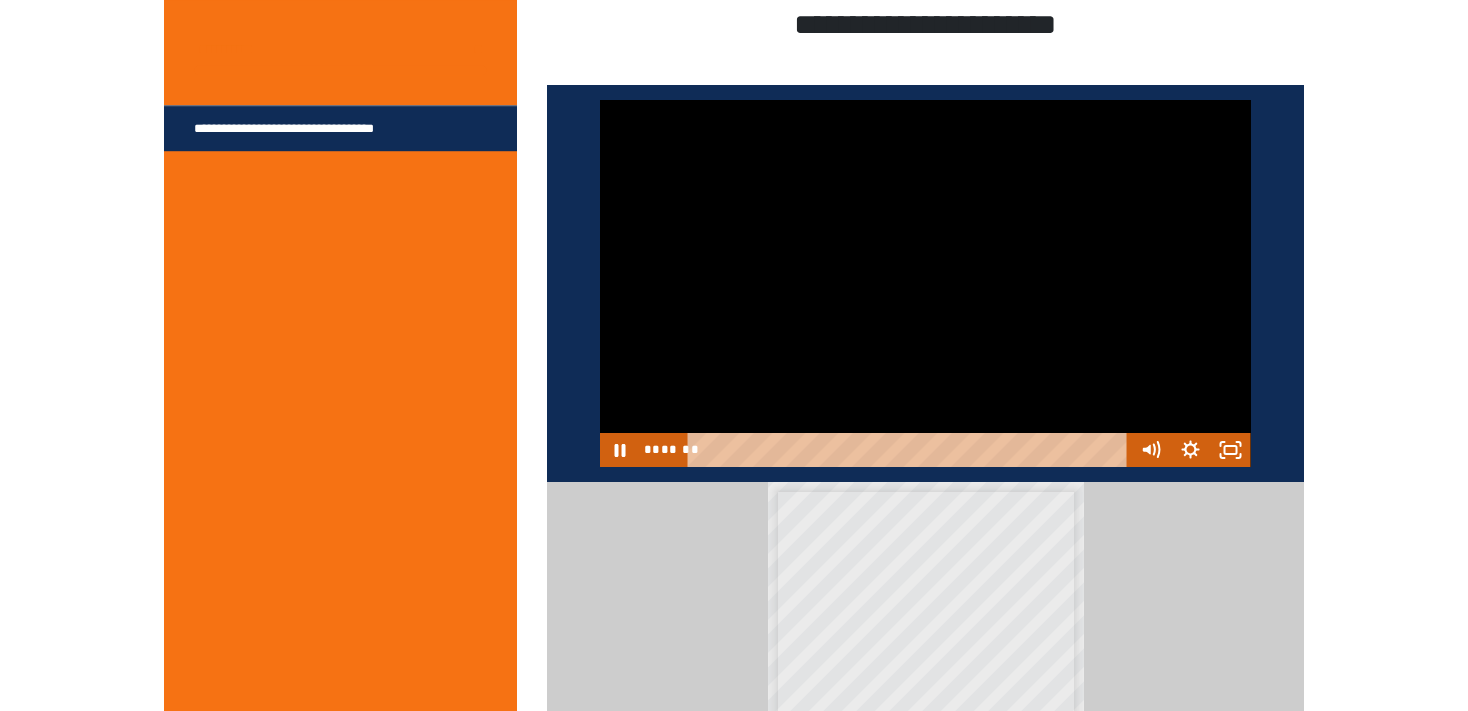 click at bounding box center [925, 283] 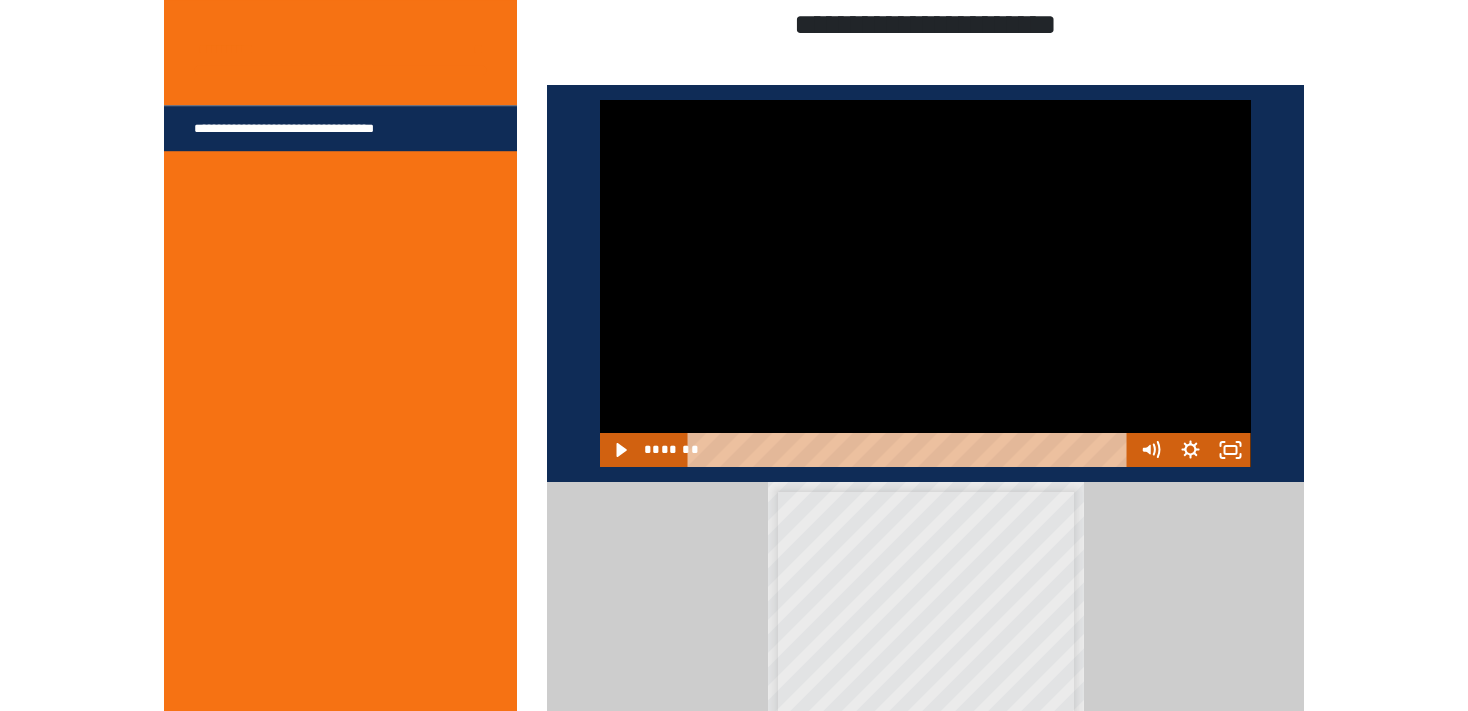 click at bounding box center (925, 283) 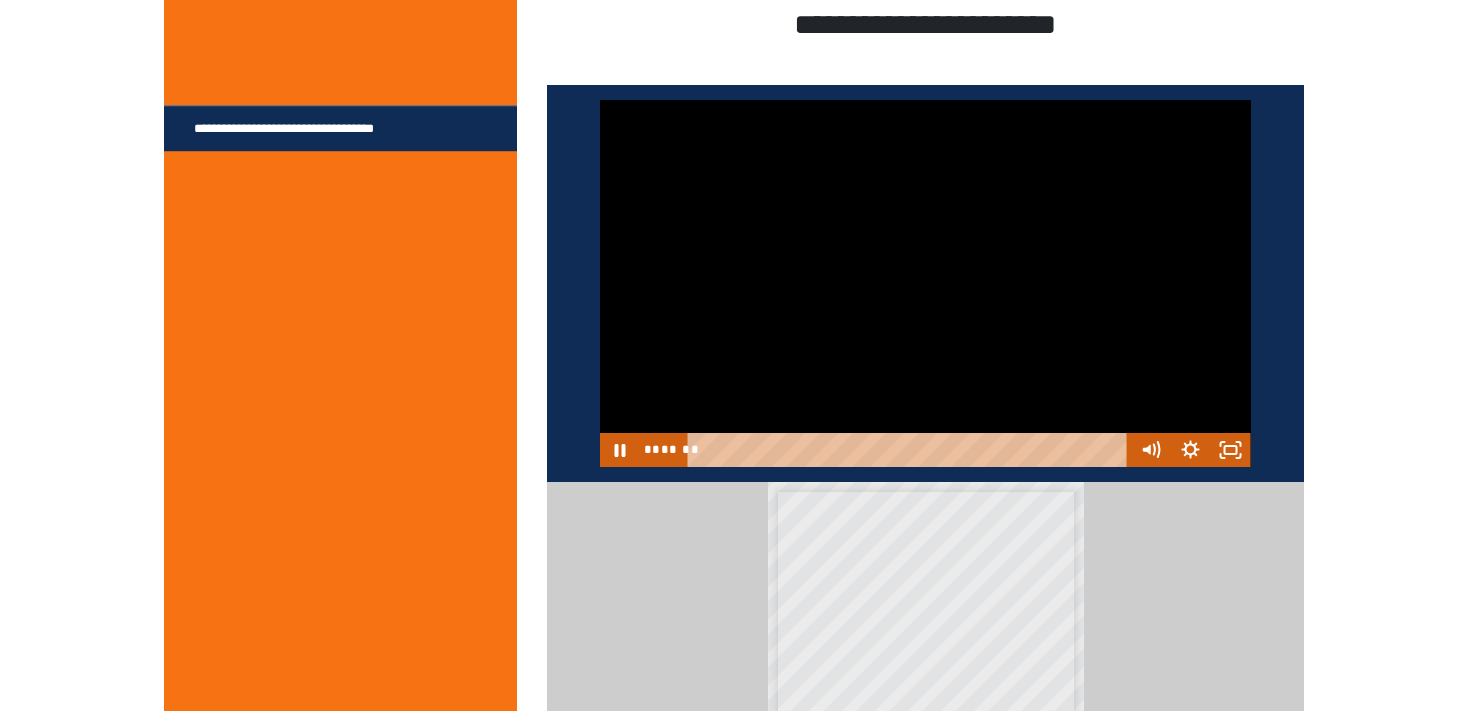 click at bounding box center (925, 283) 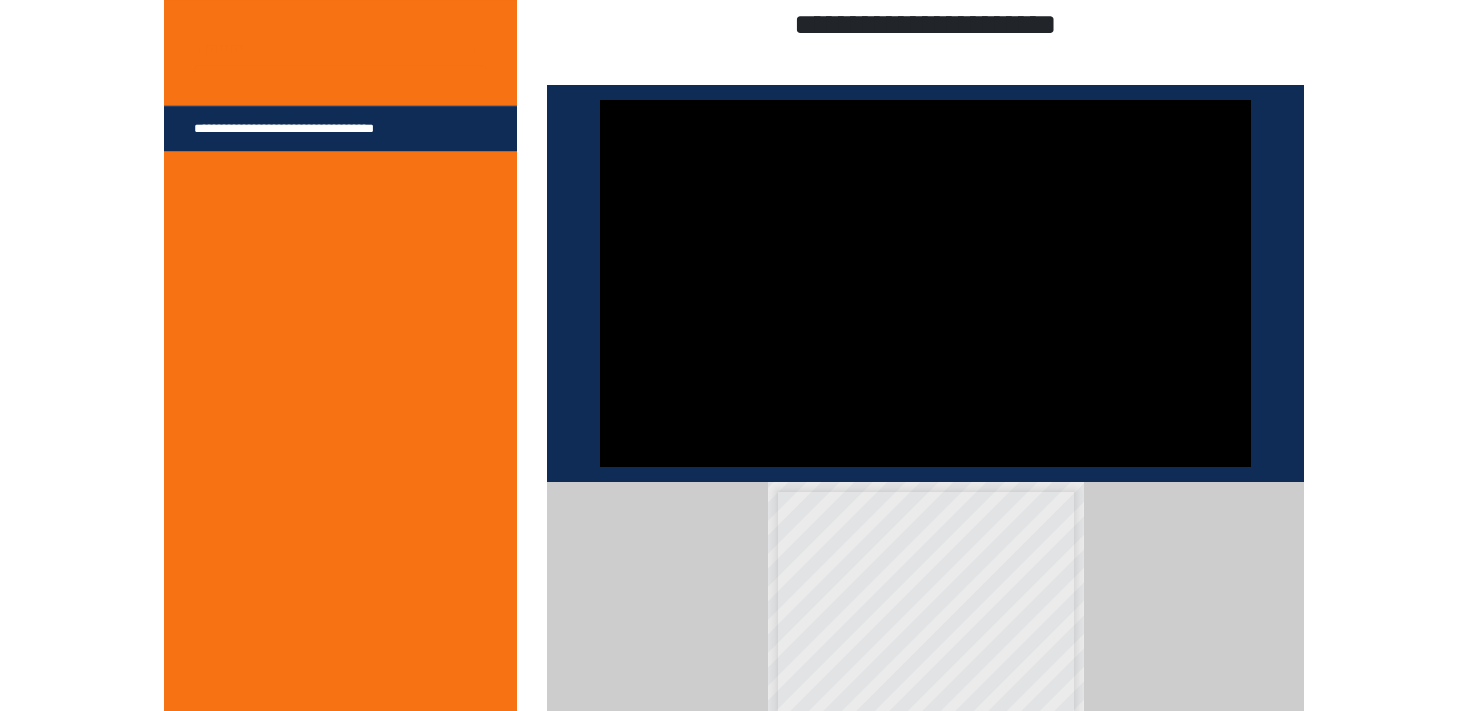 click at bounding box center (925, 283) 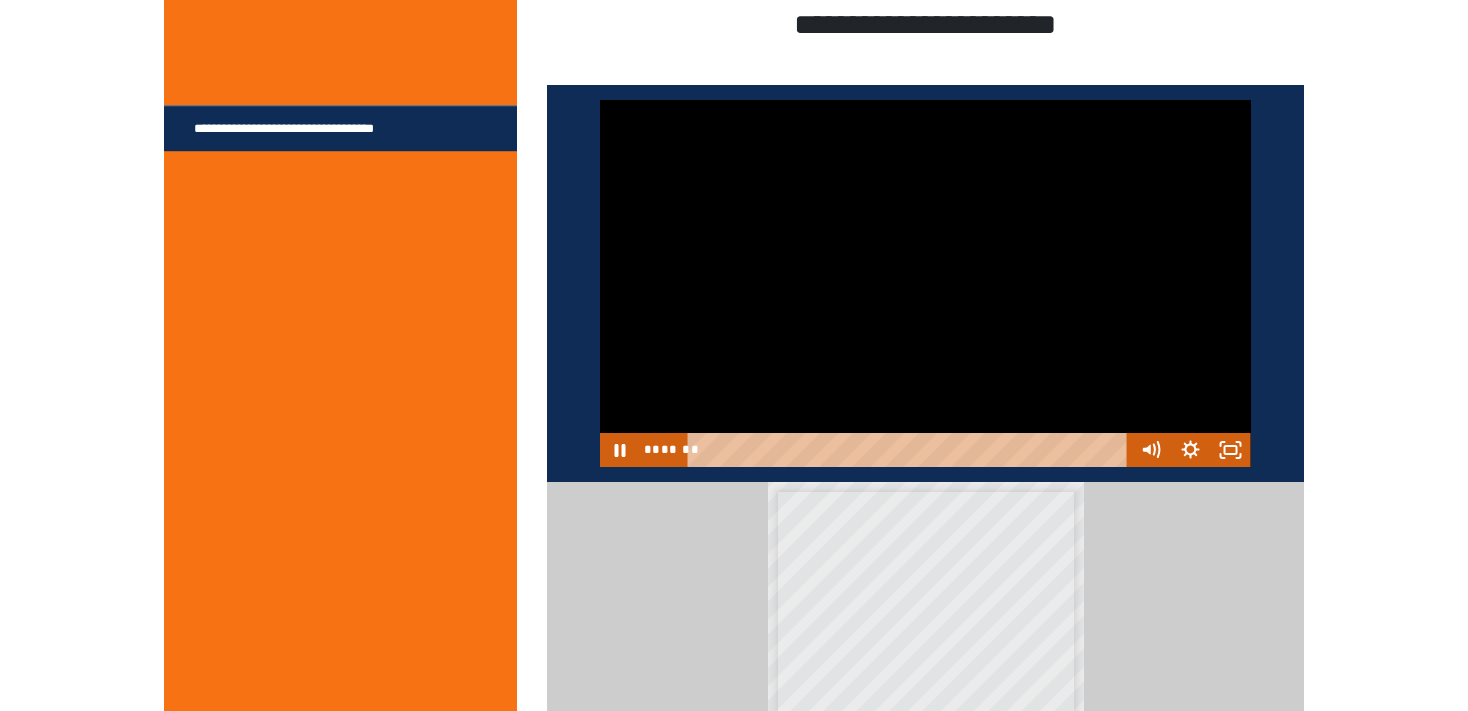 click at bounding box center (925, 283) 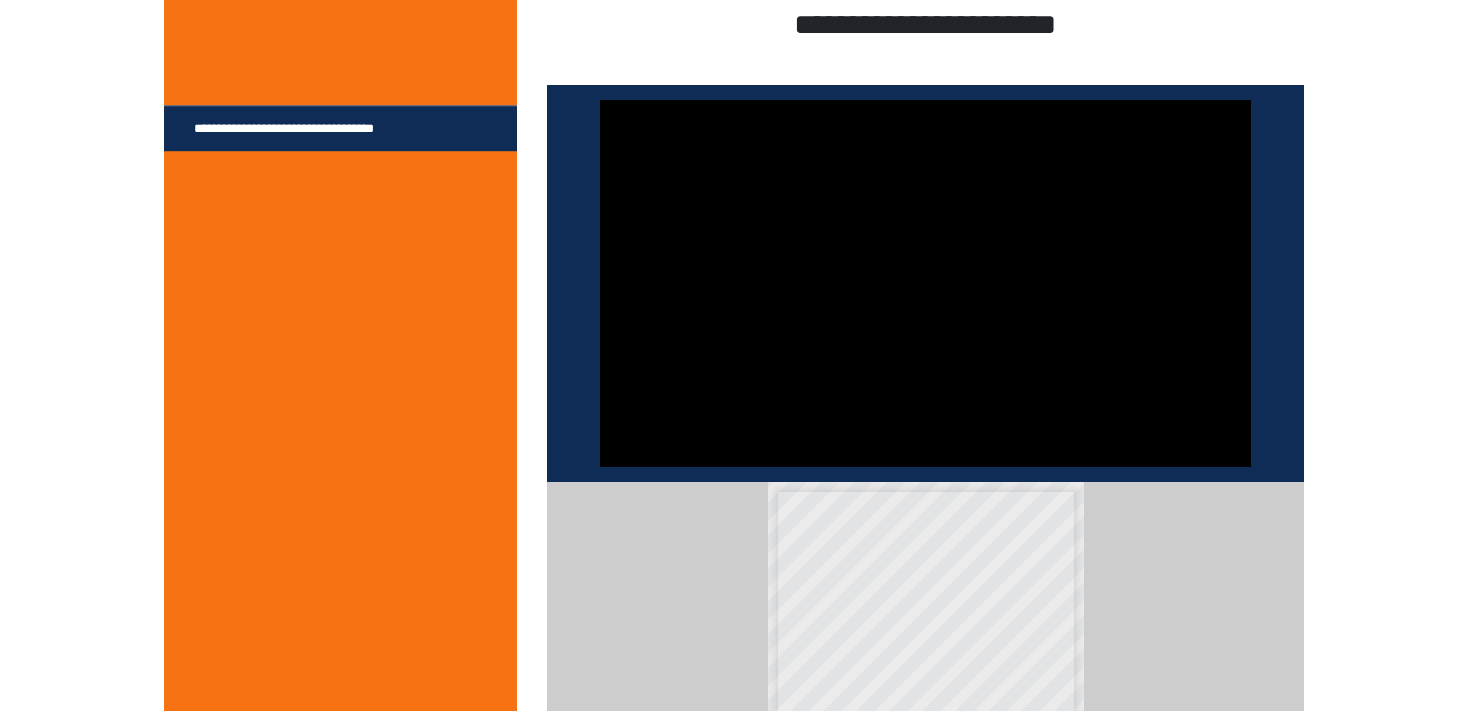 click at bounding box center [925, 283] 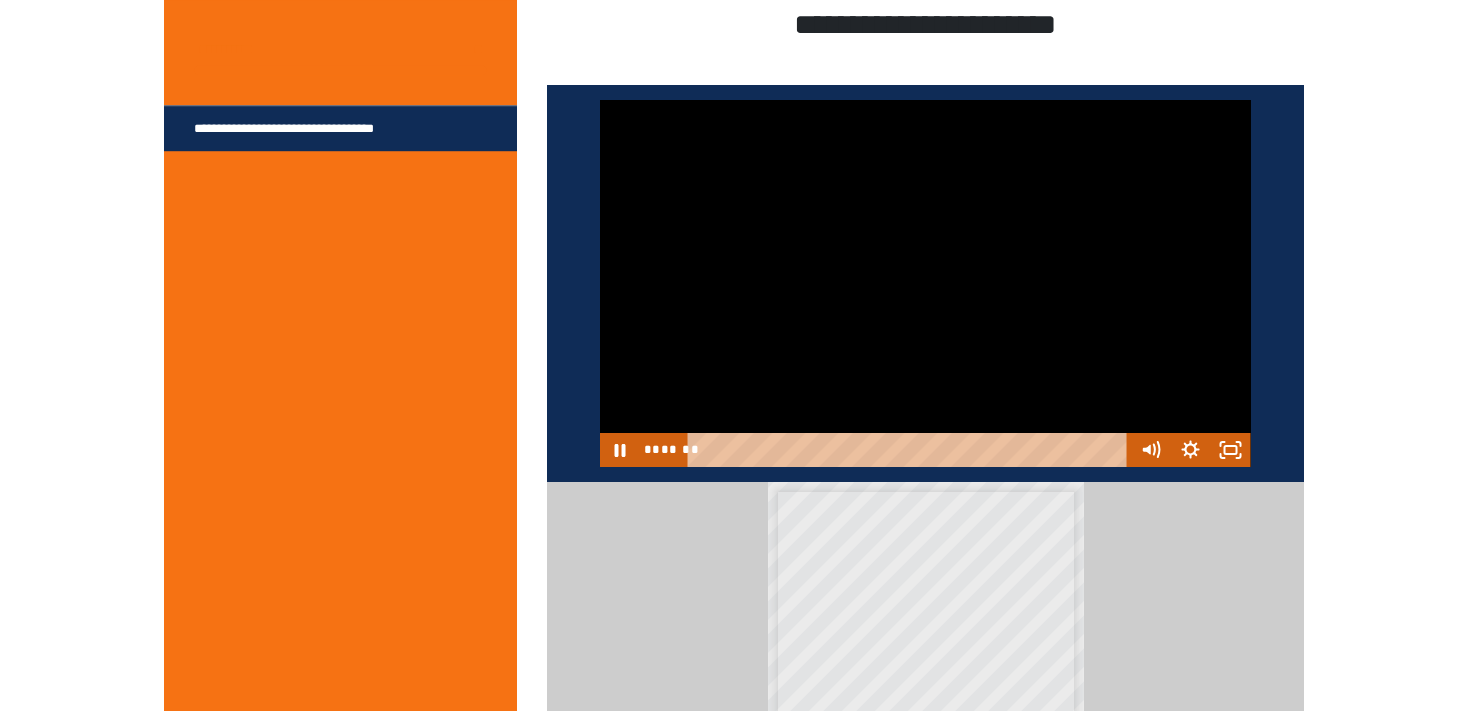click at bounding box center (925, 283) 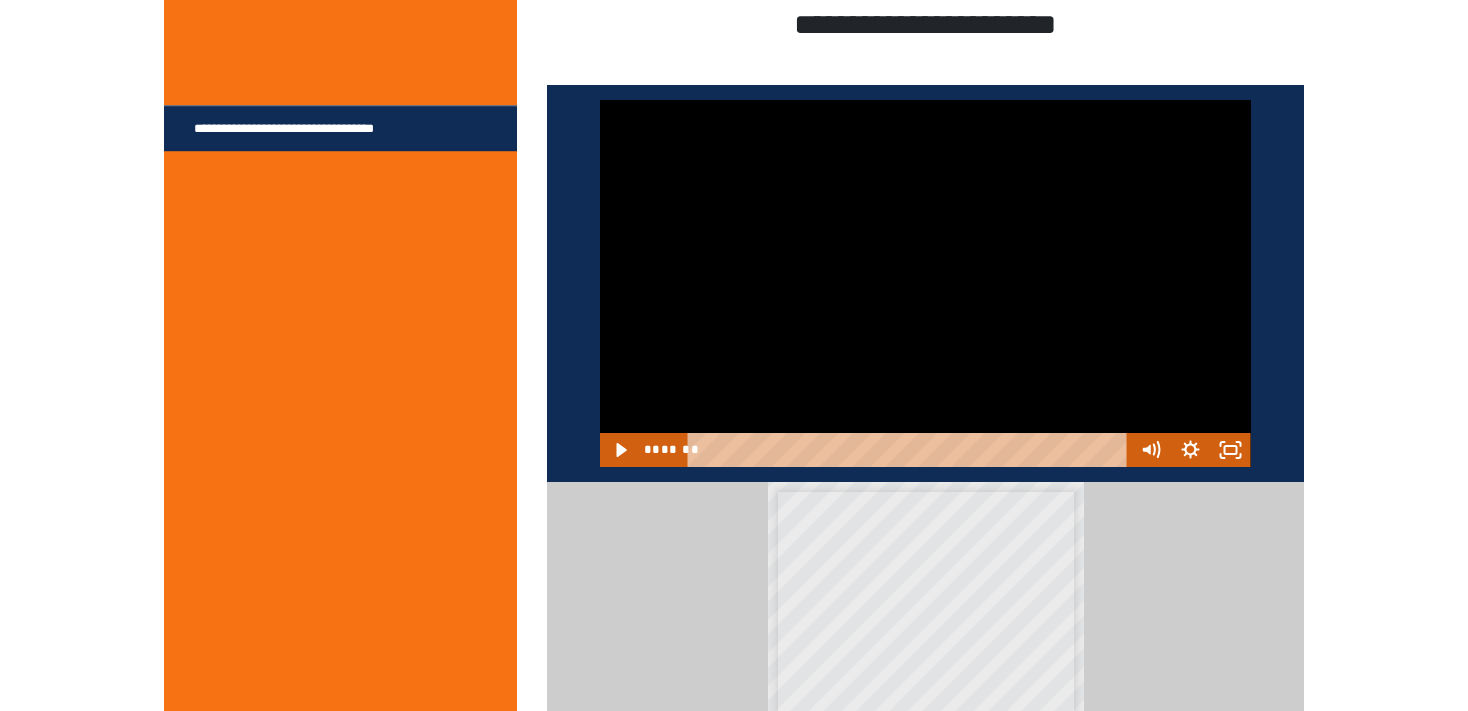 click at bounding box center [925, 283] 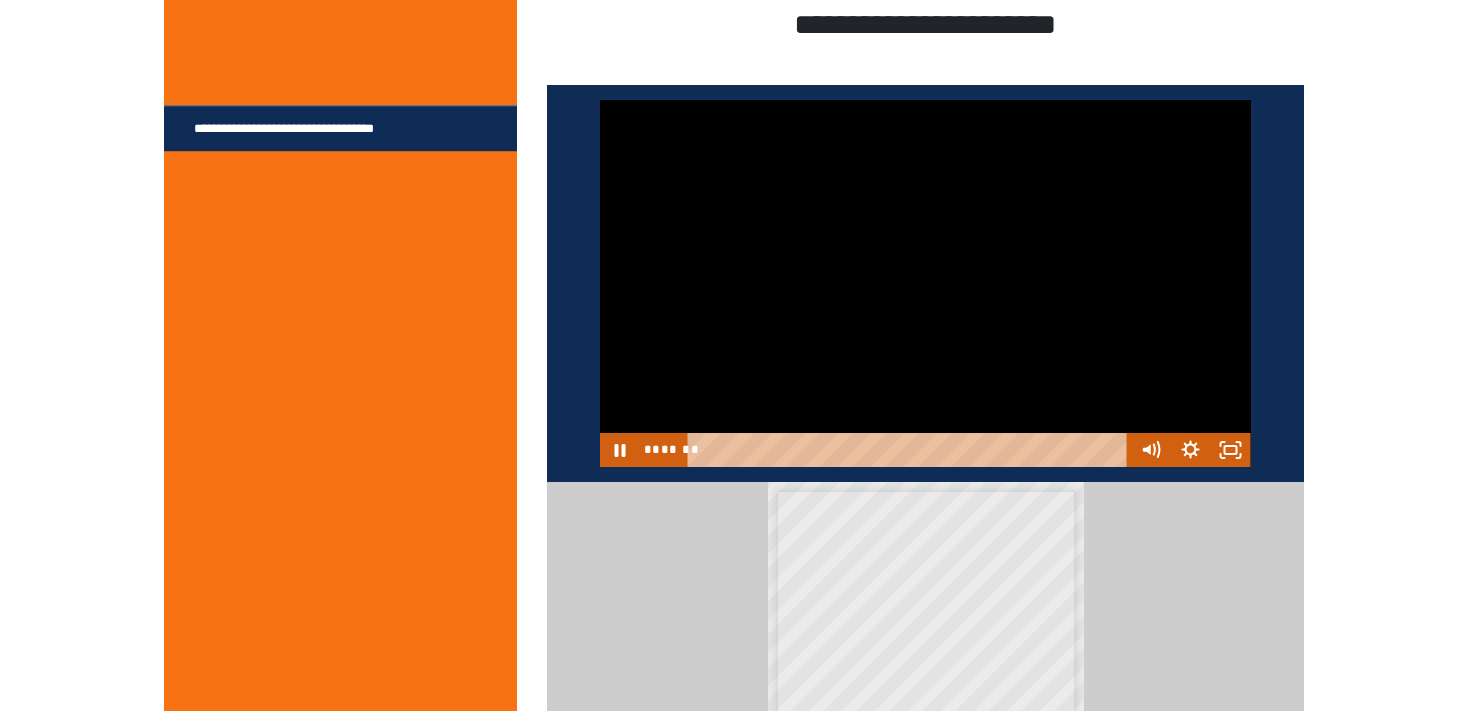 click at bounding box center (925, 283) 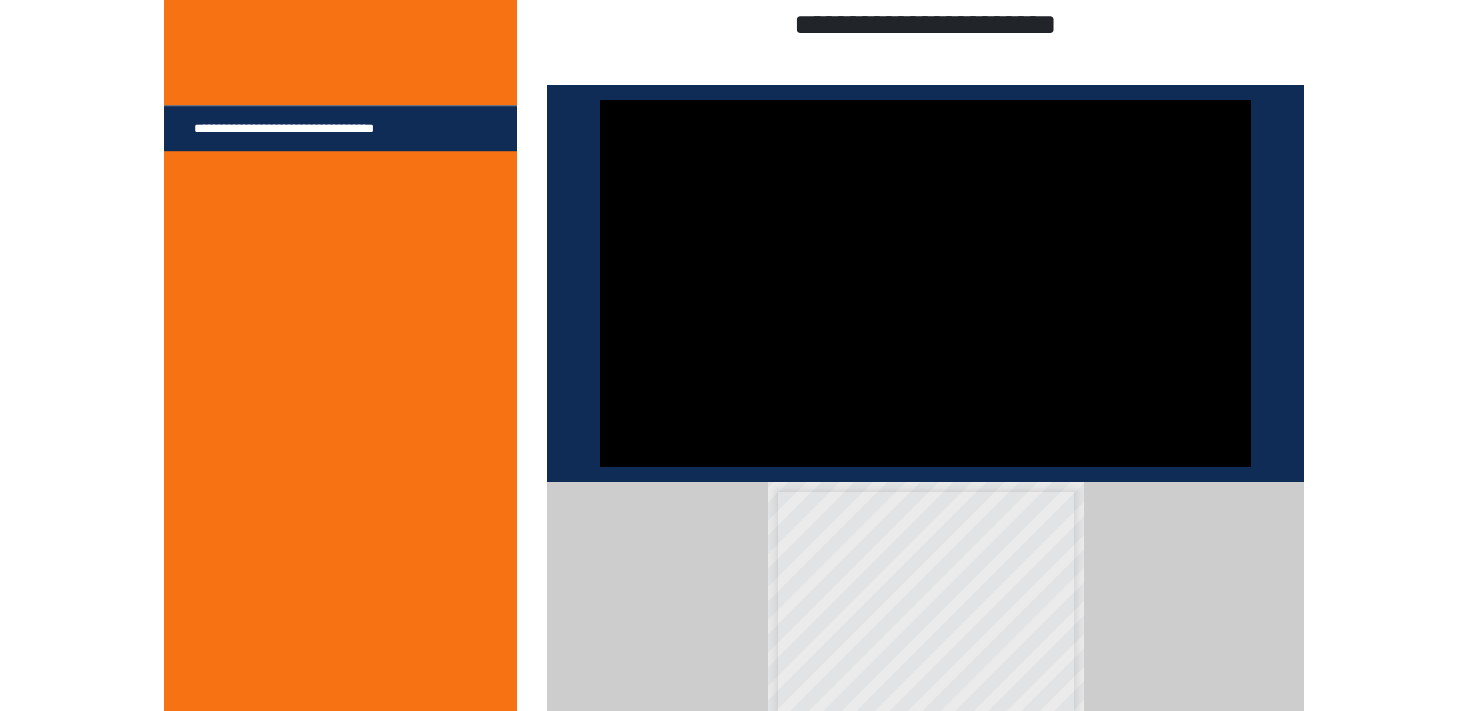 click at bounding box center [925, 283] 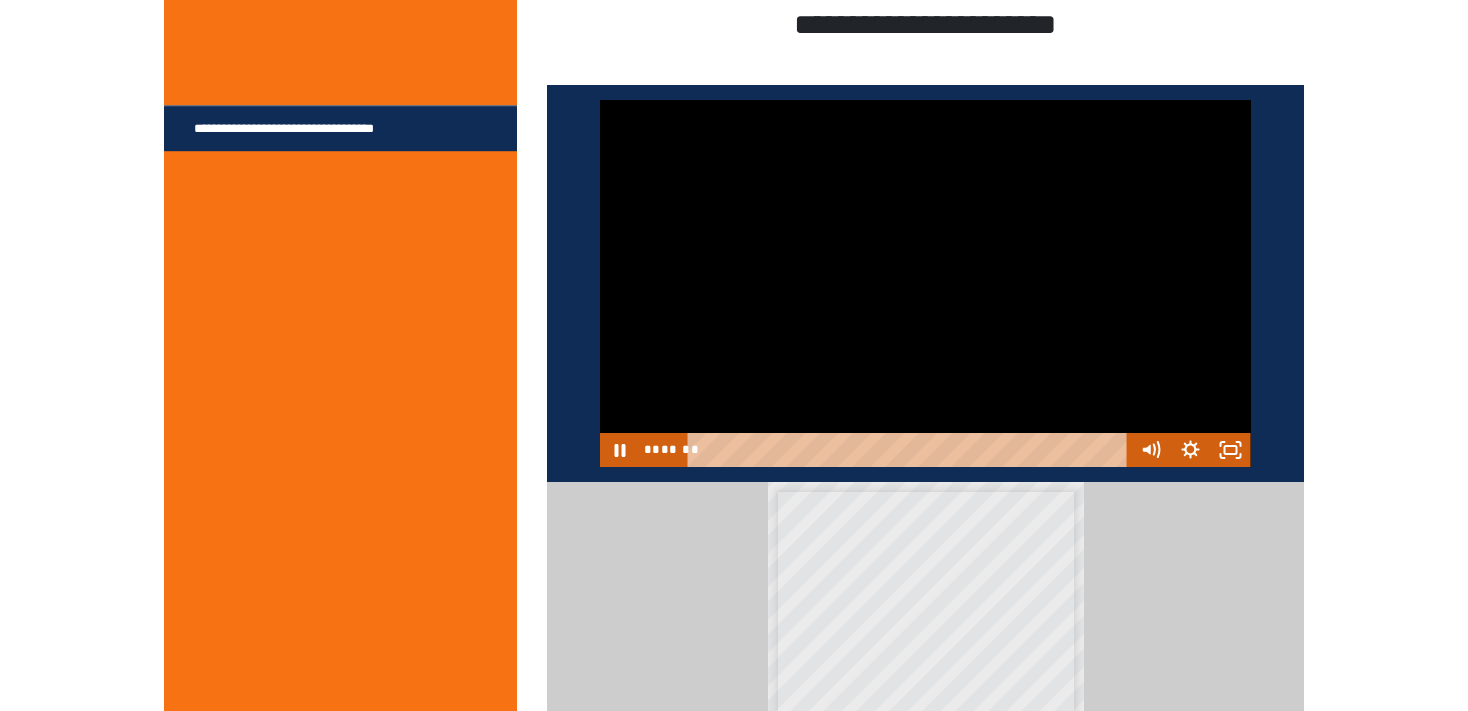click at bounding box center (925, 283) 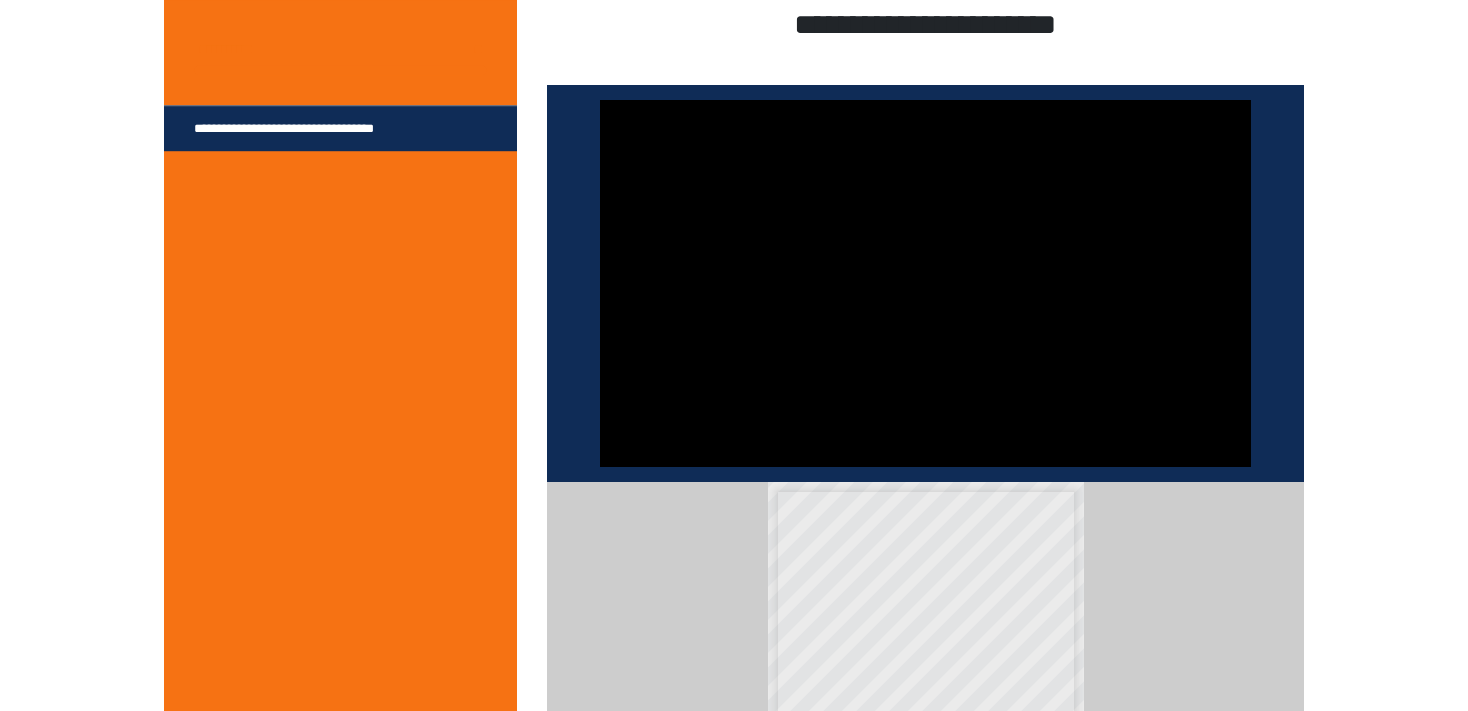 click at bounding box center [925, 283] 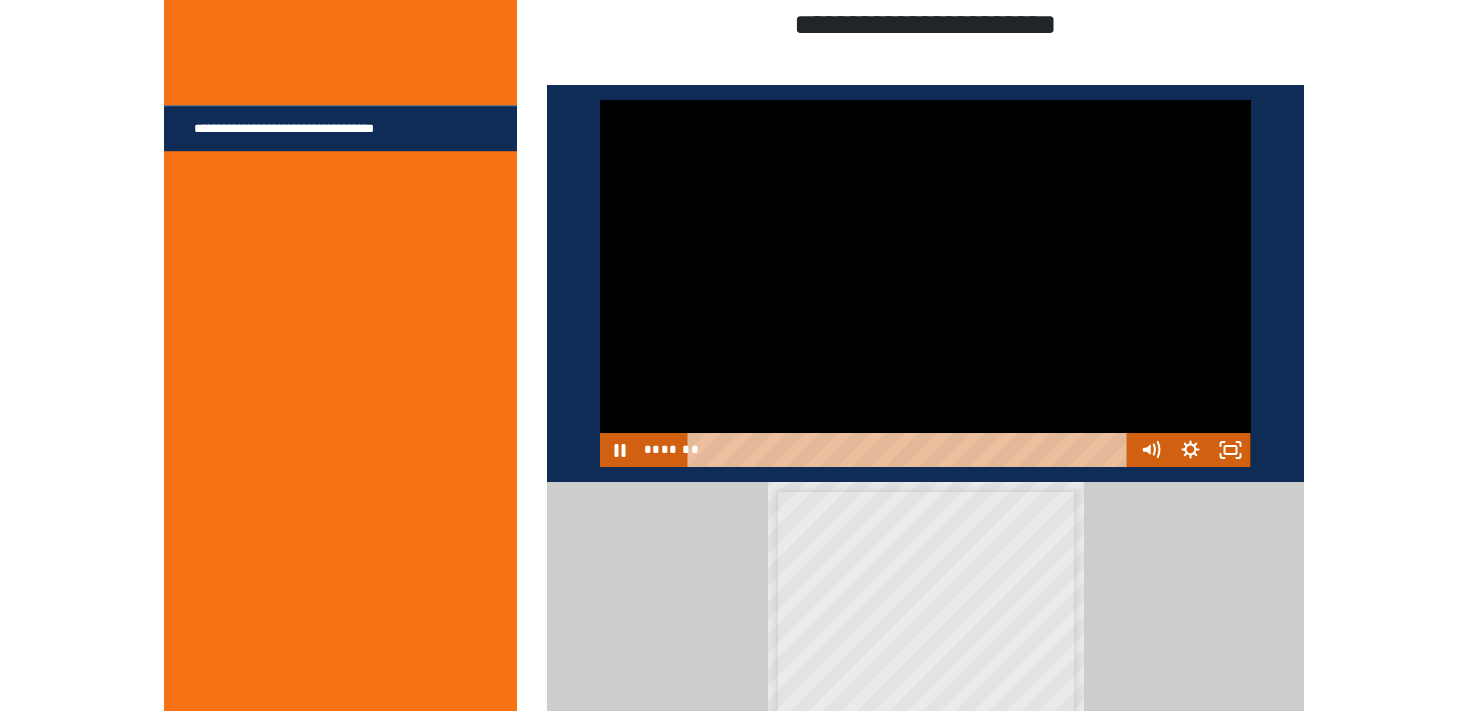 click at bounding box center [925, 283] 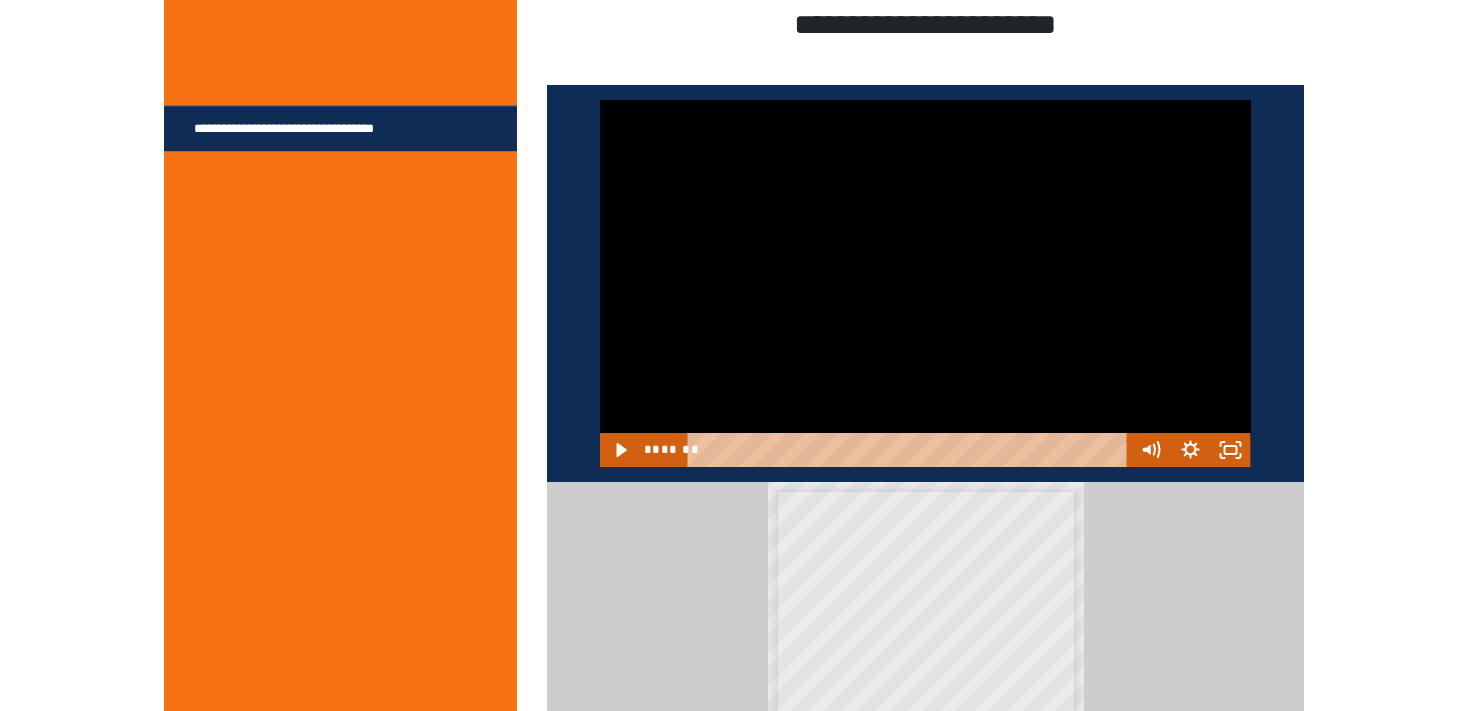 click at bounding box center [925, 283] 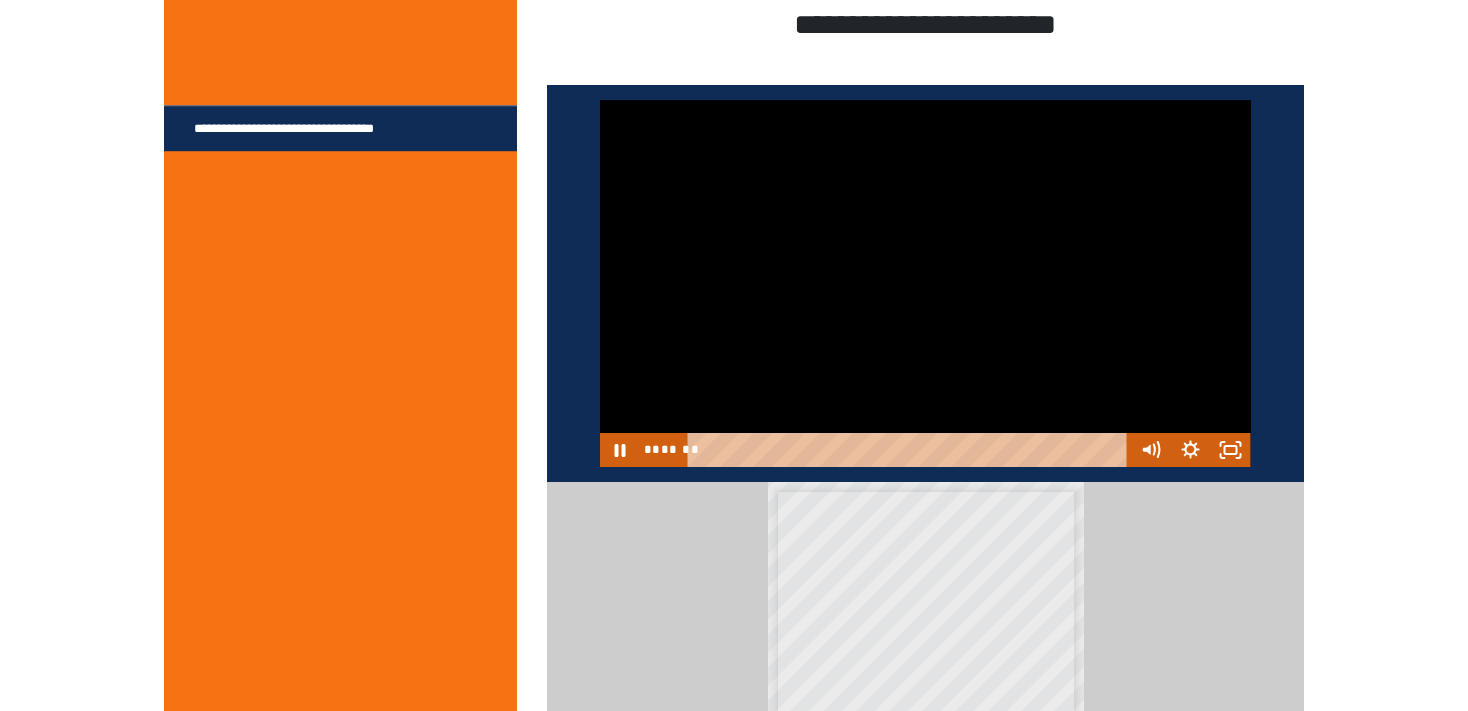 click at bounding box center (925, 283) 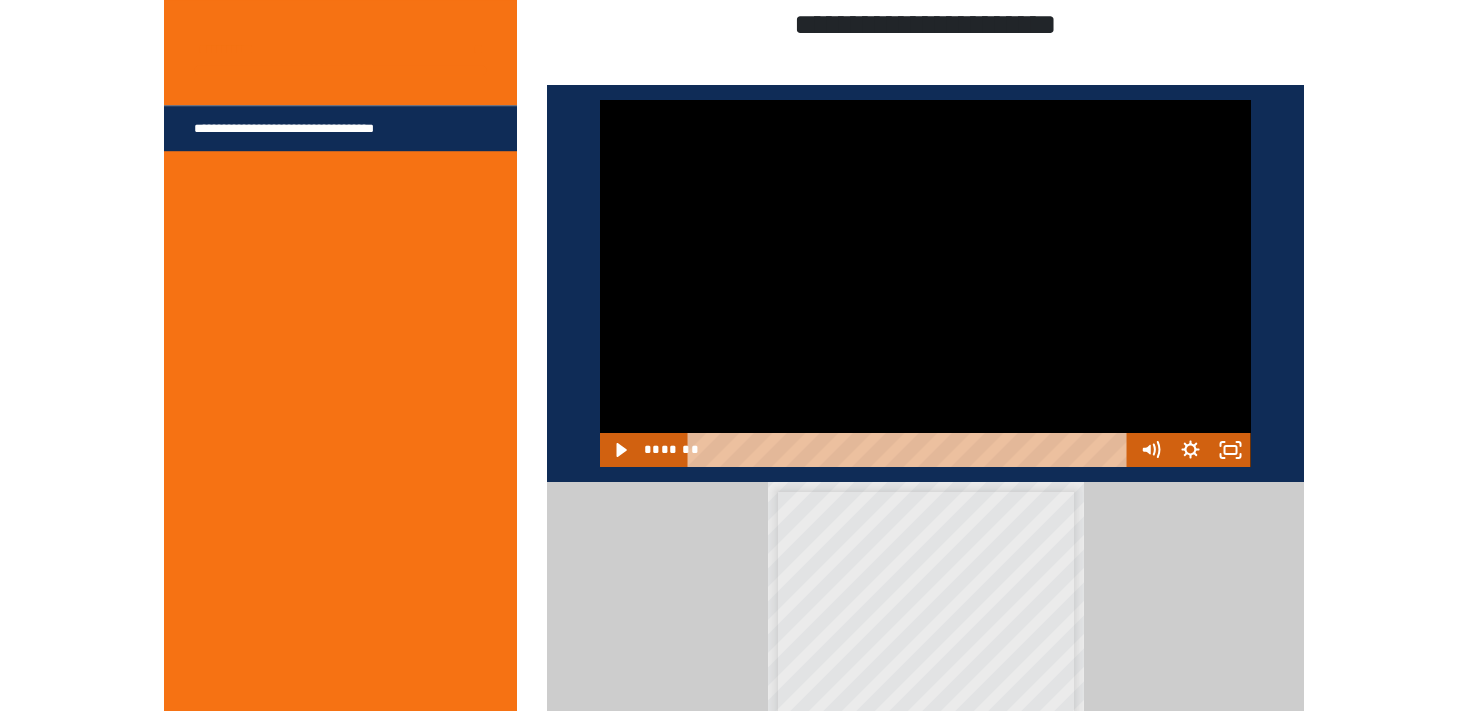 click at bounding box center (925, 283) 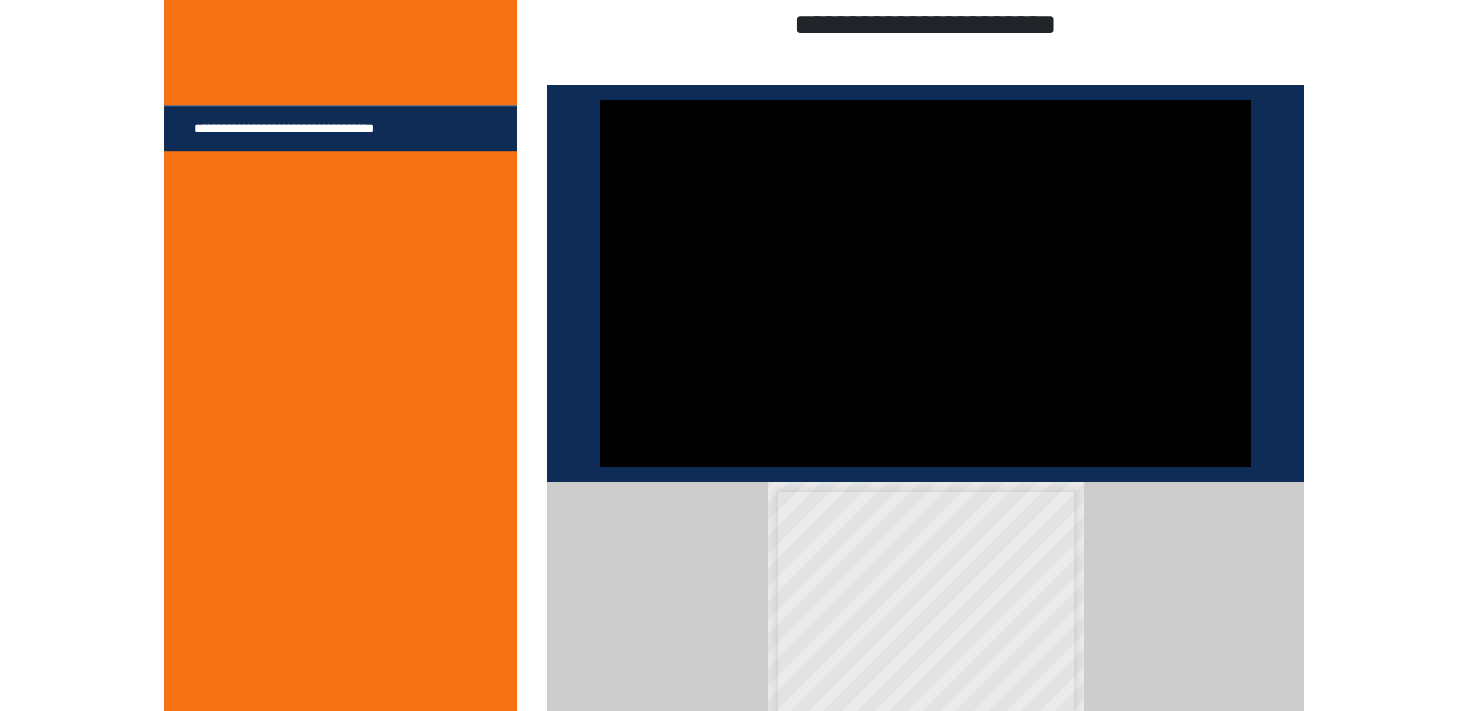 click at bounding box center (925, 283) 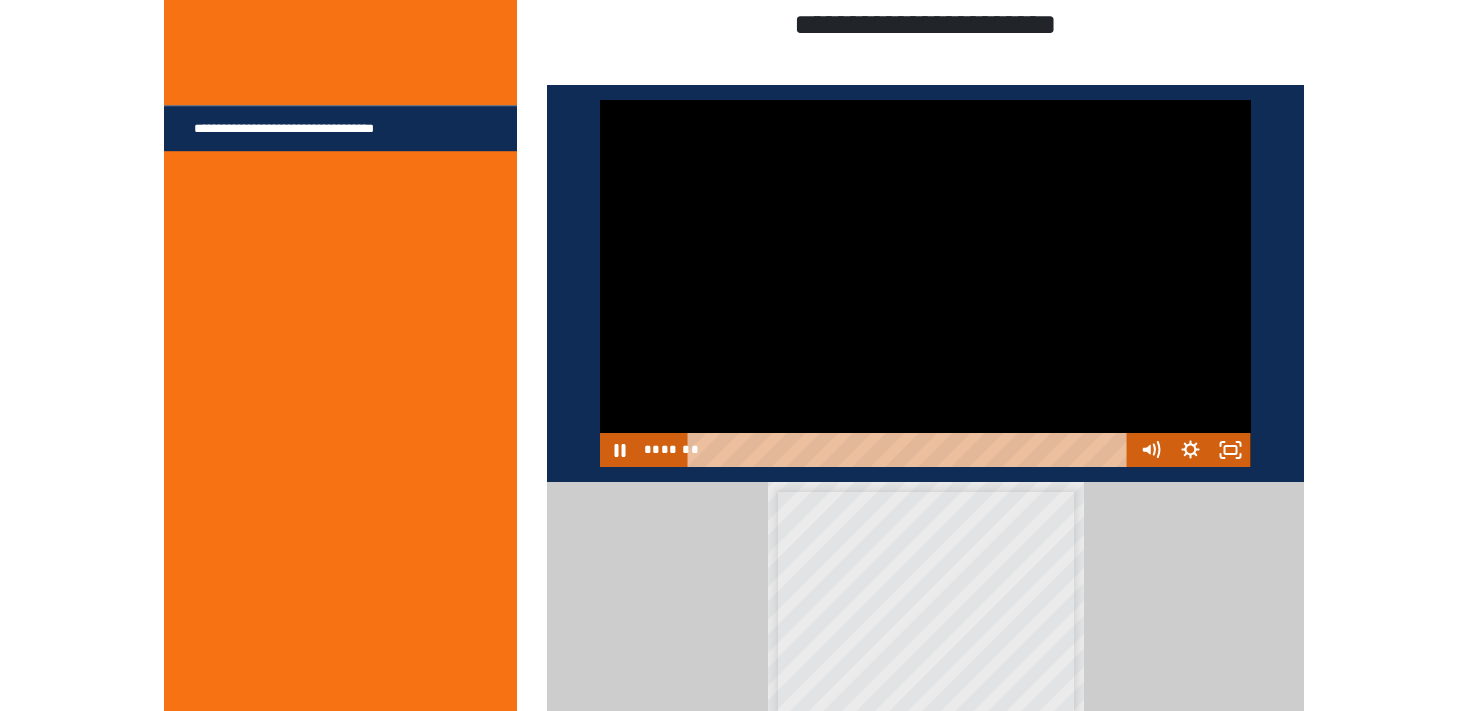 click at bounding box center (925, 283) 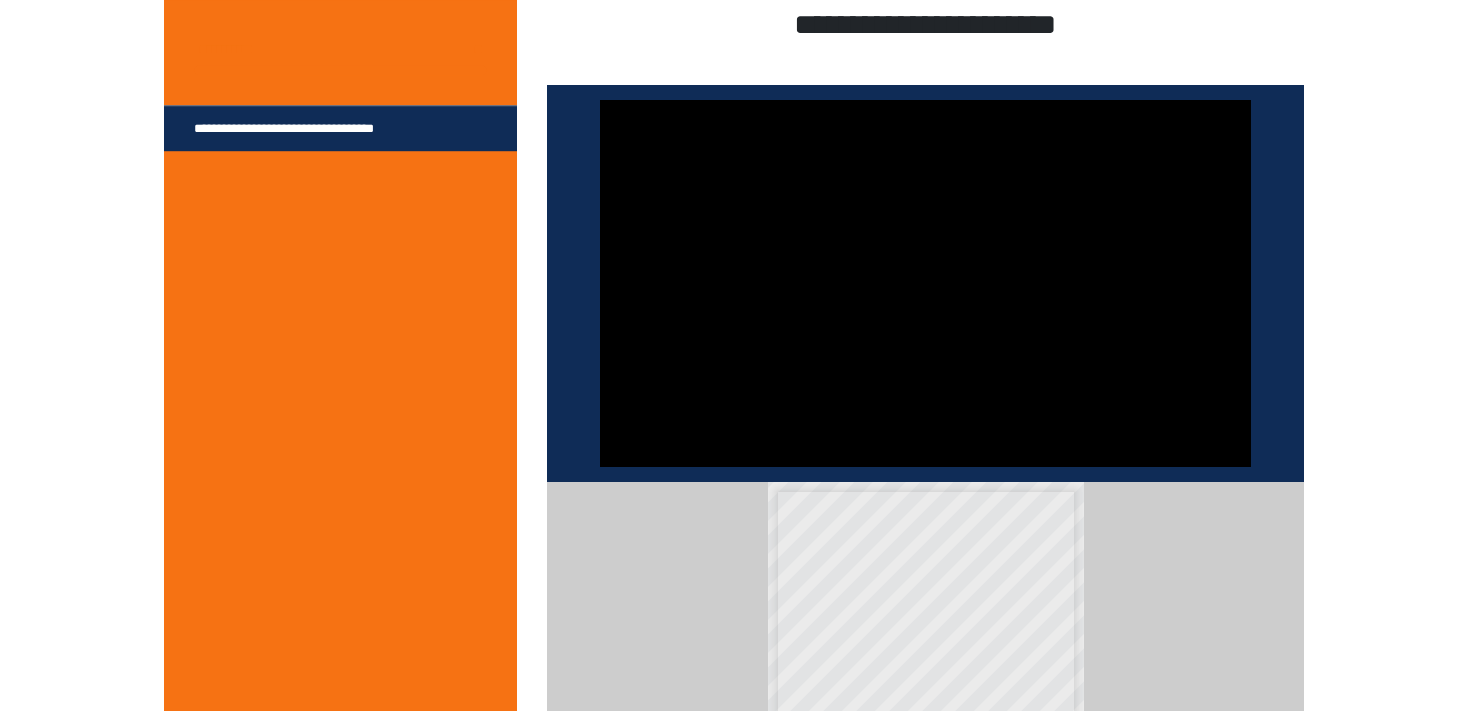 click at bounding box center [925, 283] 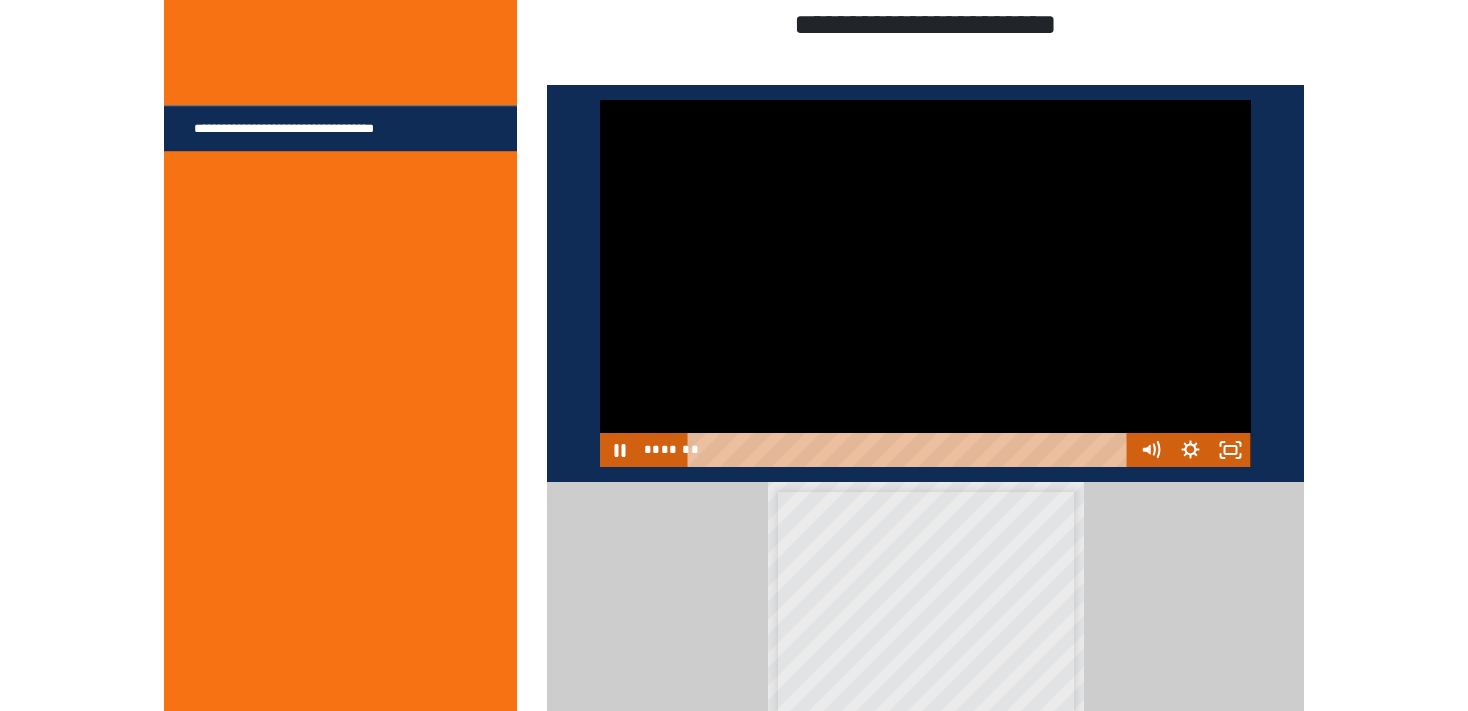 click at bounding box center (925, 283) 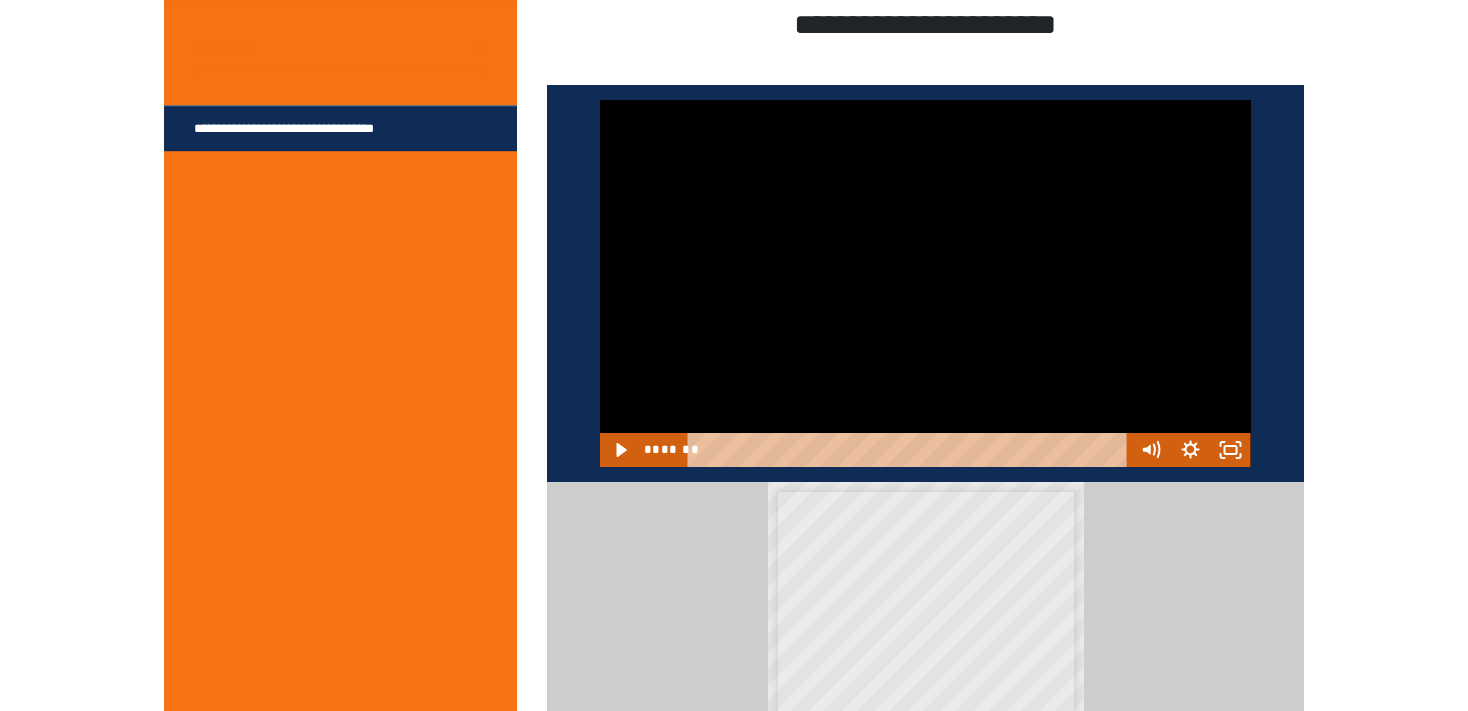 click at bounding box center (925, 283) 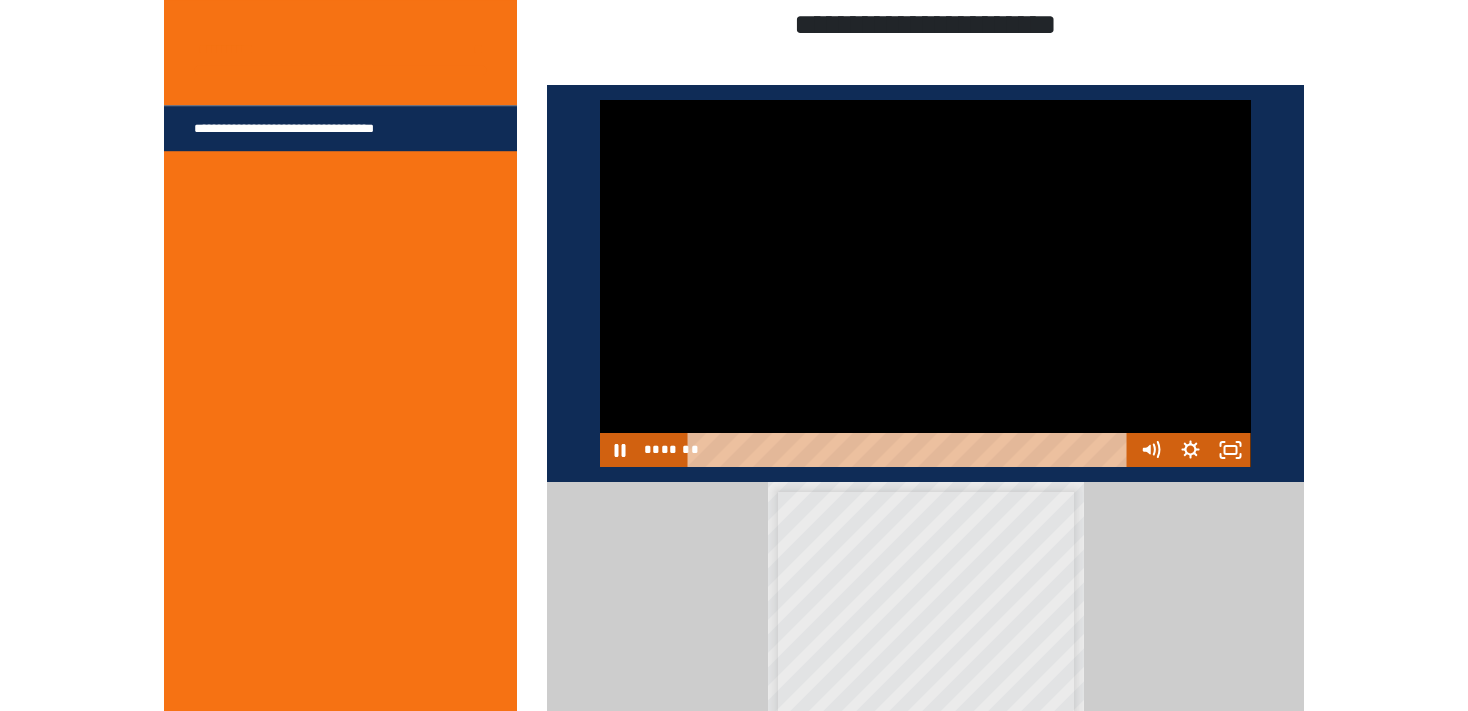click at bounding box center (925, 283) 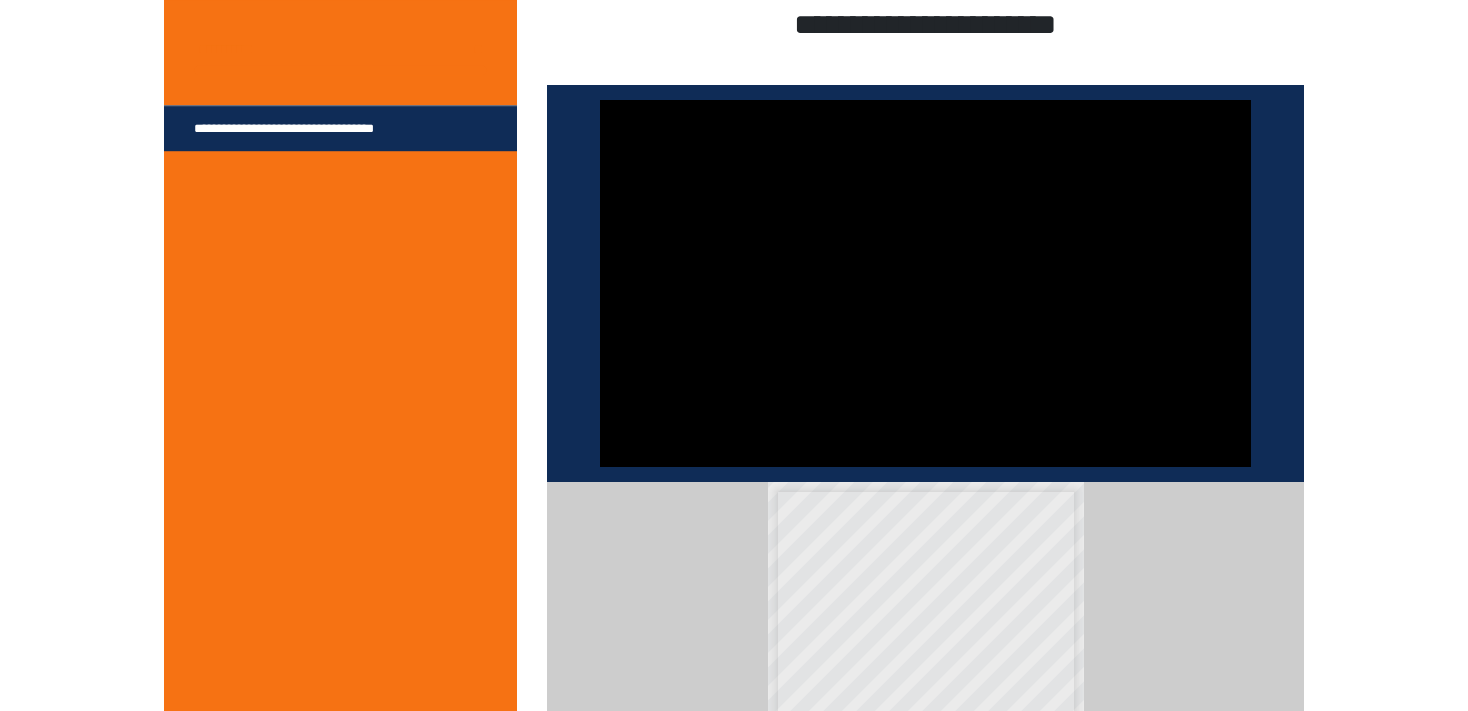 click at bounding box center (925, 283) 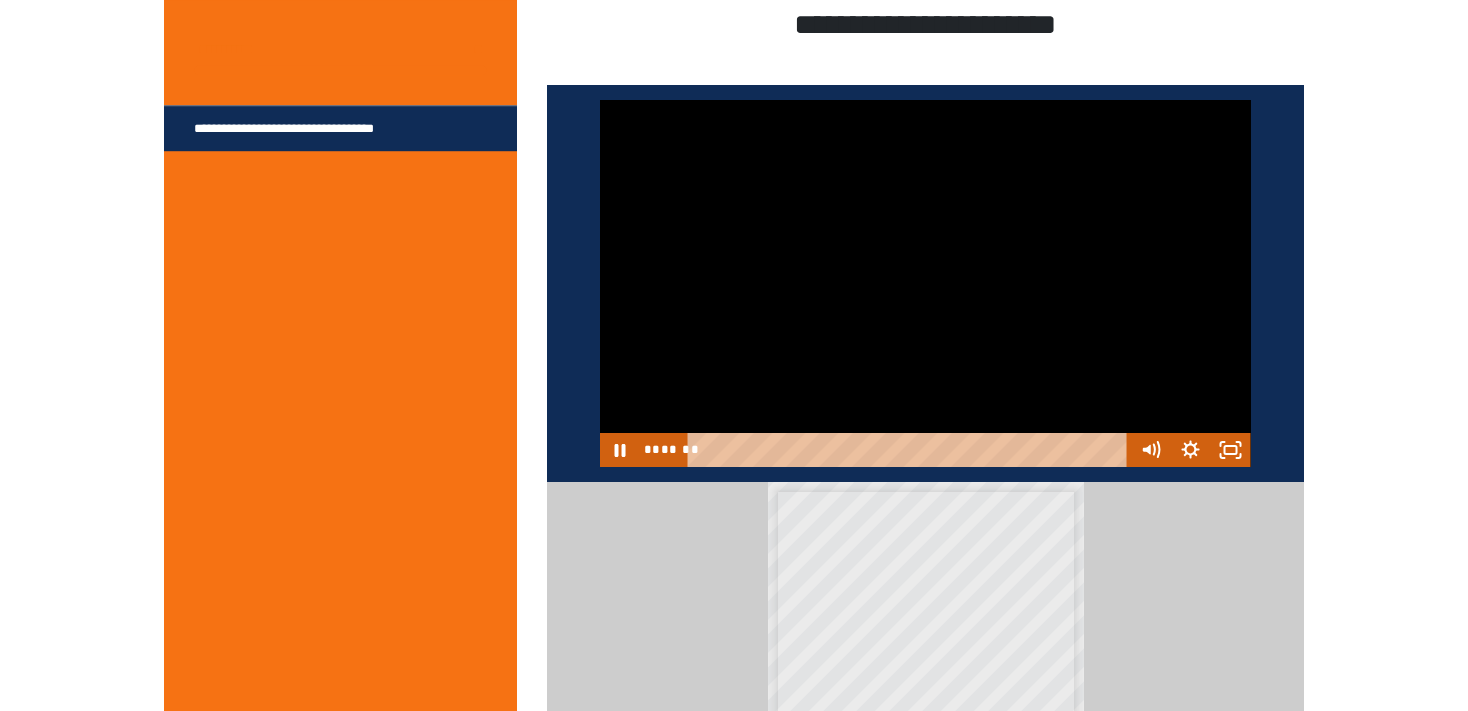 click at bounding box center (925, 283) 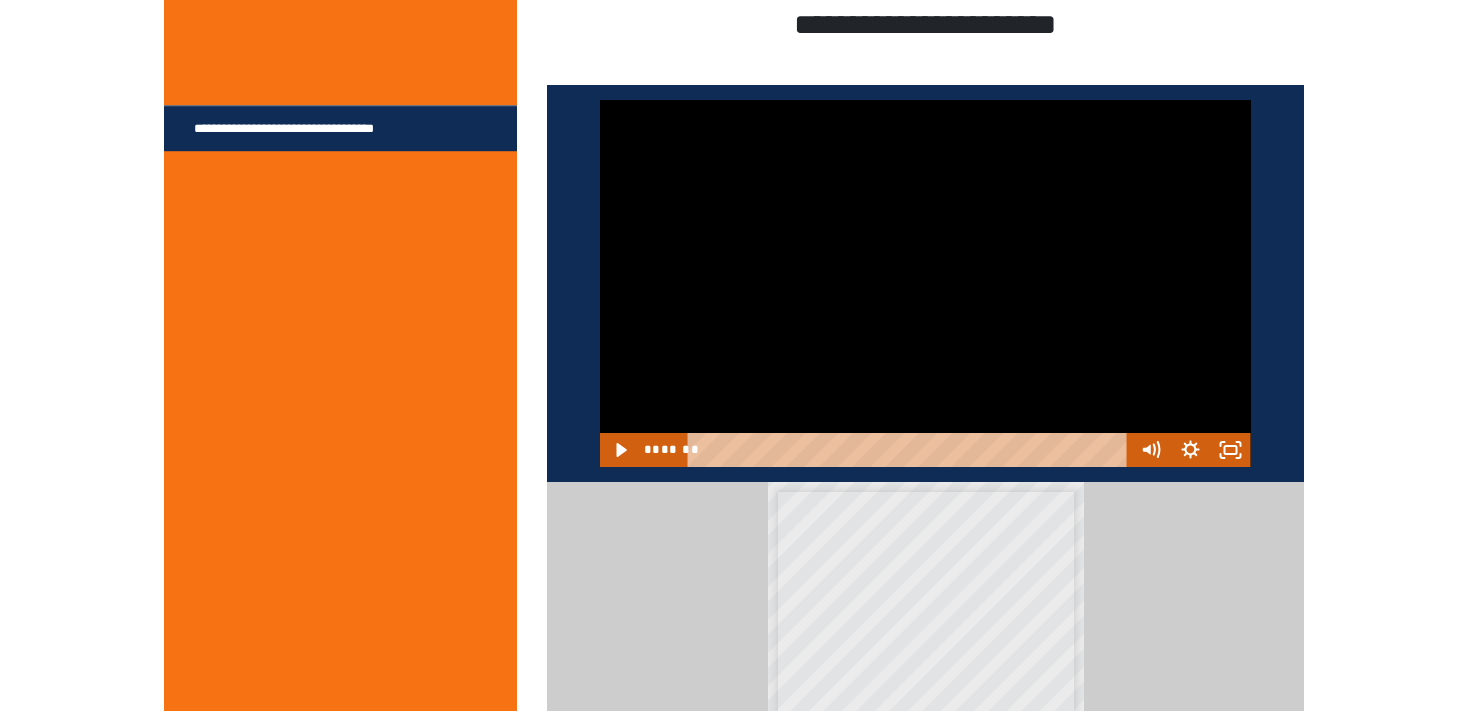 click at bounding box center (925, 283) 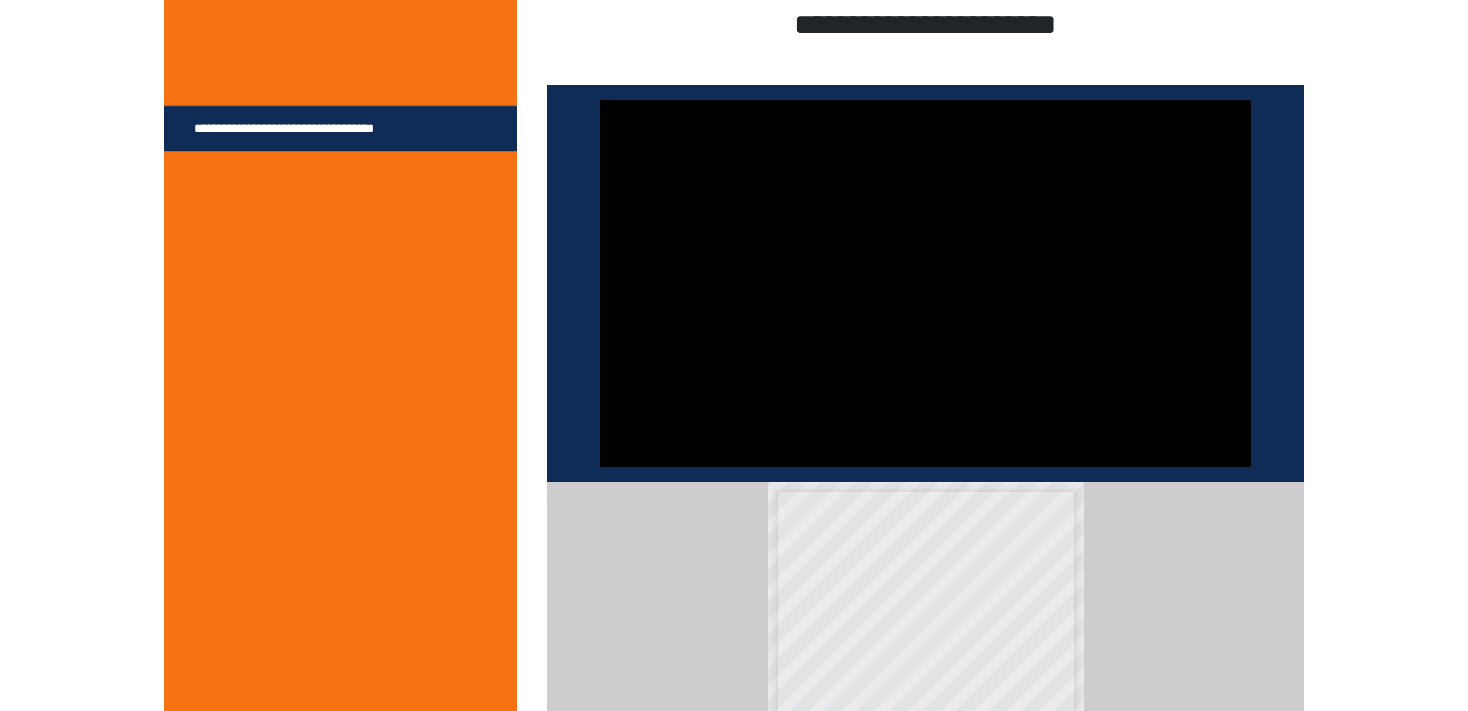 click at bounding box center [925, 283] 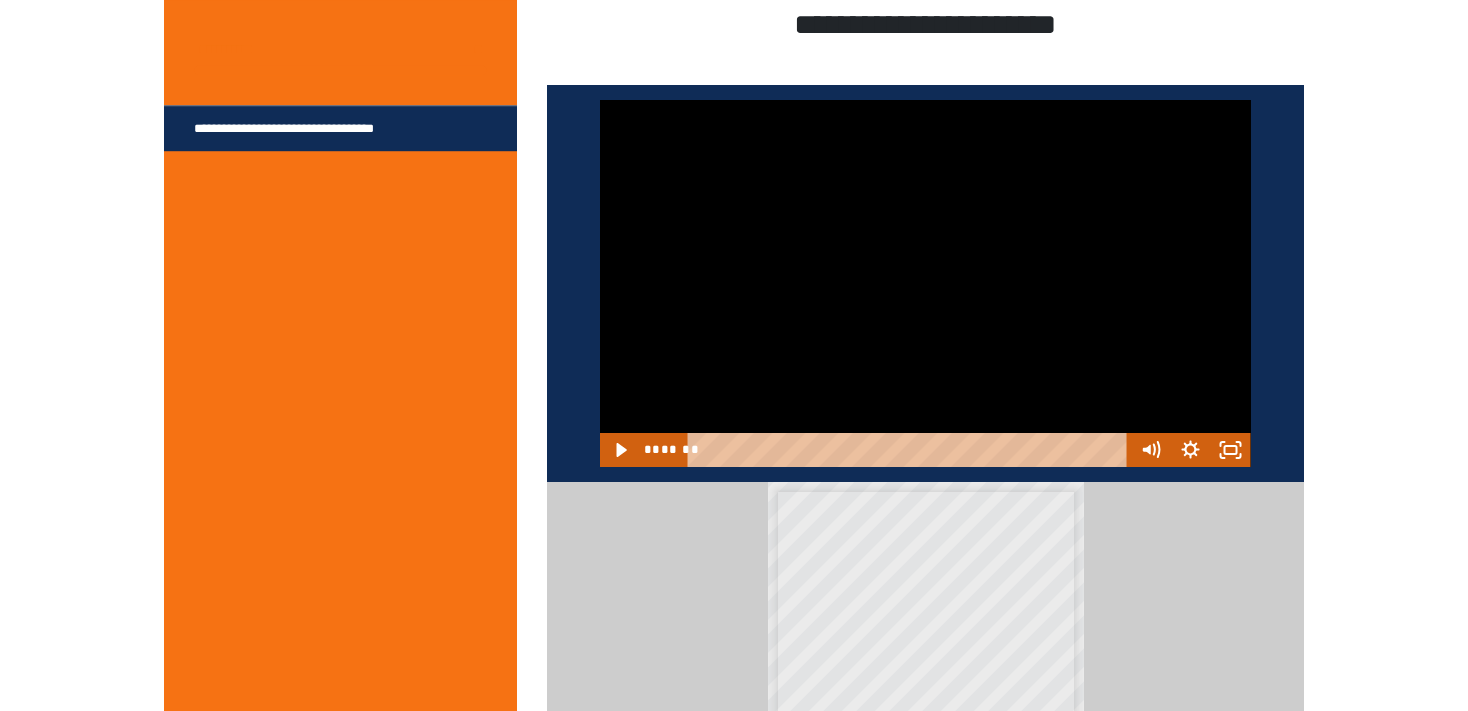 click at bounding box center (925, 283) 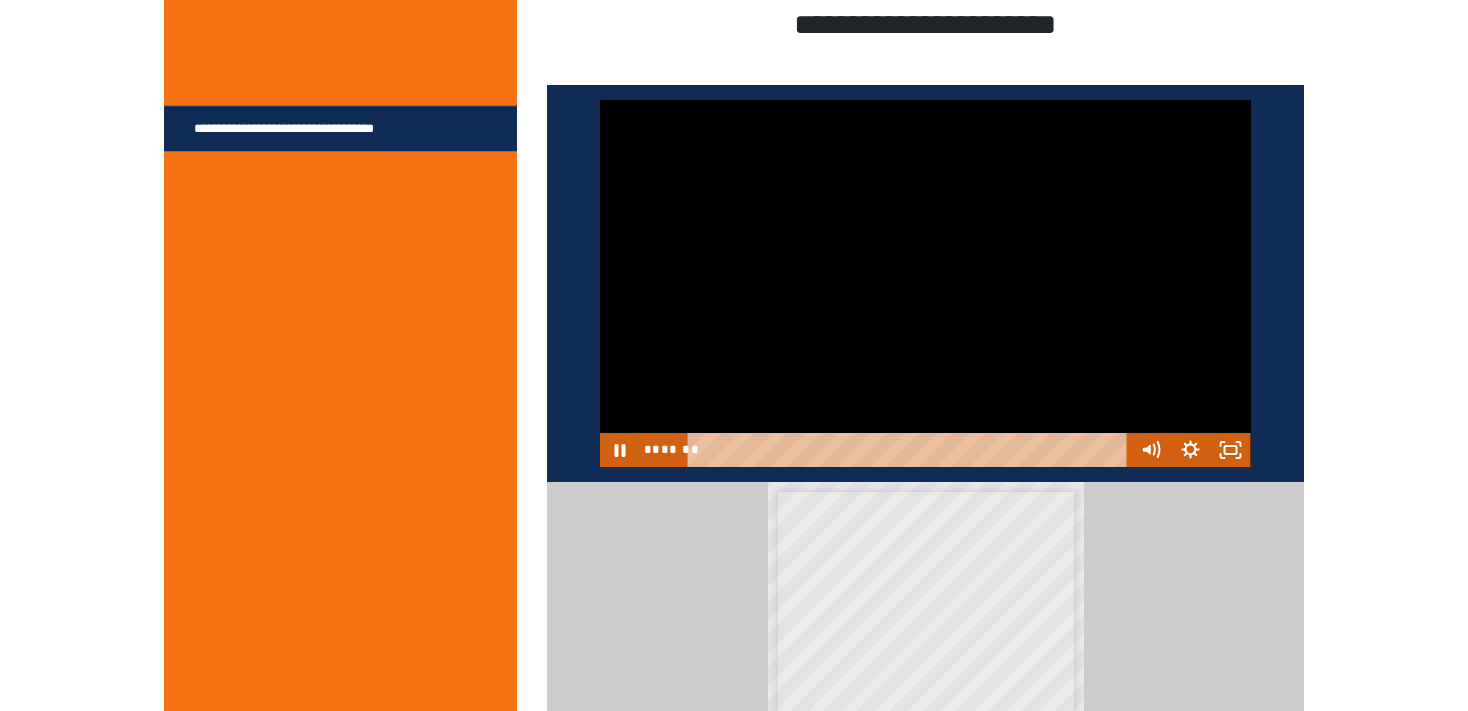 click at bounding box center [925, 283] 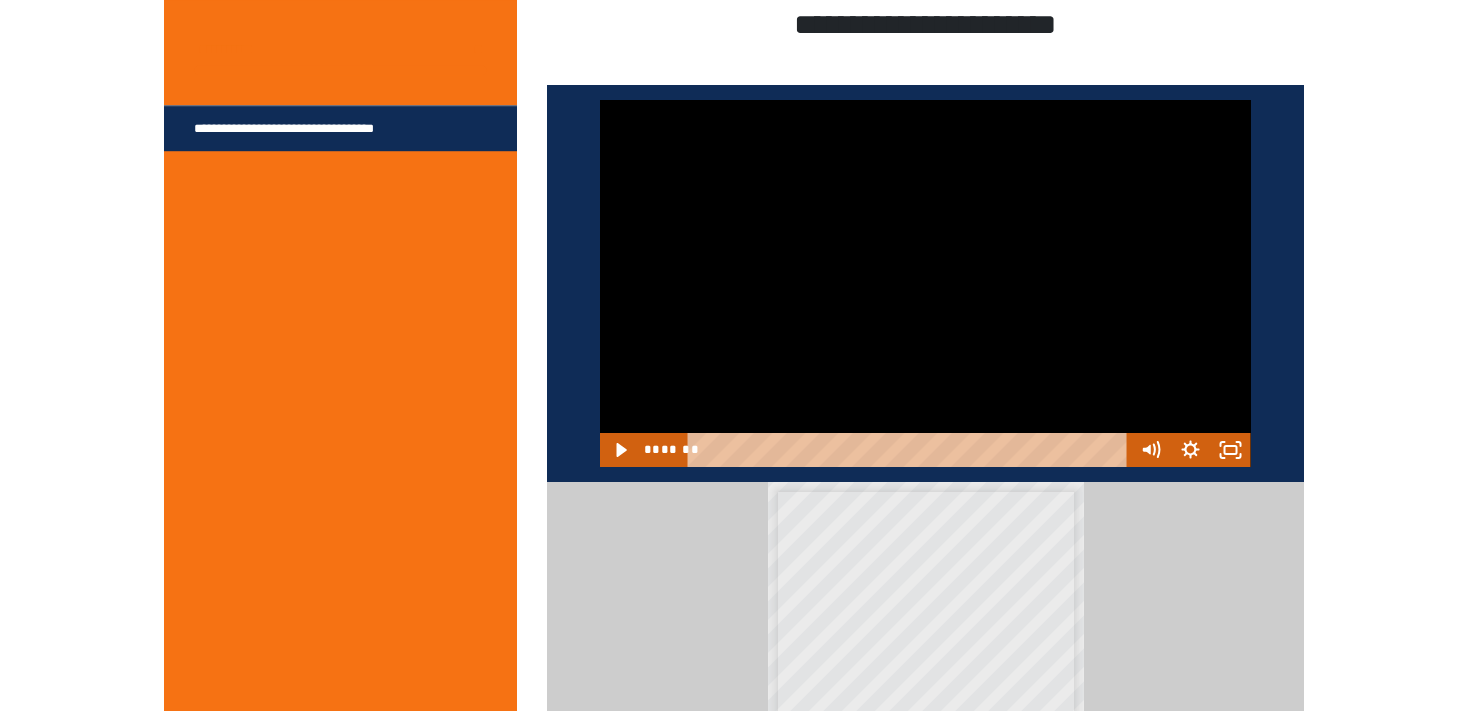 click at bounding box center [925, 283] 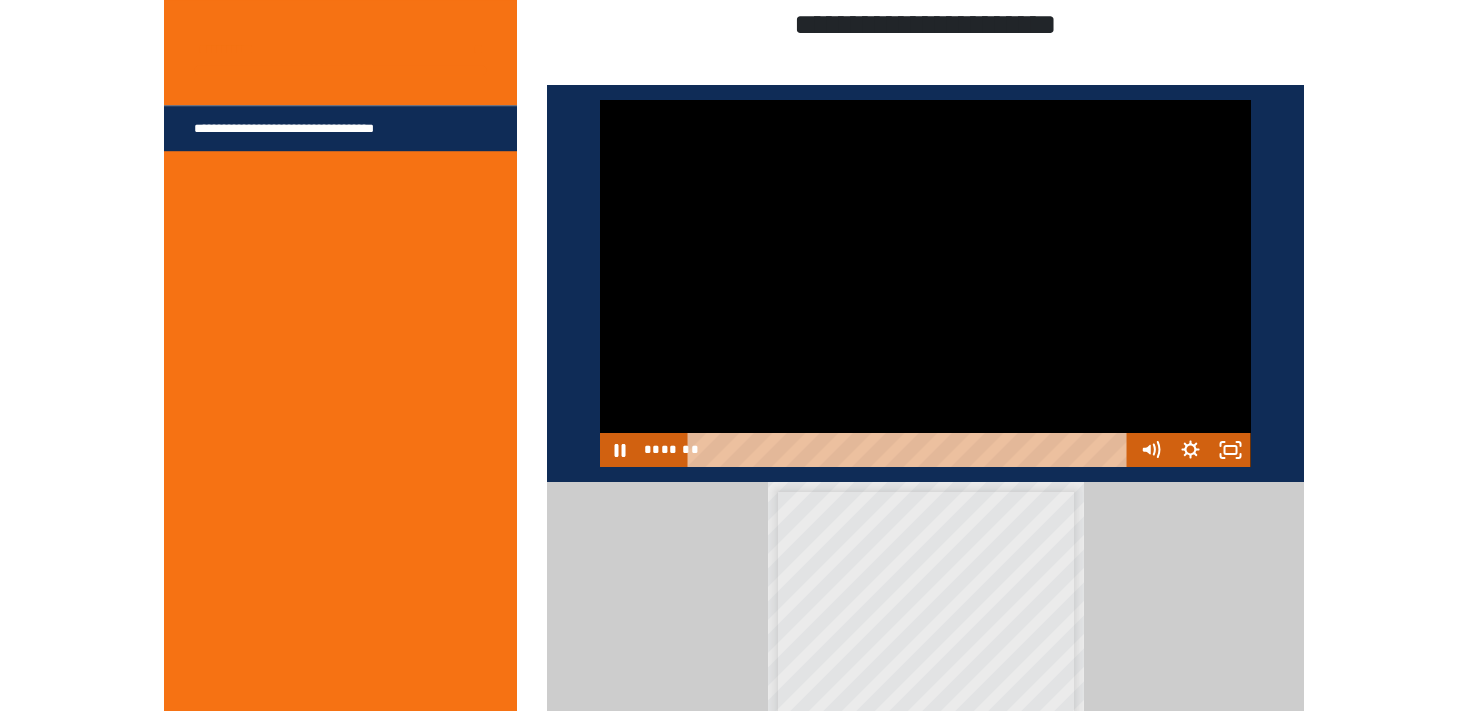 click at bounding box center (925, 283) 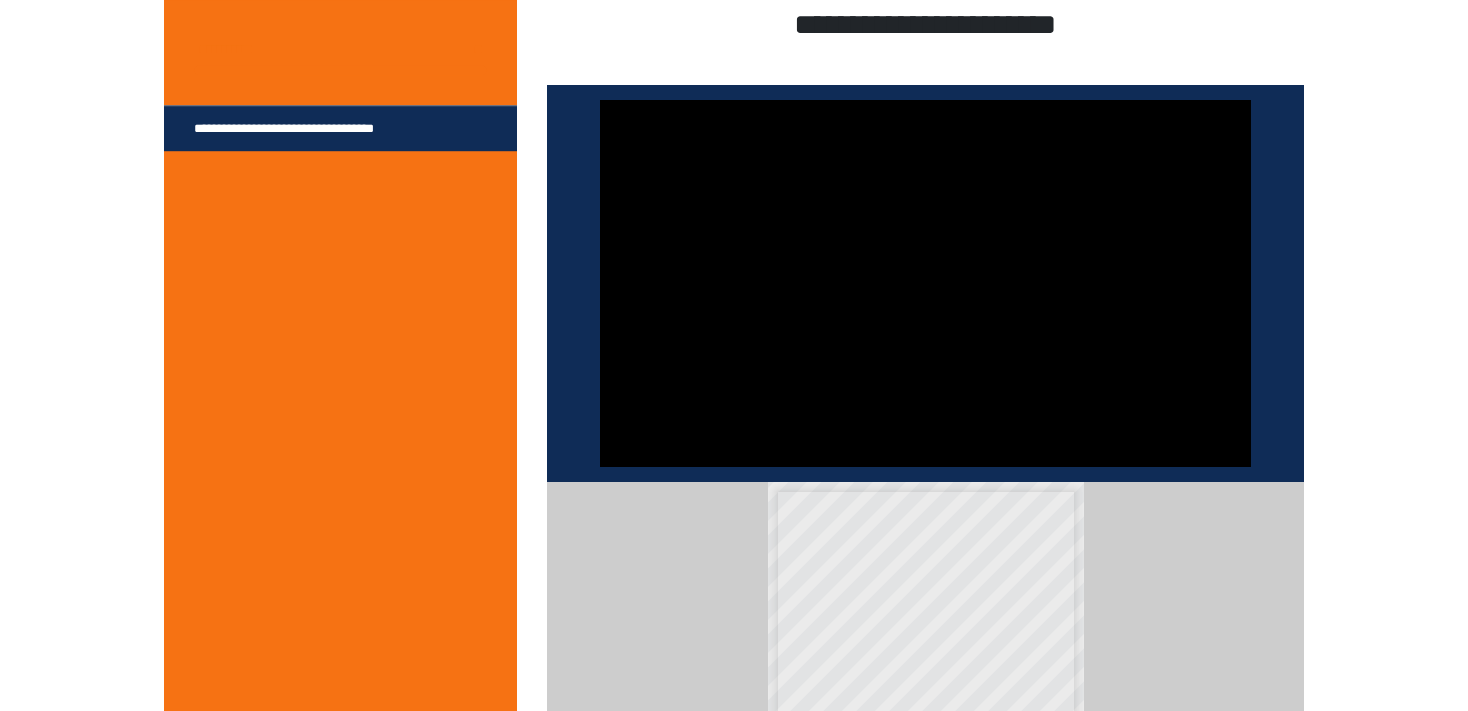 click at bounding box center (925, 283) 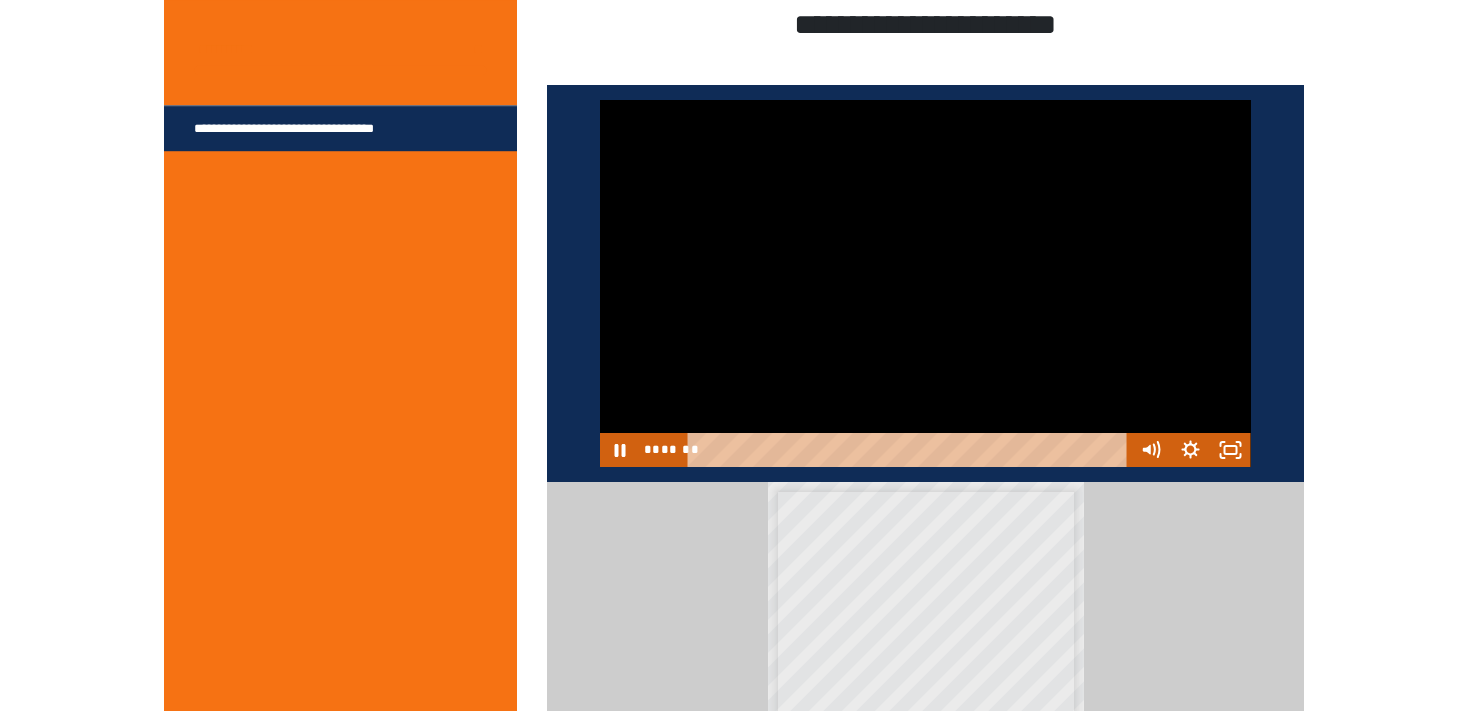 click at bounding box center [925, 283] 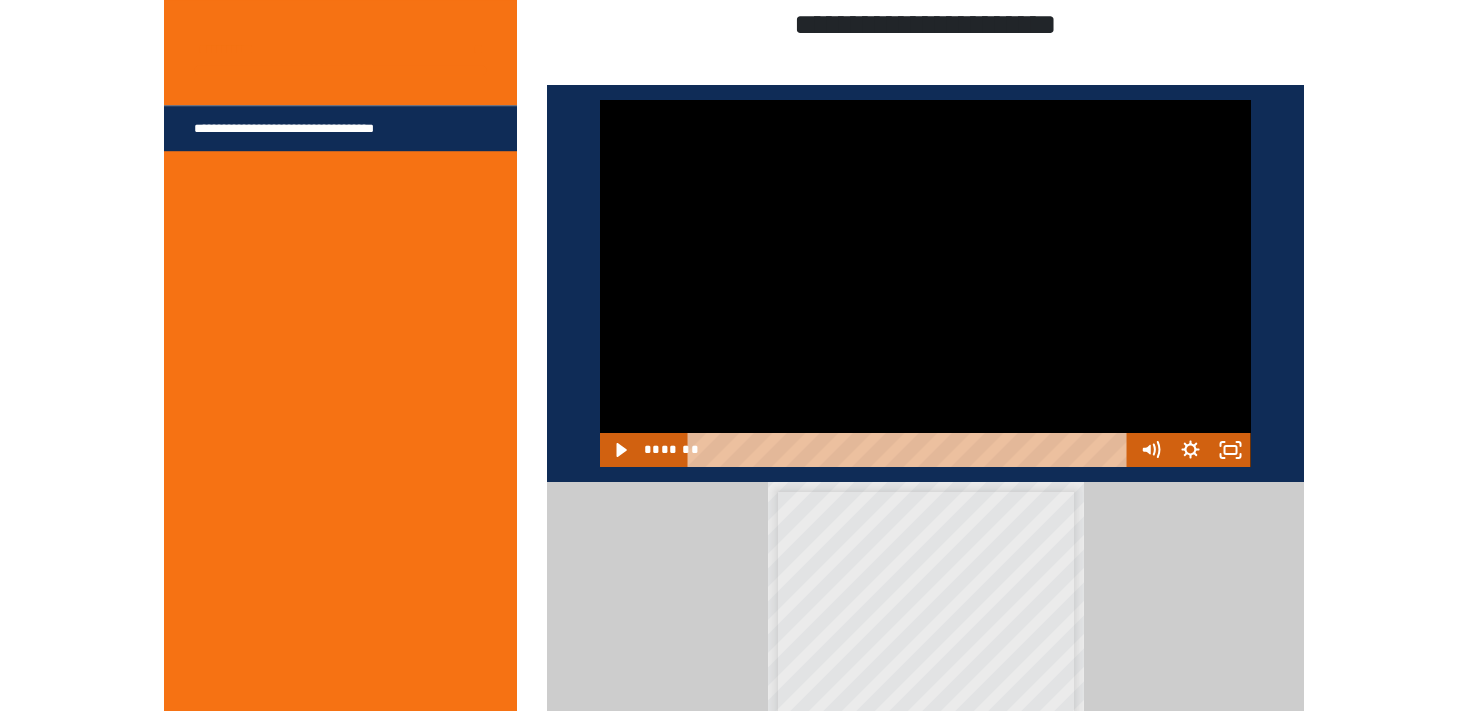 click at bounding box center (925, 283) 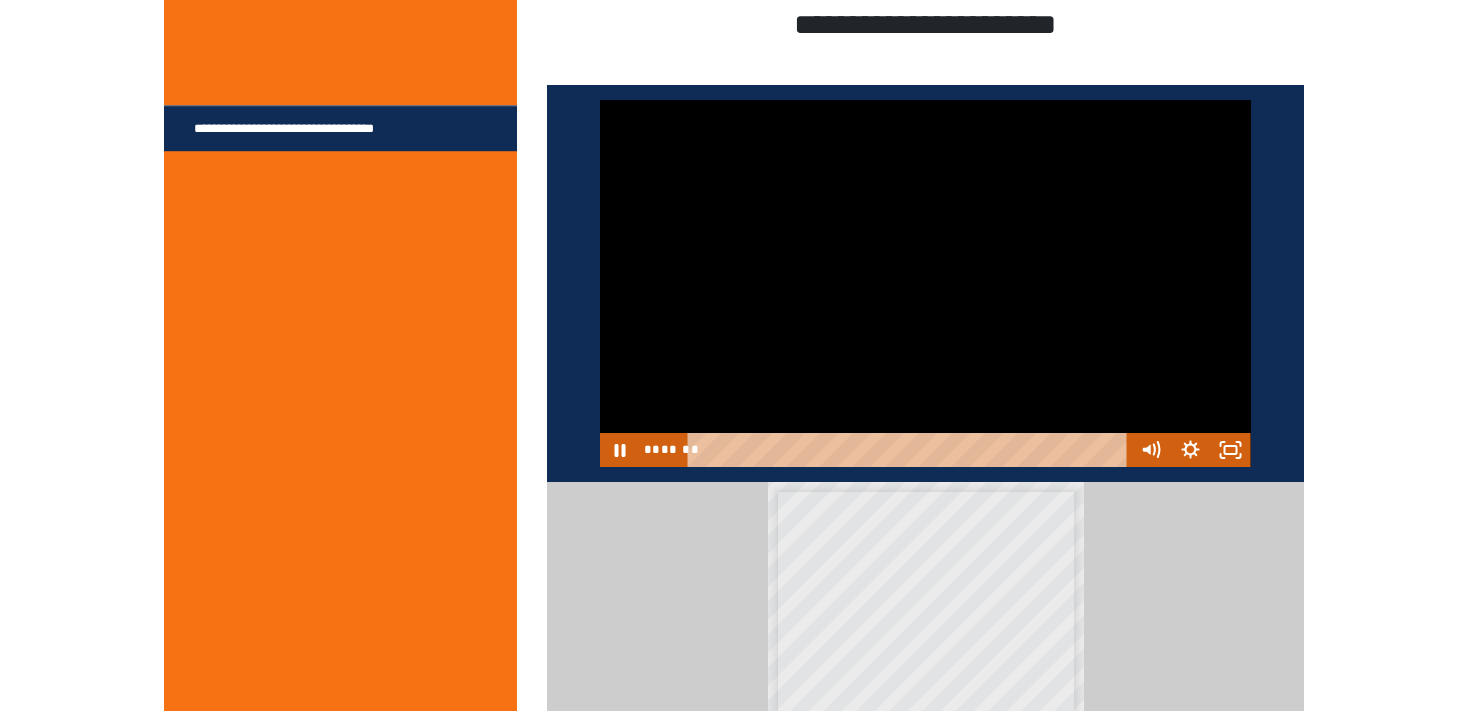 click at bounding box center (925, 283) 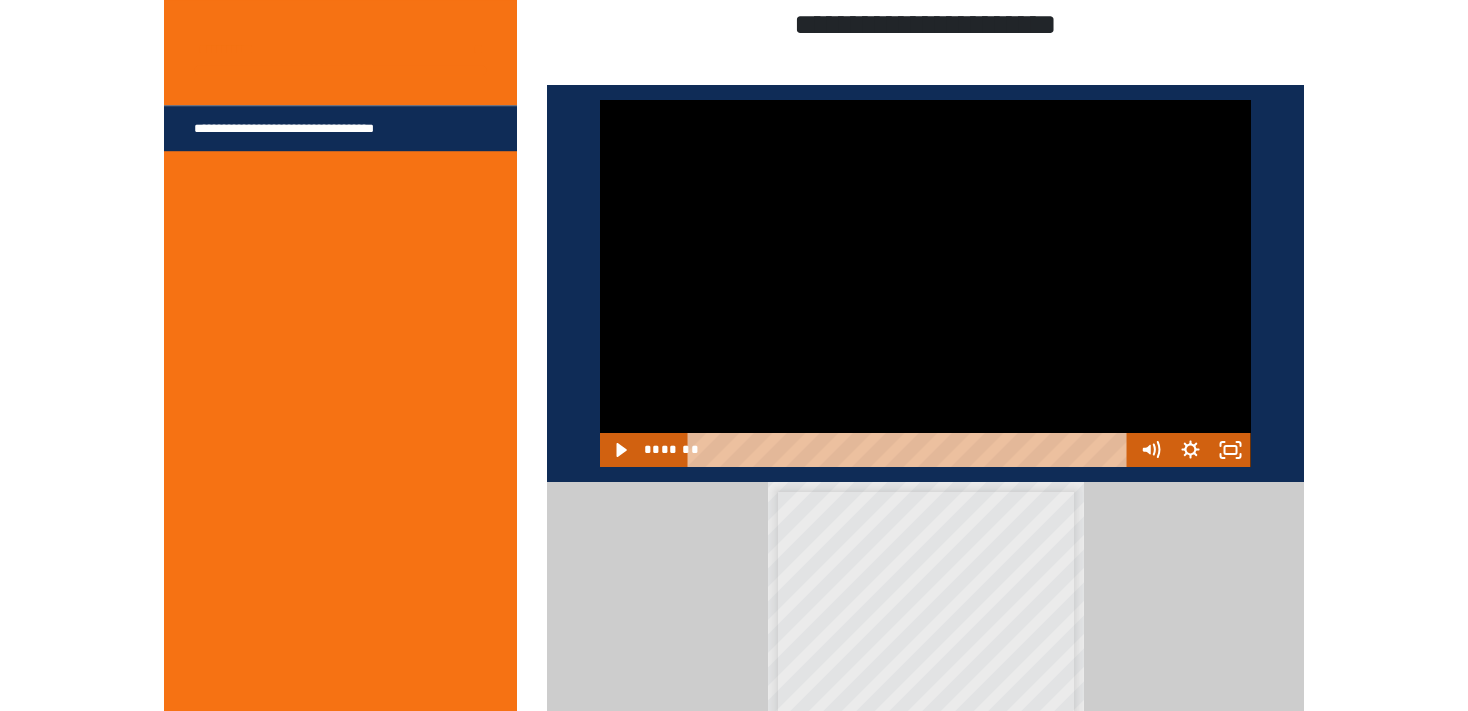 click at bounding box center [925, 283] 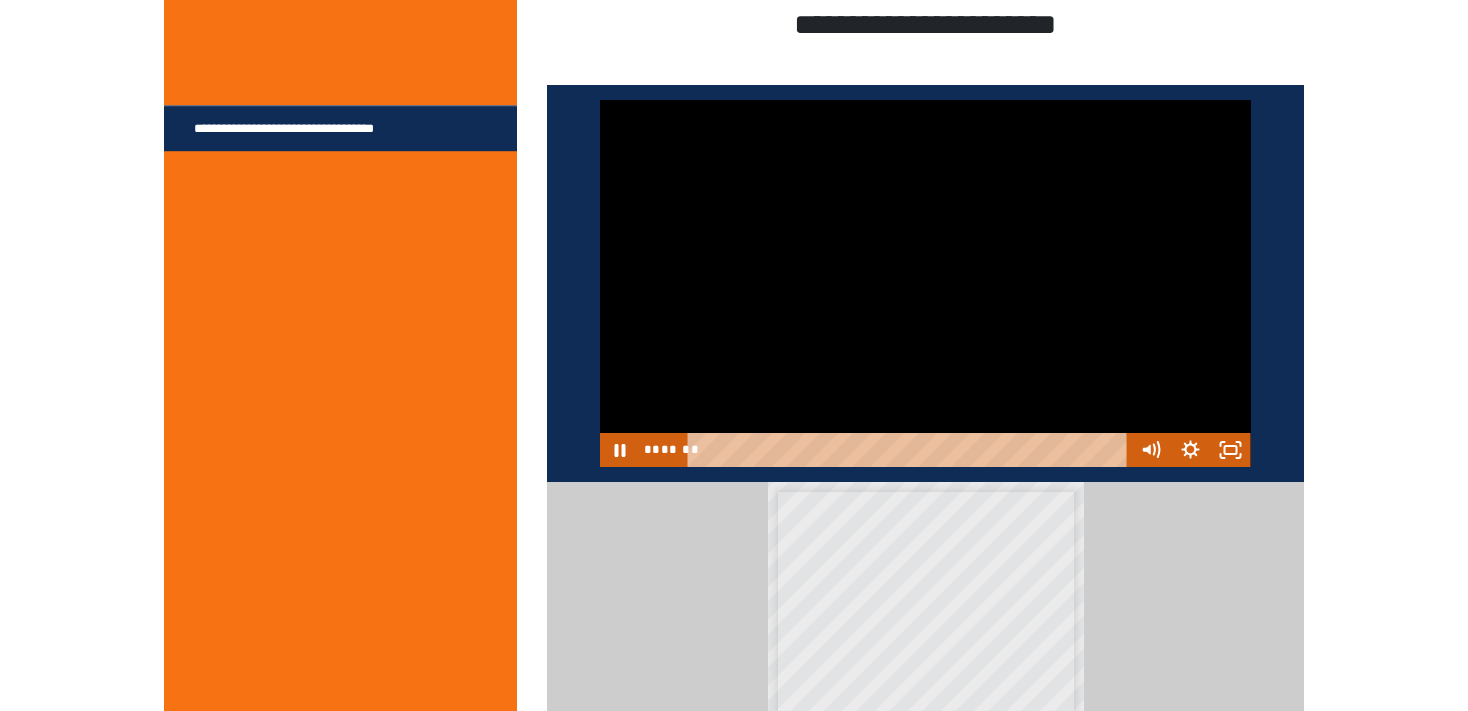 click at bounding box center (925, 283) 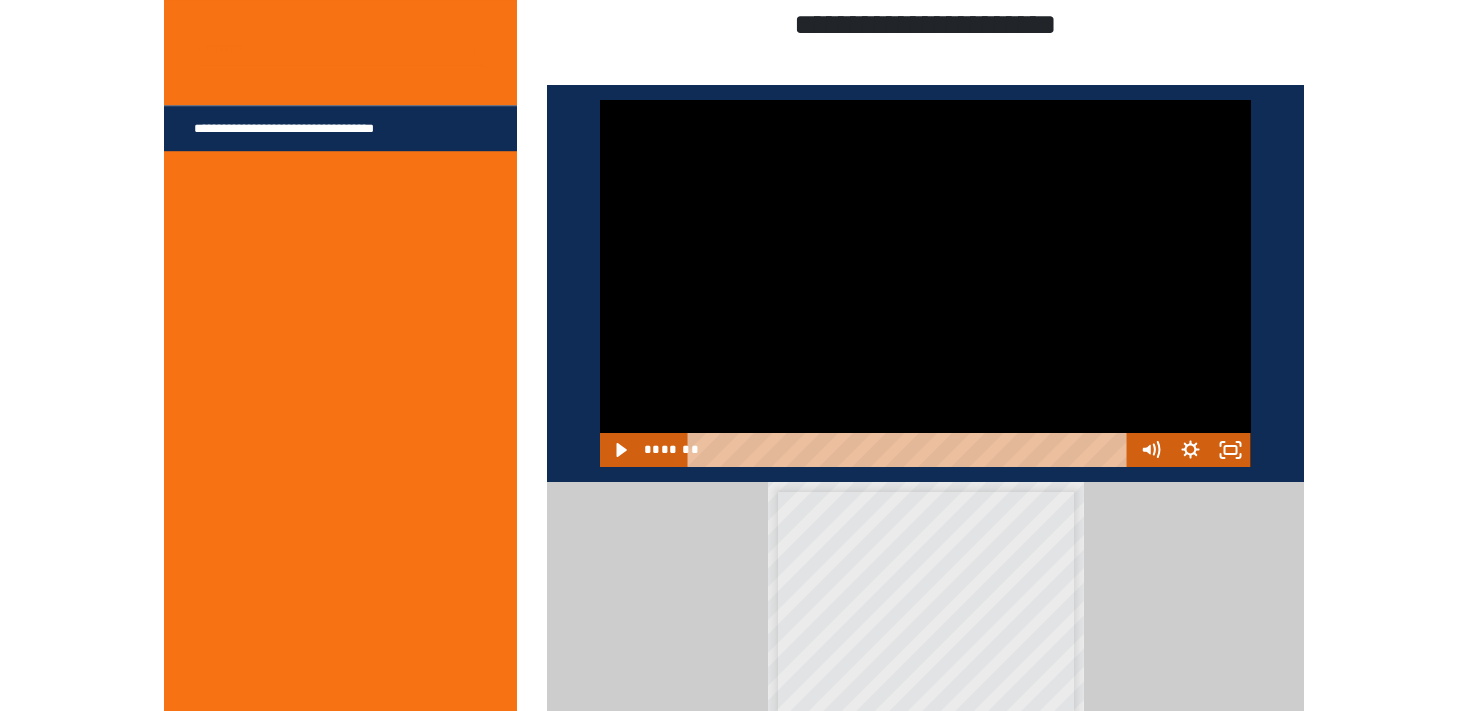 click at bounding box center (925, 283) 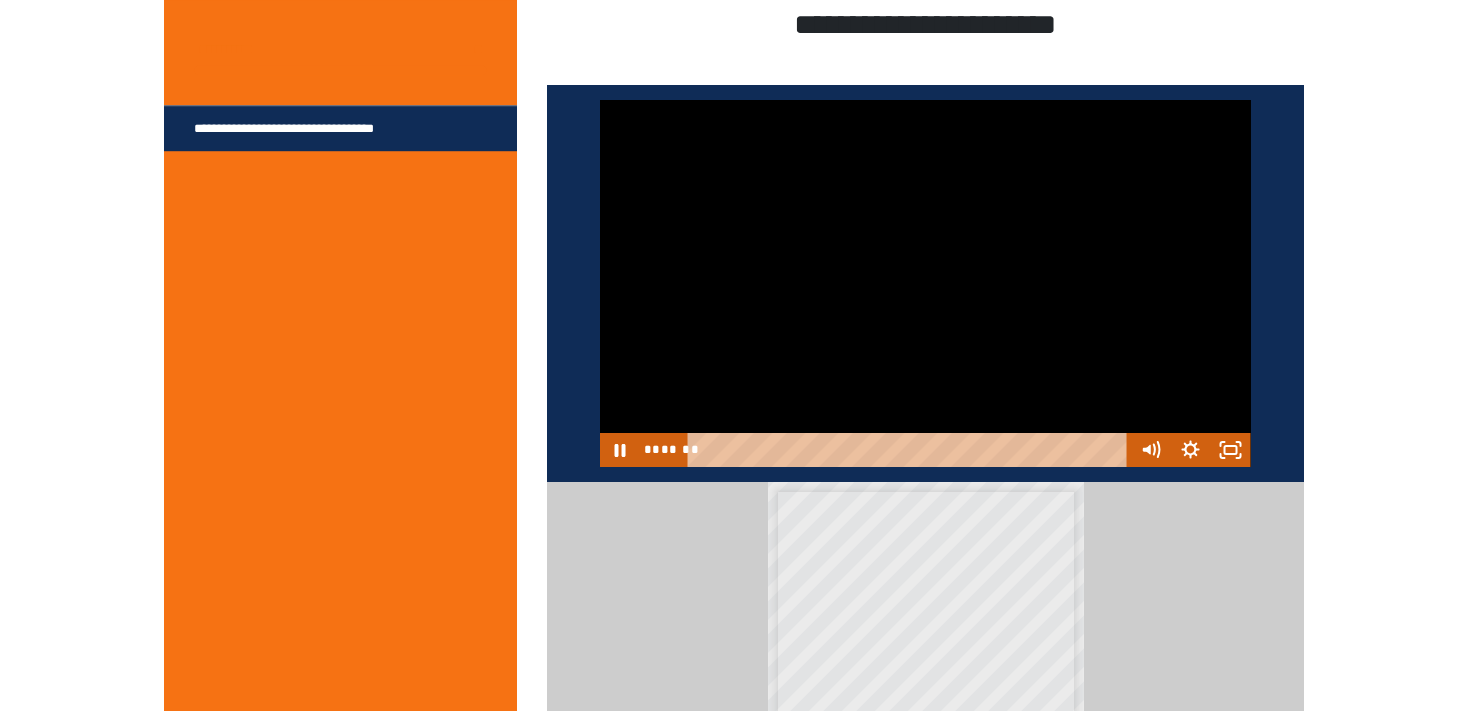 click at bounding box center [925, 283] 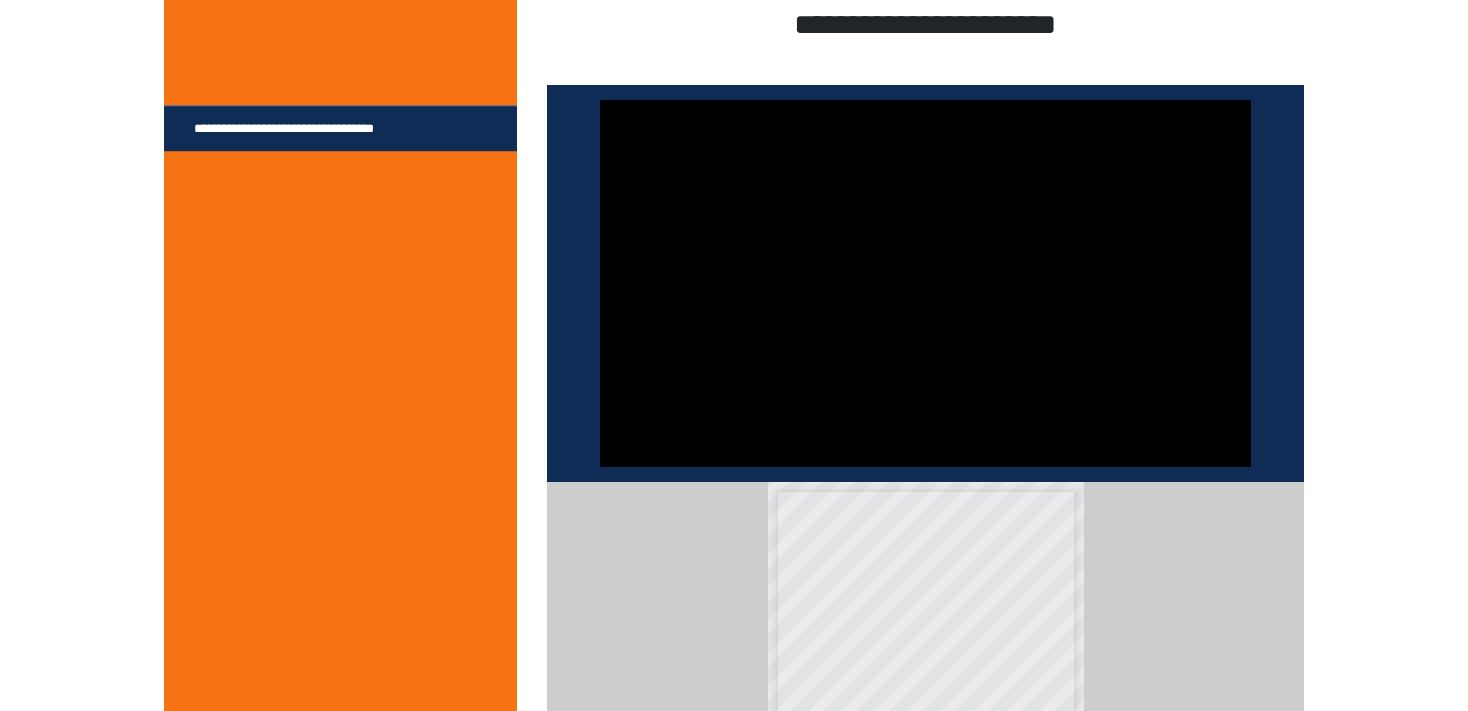click at bounding box center [925, 283] 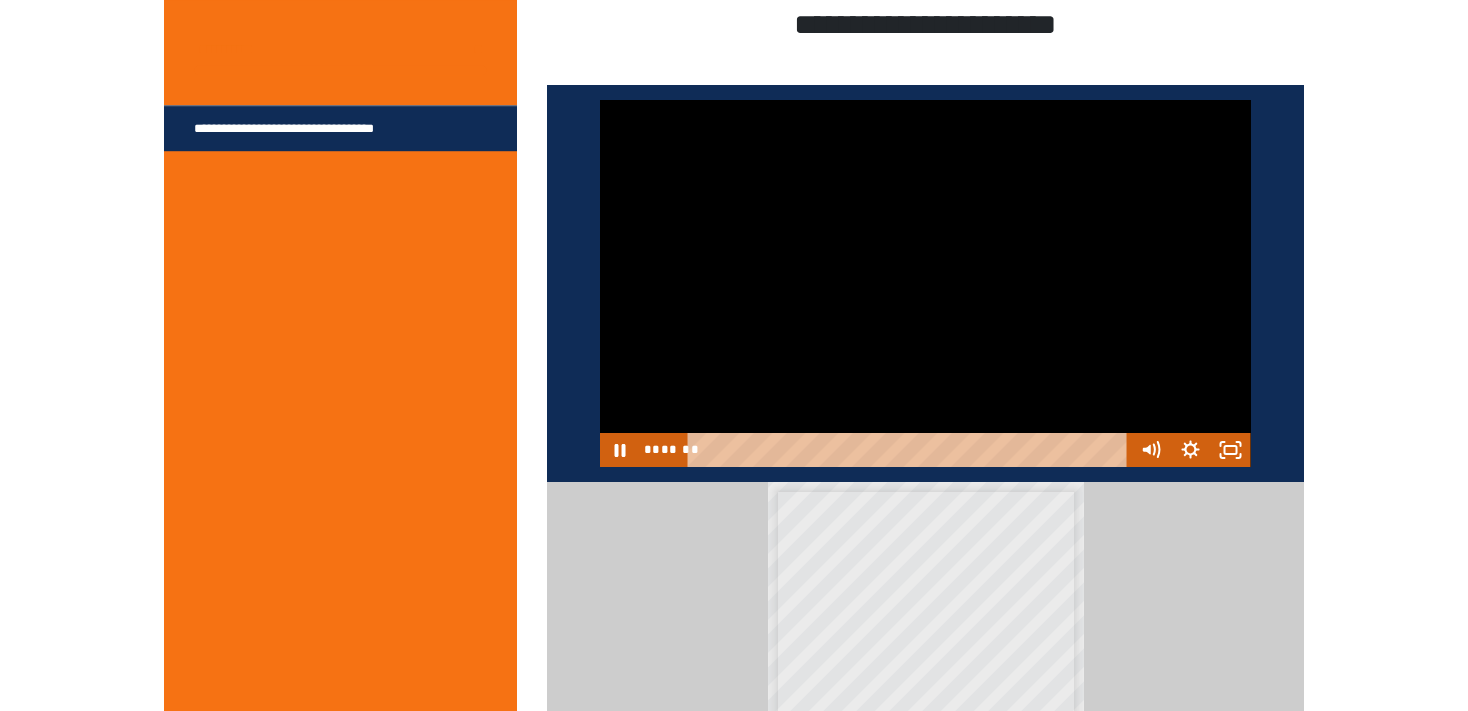click at bounding box center (925, 283) 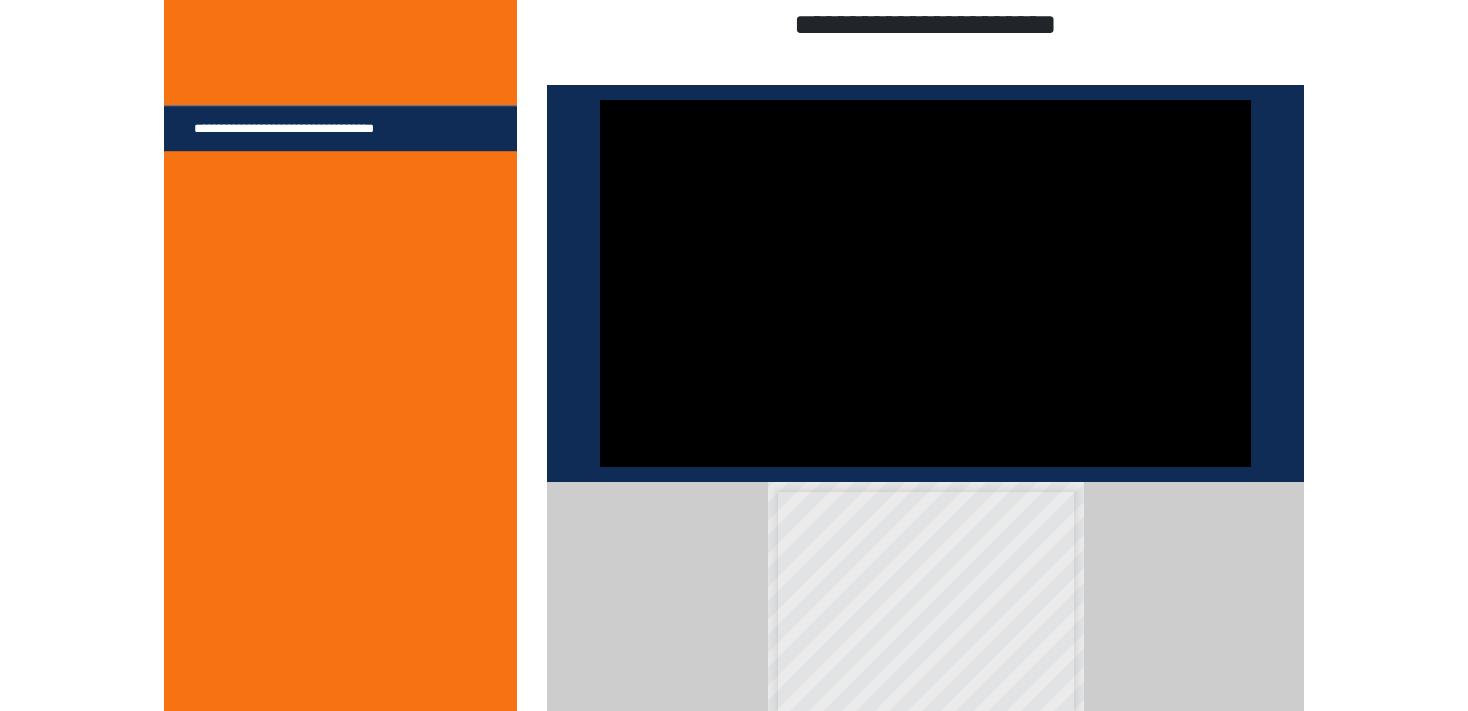 click at bounding box center [925, 283] 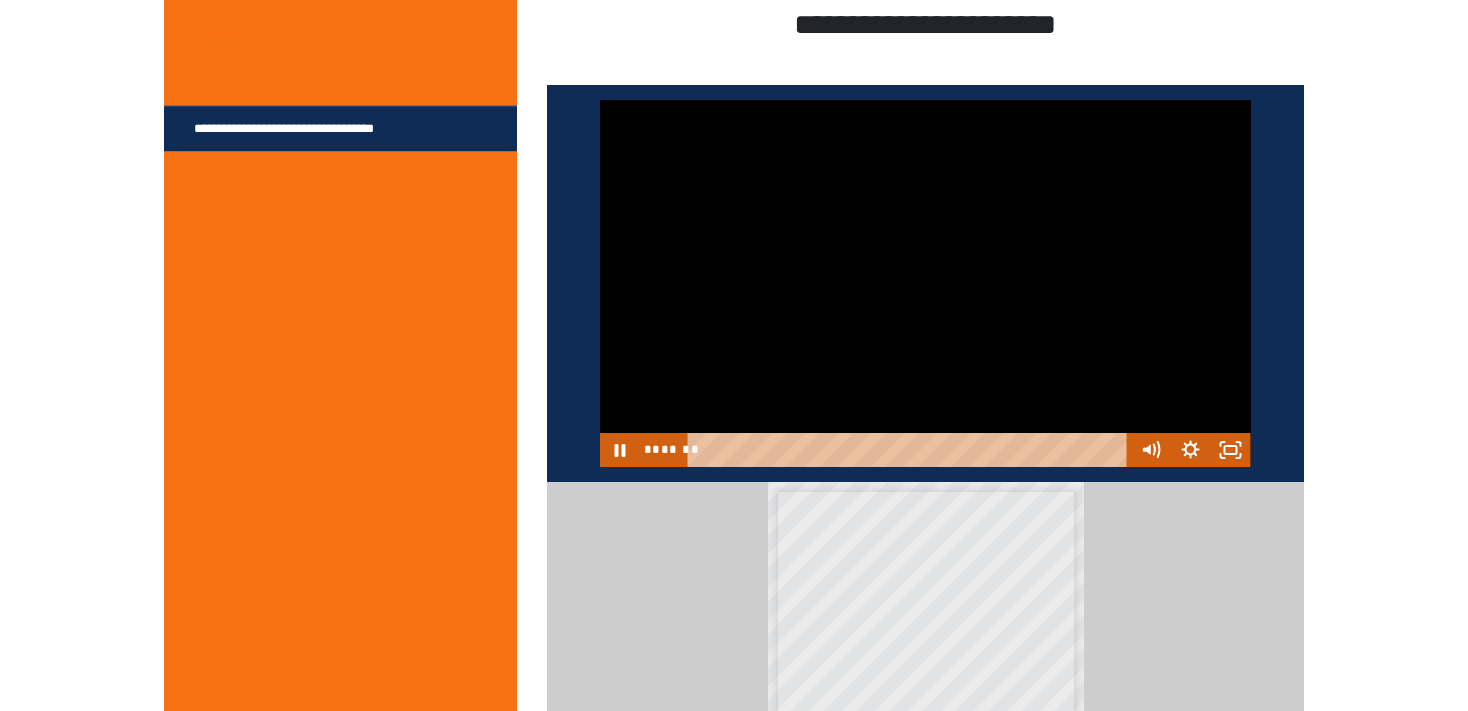 click at bounding box center (925, 283) 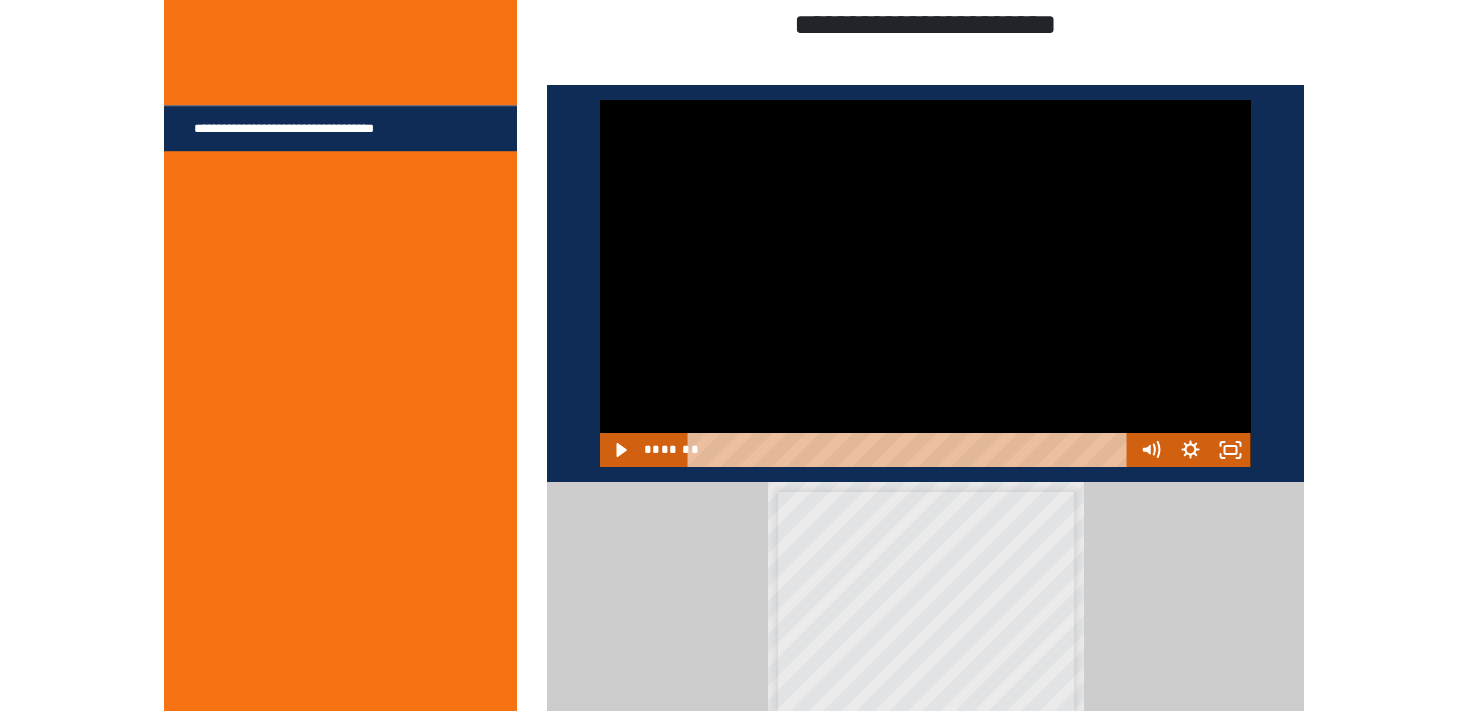 click at bounding box center (925, 283) 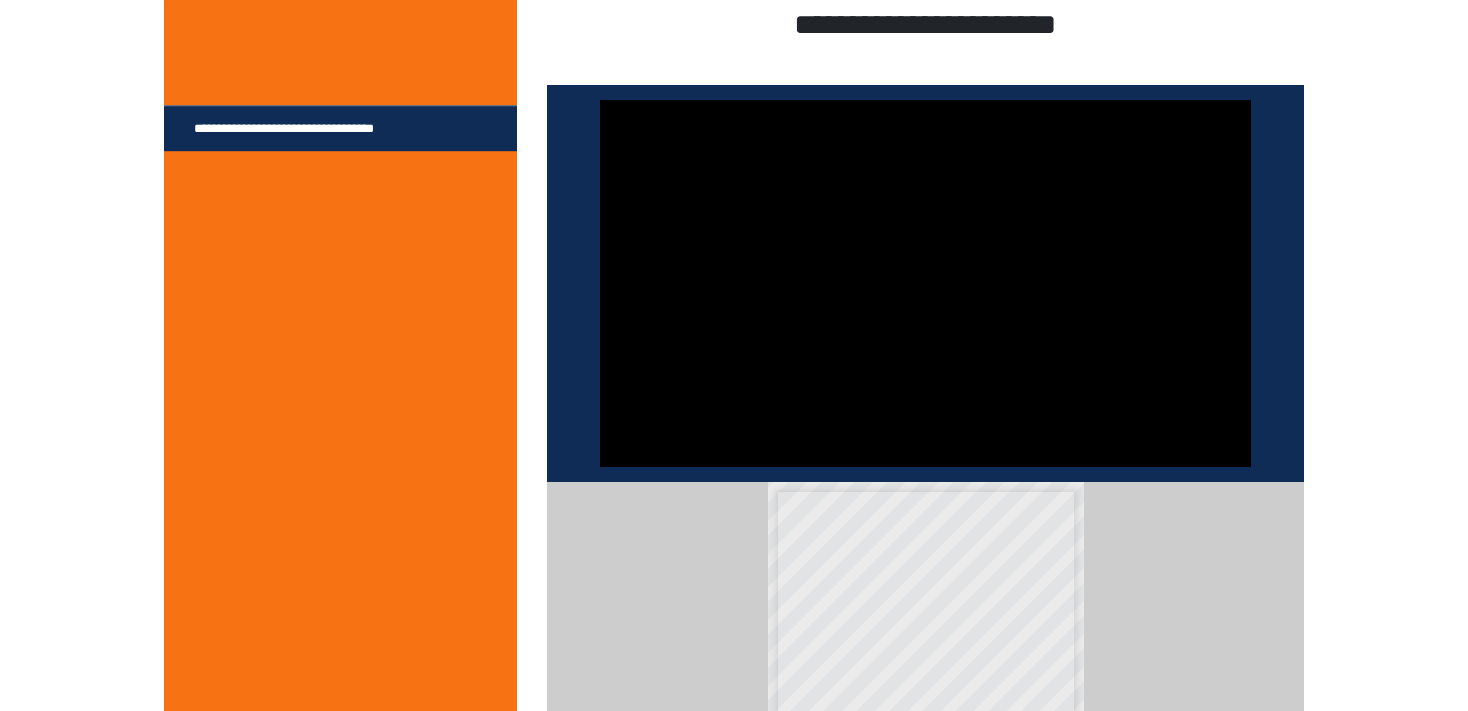 click at bounding box center [925, 283] 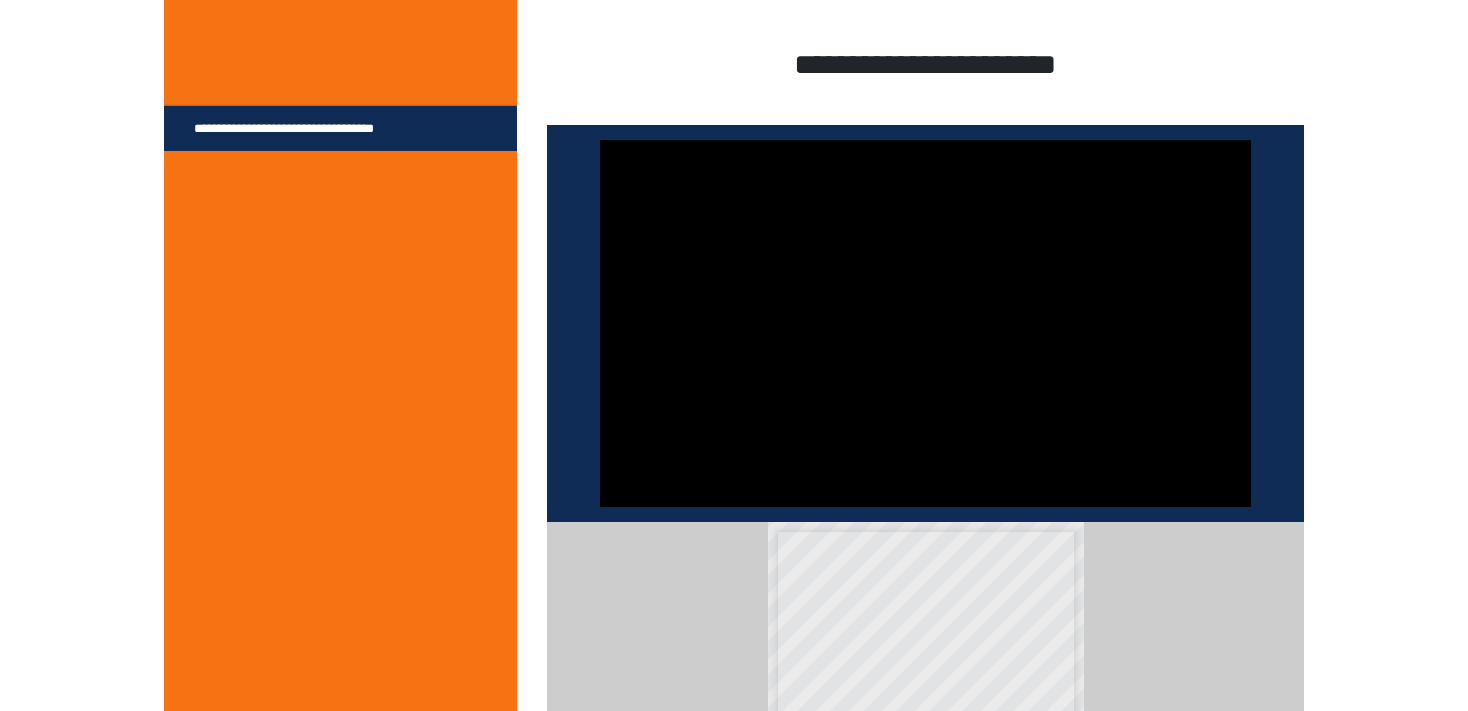click at bounding box center (925, 323) 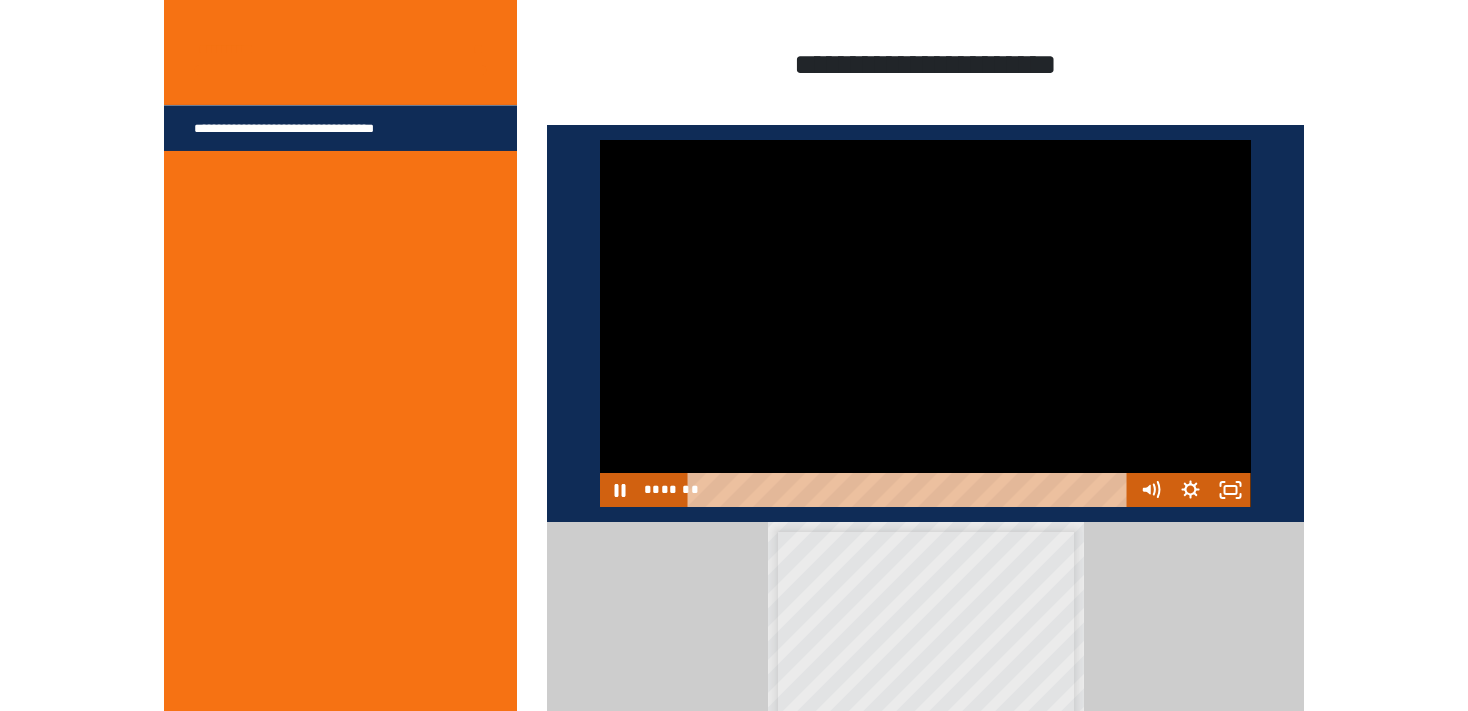 click at bounding box center (925, 323) 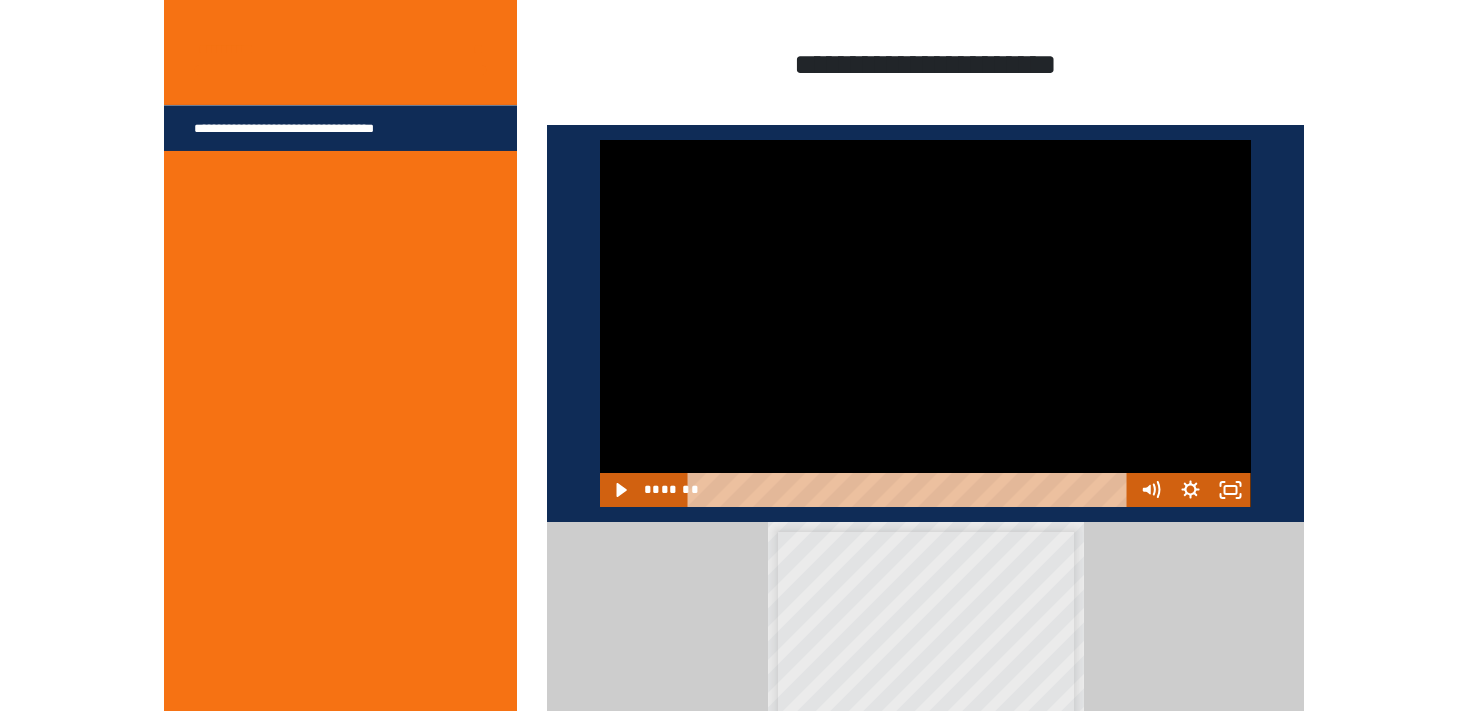 click at bounding box center (925, 323) 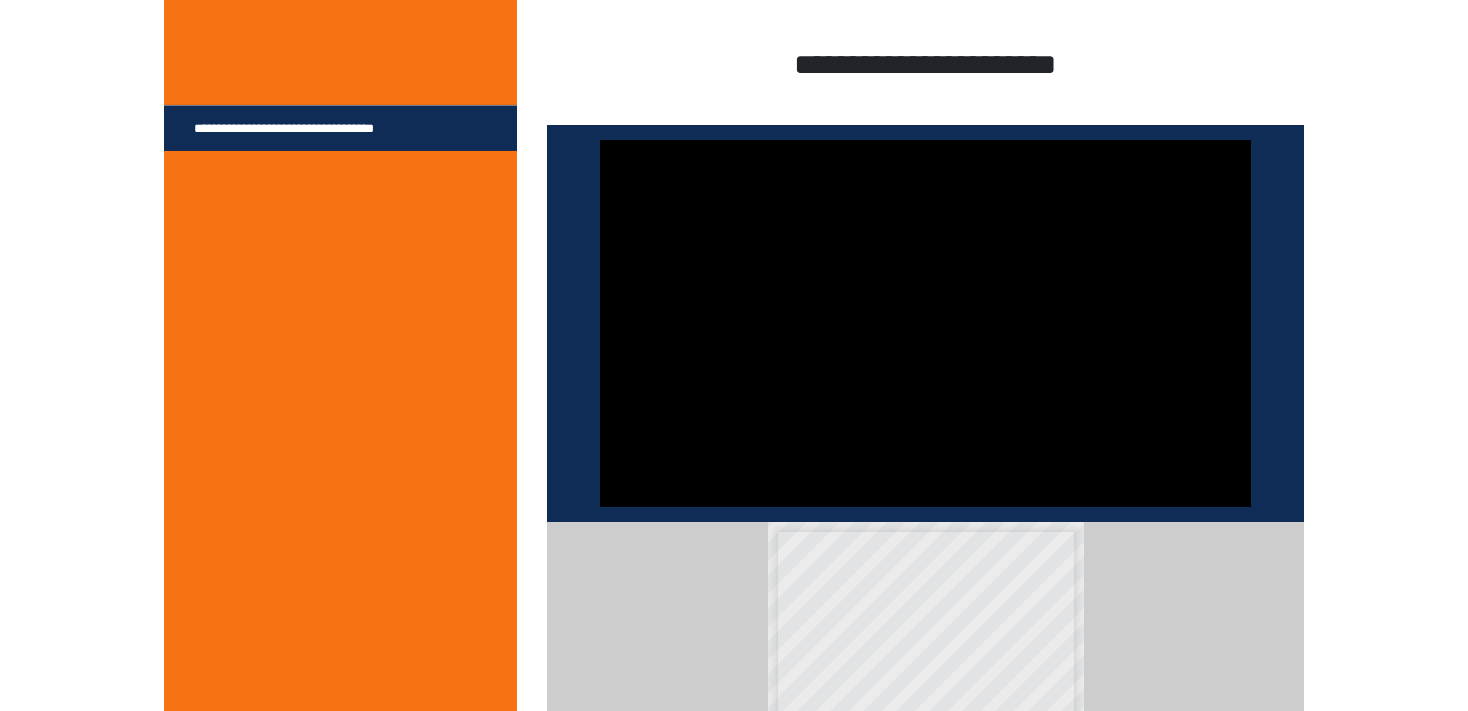 click at bounding box center (925, 323) 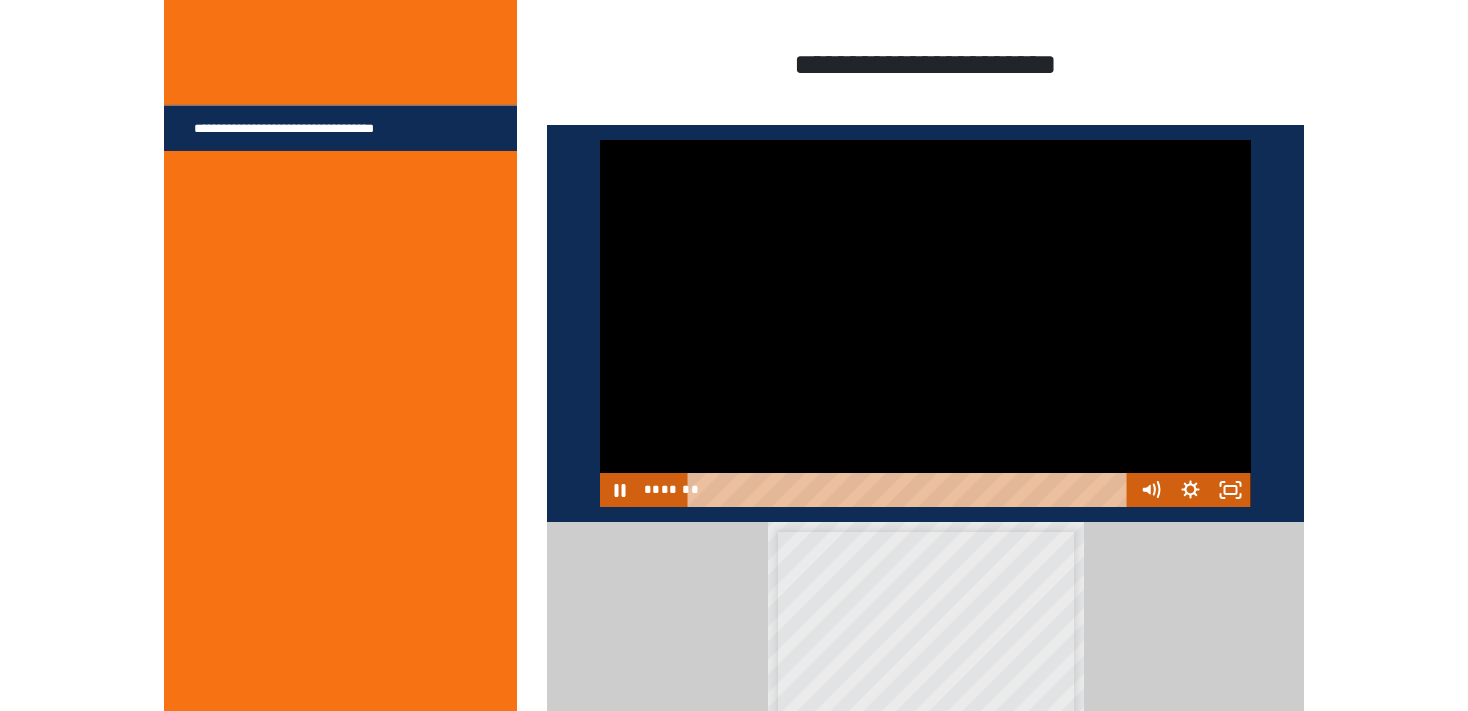 click at bounding box center (925, 323) 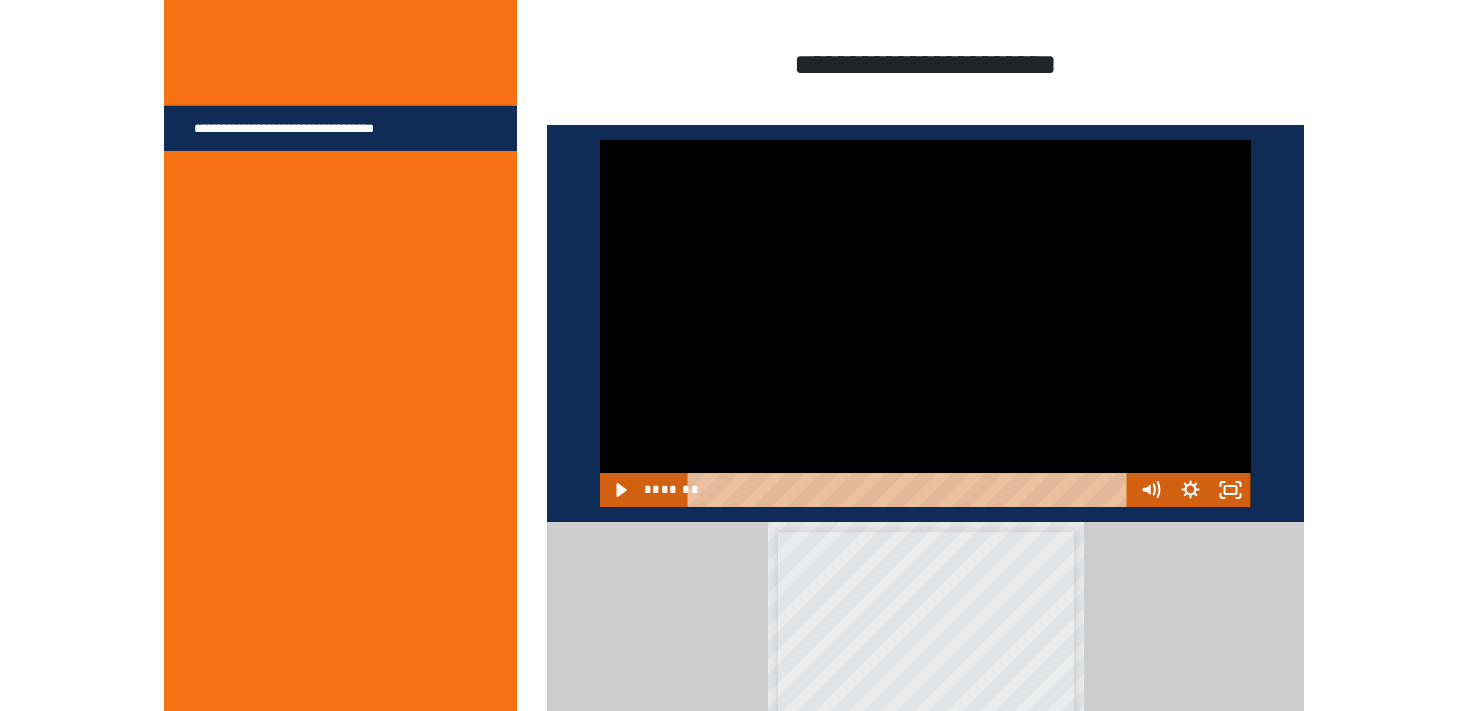click at bounding box center [925, 323] 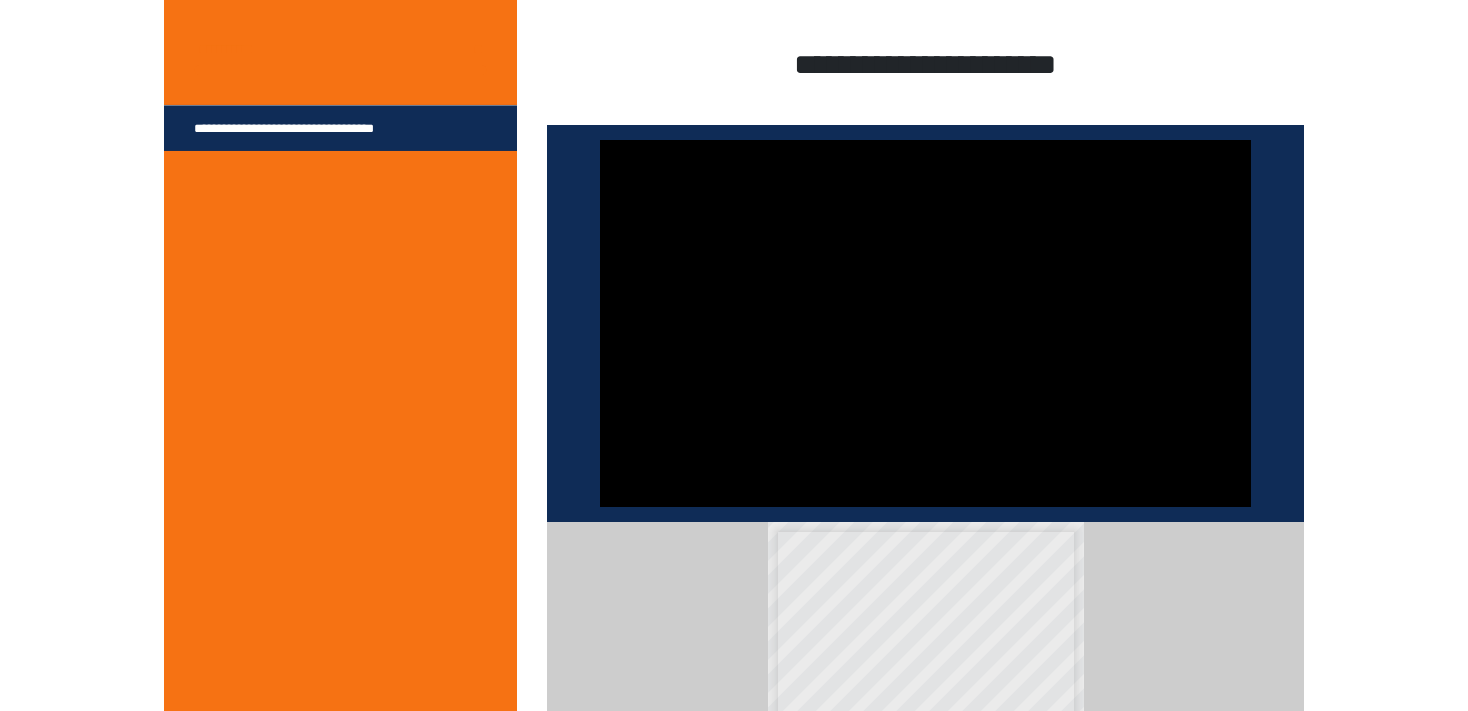 click at bounding box center [925, 323] 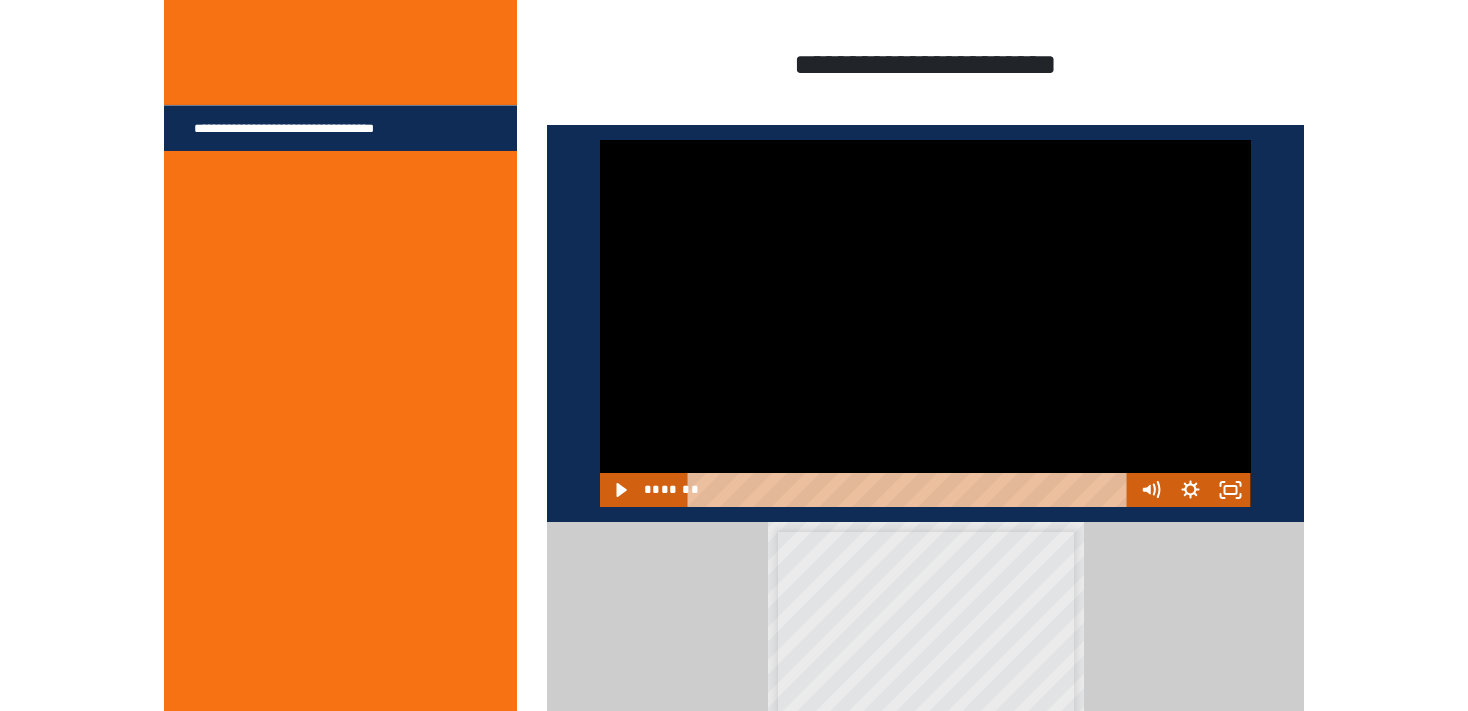 click at bounding box center (925, 323) 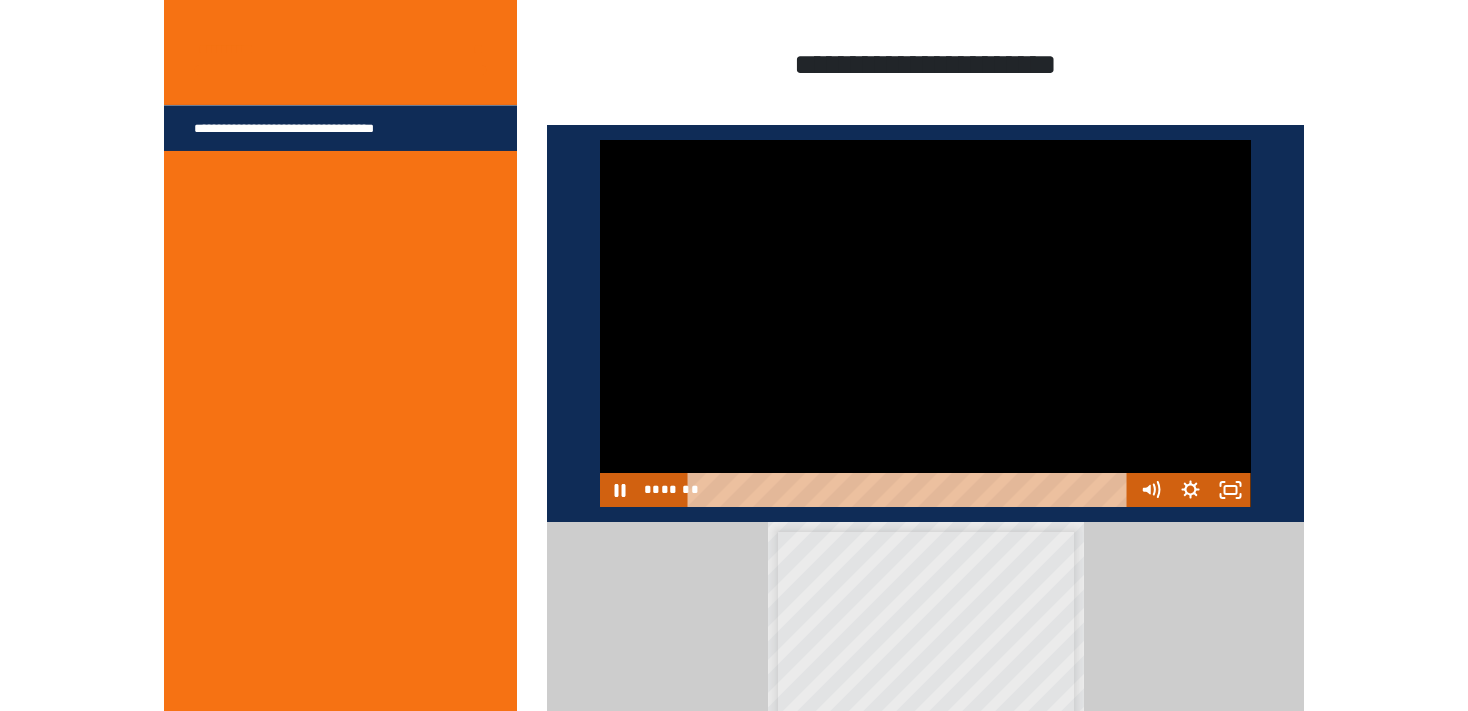 click at bounding box center [925, 323] 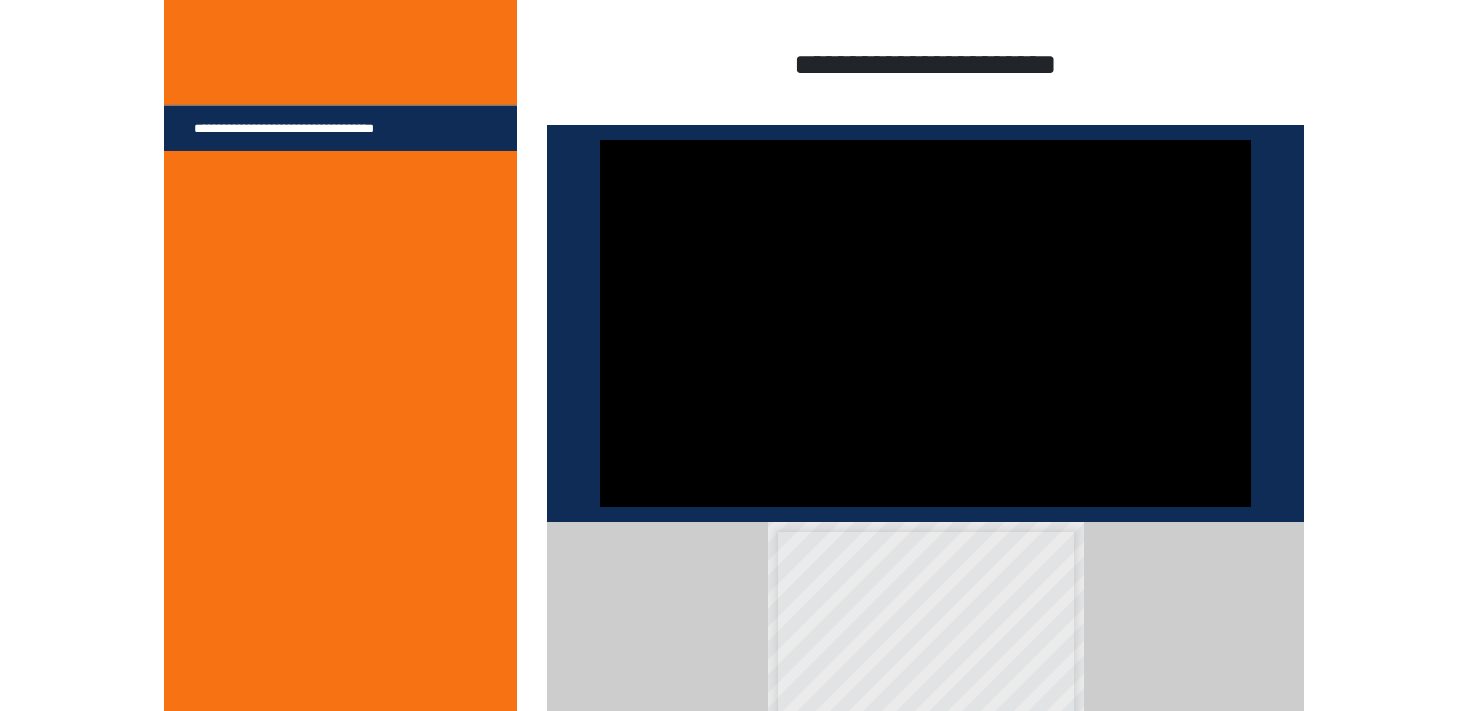 click at bounding box center [925, 323] 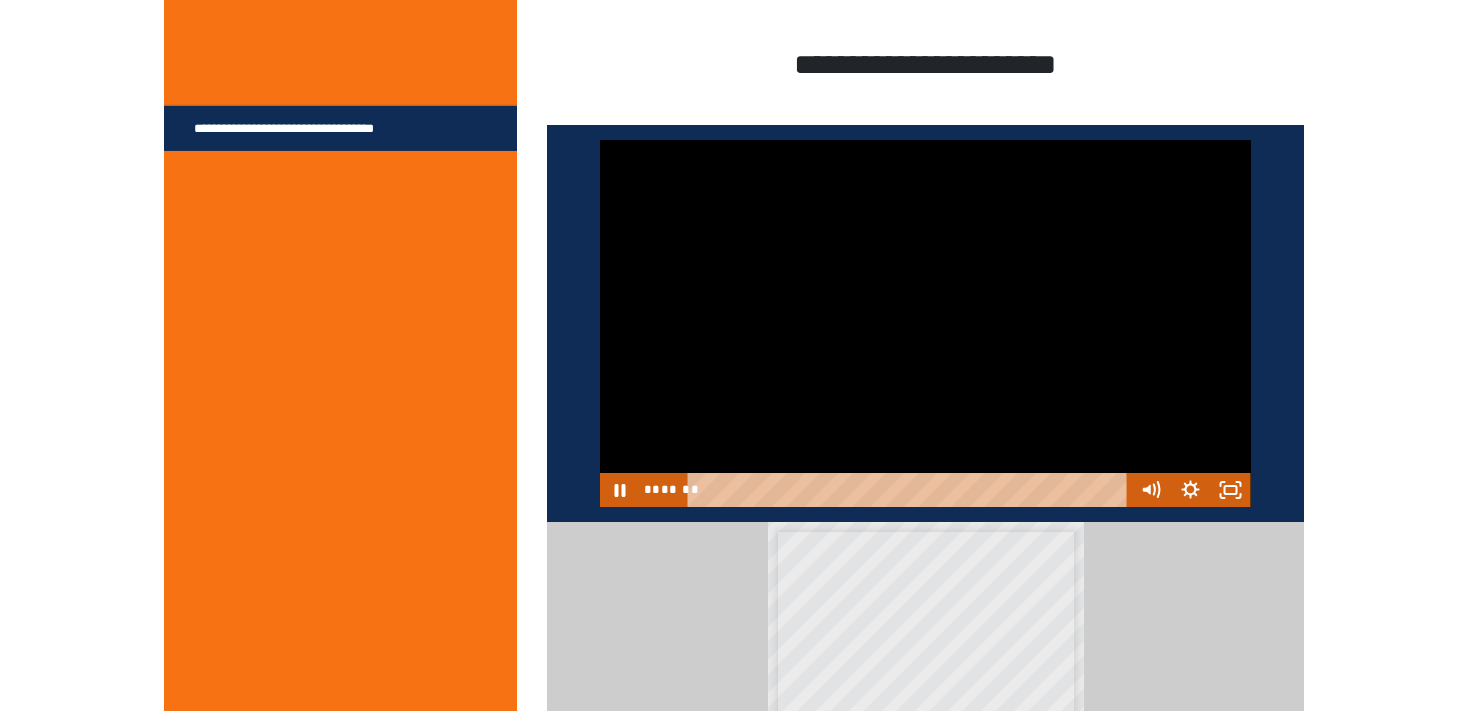 click at bounding box center (925, 323) 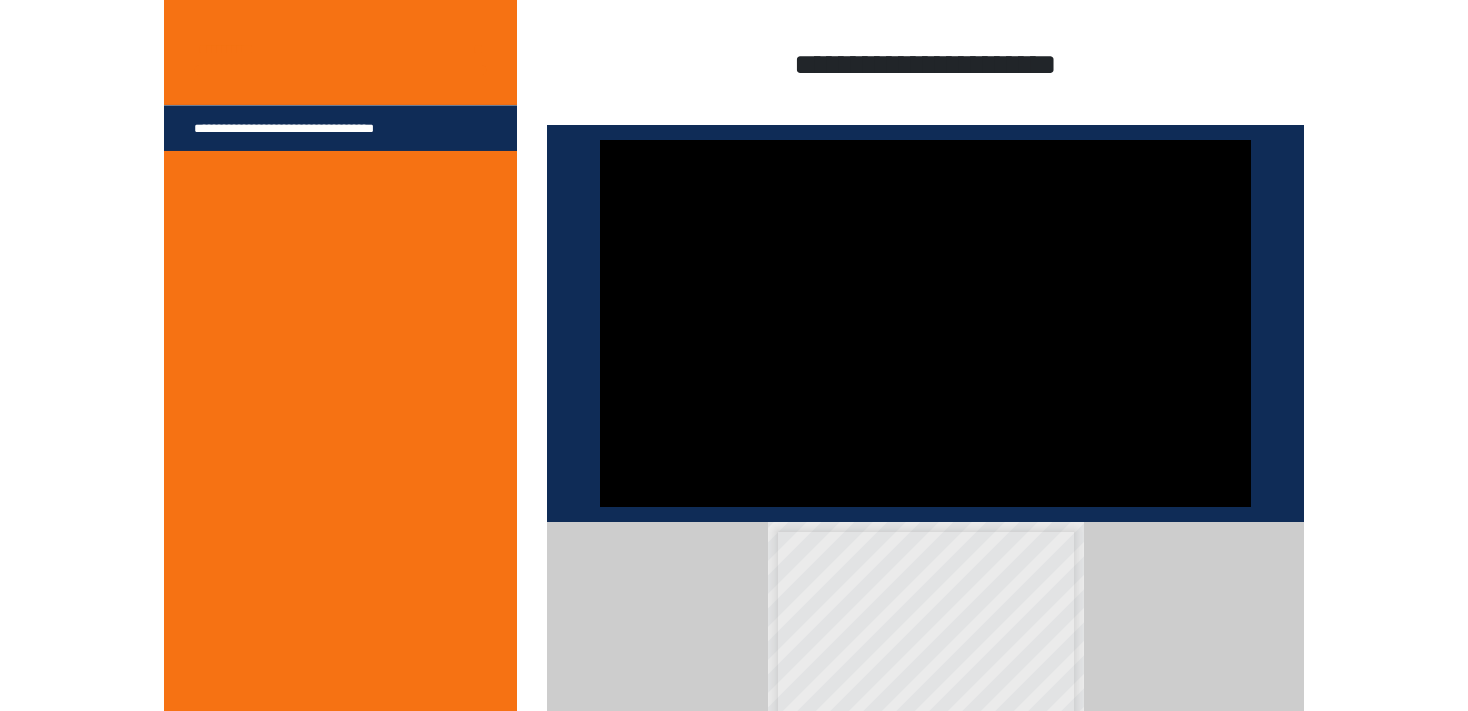 click at bounding box center (925, 323) 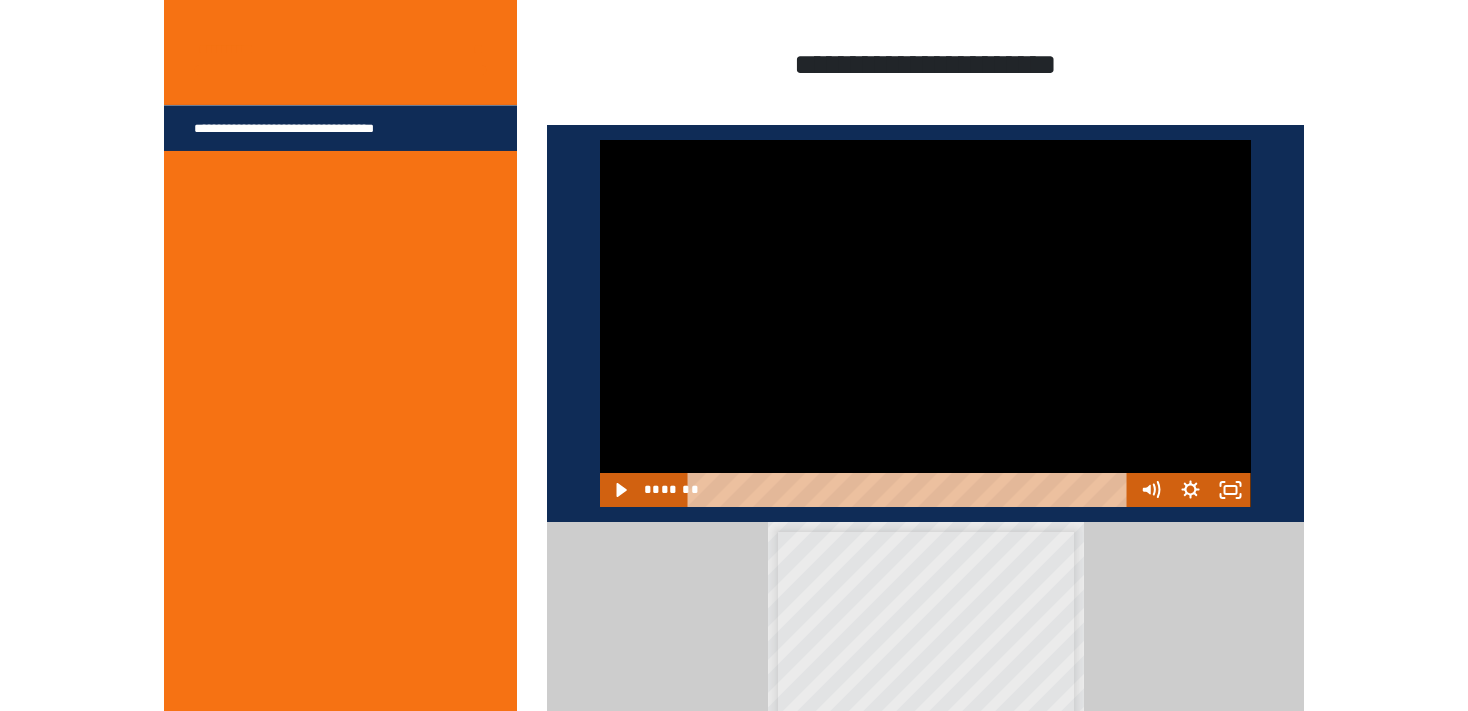 click at bounding box center (925, 323) 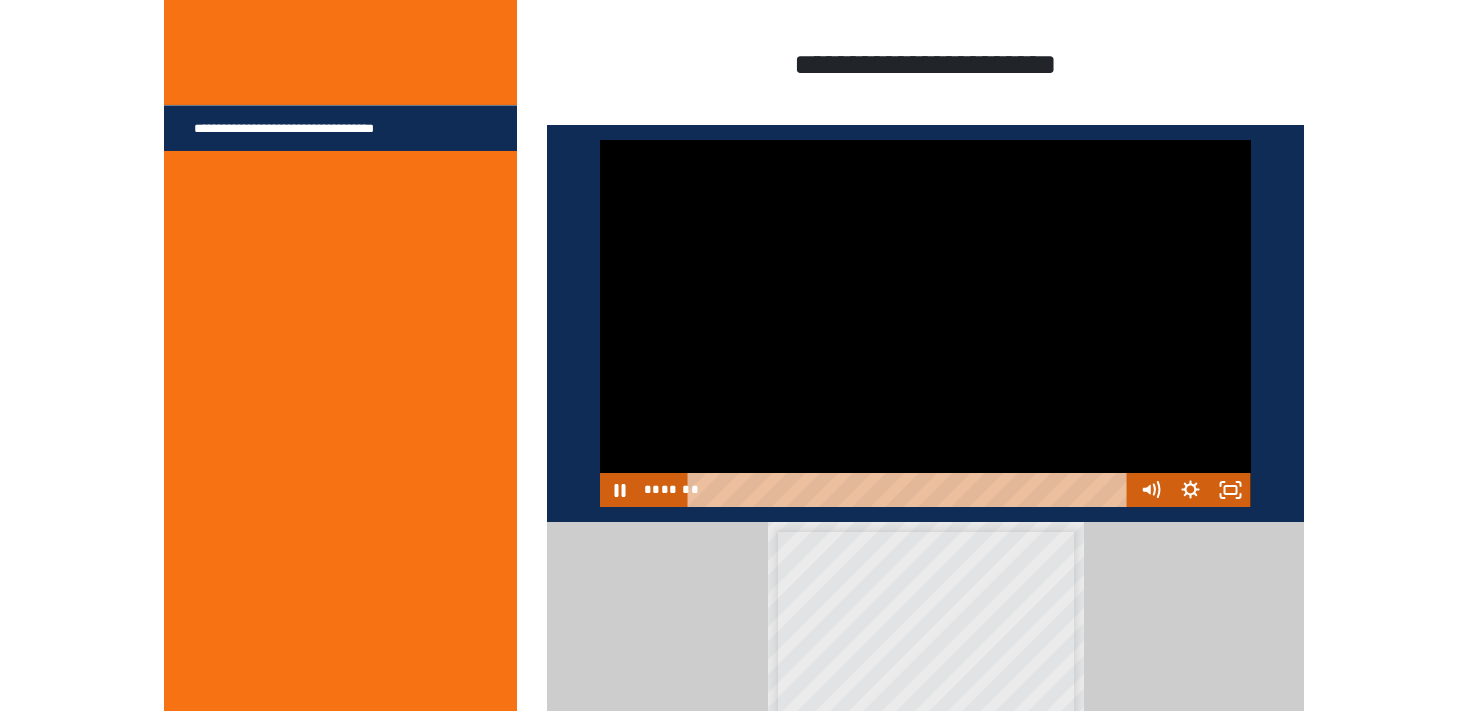 click at bounding box center [925, 323] 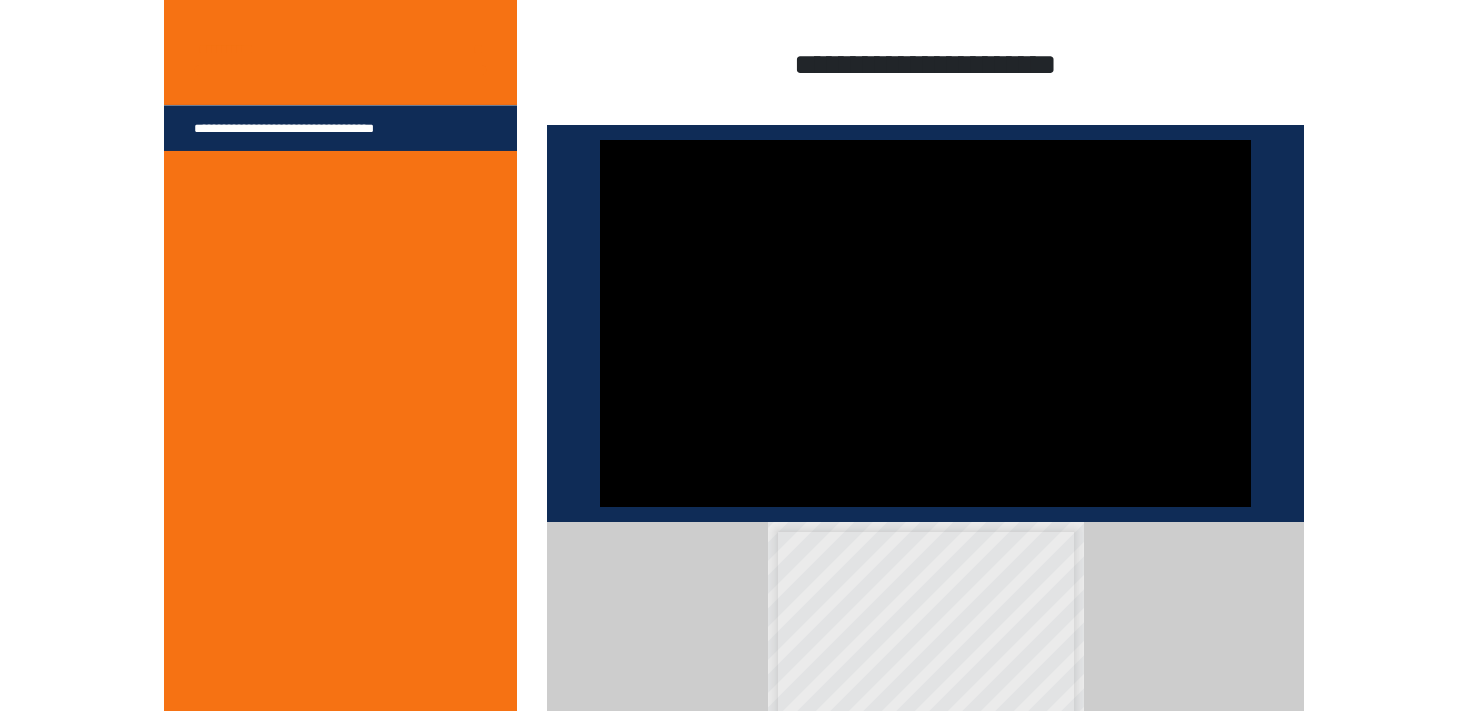 click at bounding box center (925, 323) 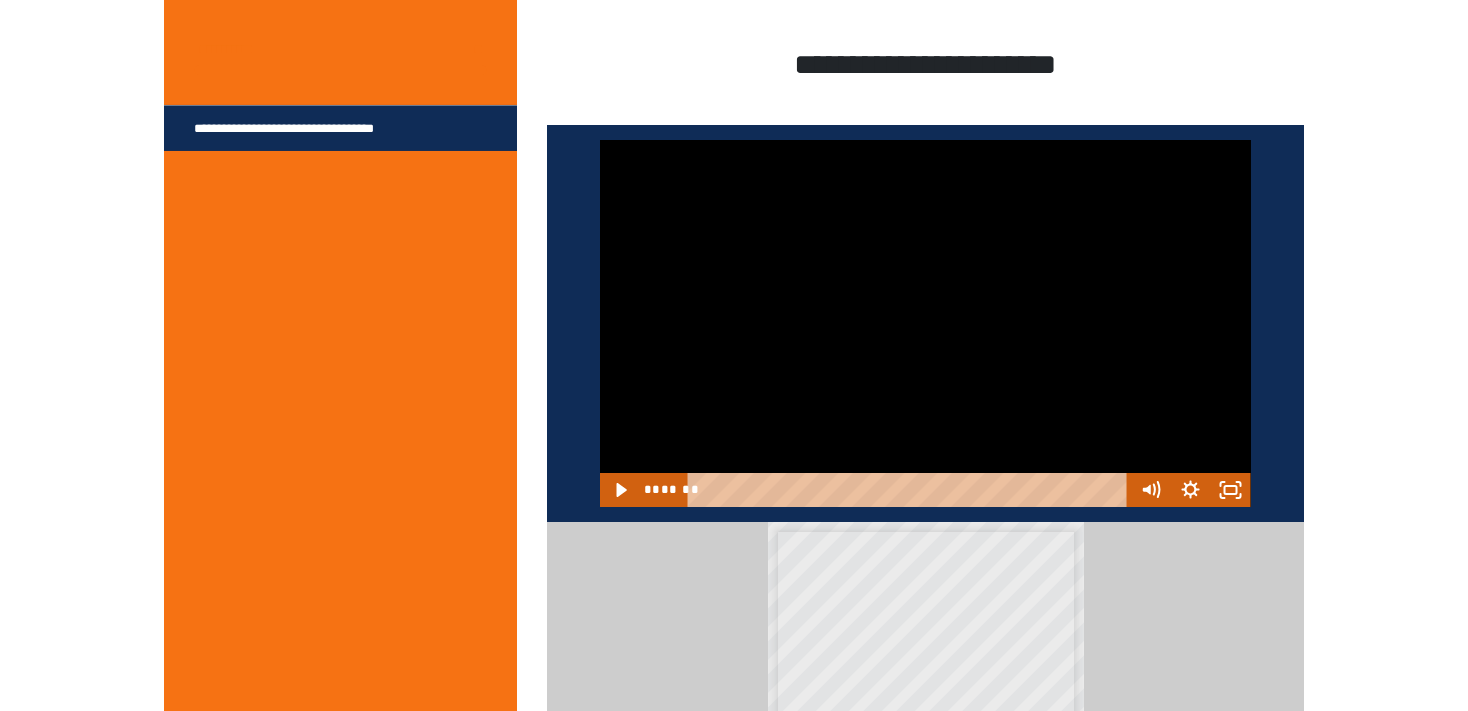 click at bounding box center [925, 323] 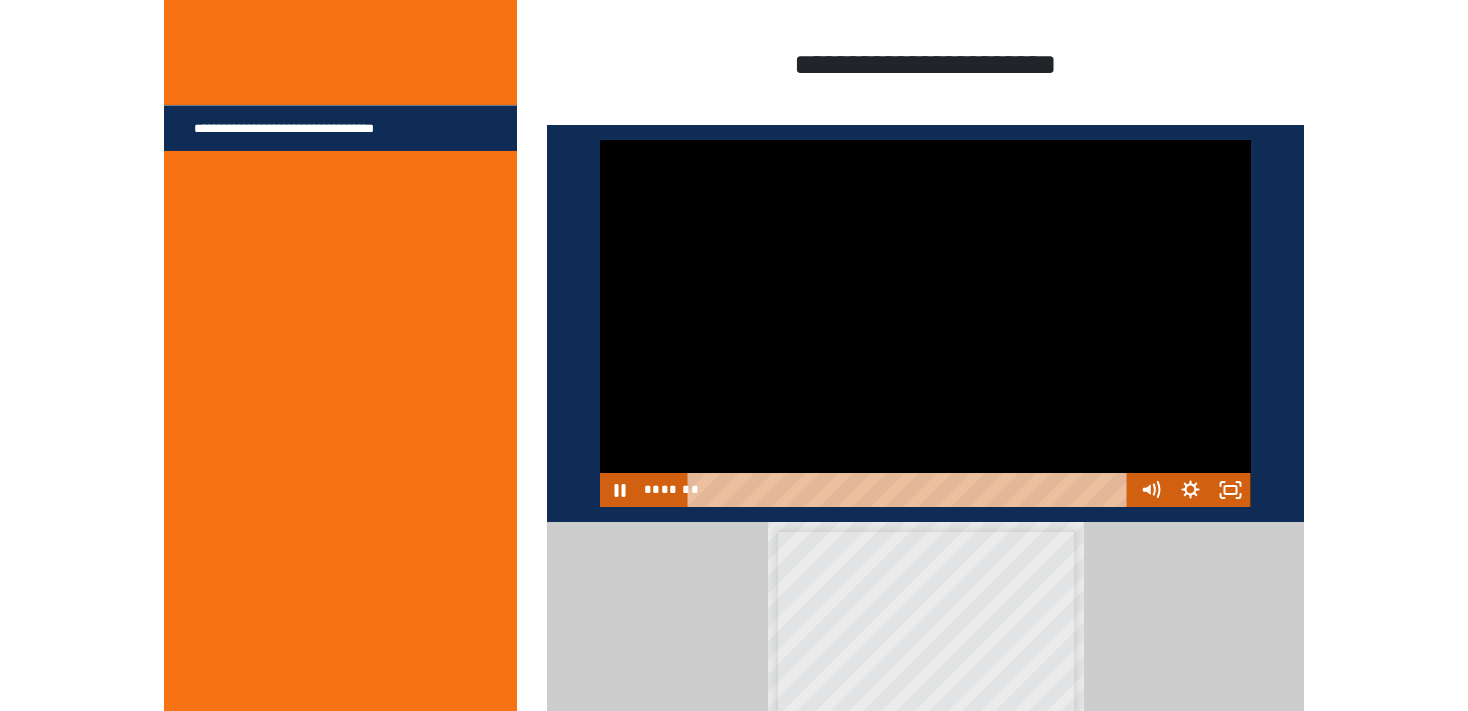 click at bounding box center (925, 323) 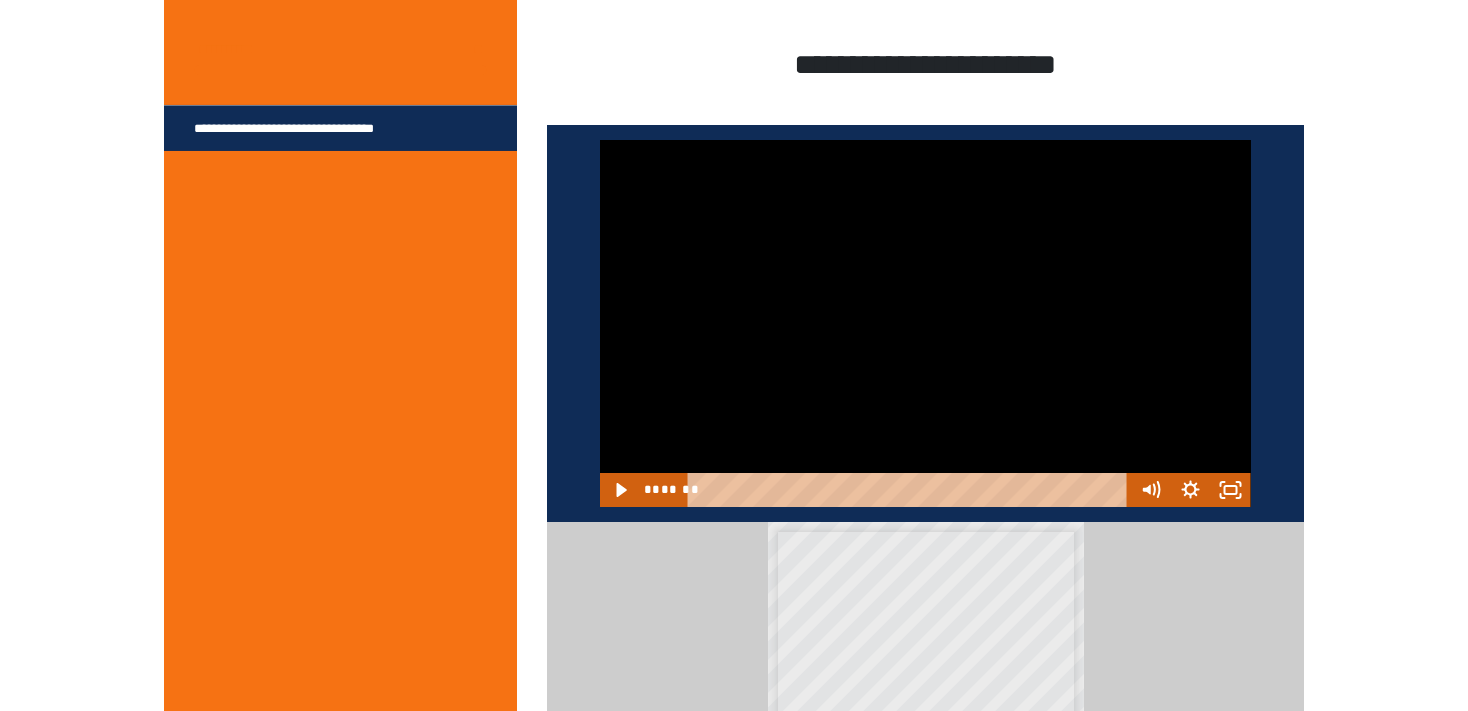 click at bounding box center [925, 323] 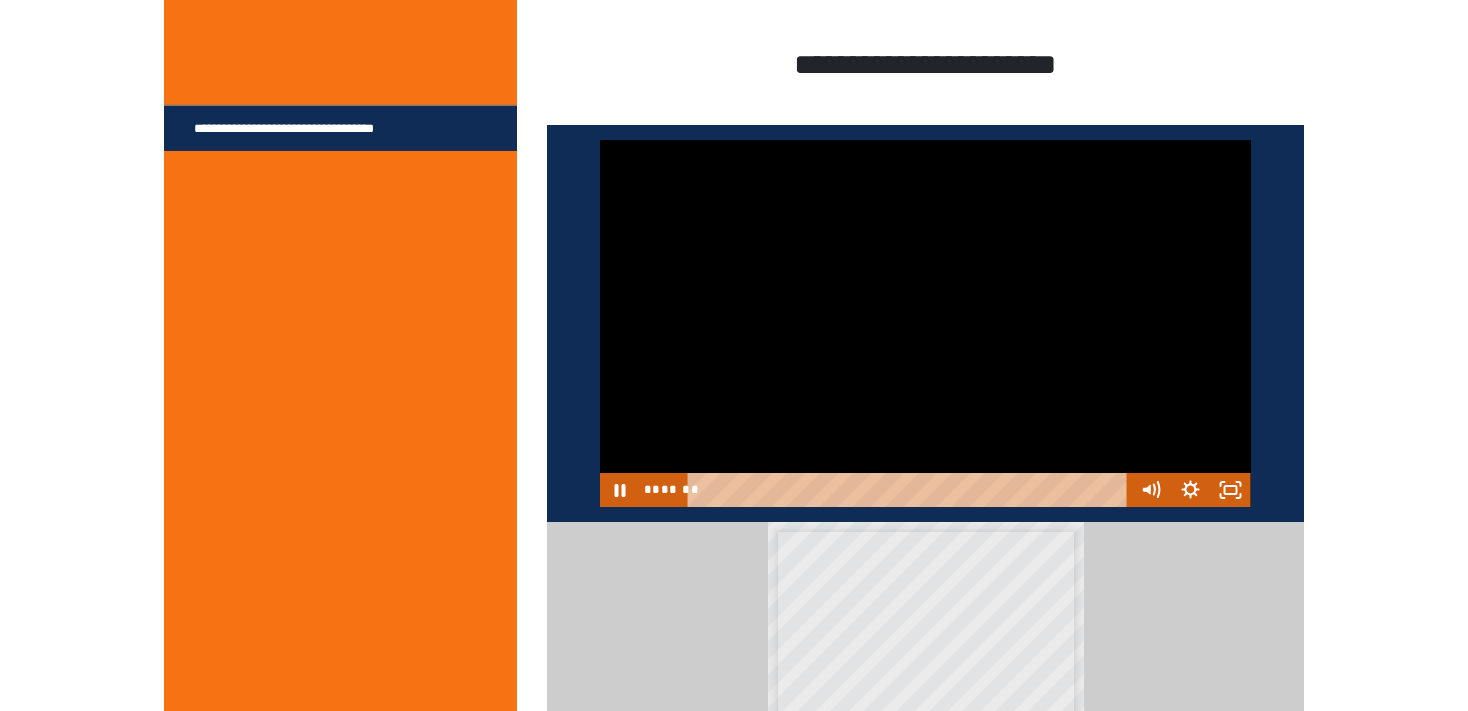 click at bounding box center [925, 323] 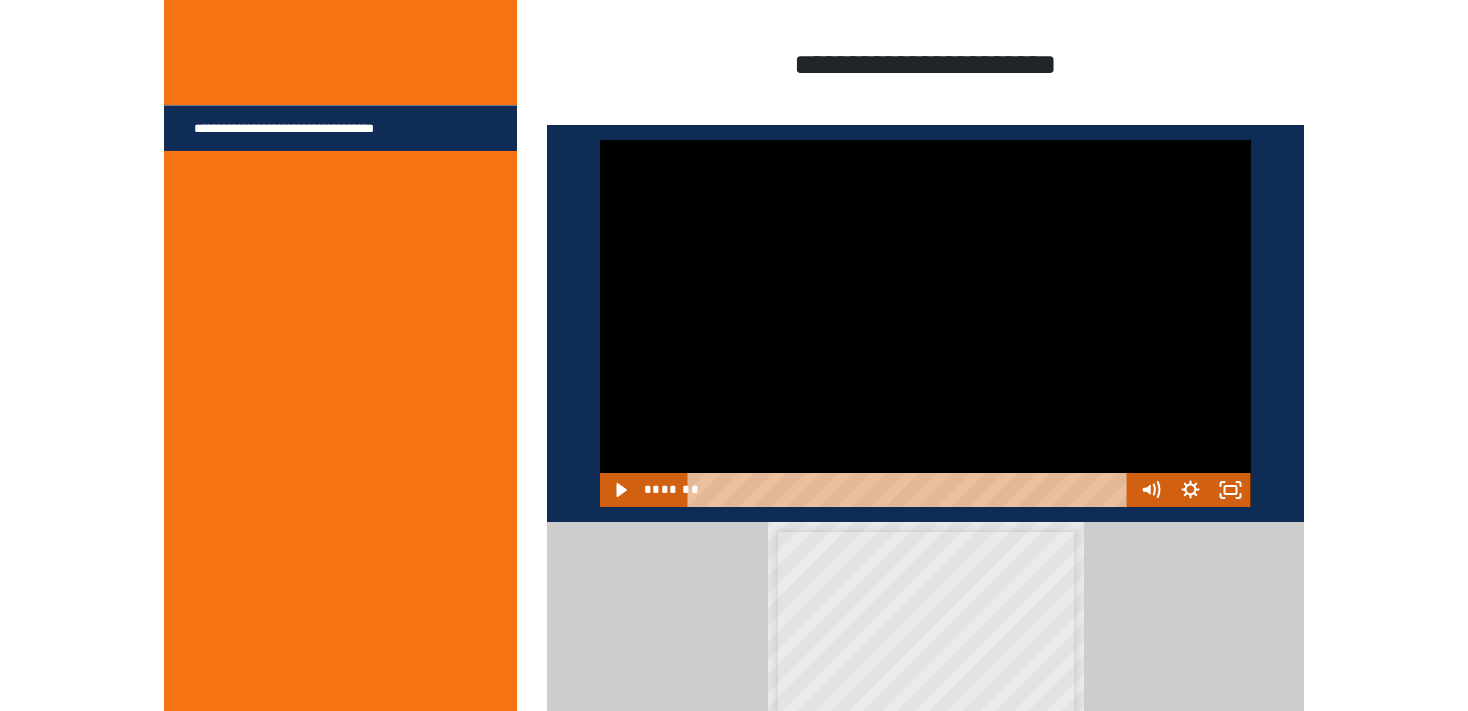 click at bounding box center (925, 323) 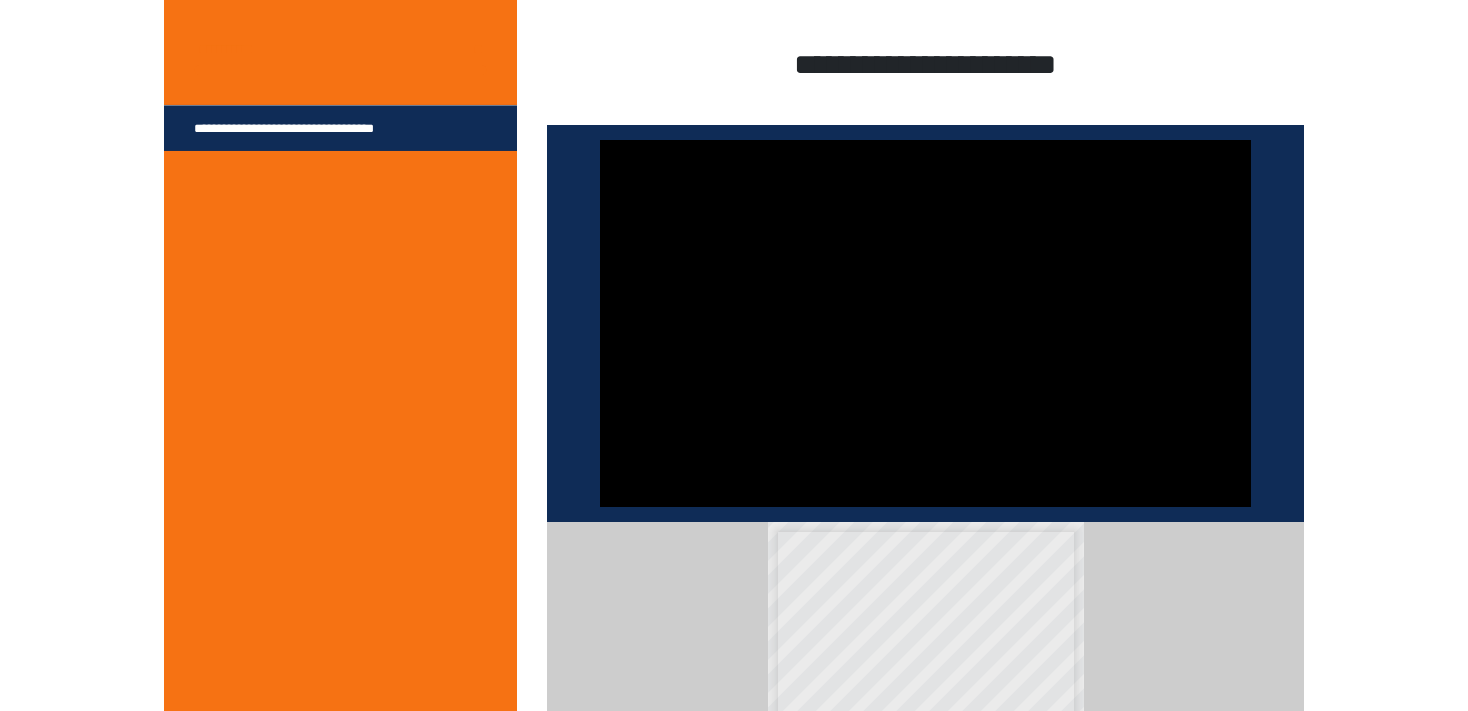 click at bounding box center [925, 323] 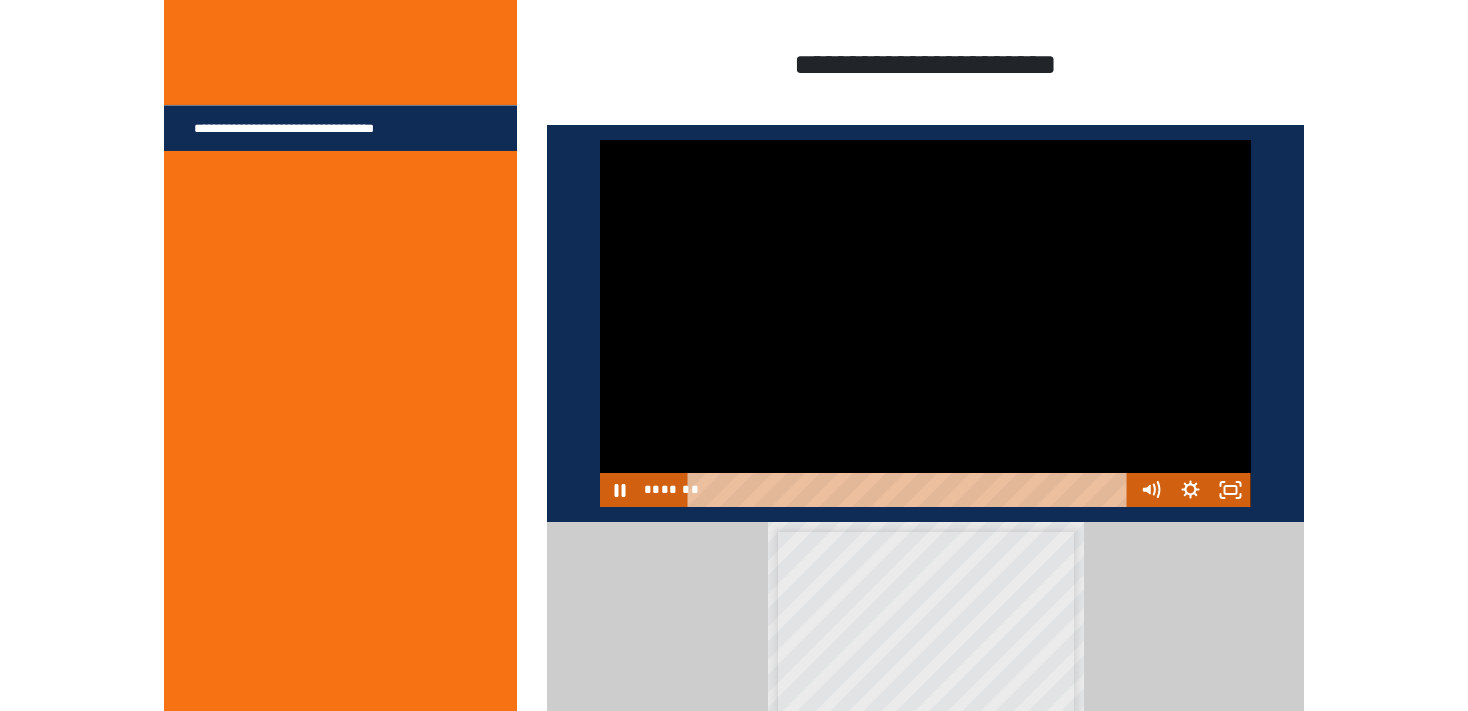 click at bounding box center (925, 323) 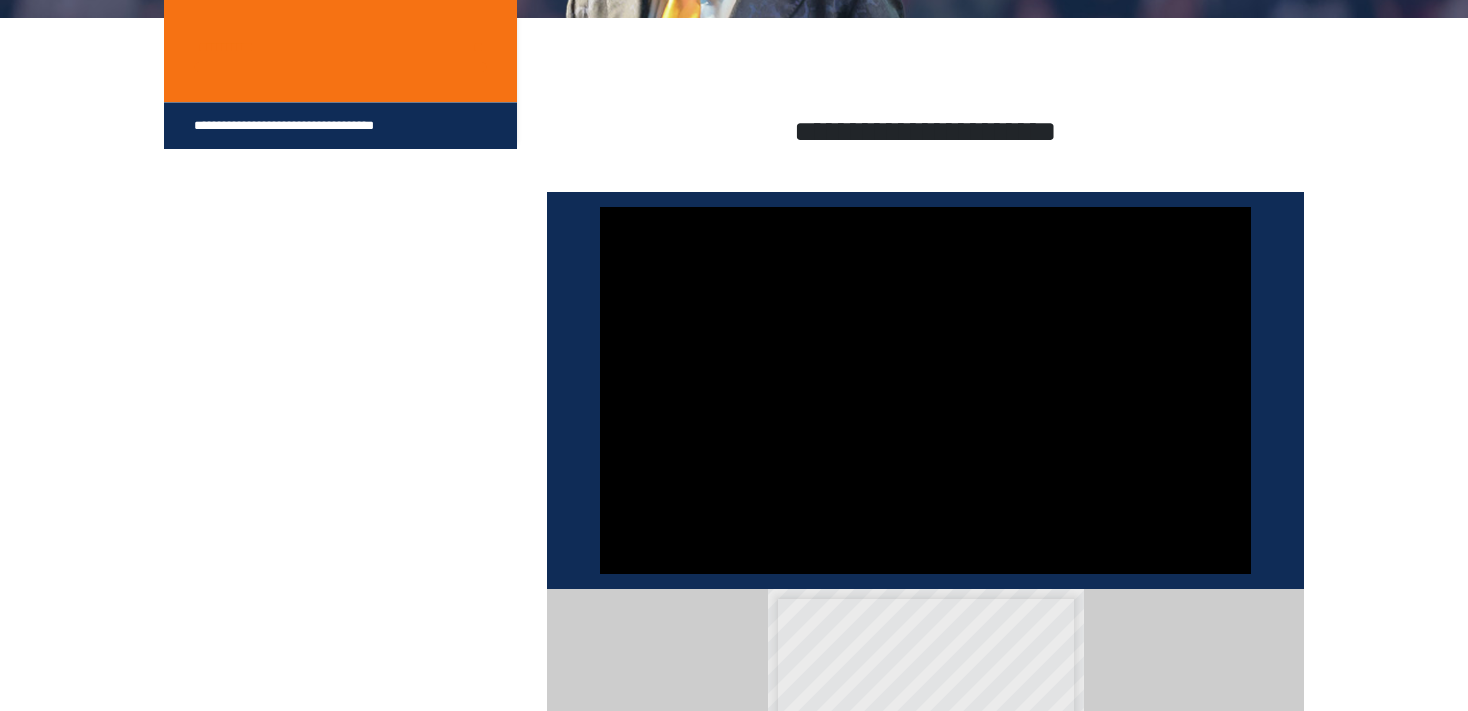 scroll, scrollTop: 241, scrollLeft: 0, axis: vertical 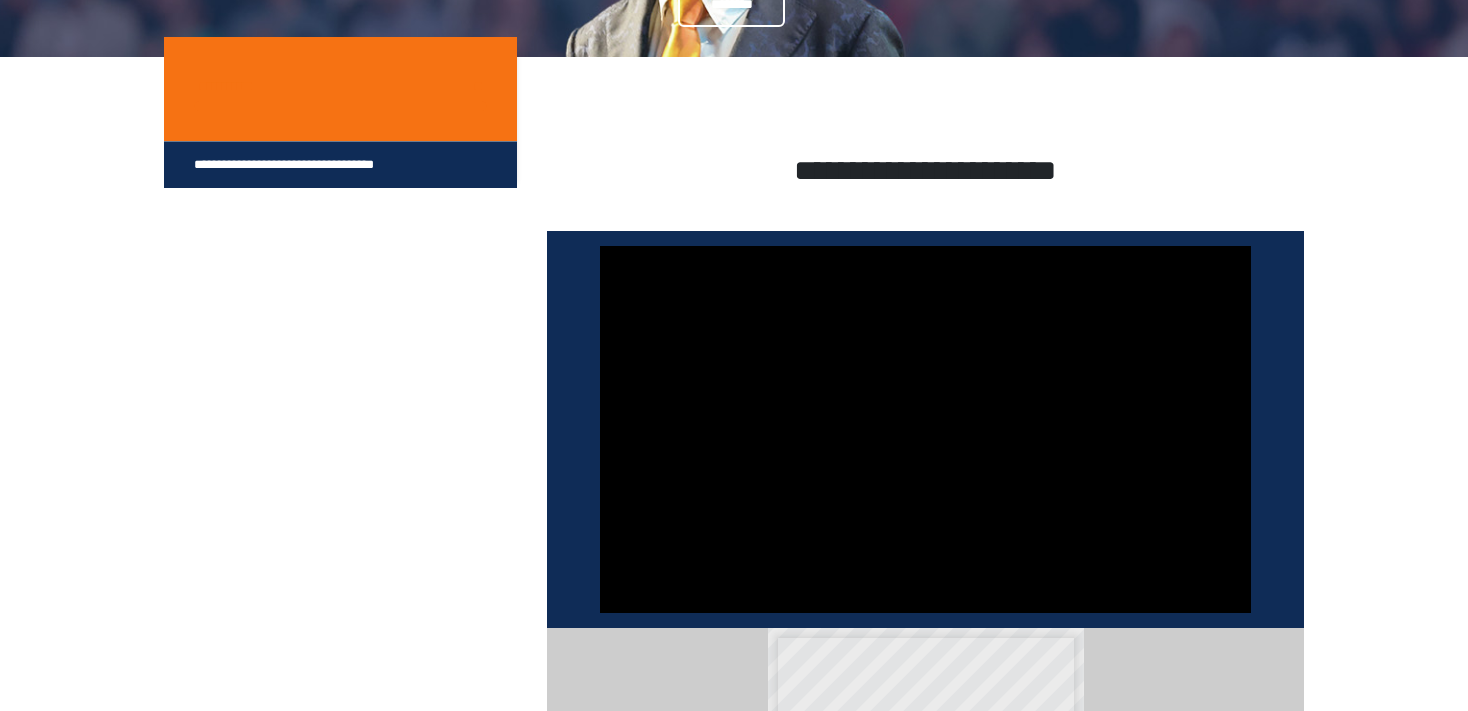 click at bounding box center [925, 429] 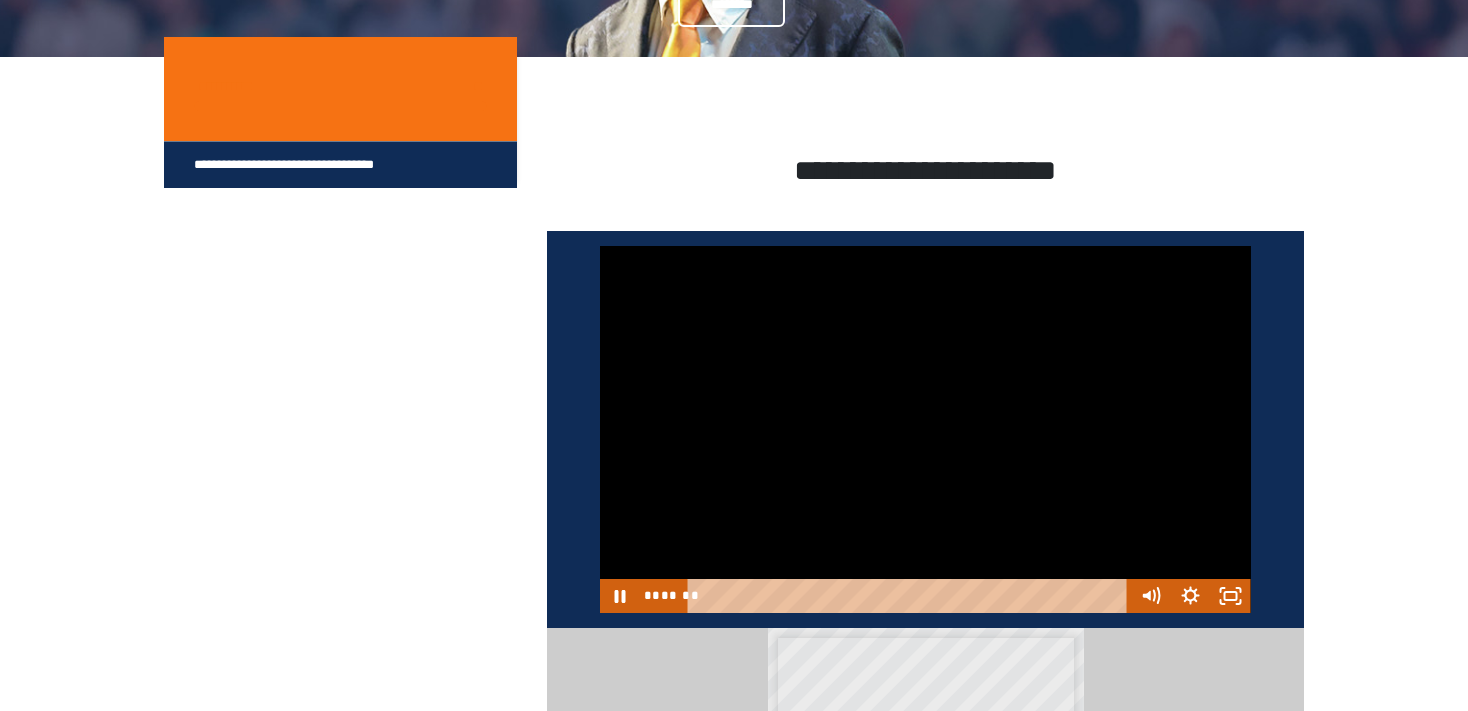click at bounding box center [925, 429] 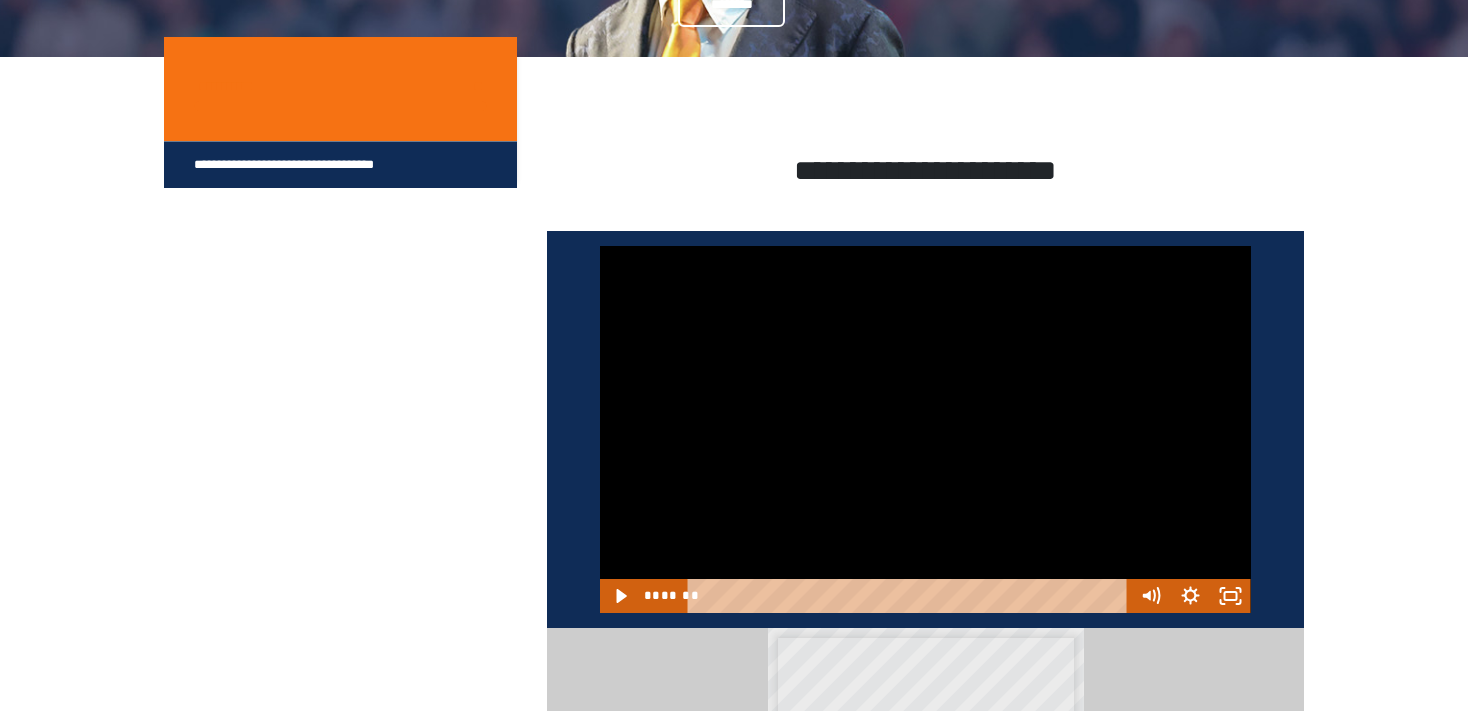 click at bounding box center (925, 429) 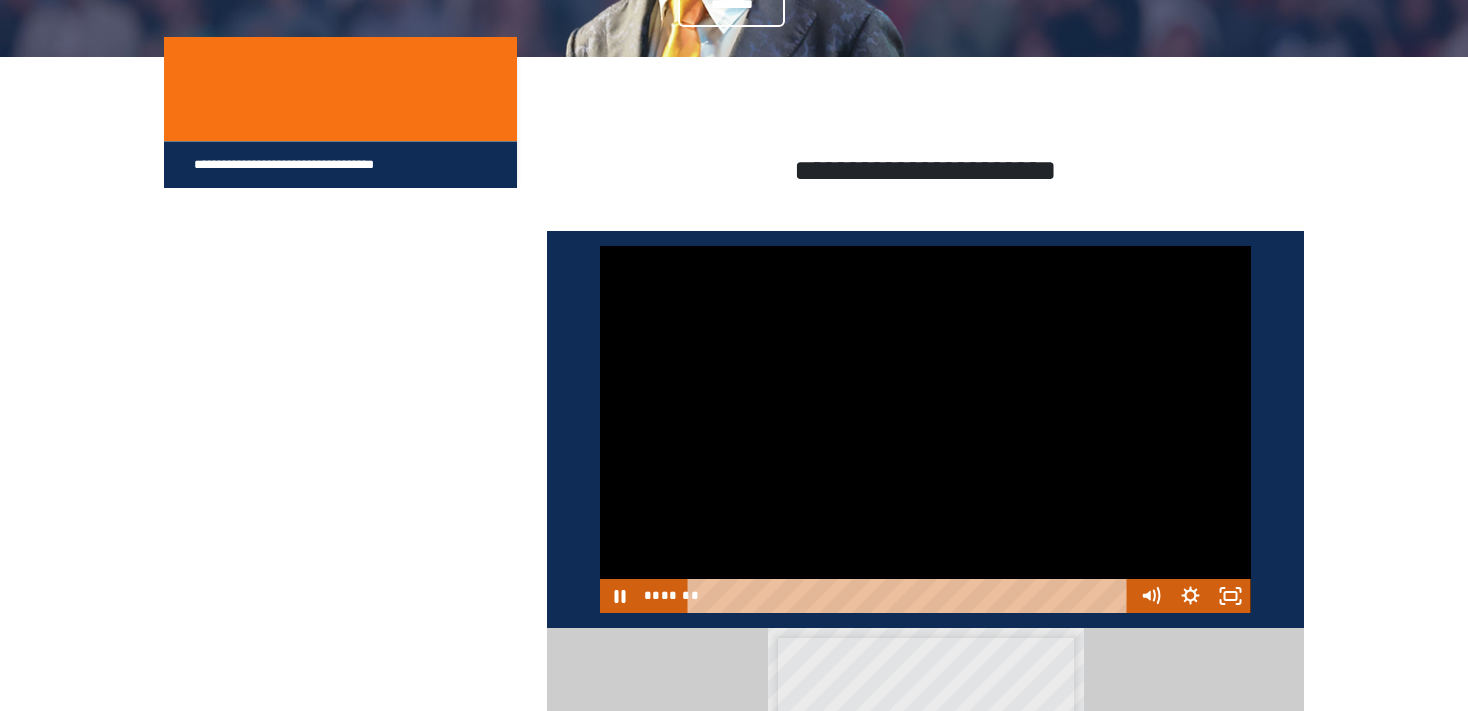 click at bounding box center [925, 429] 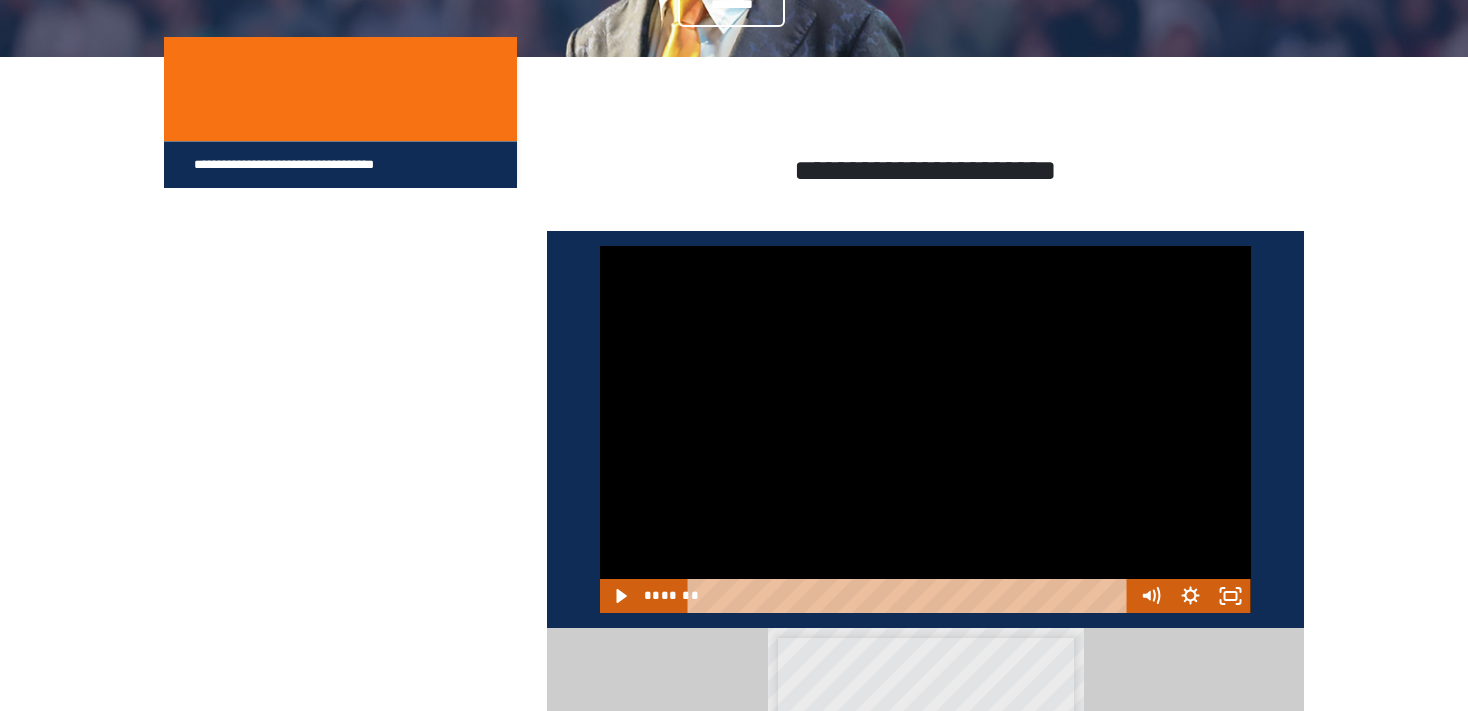 click at bounding box center [925, 429] 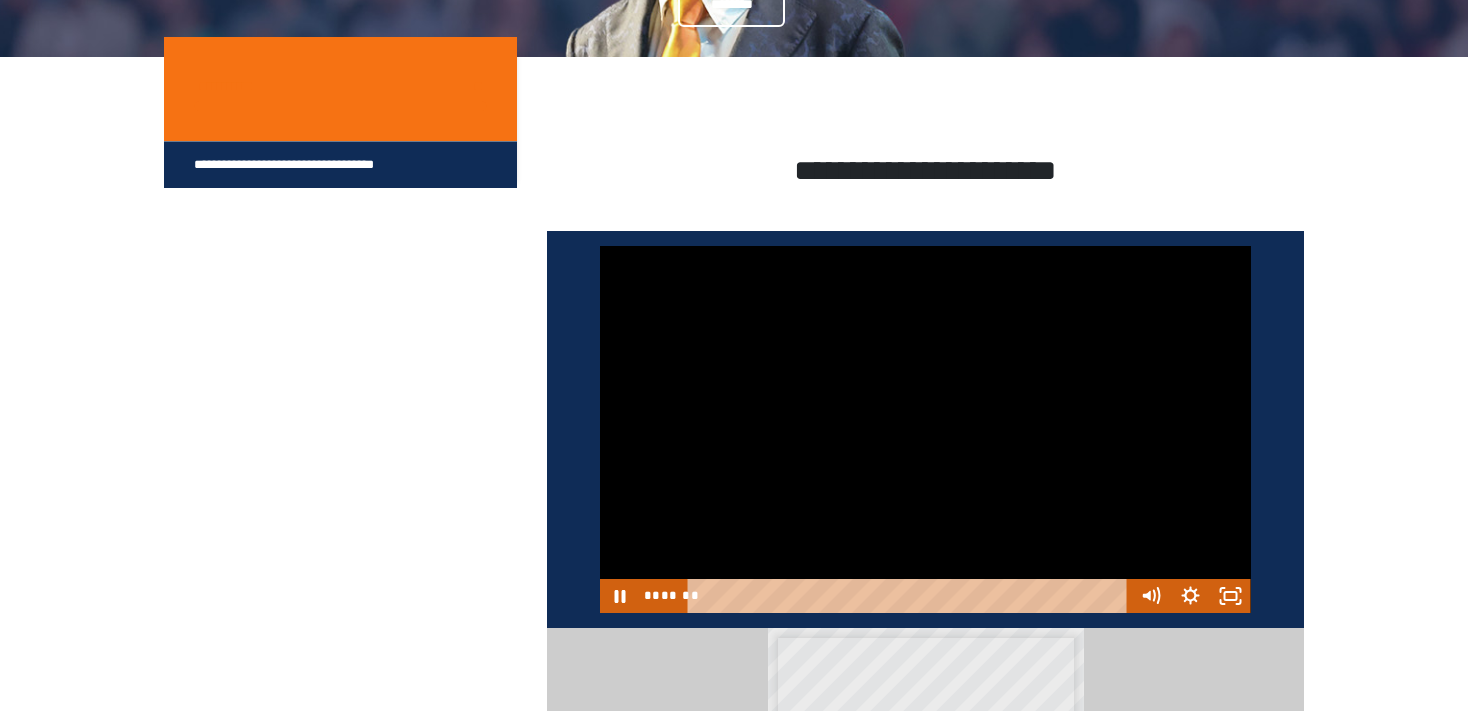 click at bounding box center (925, 429) 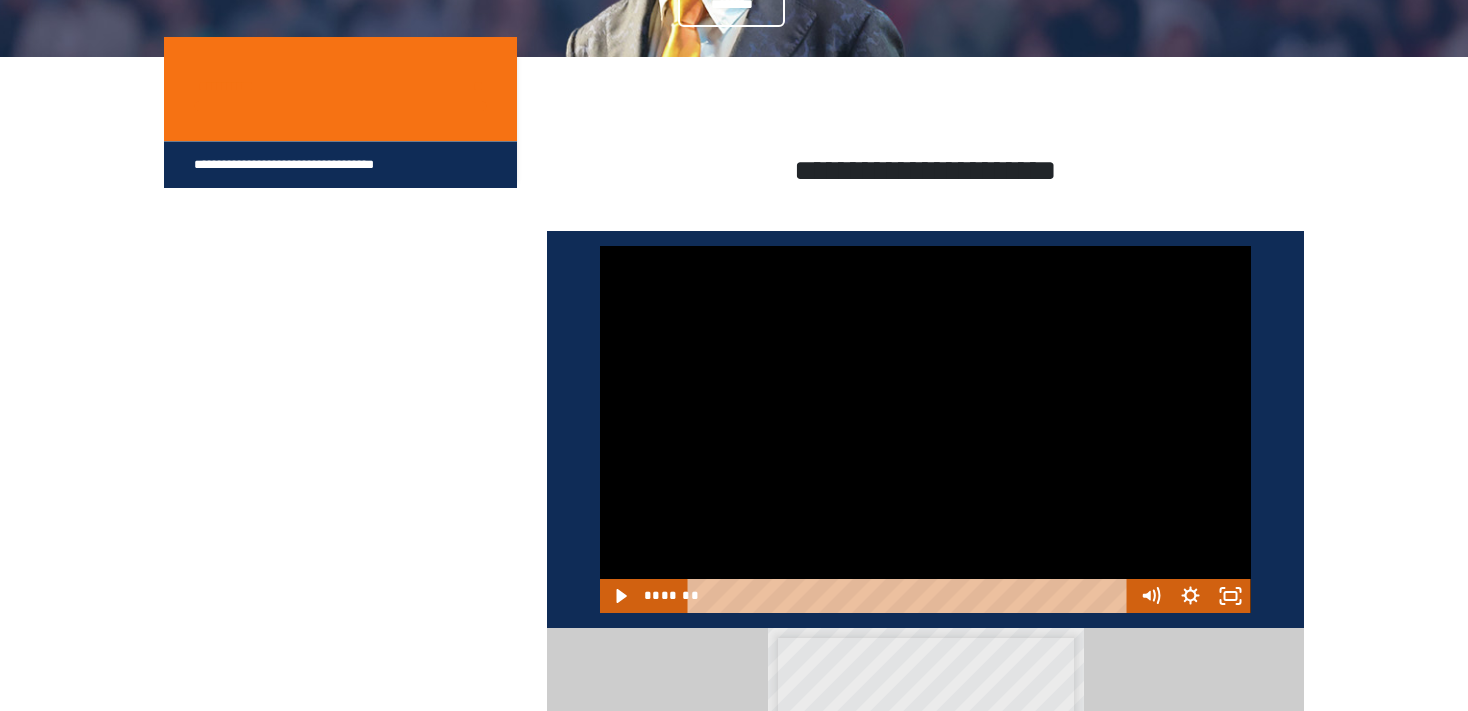 click at bounding box center [925, 429] 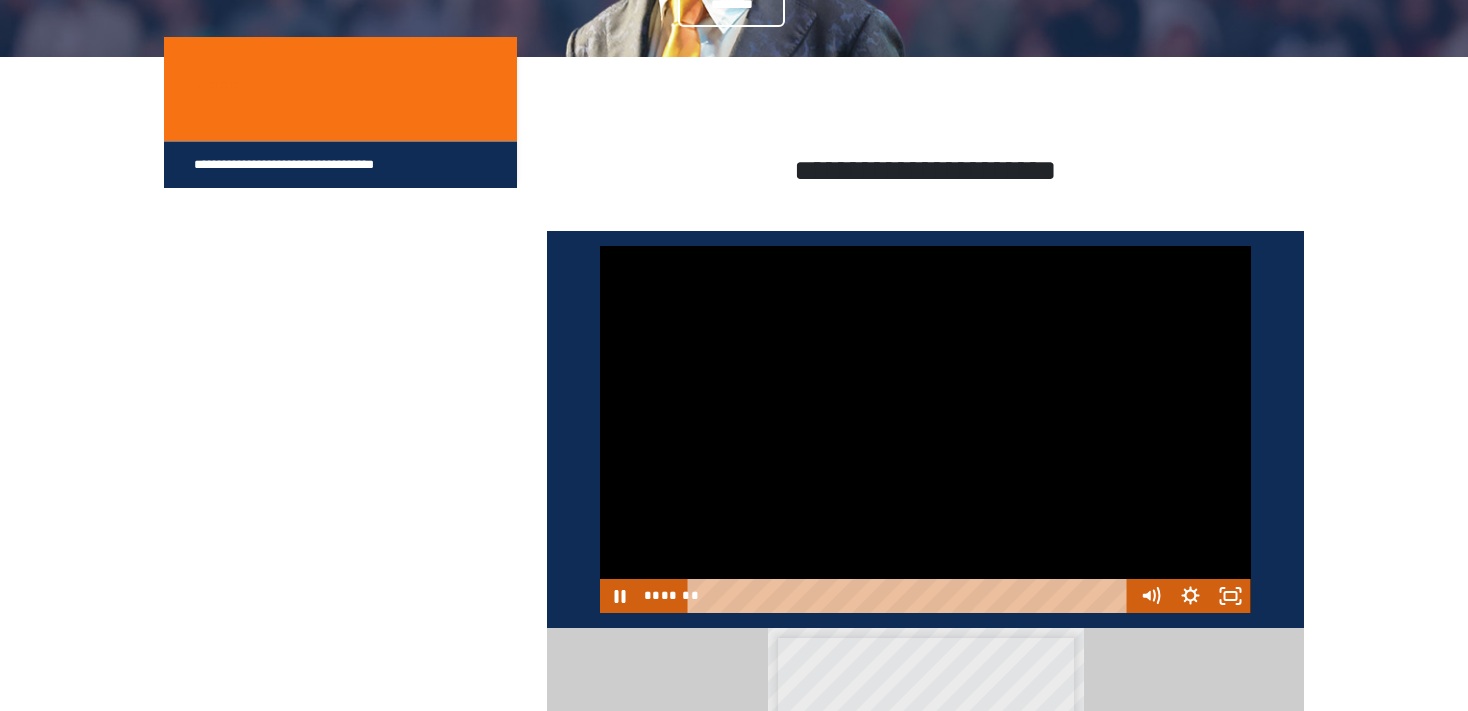 click at bounding box center [925, 429] 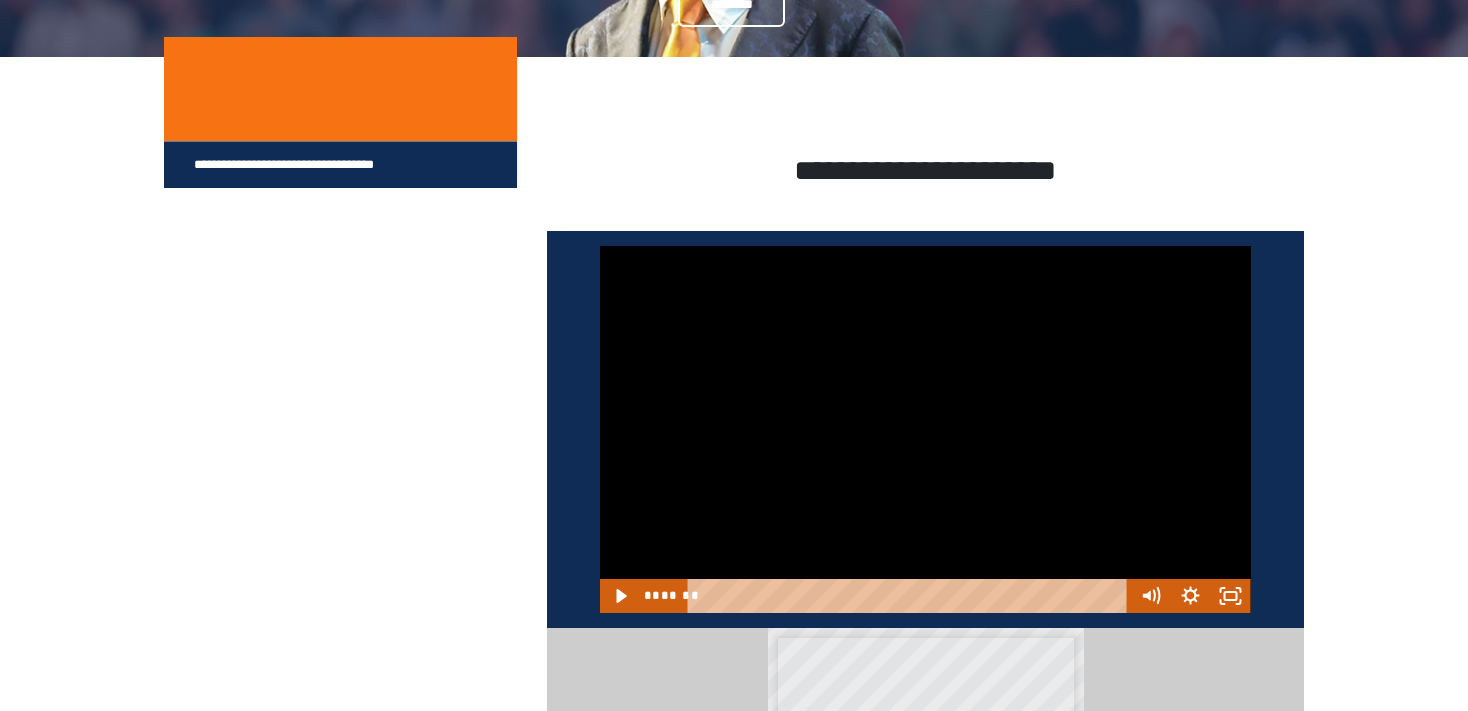 click at bounding box center (925, 429) 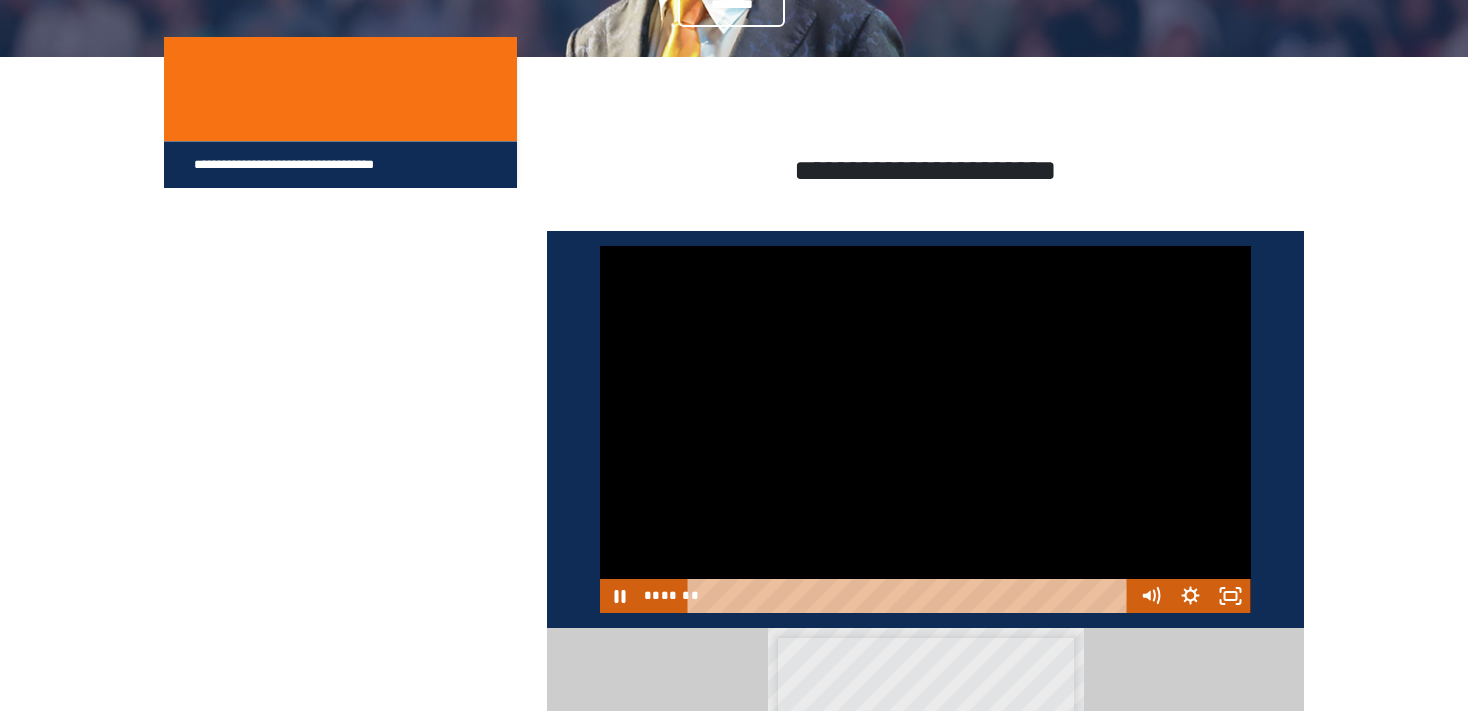click at bounding box center (925, 429) 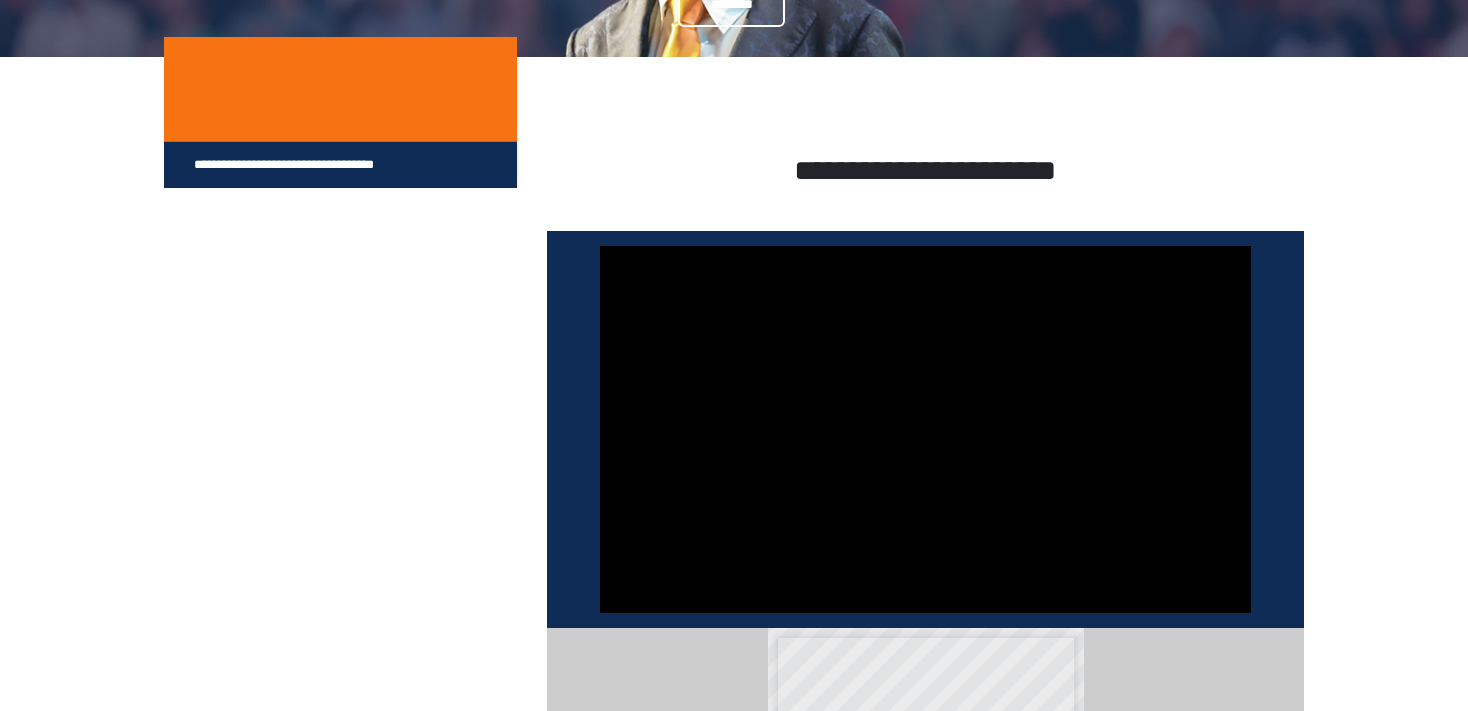 click at bounding box center [925, 429] 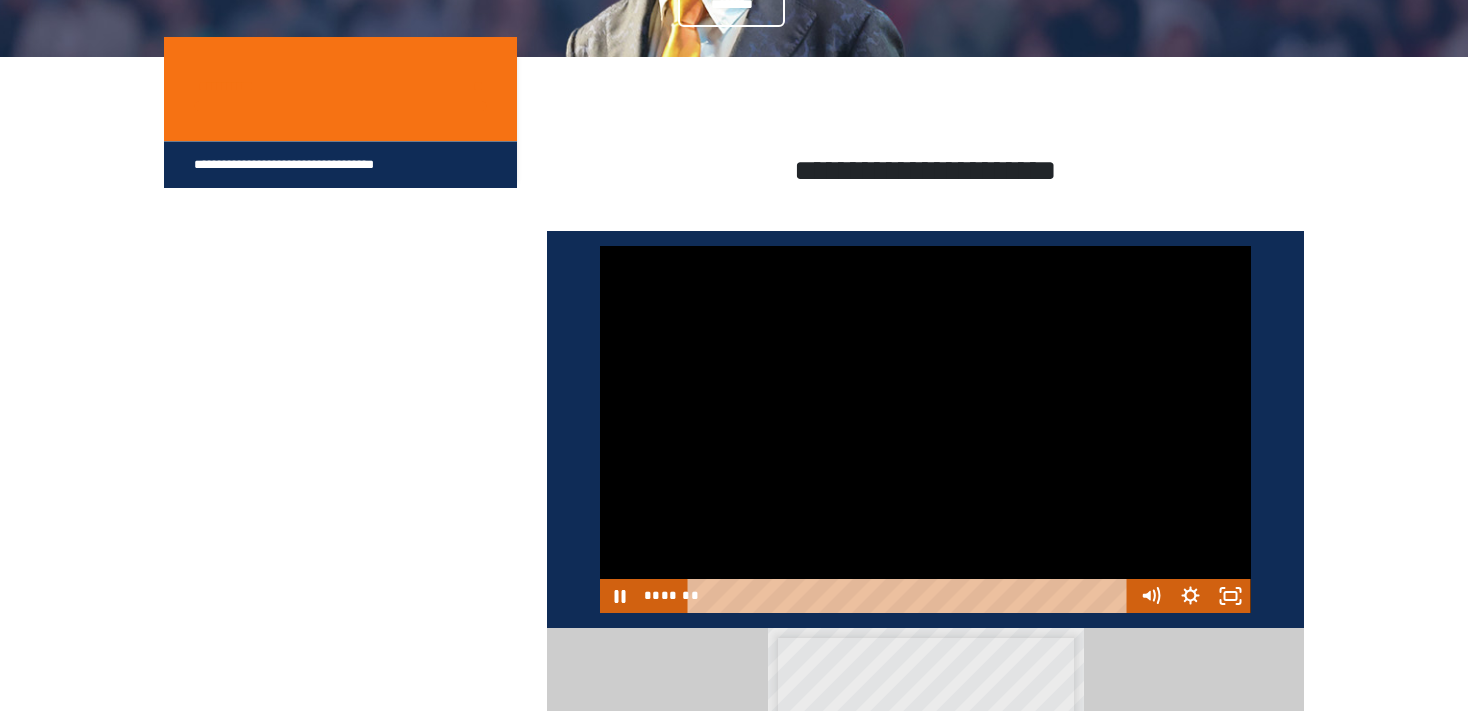 click at bounding box center (925, 429) 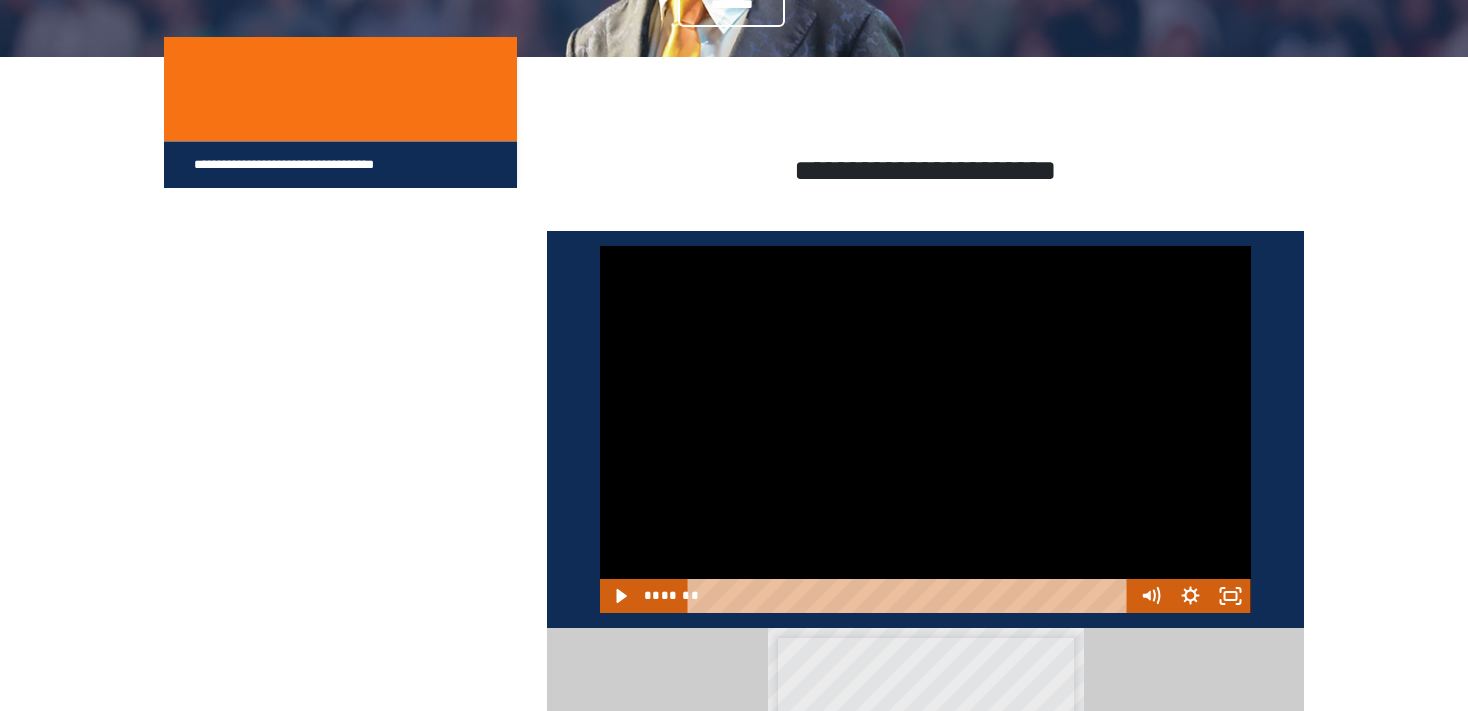 click at bounding box center (925, 429) 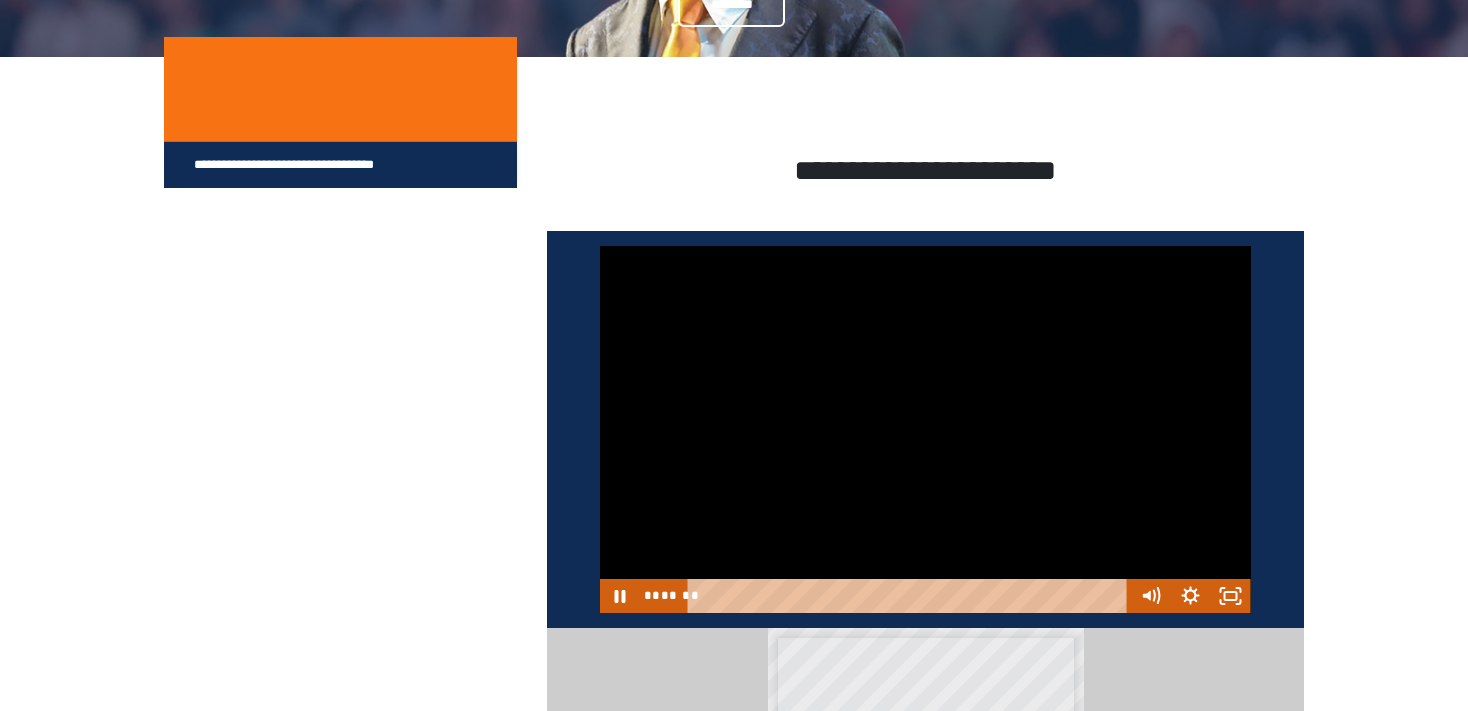 click at bounding box center (925, 429) 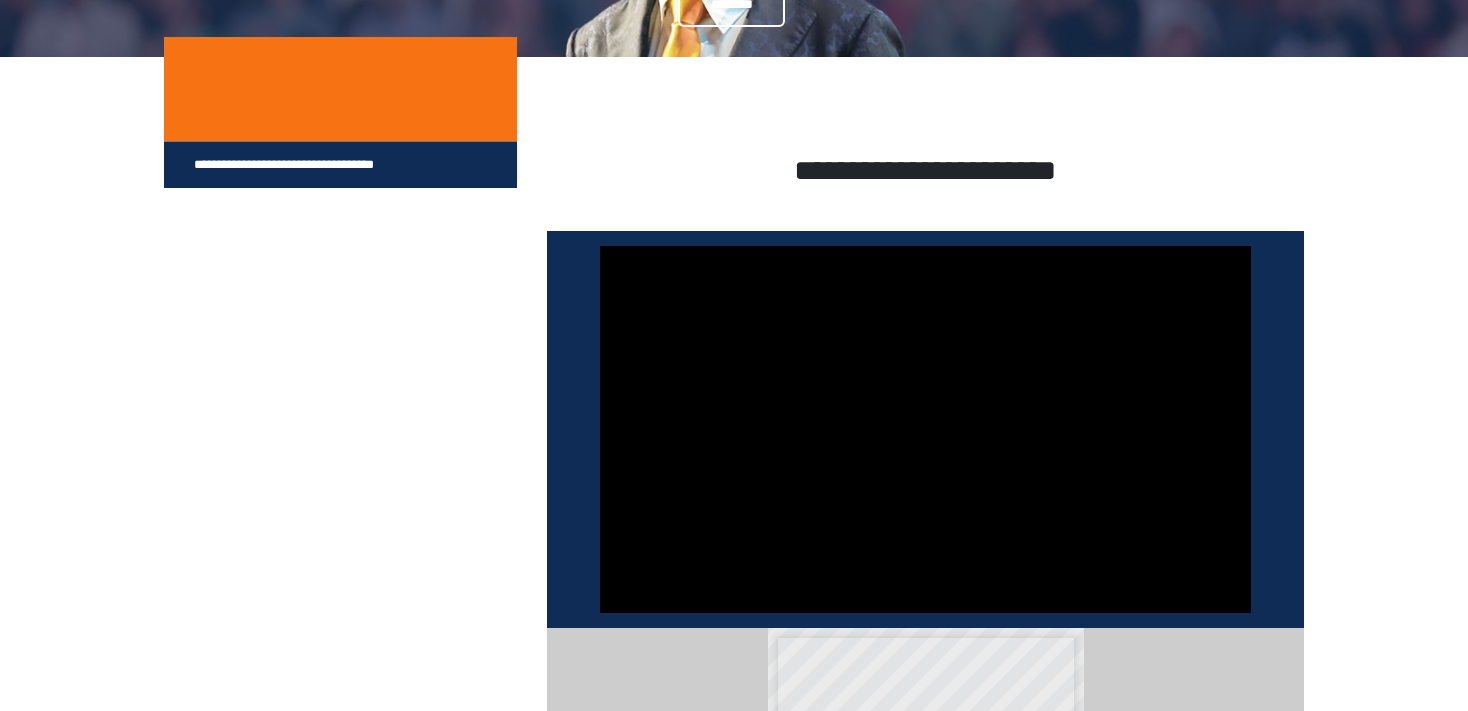 click at bounding box center (925, 429) 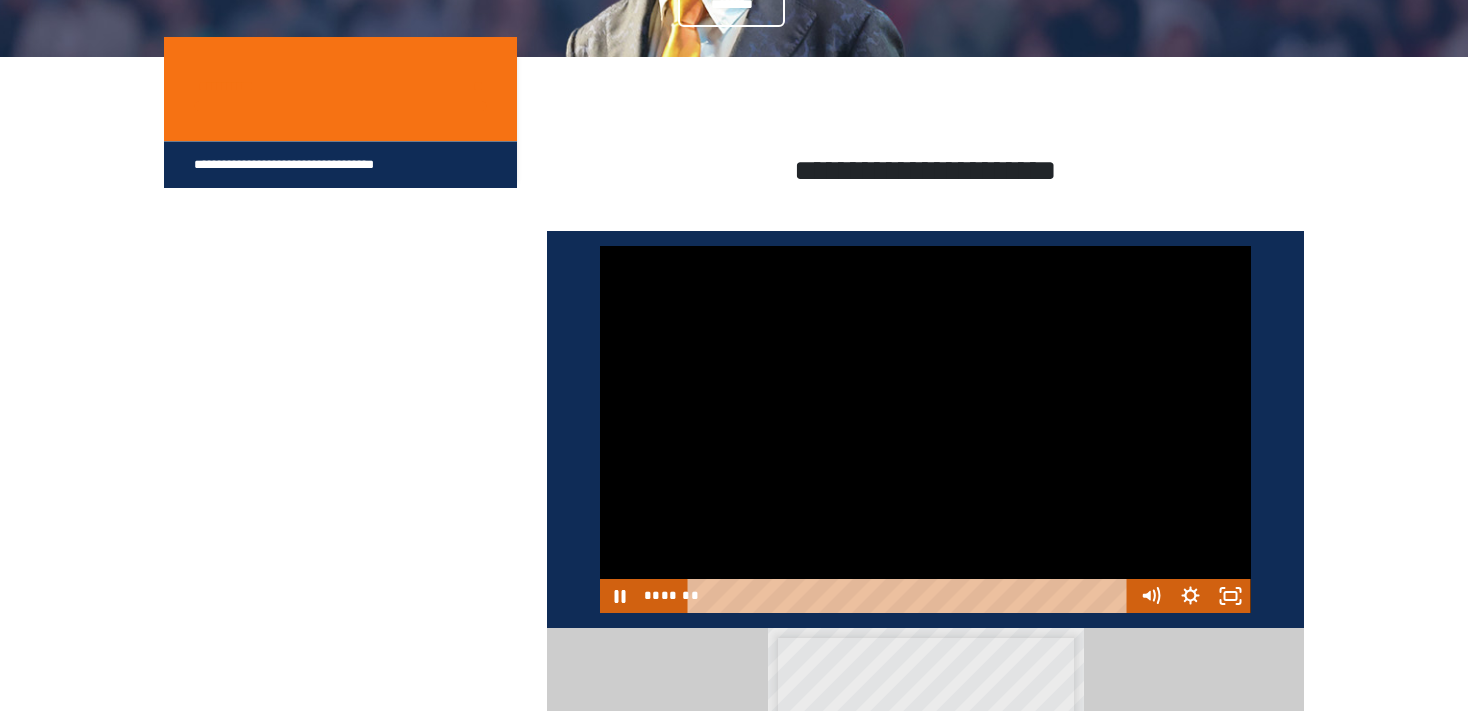 click at bounding box center [925, 429] 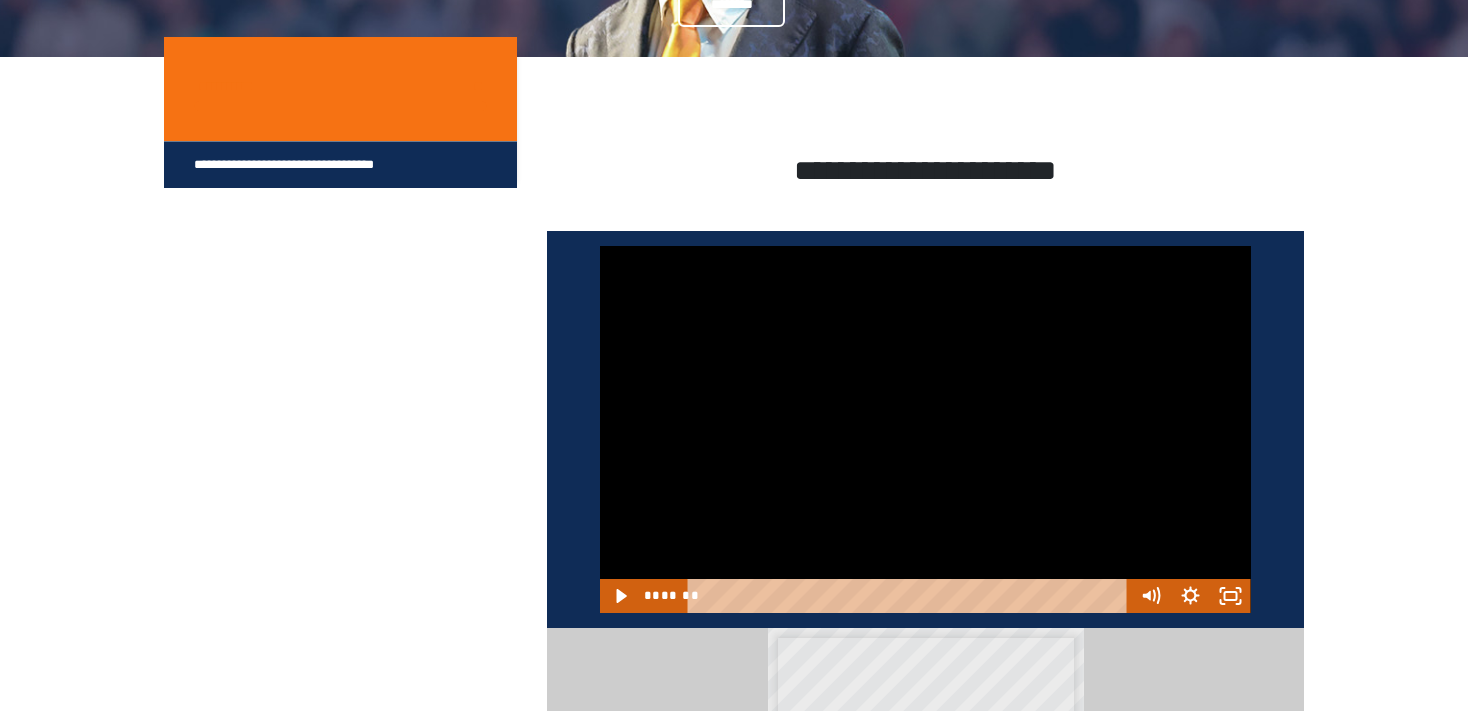 click at bounding box center (925, 429) 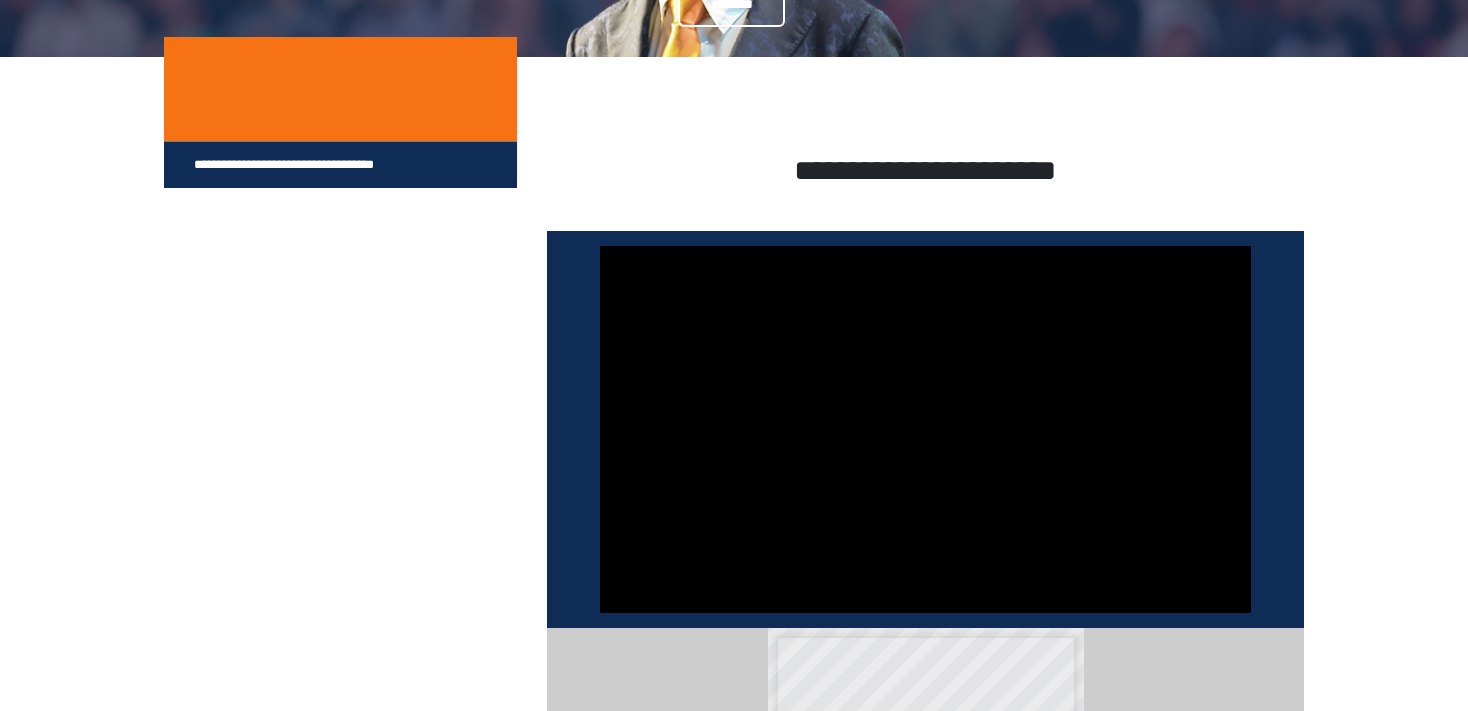 click at bounding box center (925, 429) 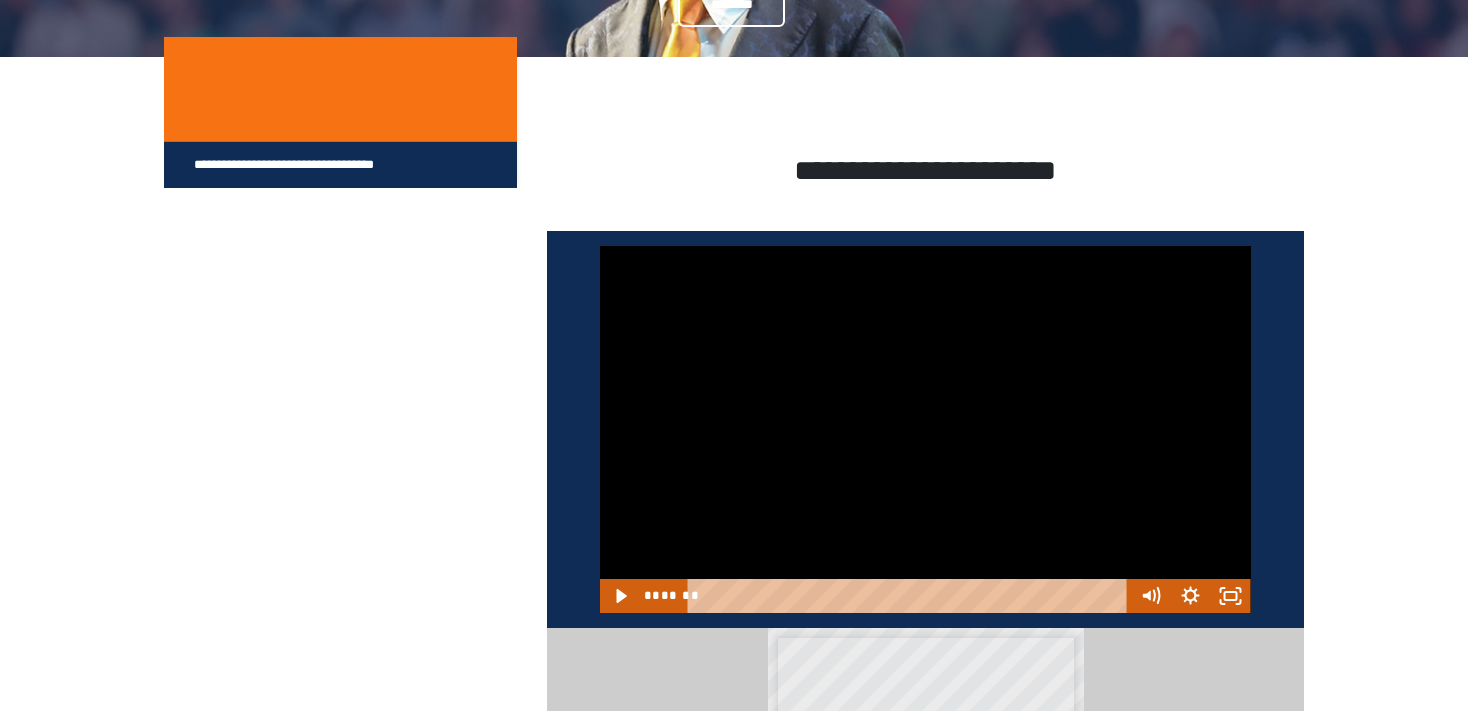 click at bounding box center [925, 429] 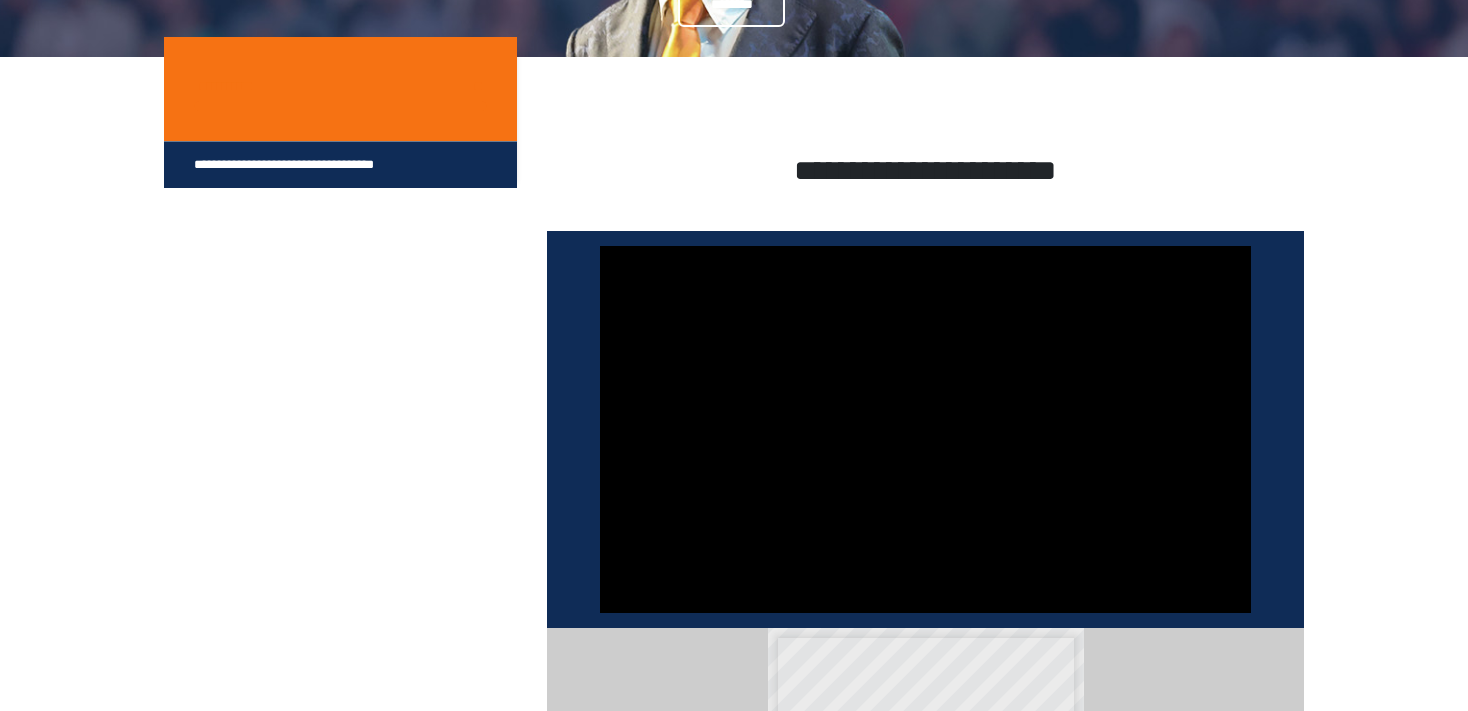 click at bounding box center (925, 429) 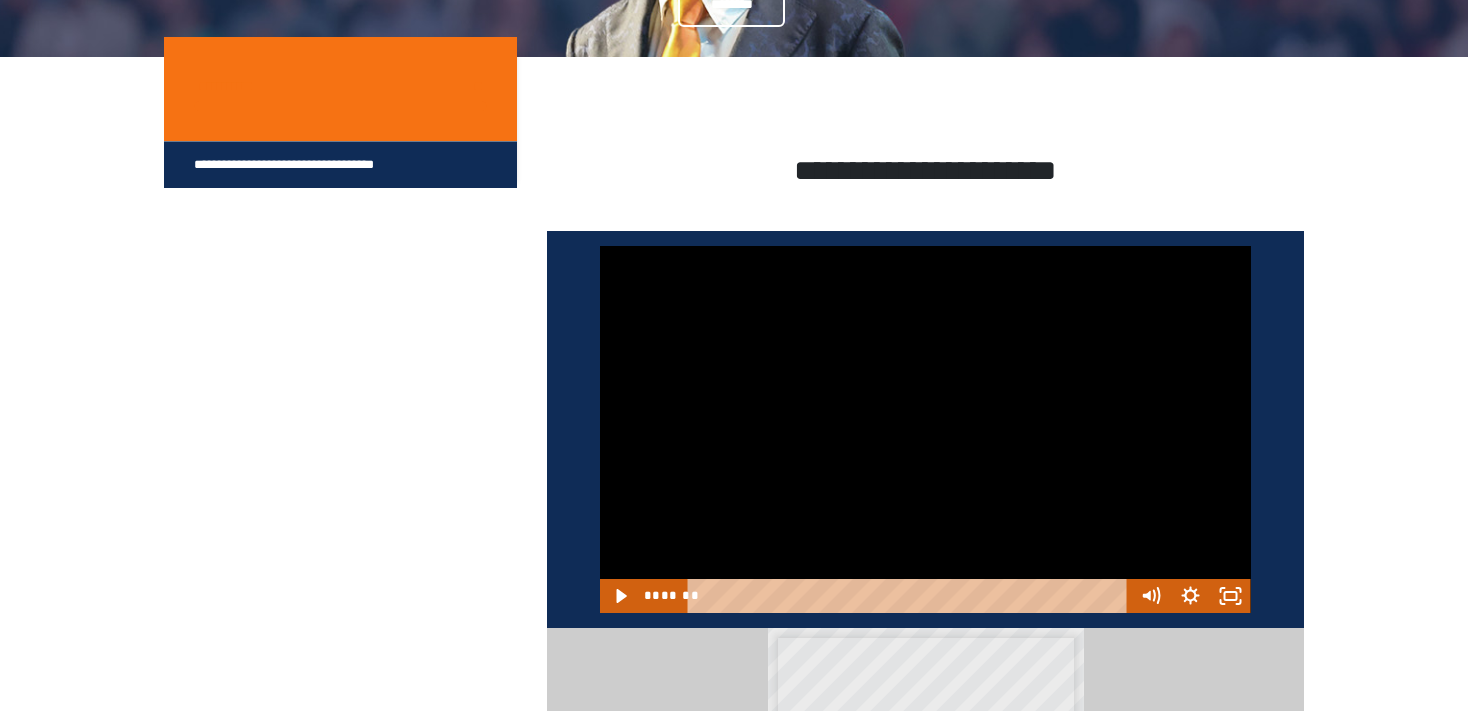 click at bounding box center (925, 429) 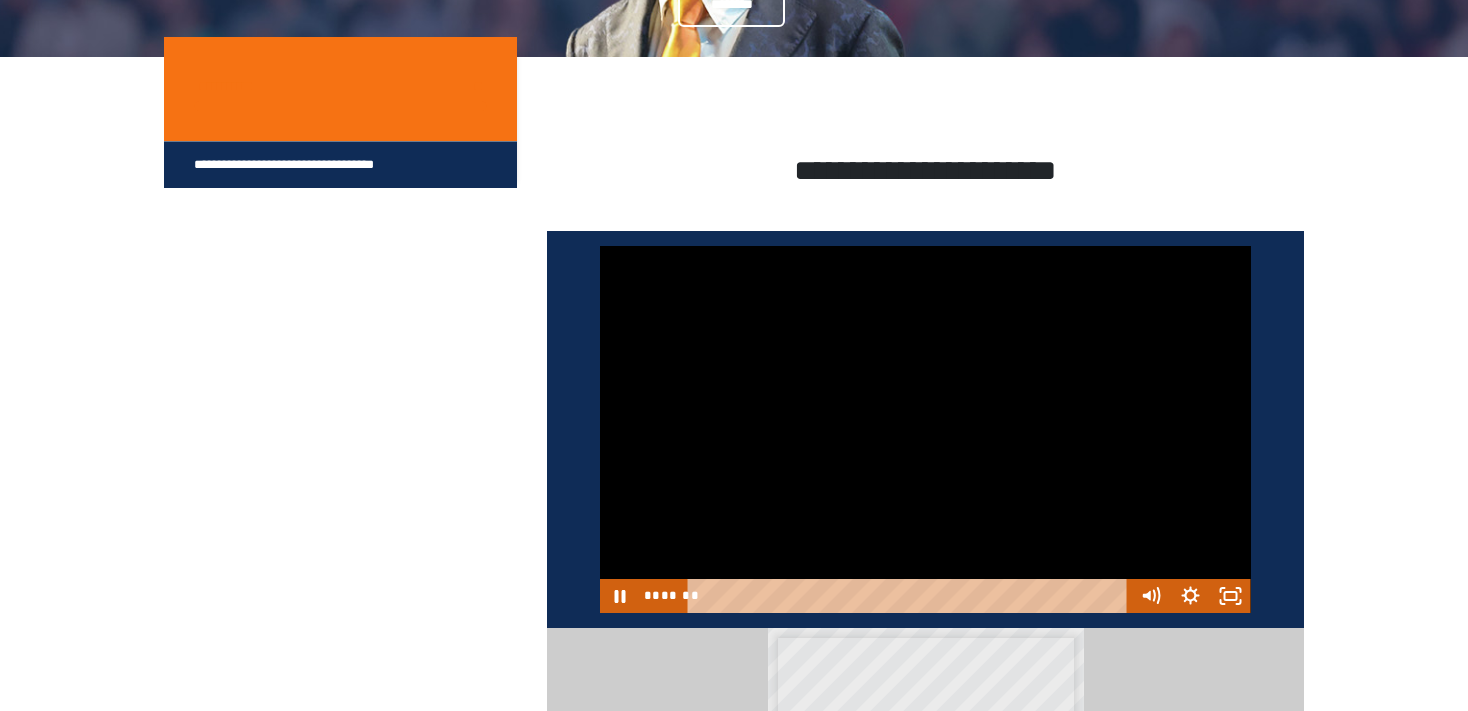 click at bounding box center [925, 429] 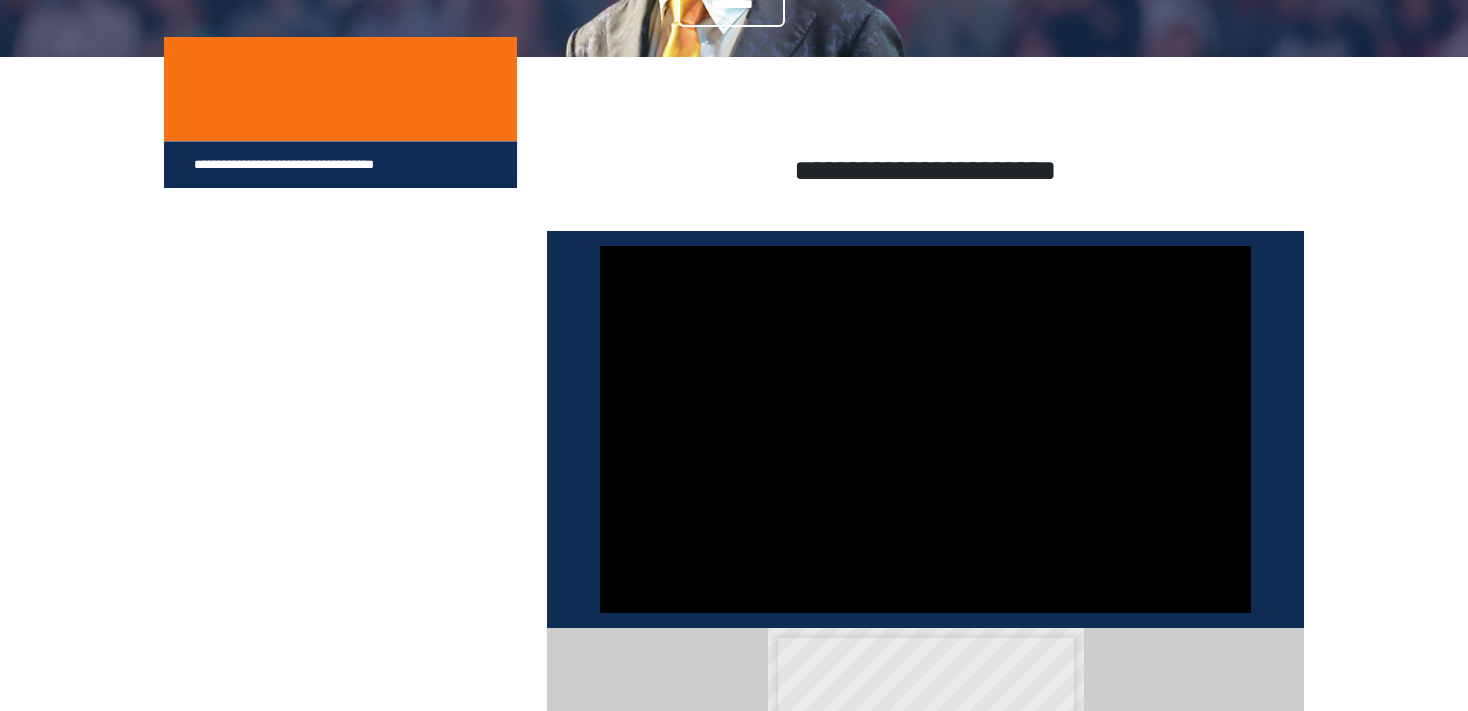 click at bounding box center (925, 429) 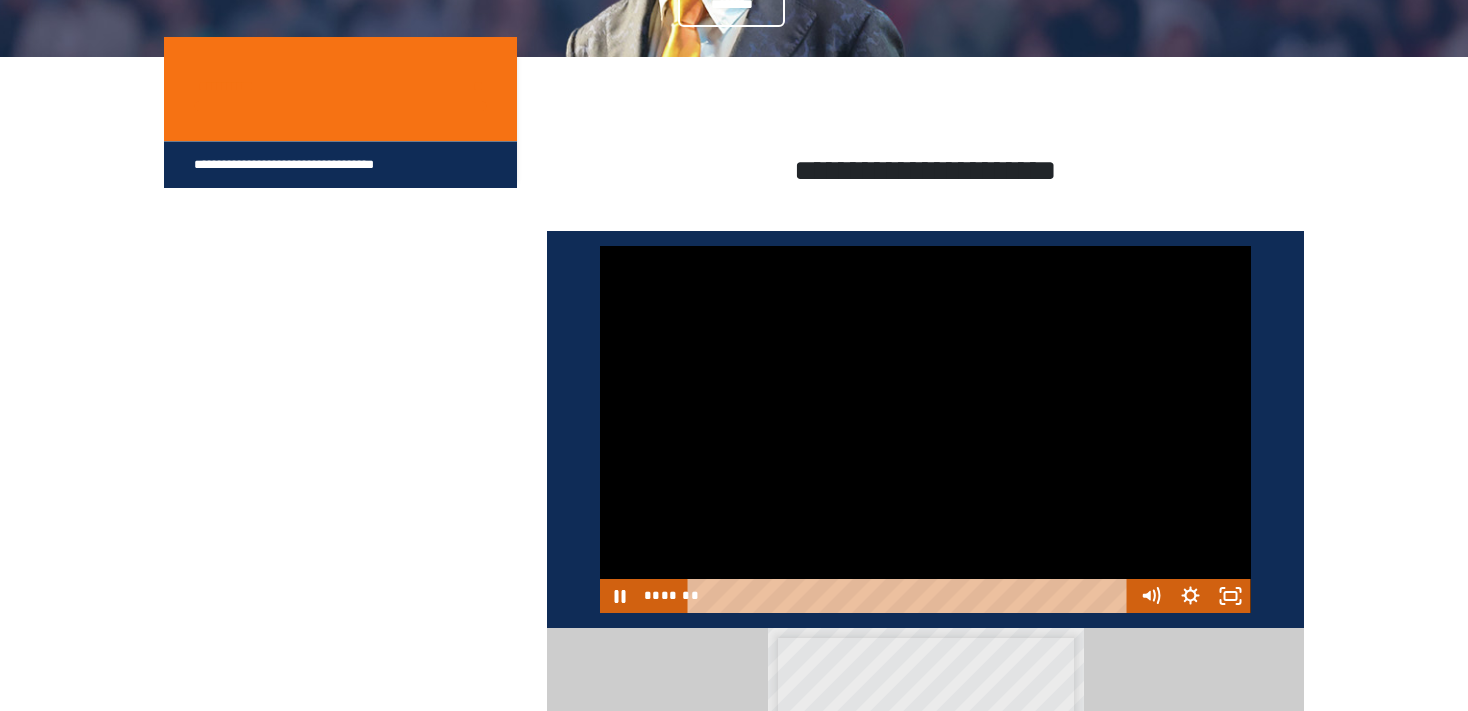 click at bounding box center (925, 429) 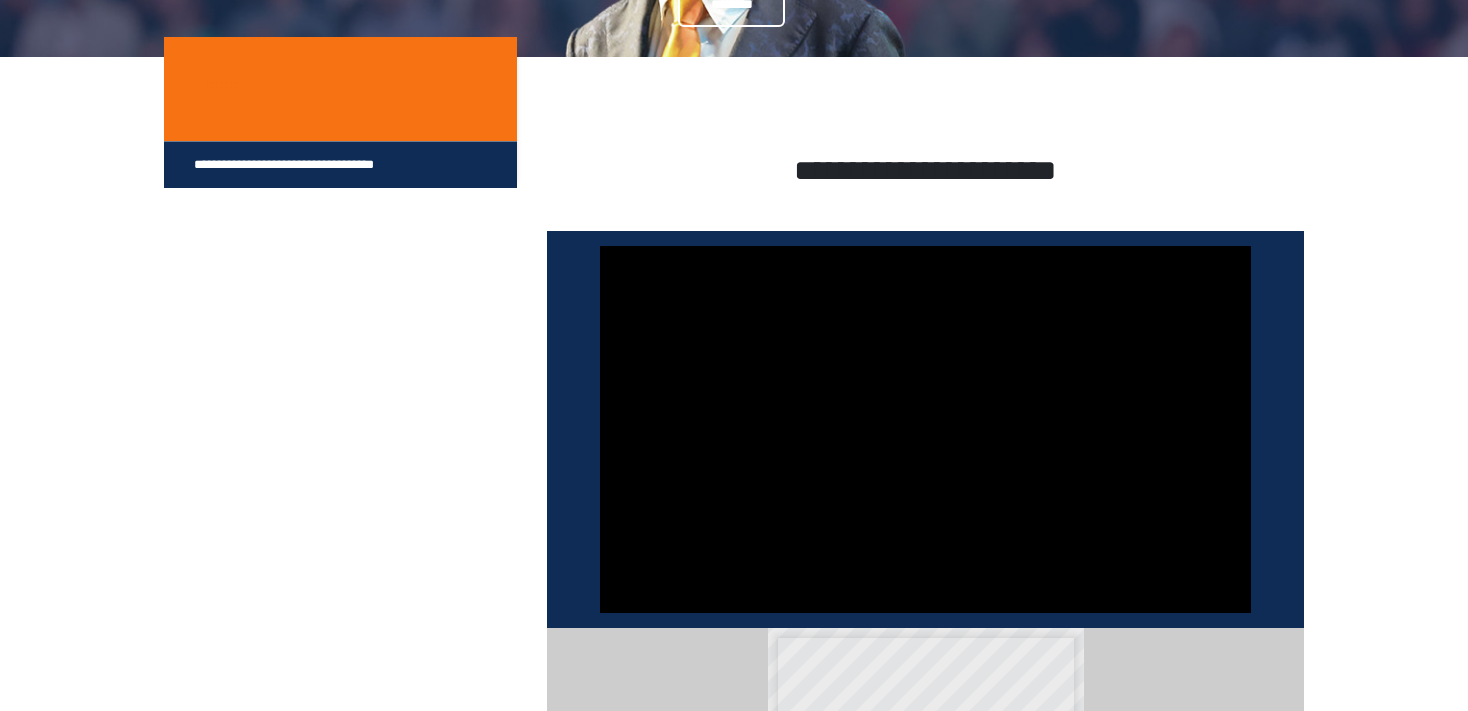 click at bounding box center (925, 429) 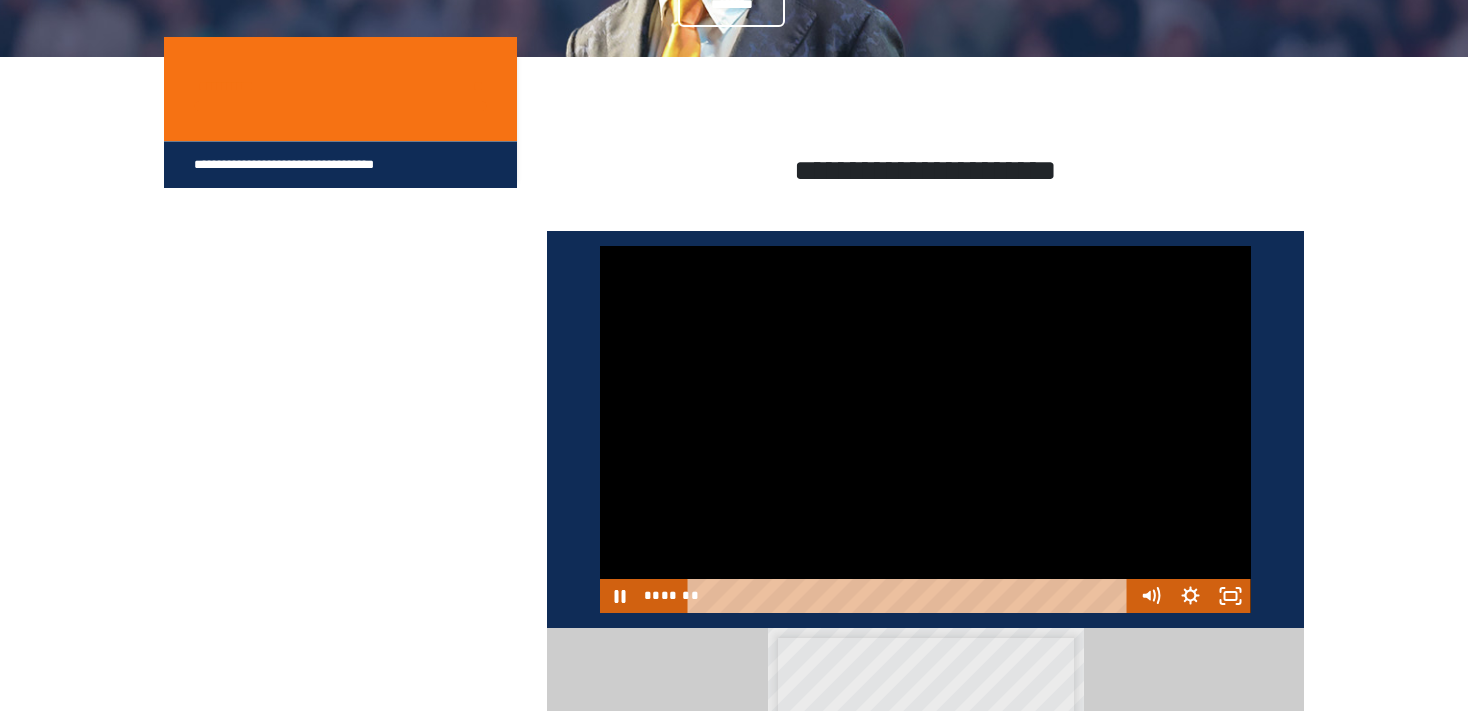 click at bounding box center (925, 429) 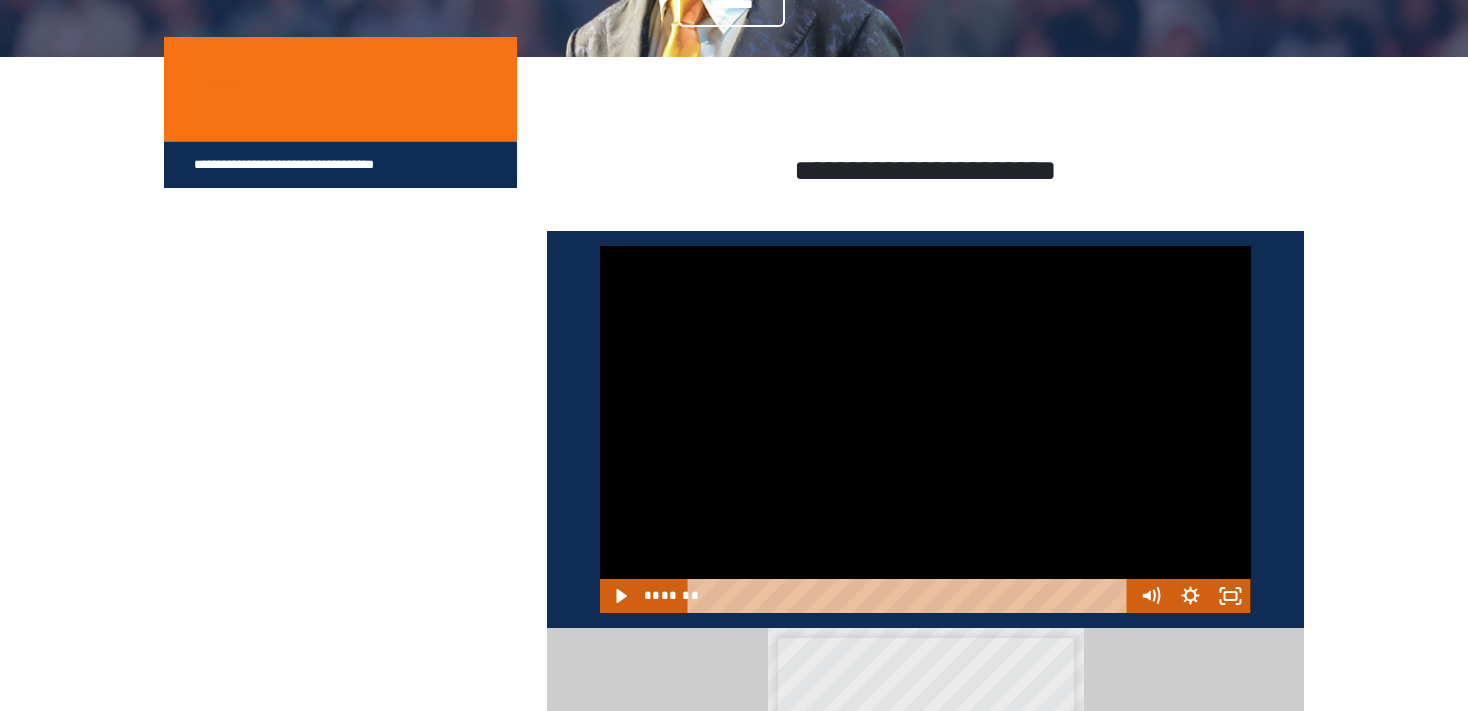 click at bounding box center [925, 429] 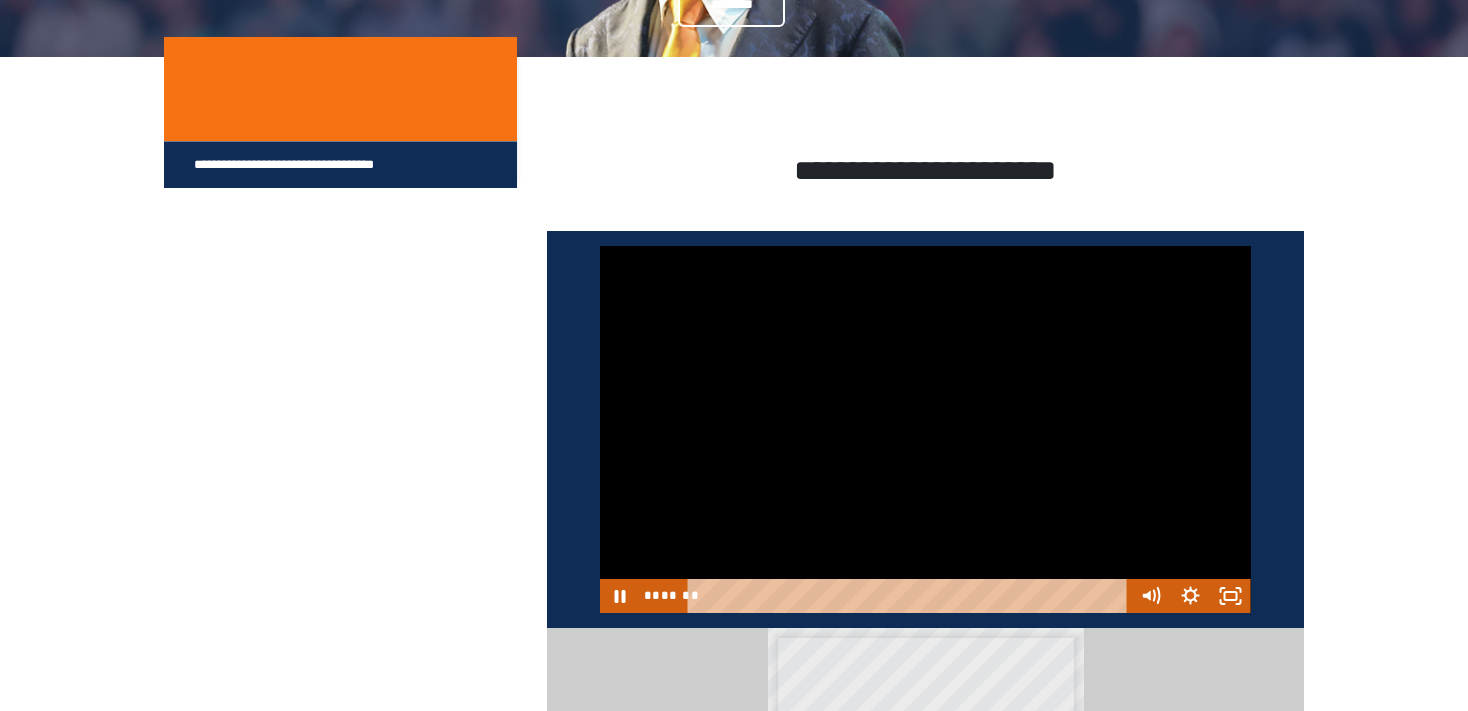 click at bounding box center (925, 429) 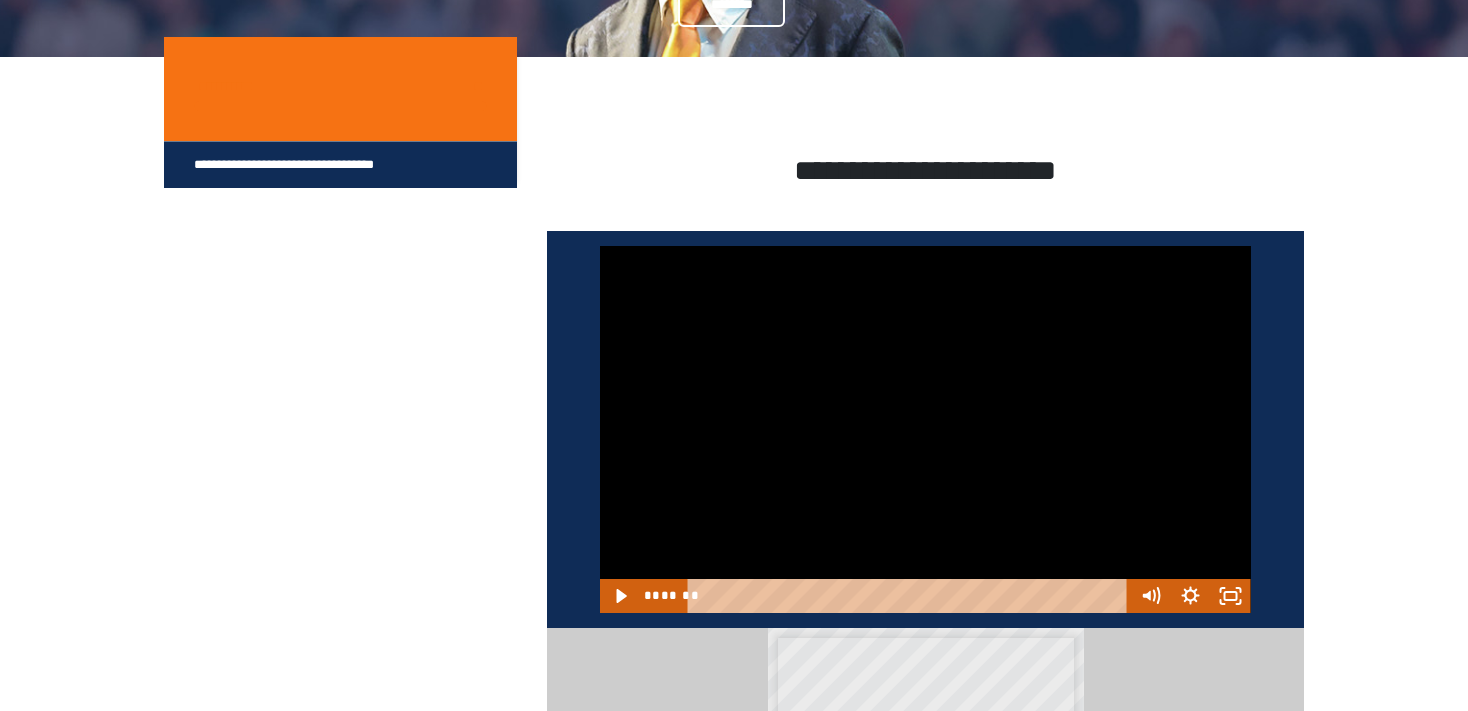 click at bounding box center [925, 429] 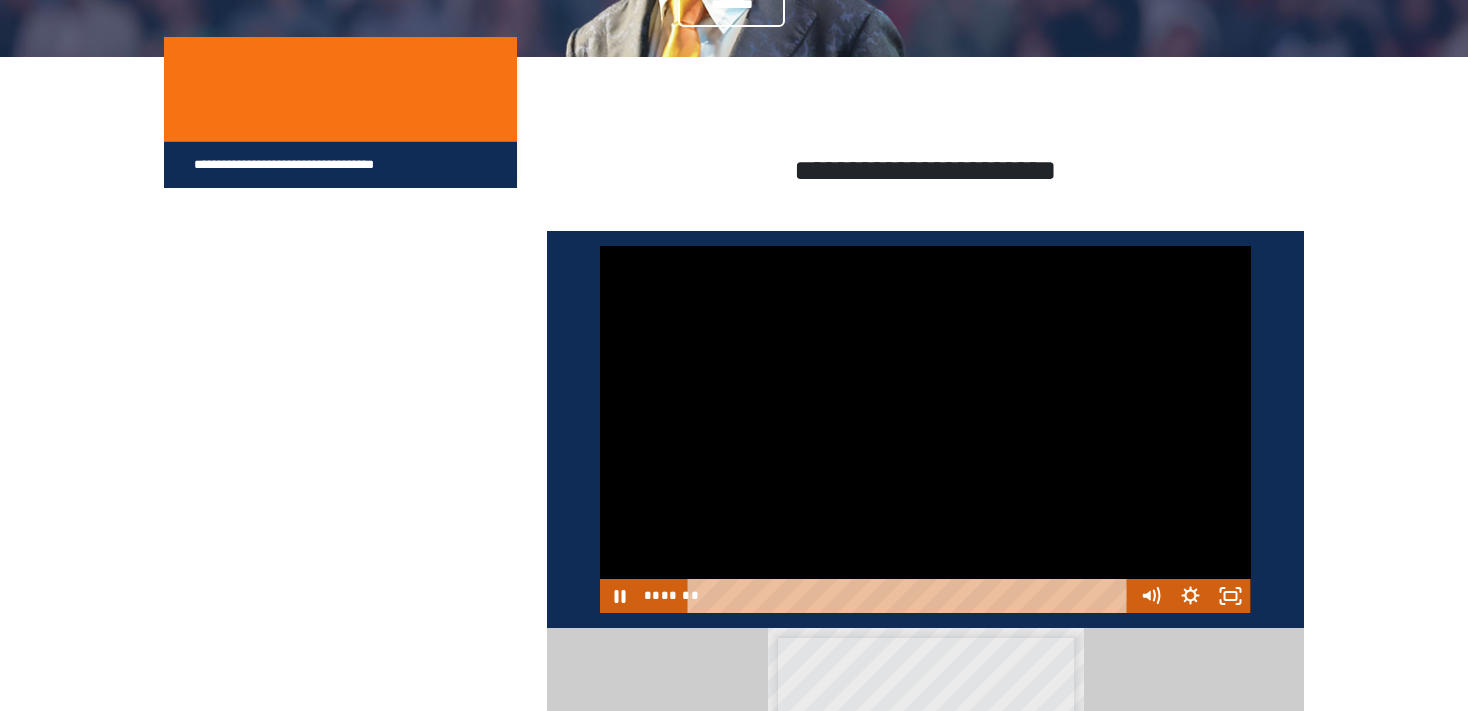 click at bounding box center (925, 429) 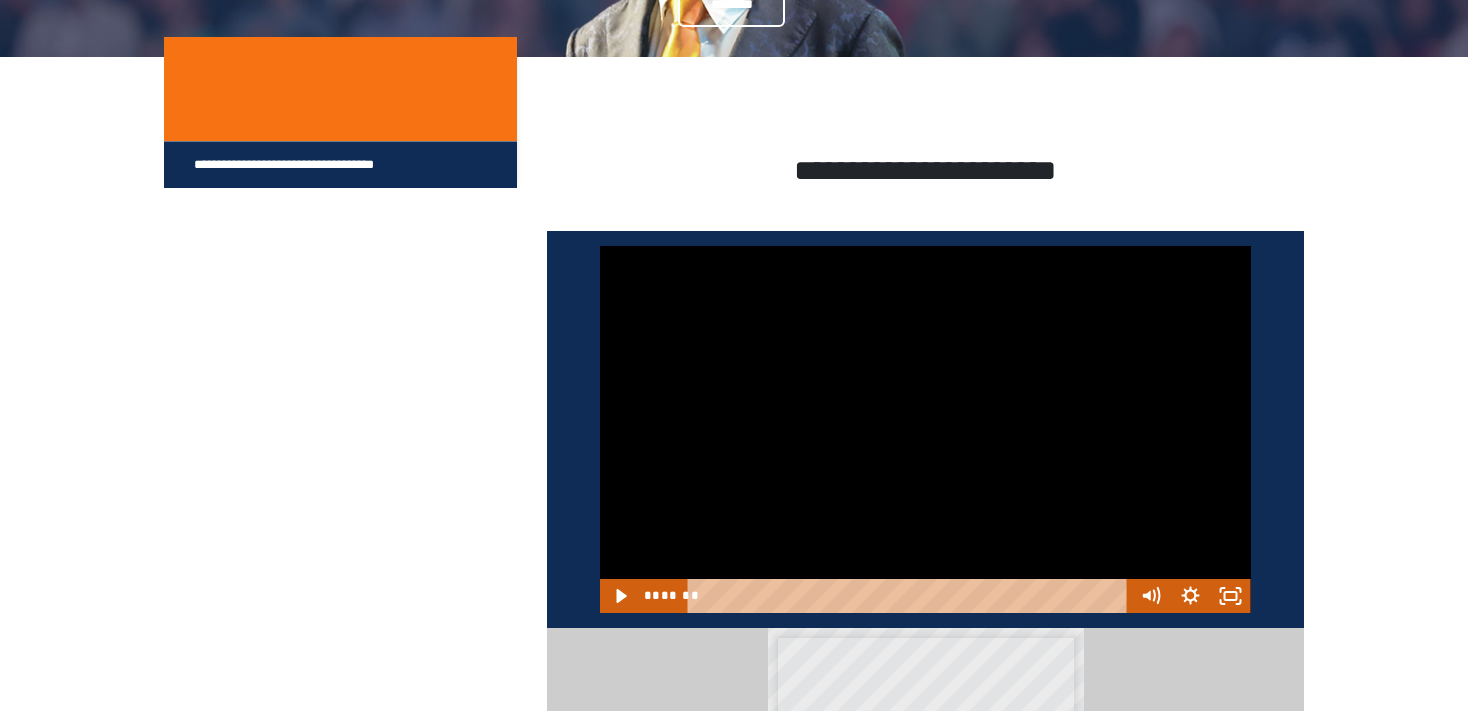 click at bounding box center [925, 429] 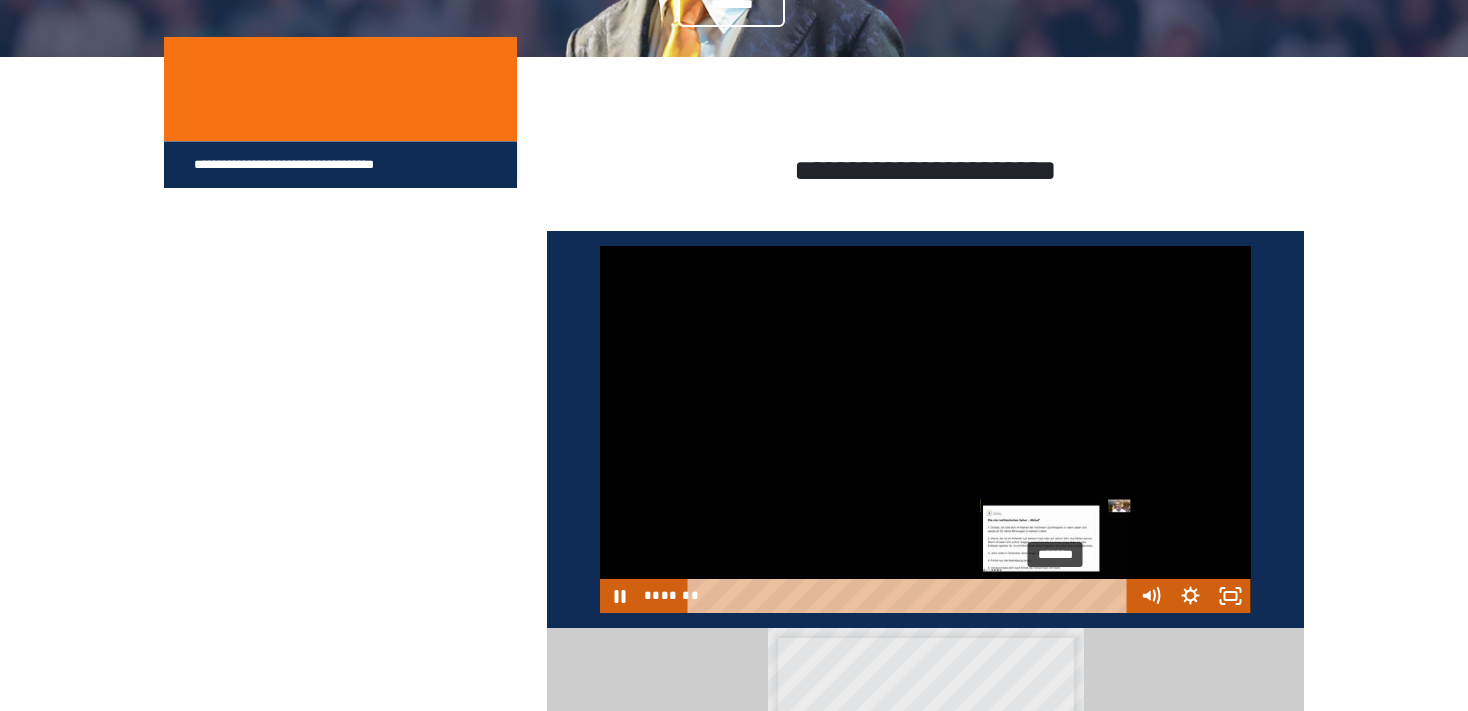 click on "*******" at bounding box center [910, 596] 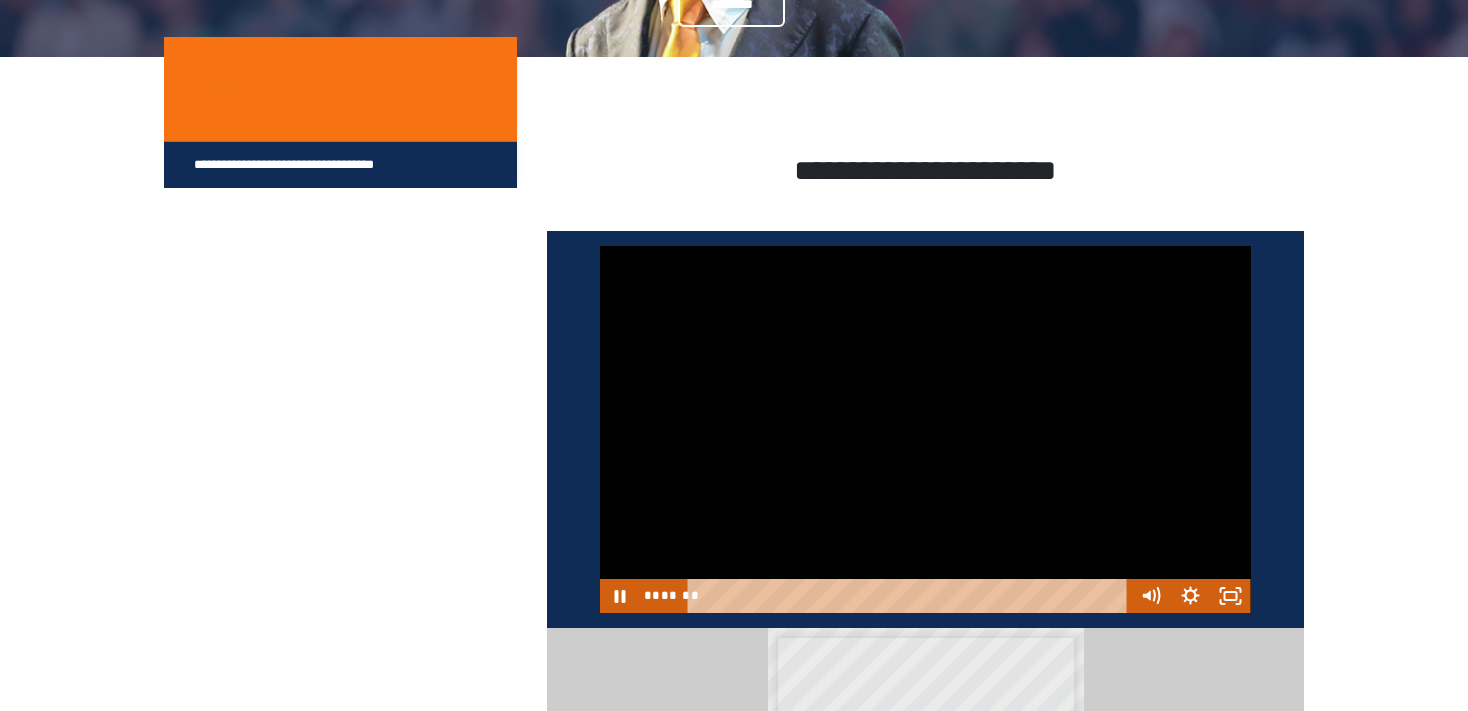 click at bounding box center [925, 429] 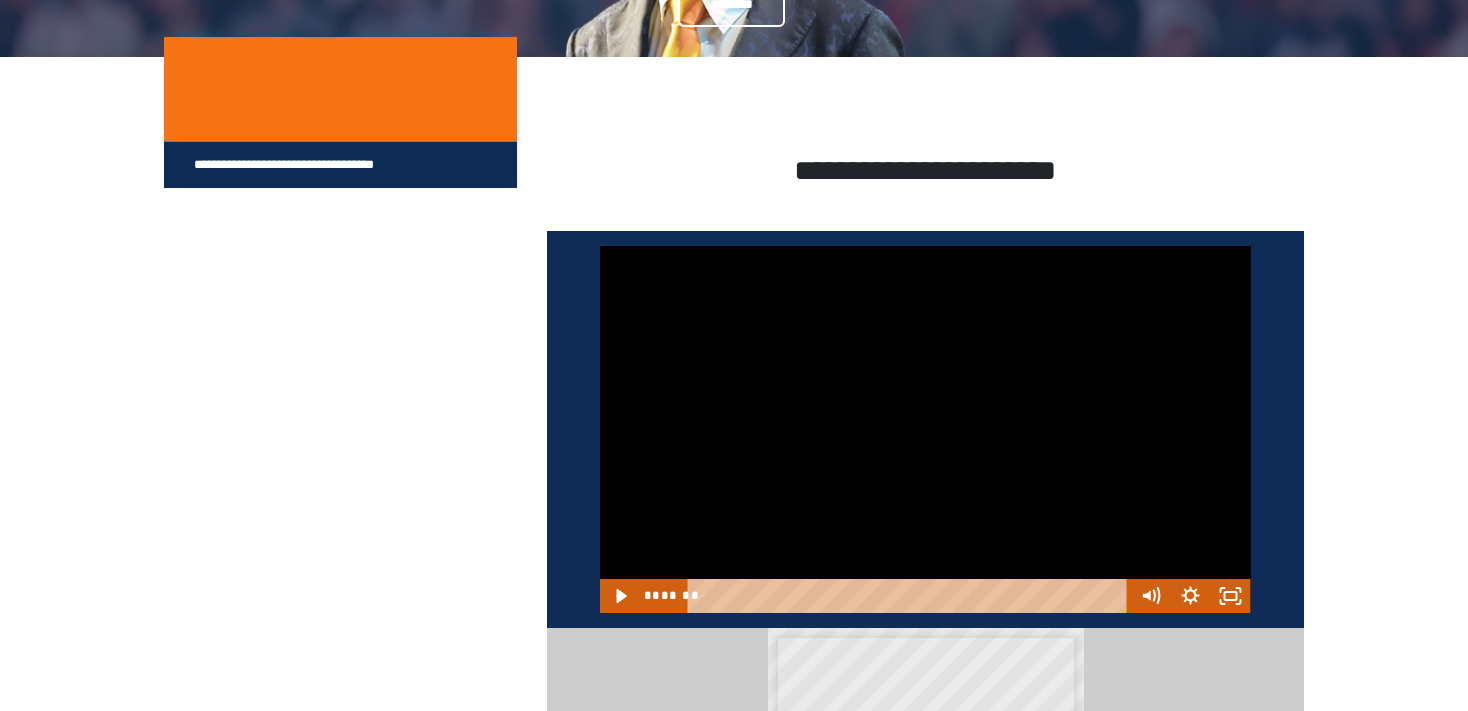 click at bounding box center [925, 429] 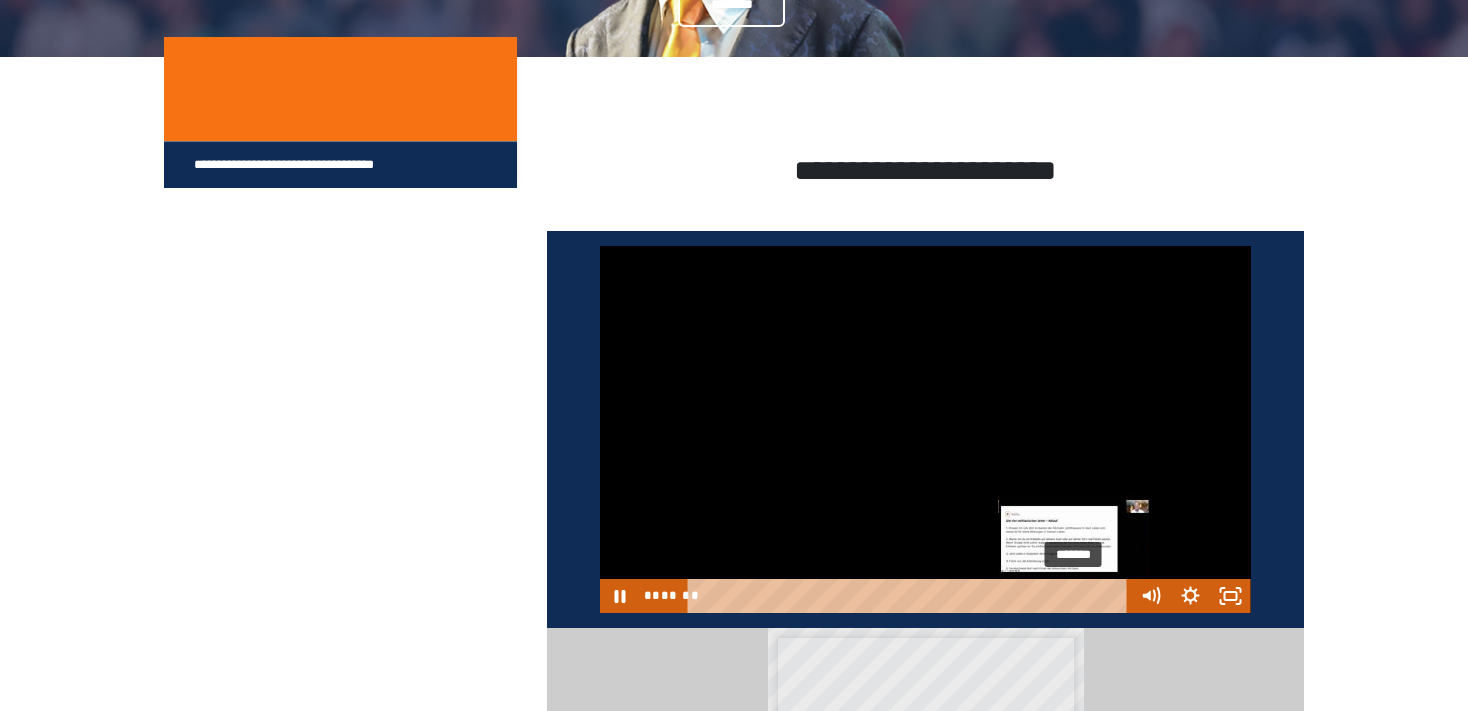 click on "*******" at bounding box center [910, 596] 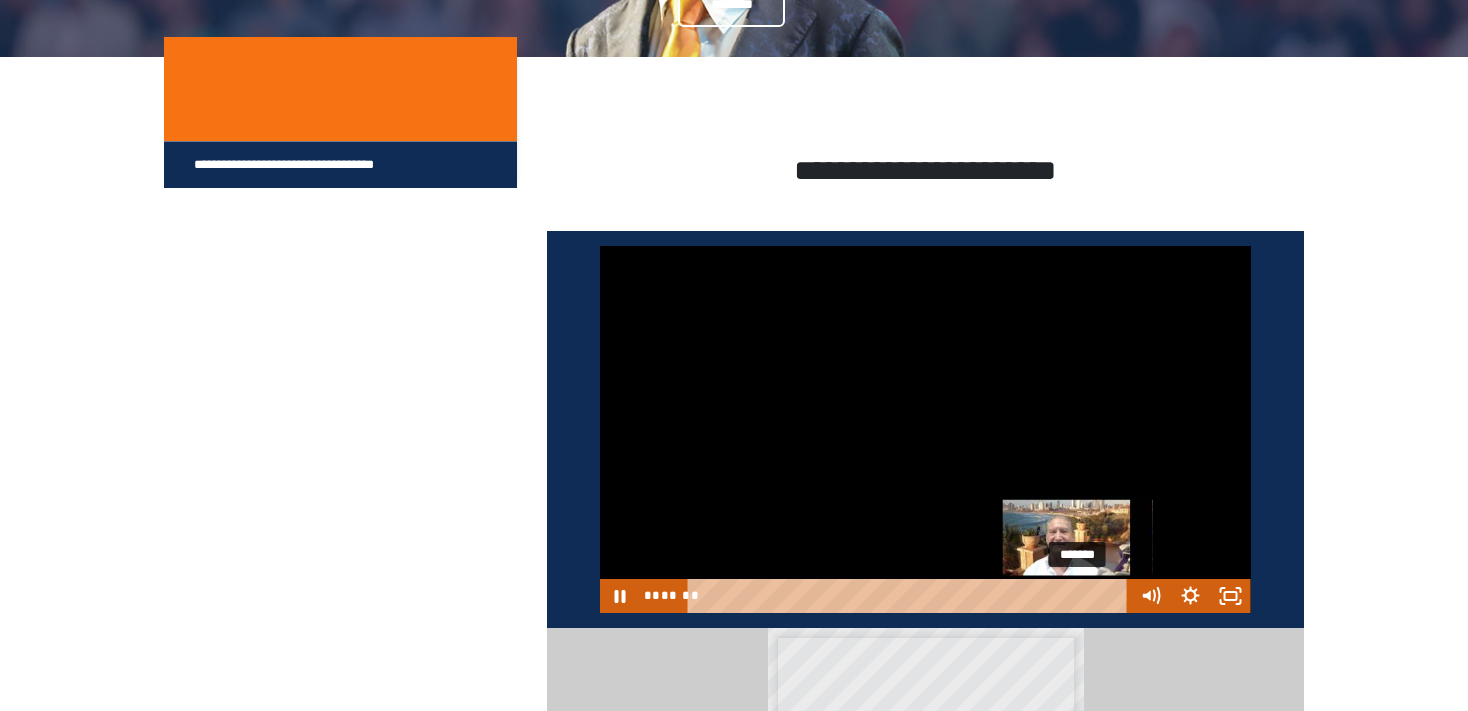 click on "*******" at bounding box center (910, 596) 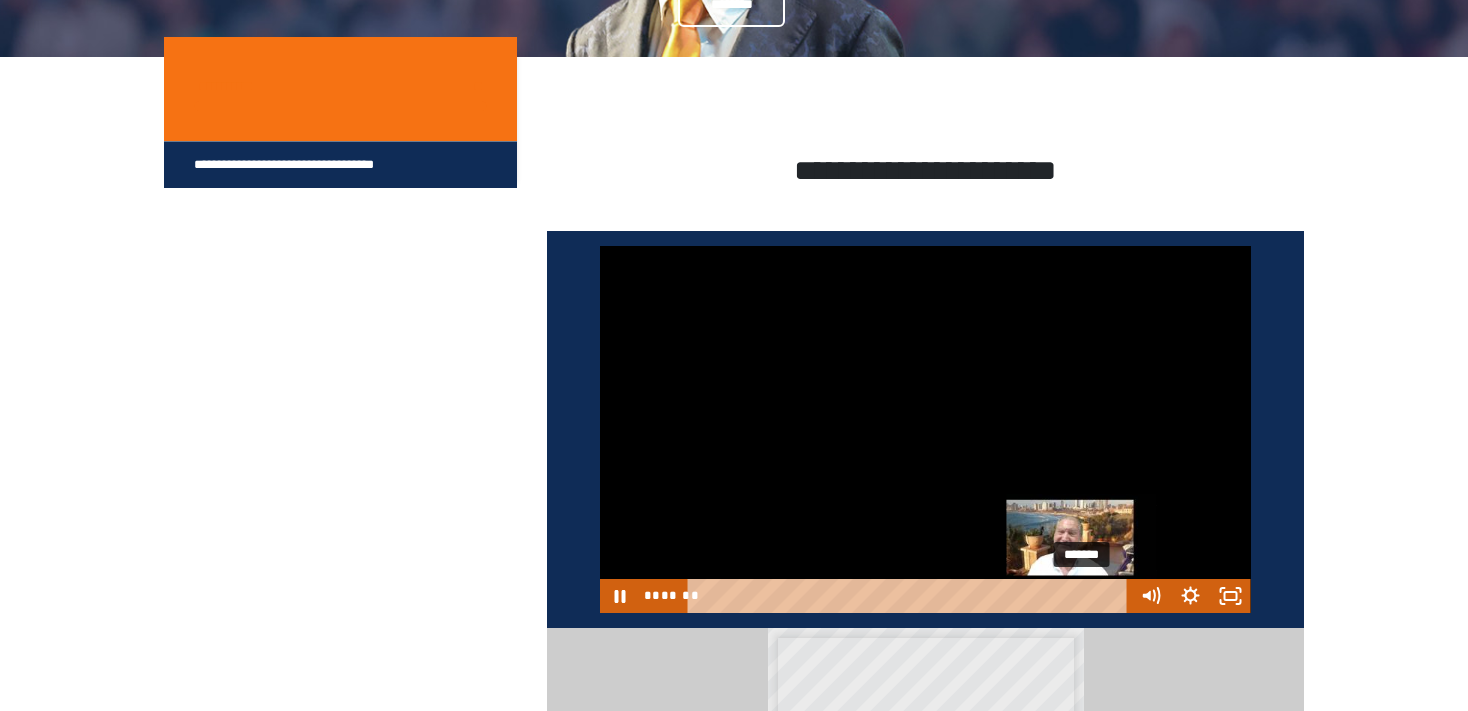 click on "*******" at bounding box center (910, 596) 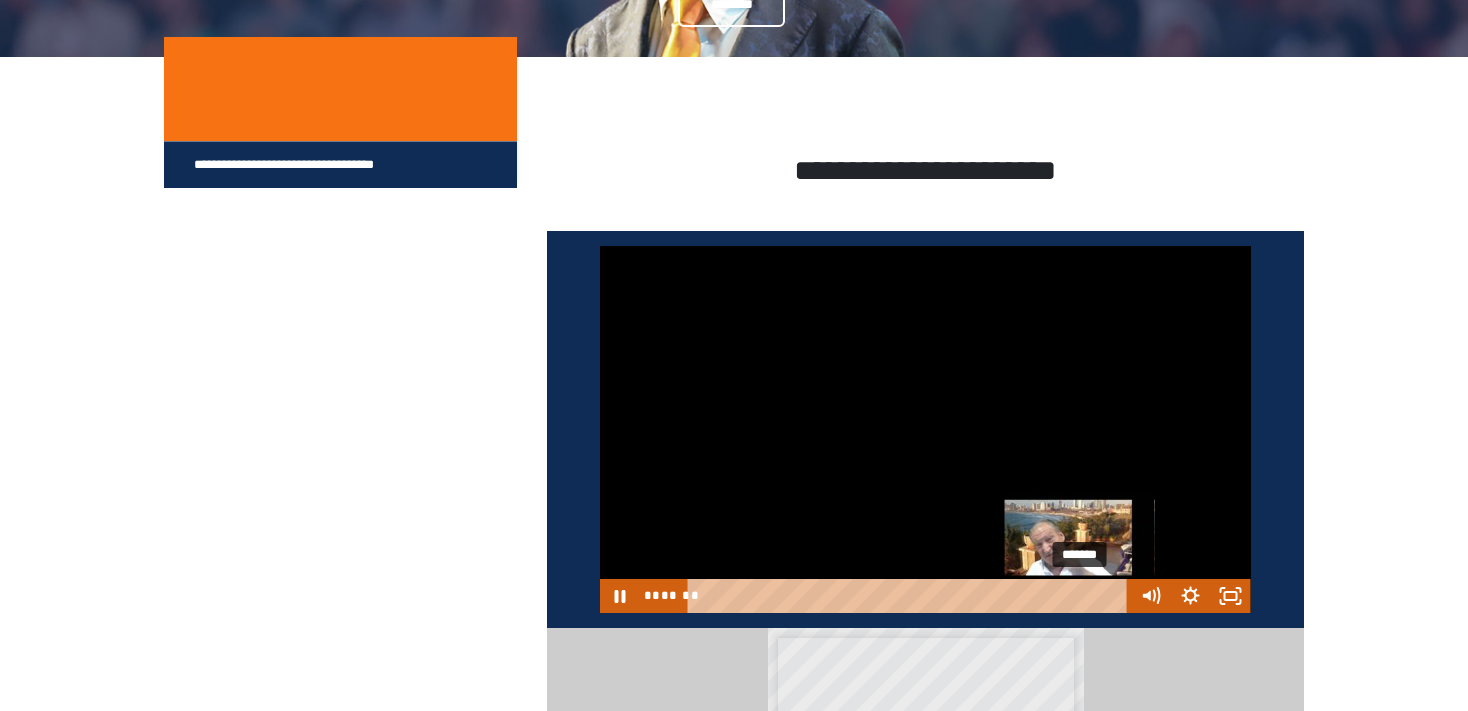 click at bounding box center (1079, 595) 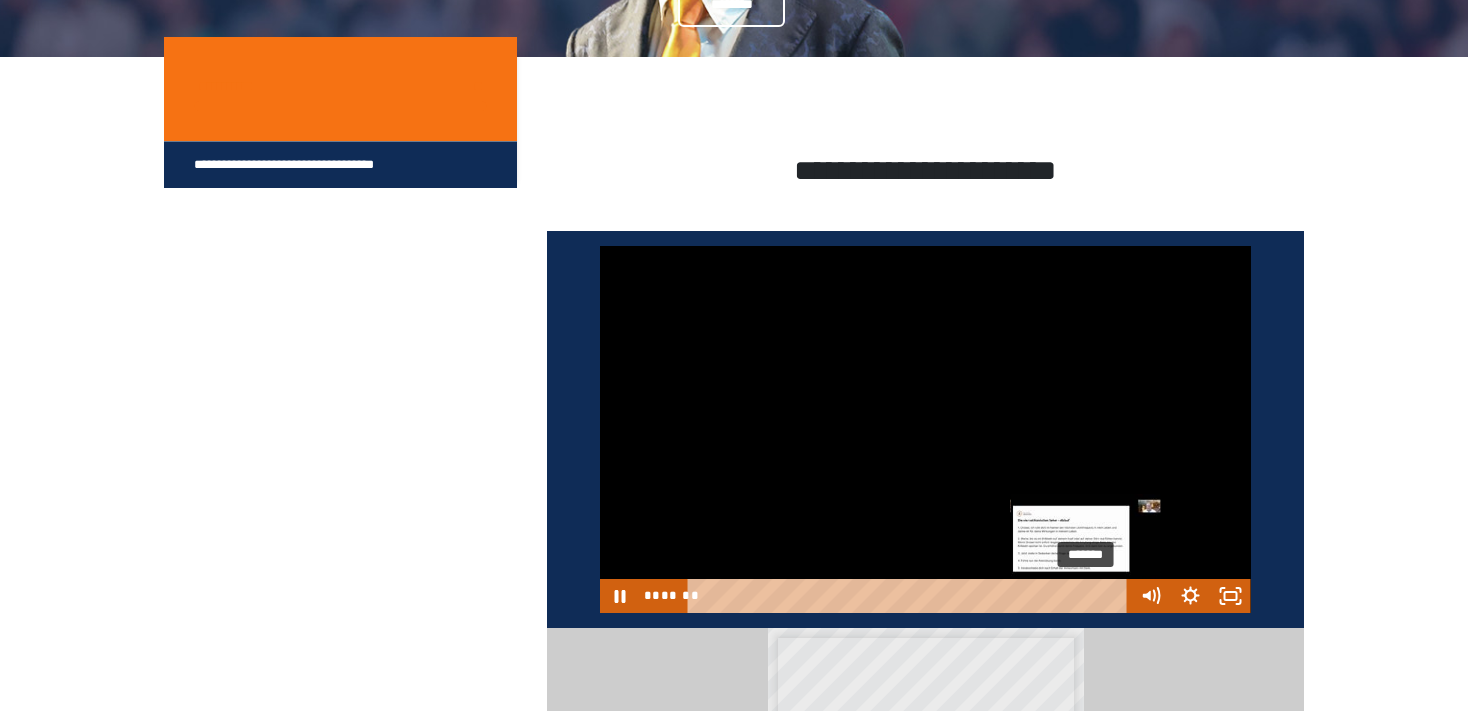 click on "*******" at bounding box center [910, 596] 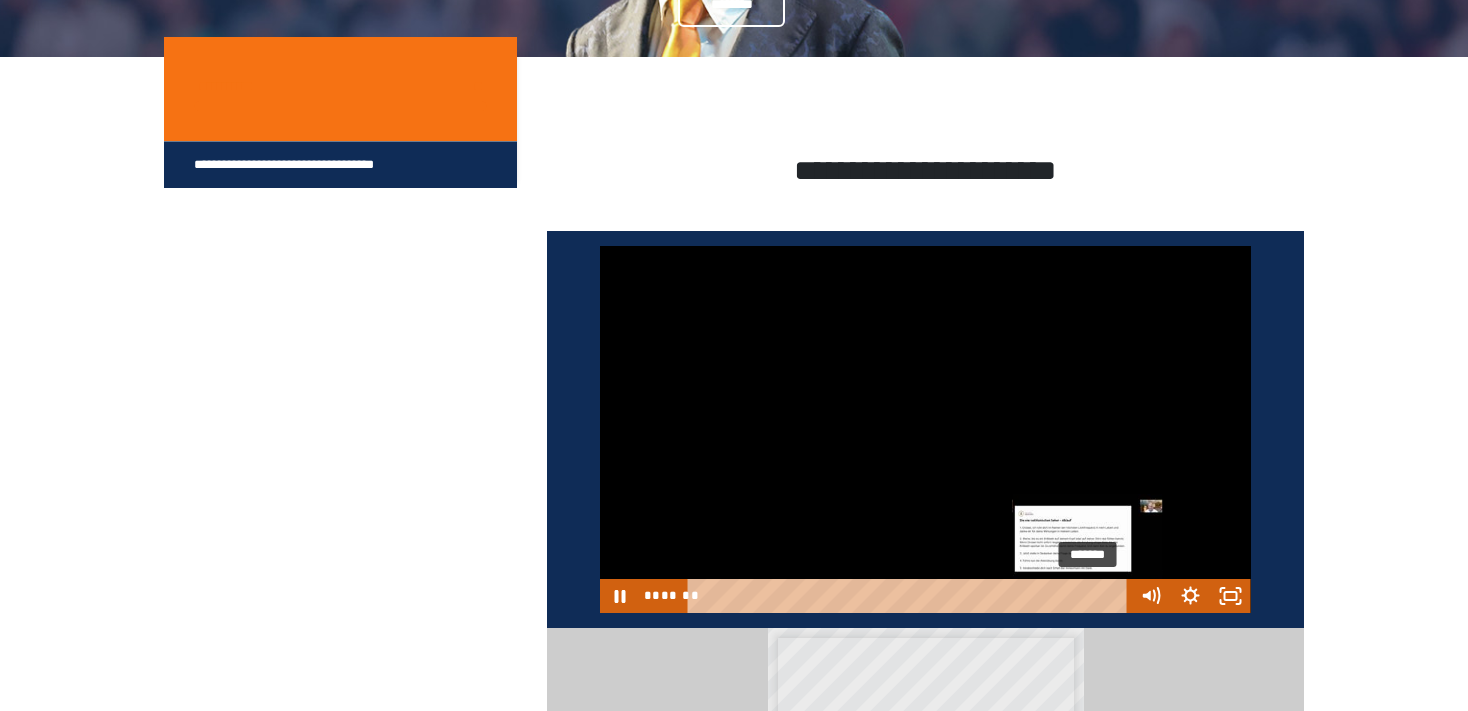 click on "*******" at bounding box center (910, 596) 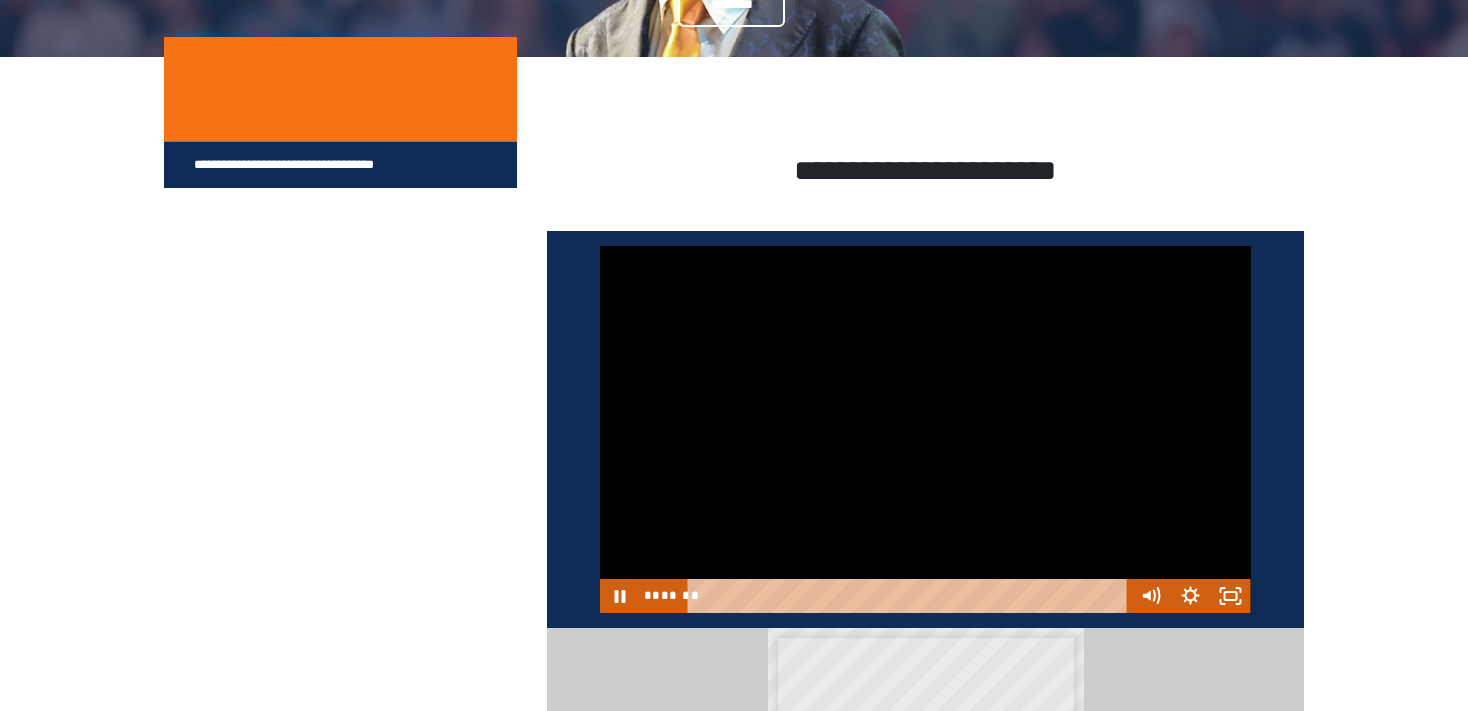 click at bounding box center [925, 429] 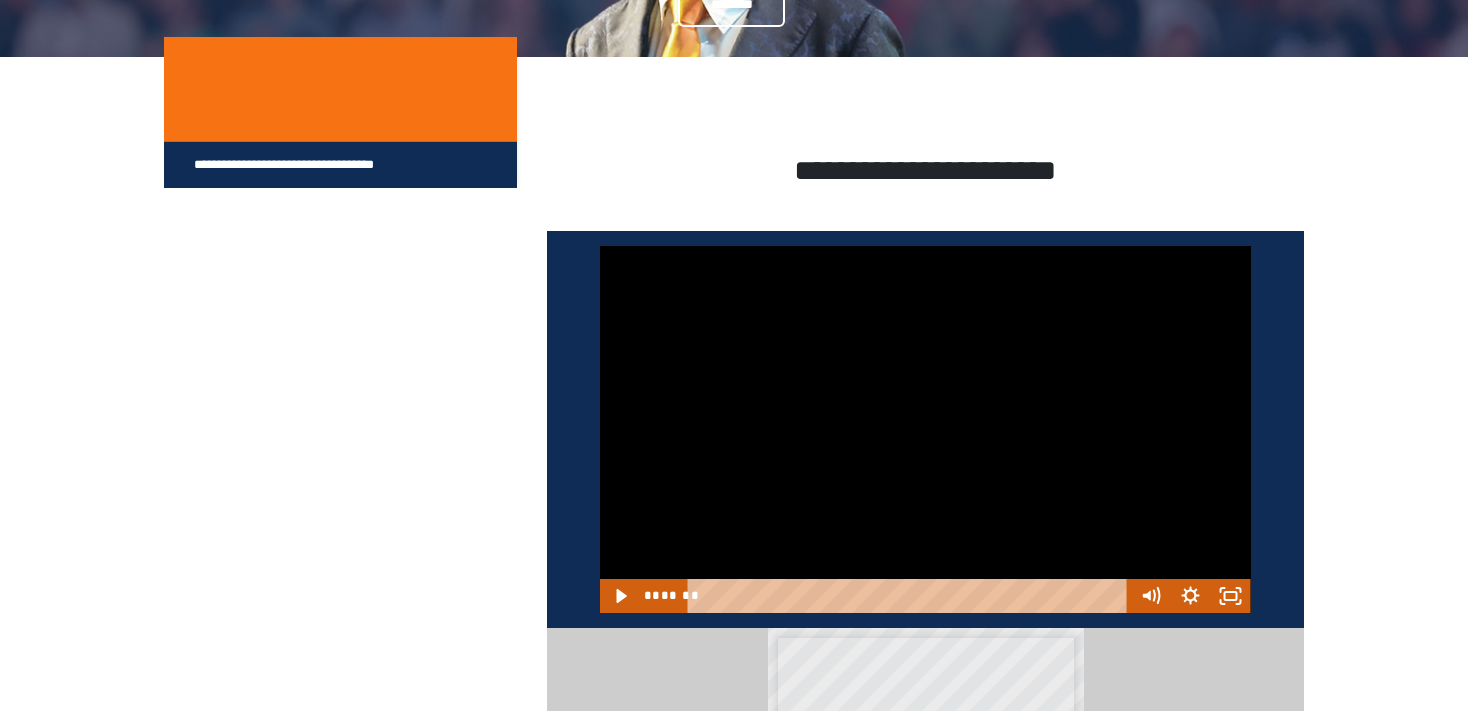 click at bounding box center [925, 429] 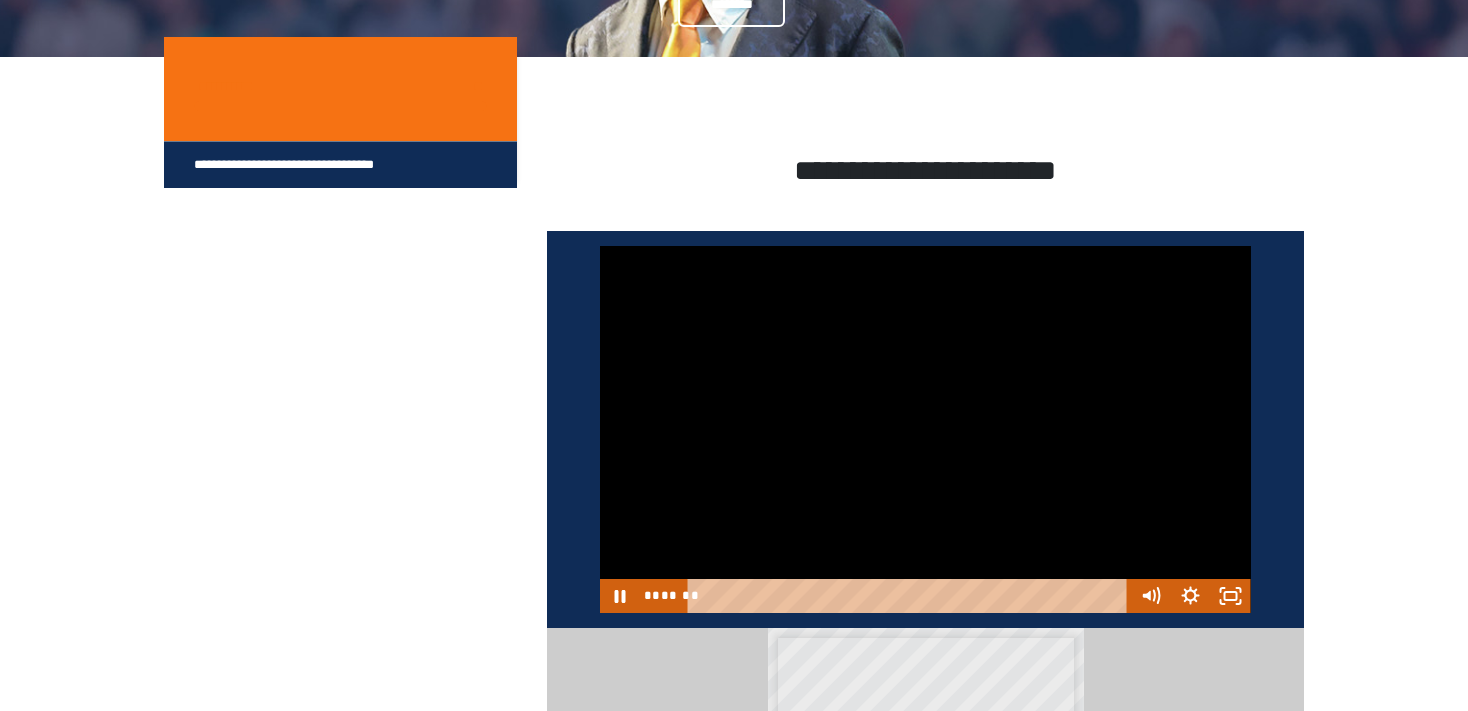click at bounding box center (925, 429) 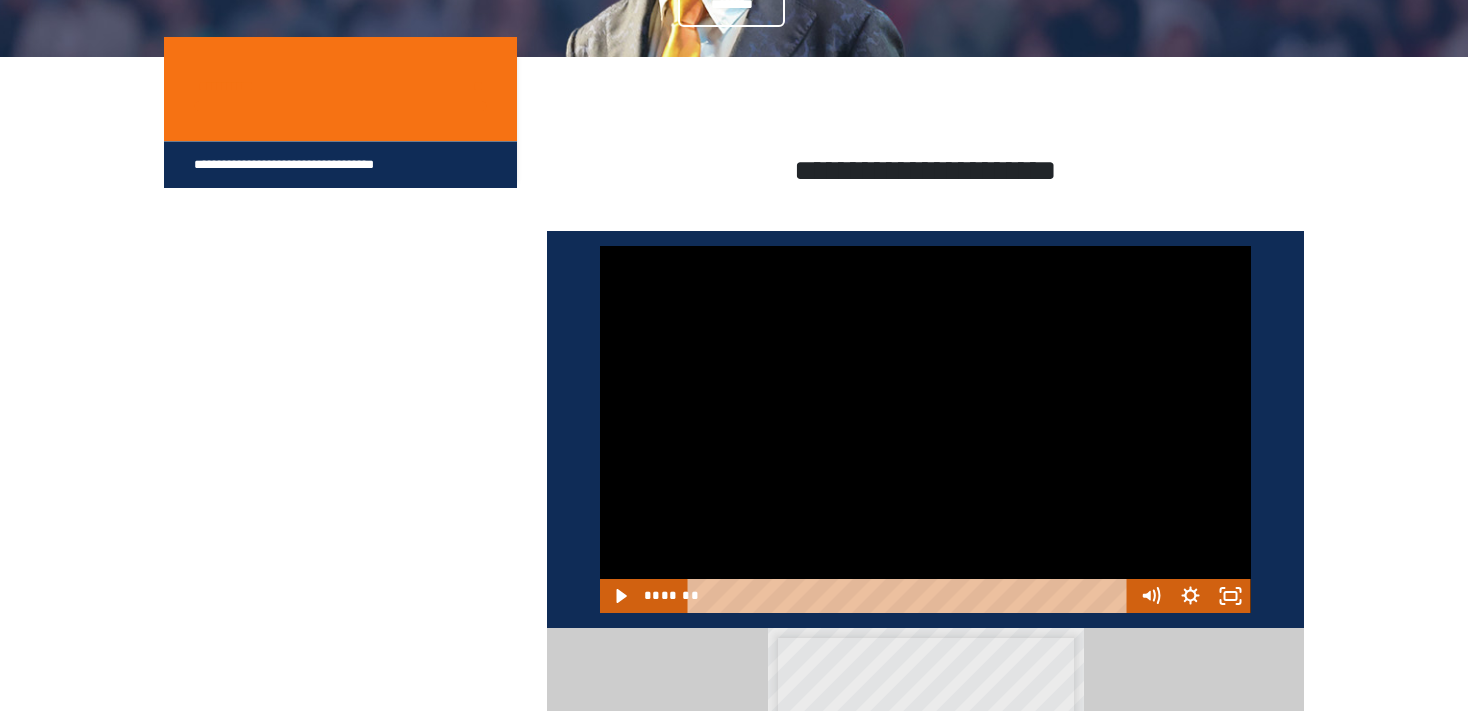 click at bounding box center [925, 429] 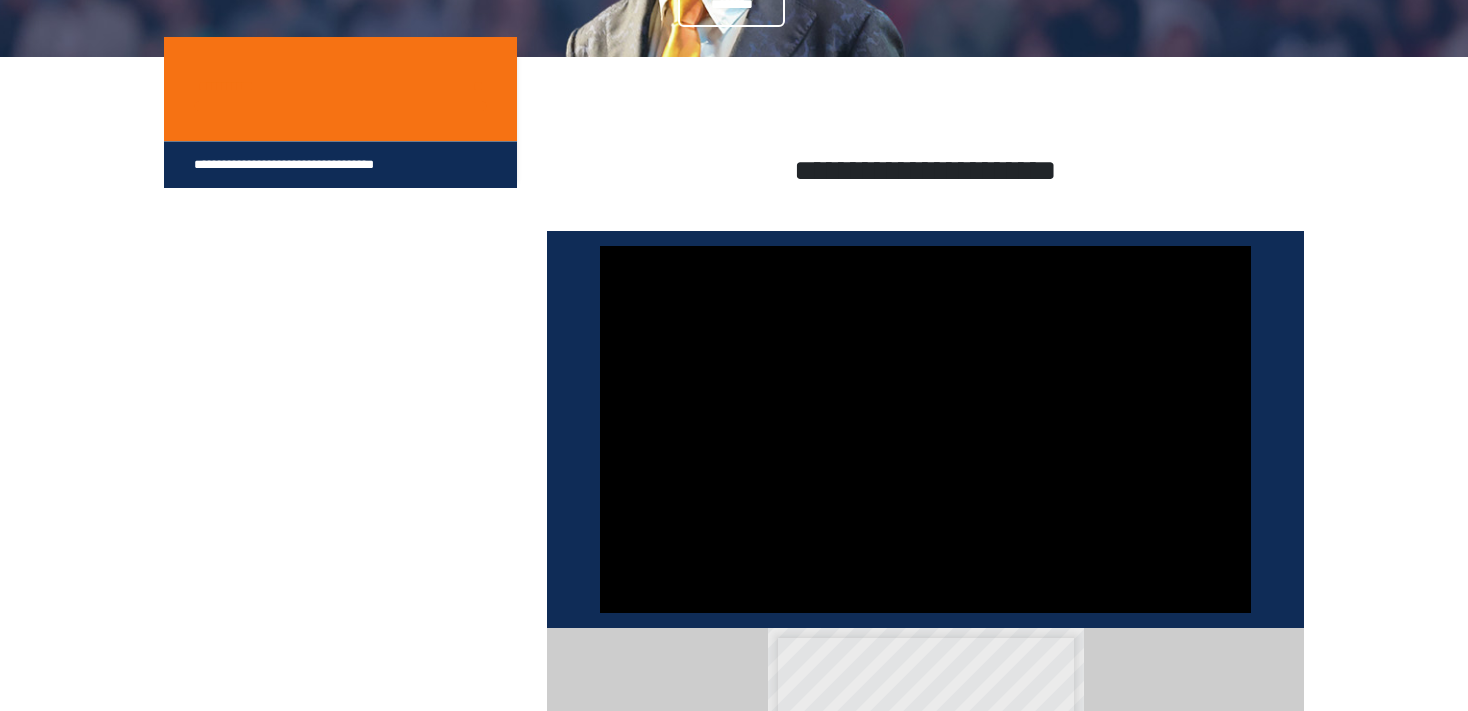 click at bounding box center (925, 429) 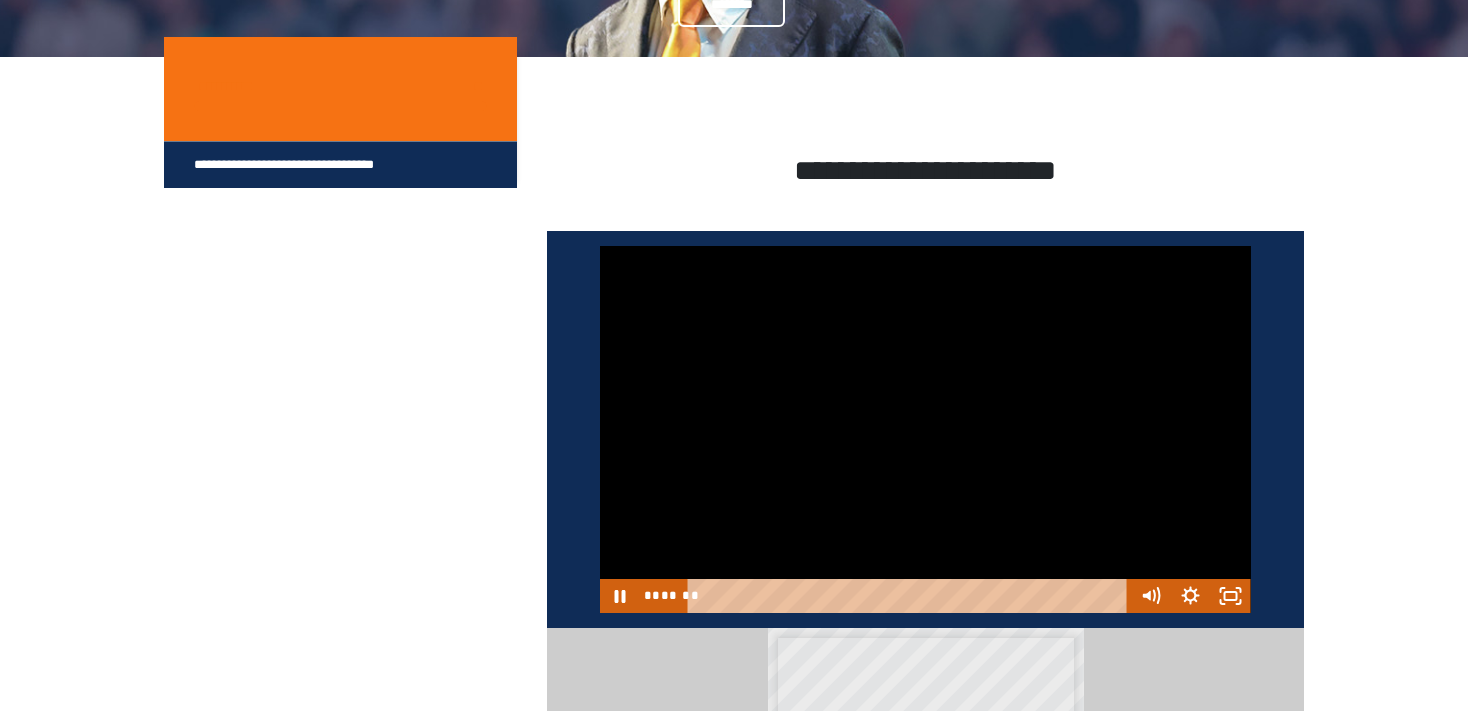 click at bounding box center (925, 429) 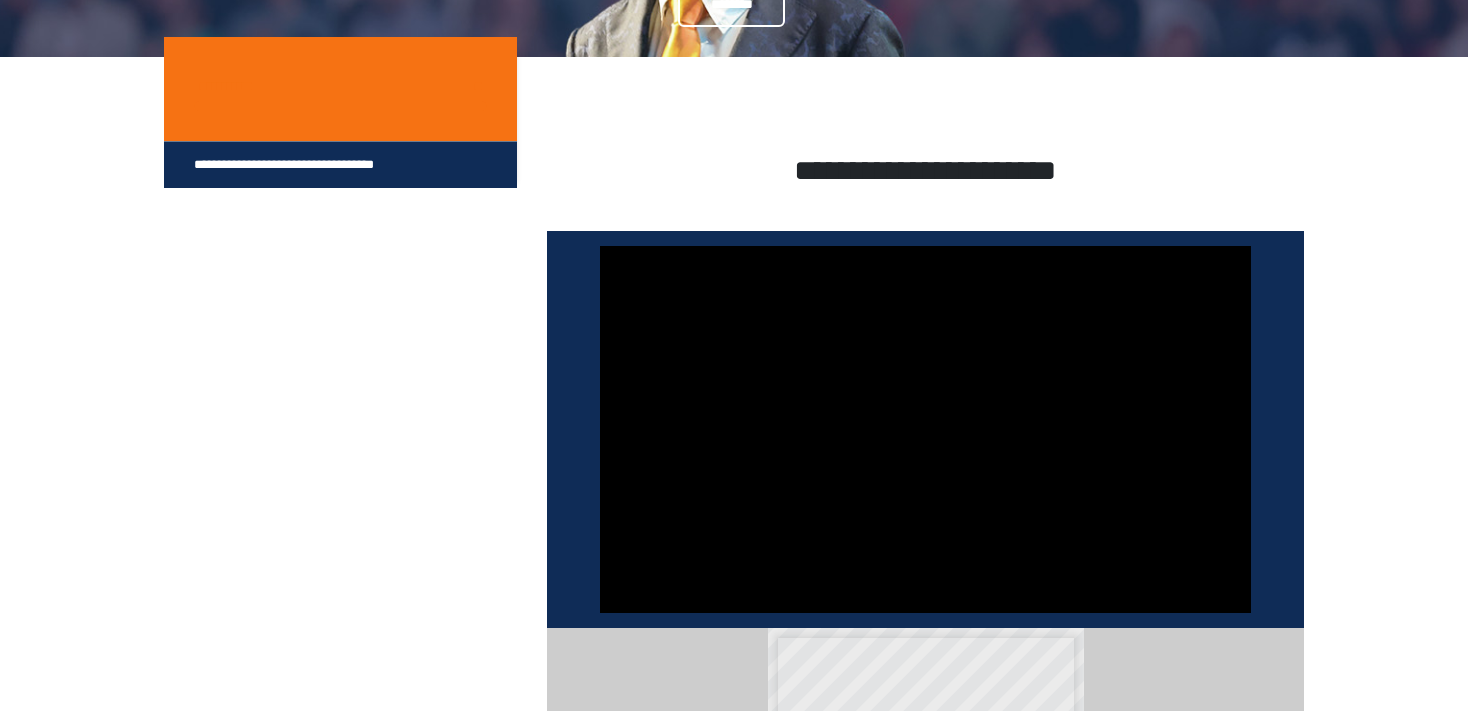 click at bounding box center [925, 429] 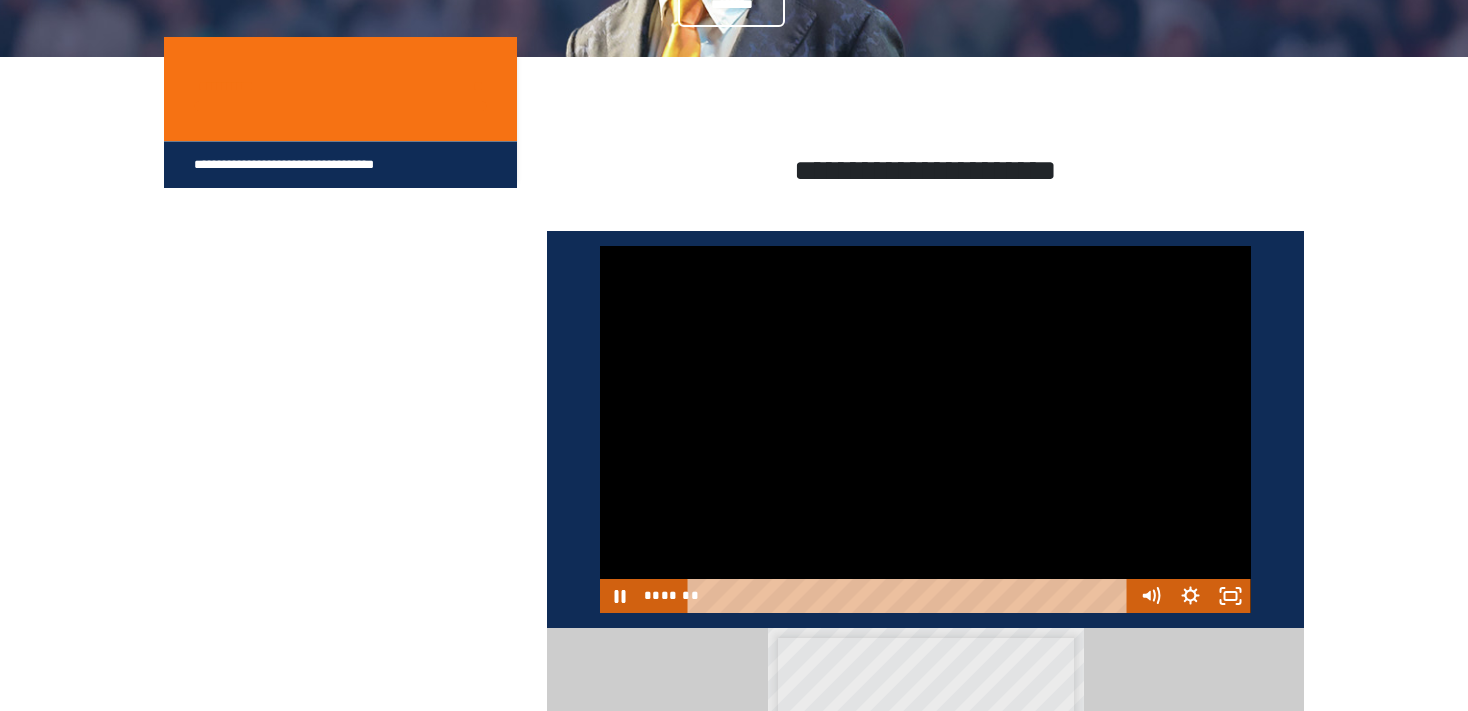 click at bounding box center [925, 429] 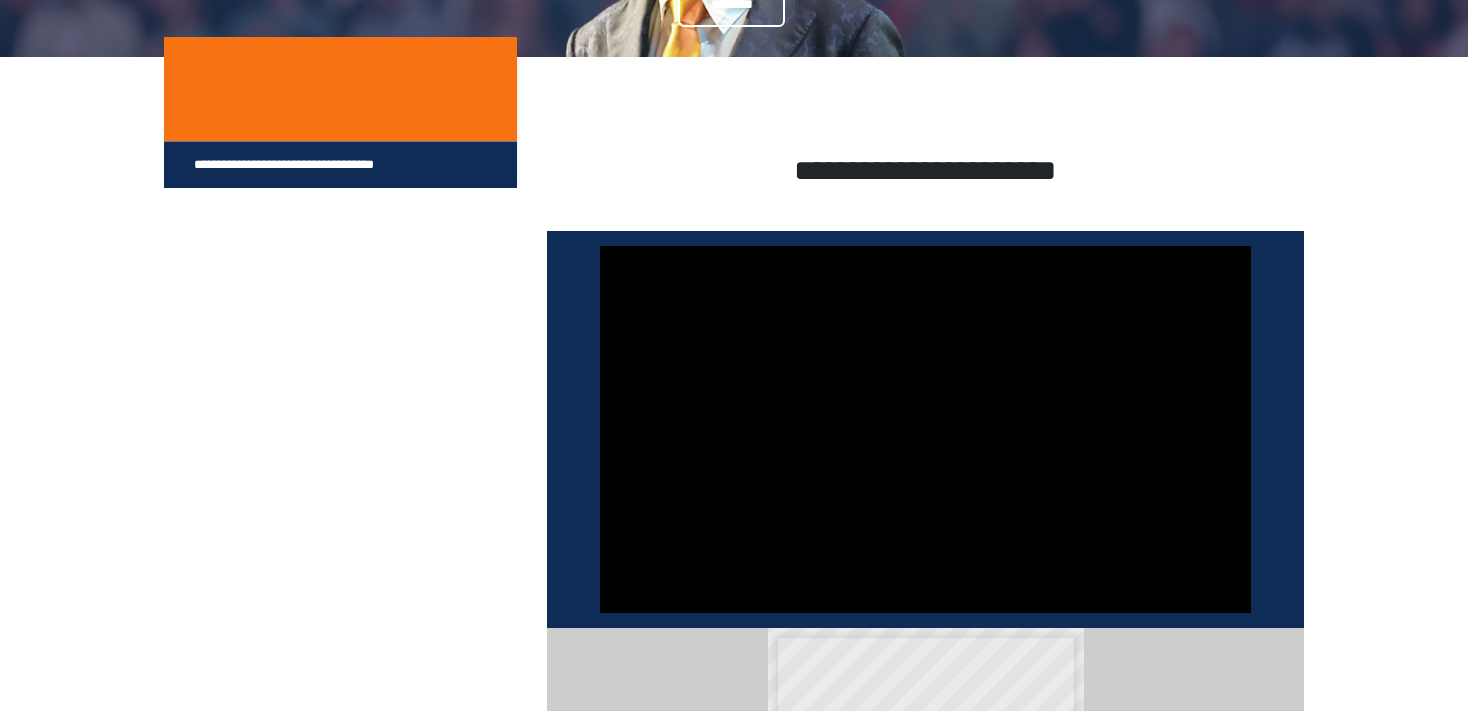 click at bounding box center (925, 429) 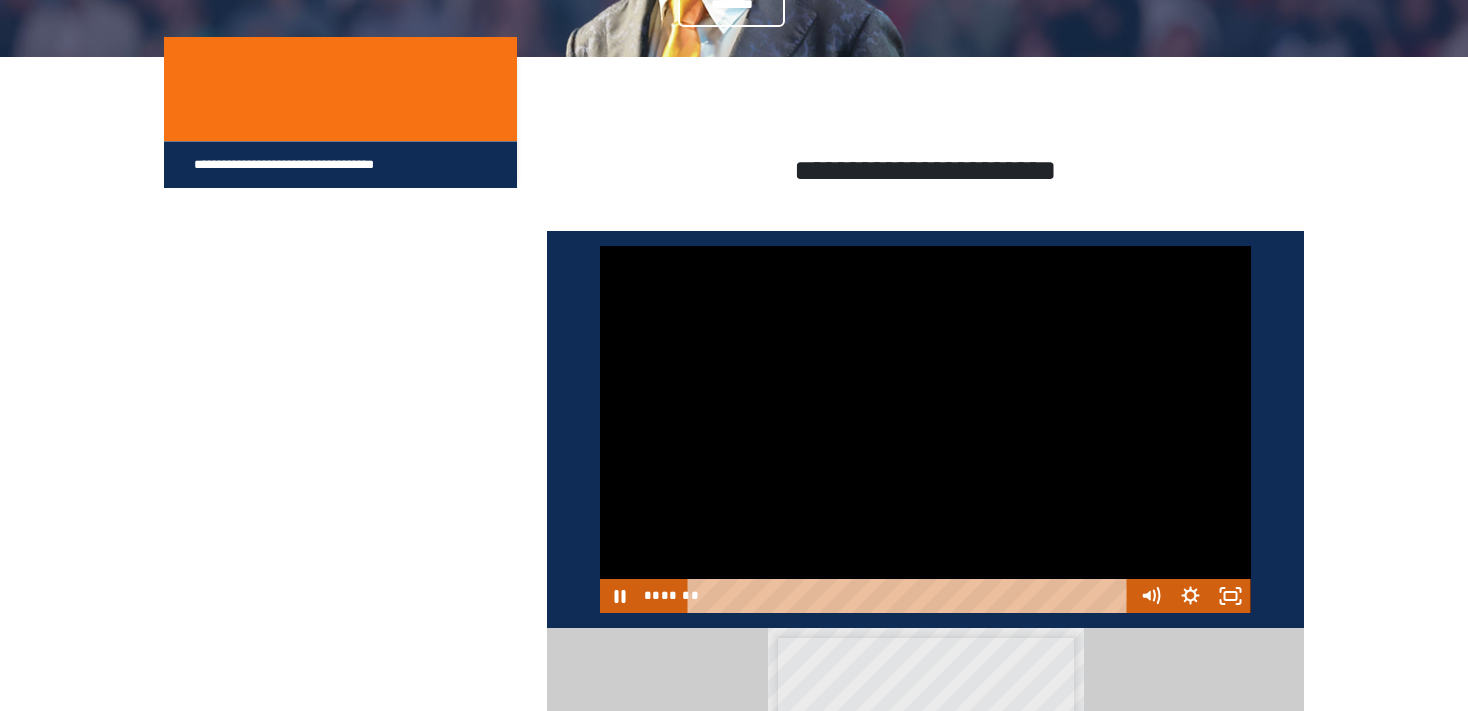 click at bounding box center [925, 429] 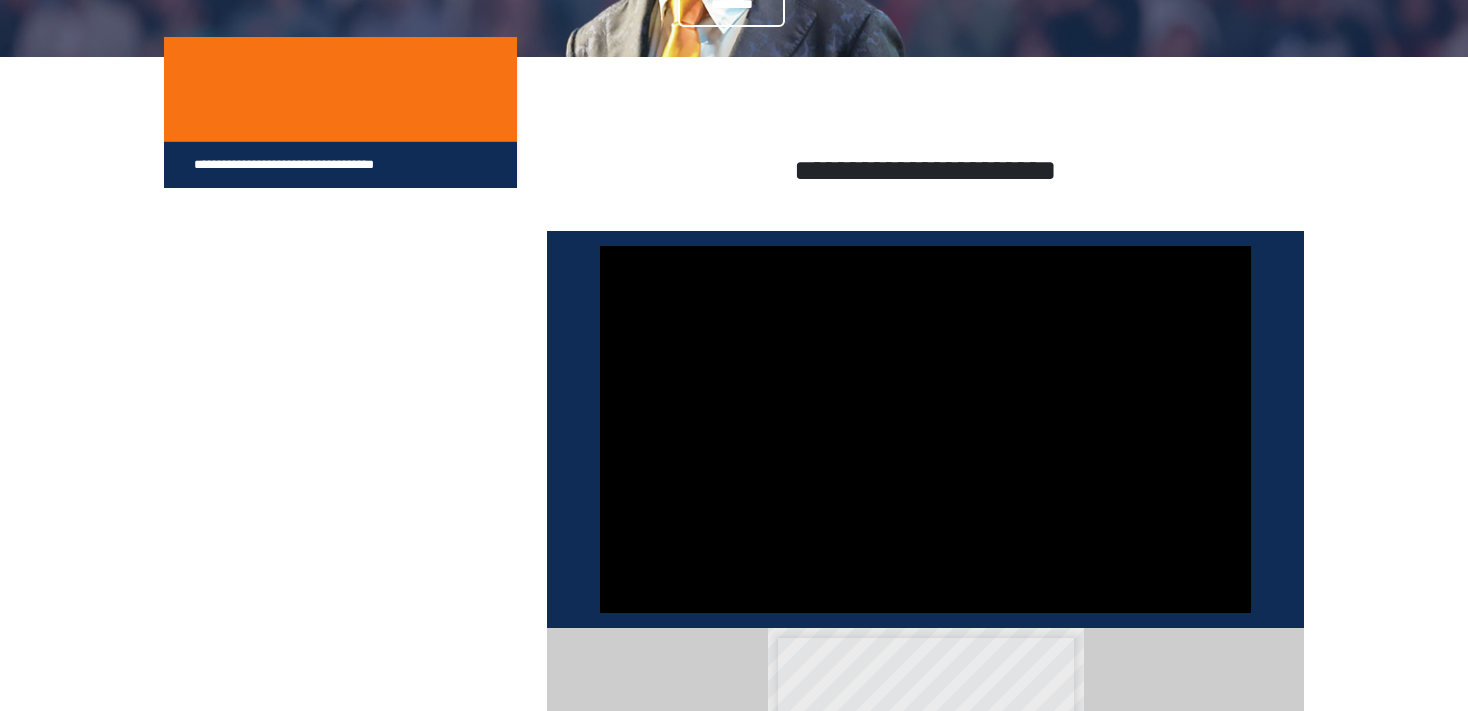 click at bounding box center (925, 429) 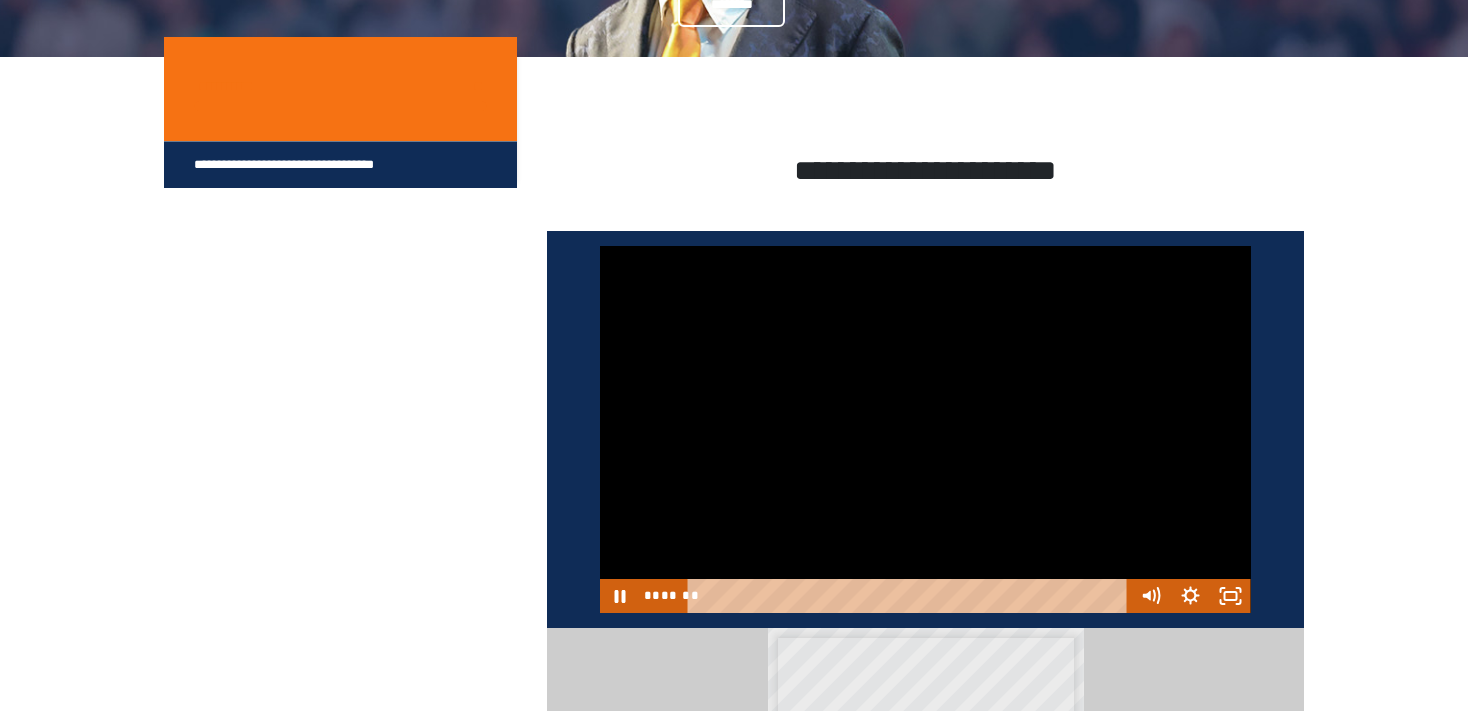 click at bounding box center [925, 429] 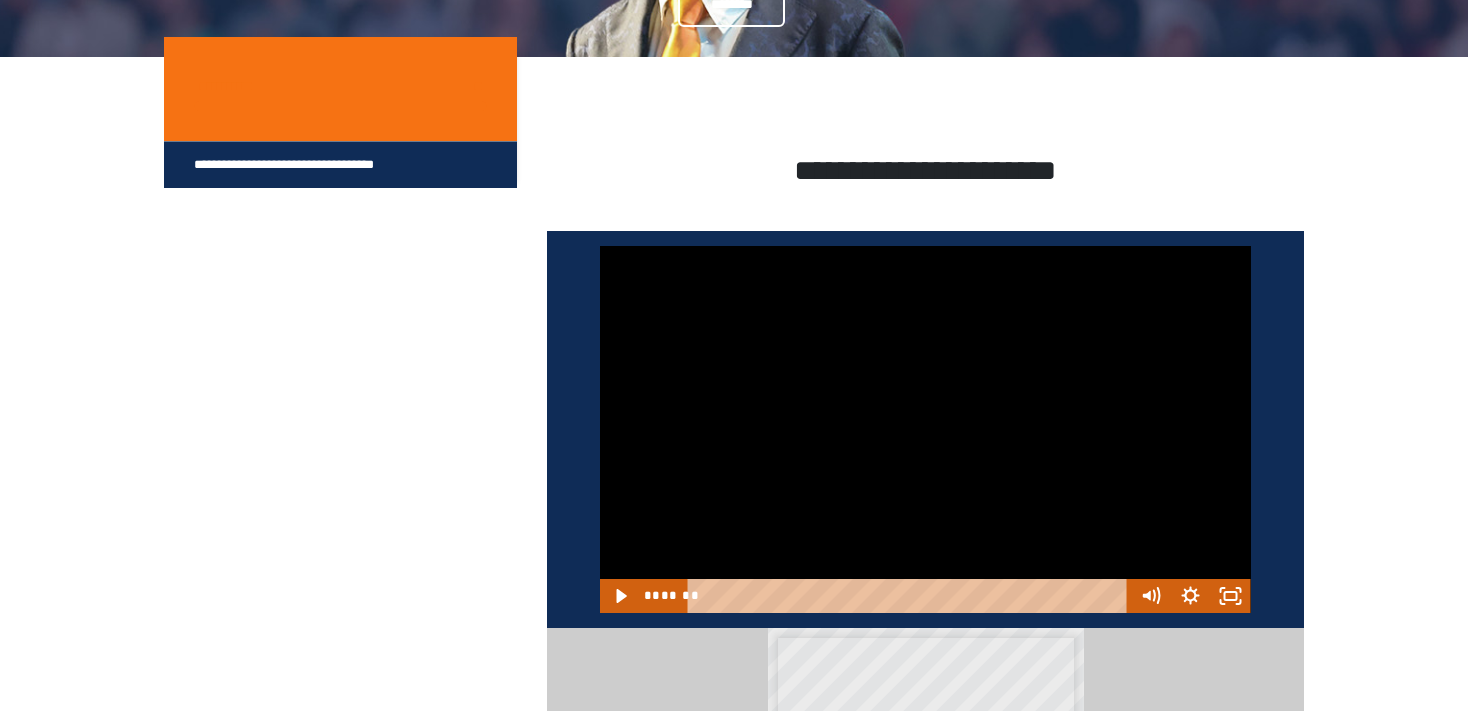 click at bounding box center (925, 429) 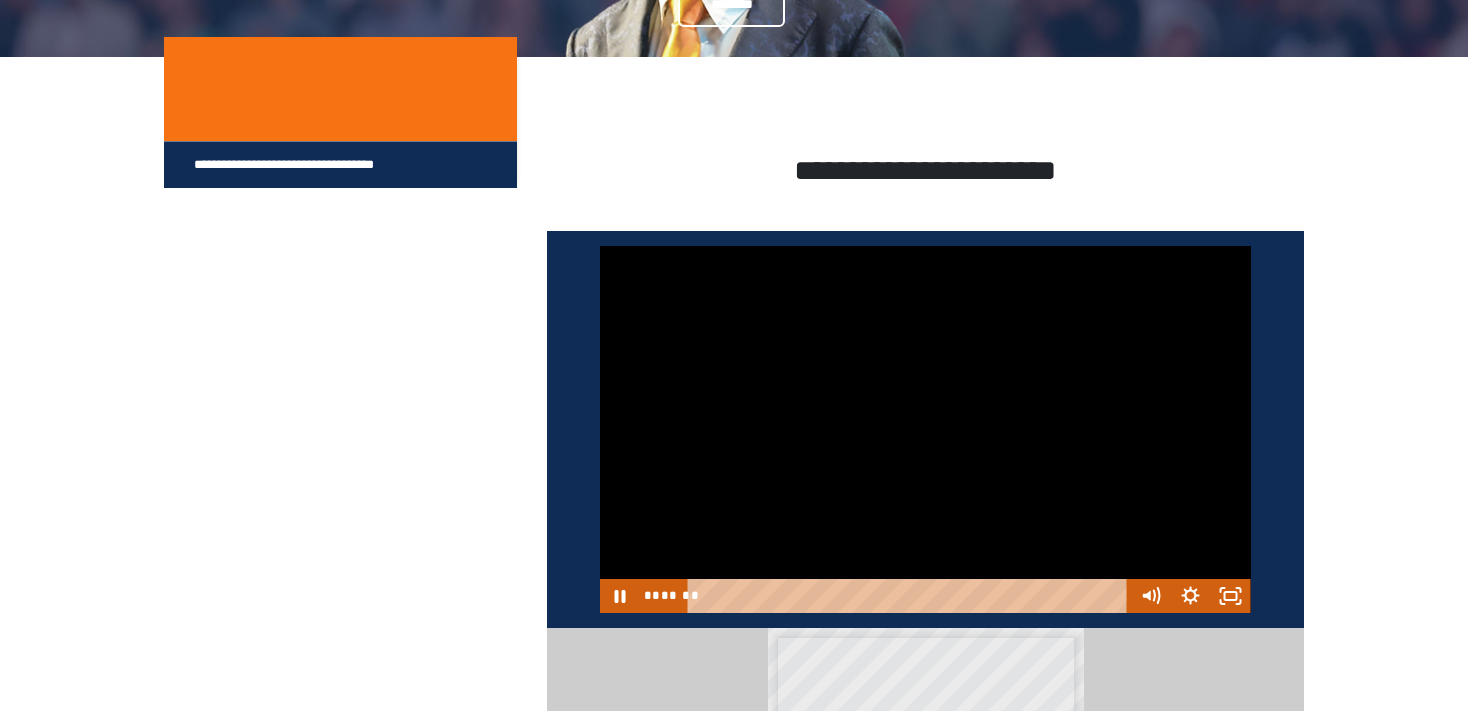 click at bounding box center (925, 429) 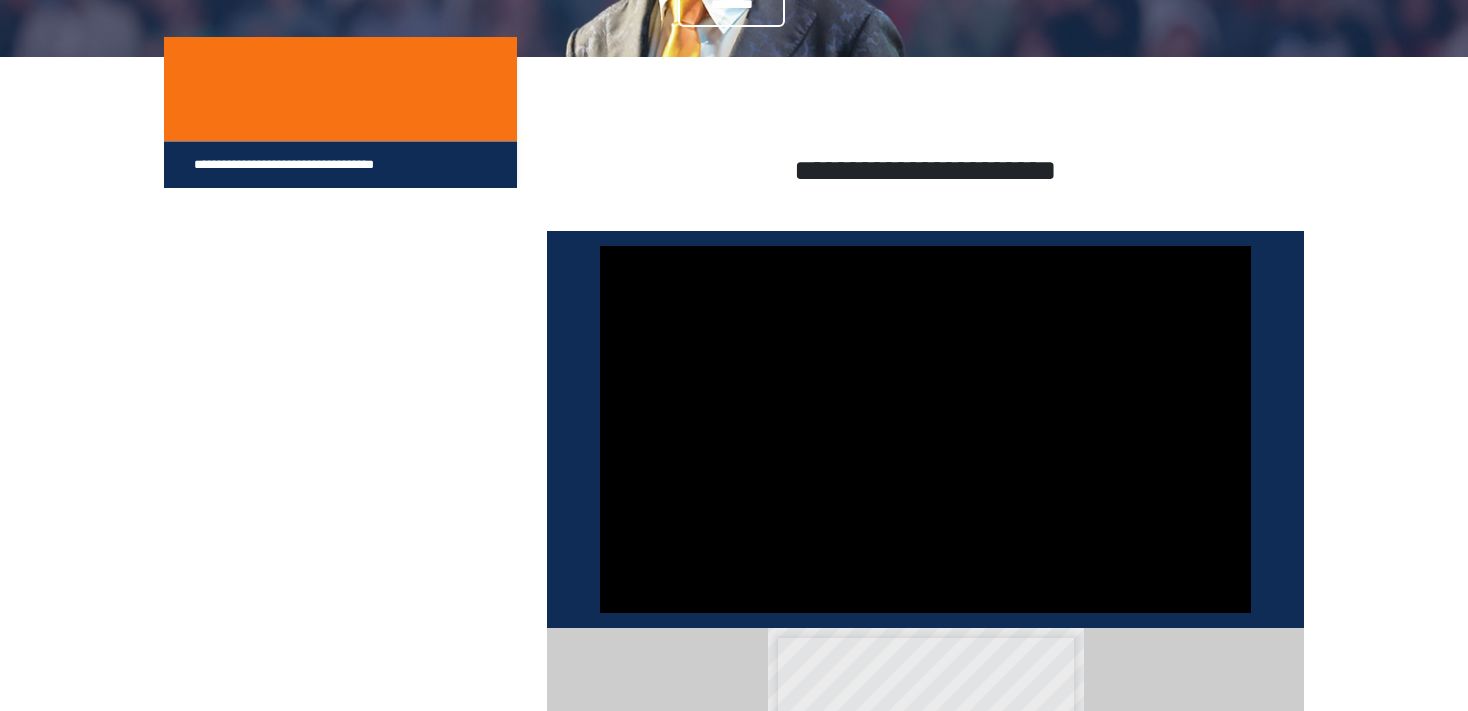 click at bounding box center (925, 429) 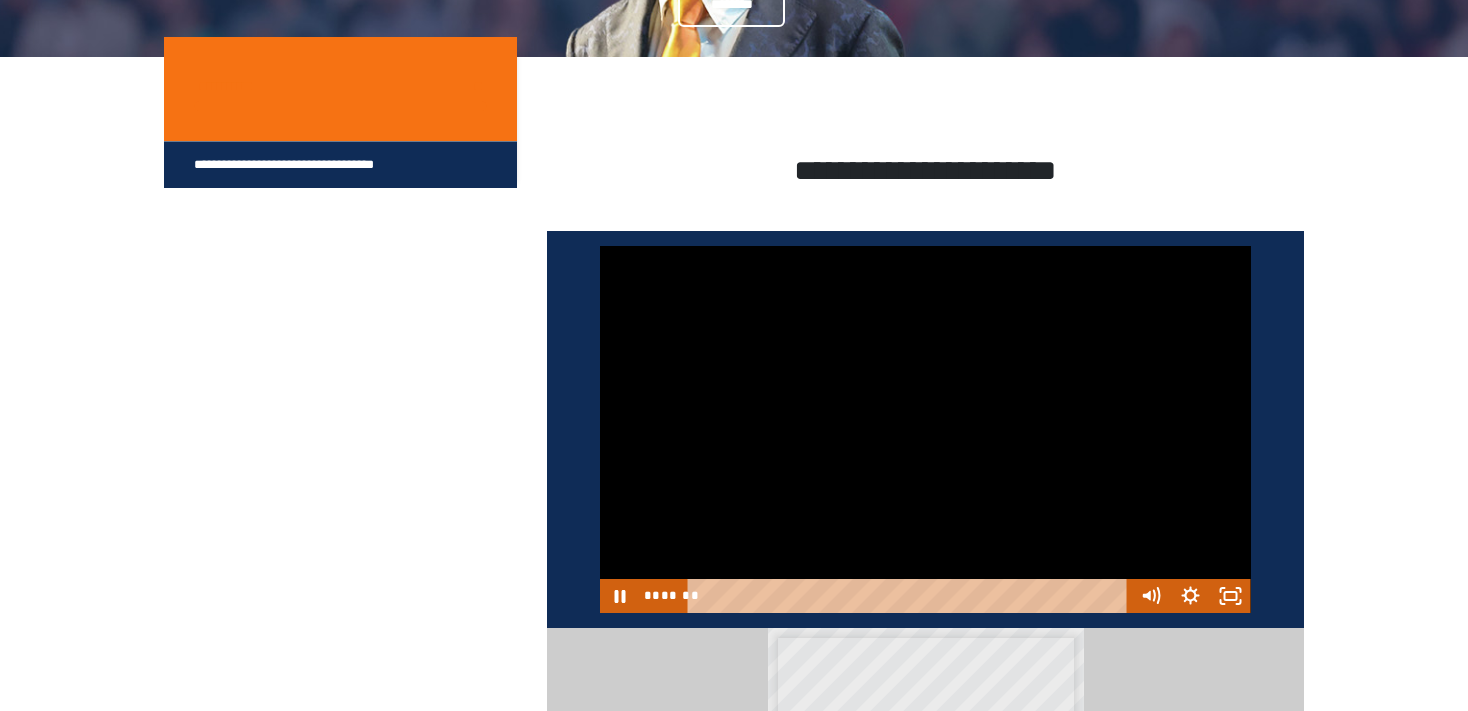 click at bounding box center (925, 429) 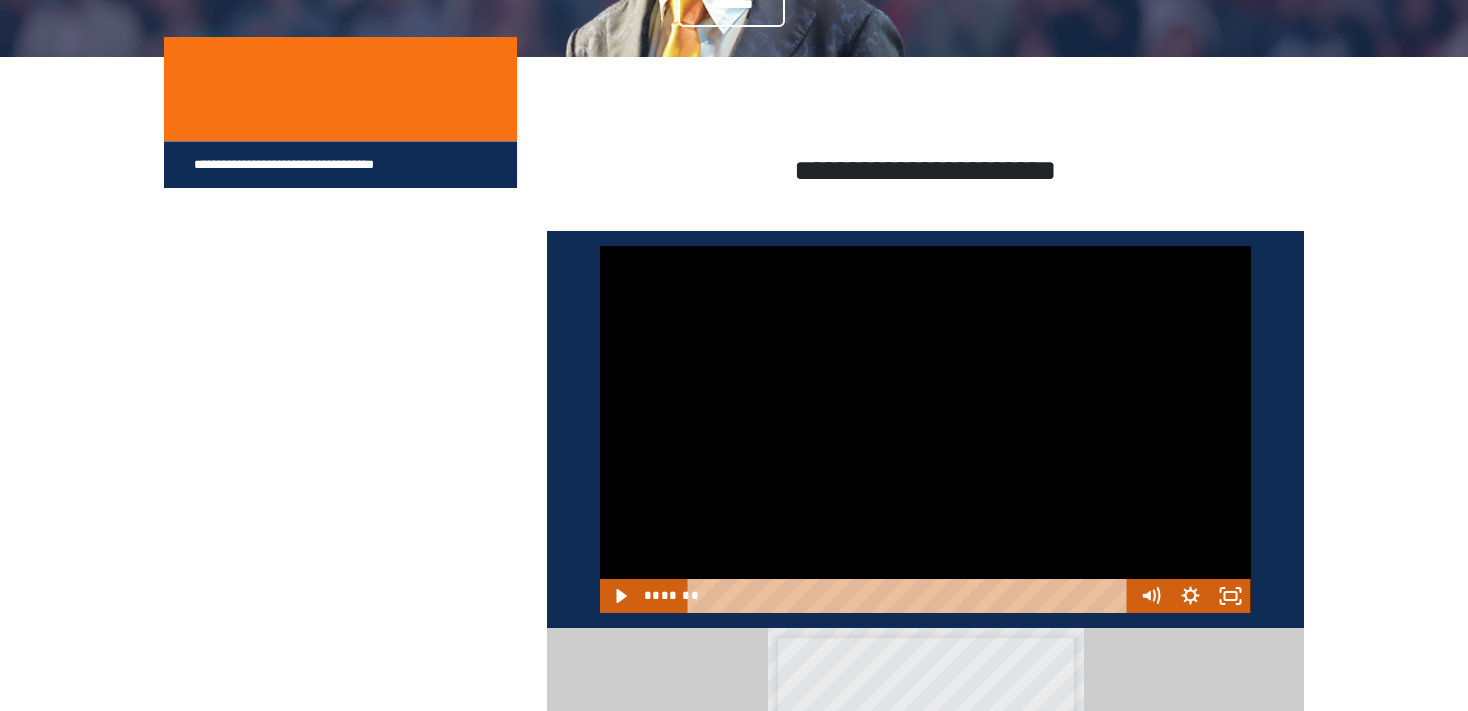 click at bounding box center (925, 429) 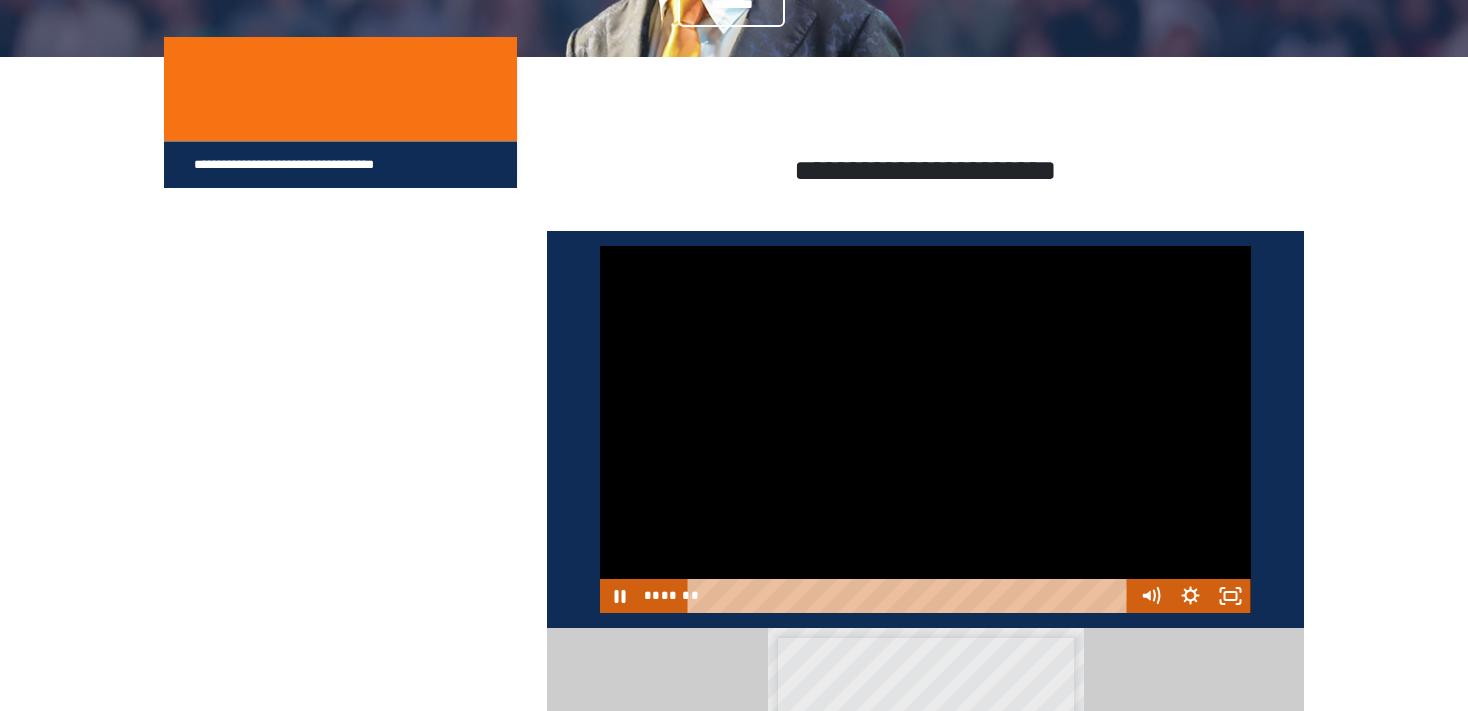 click at bounding box center [925, 429] 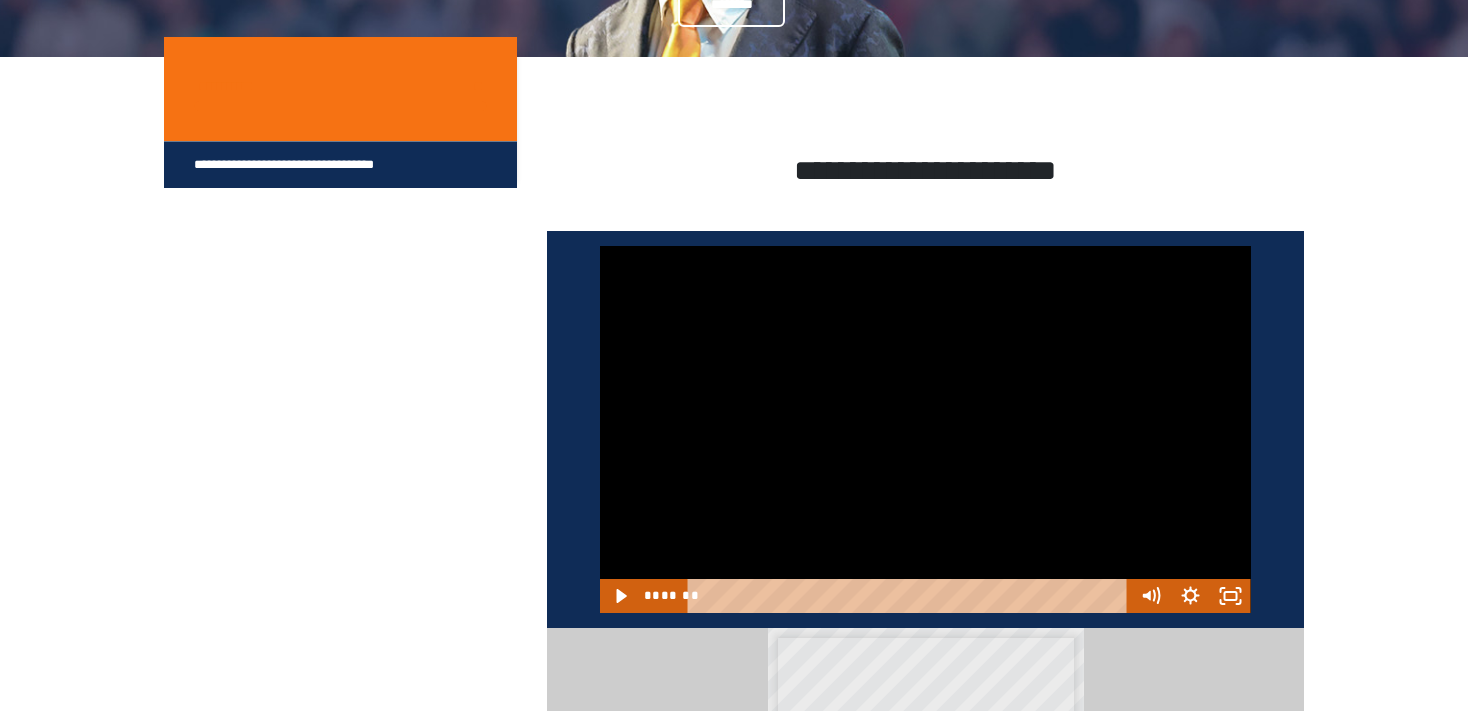 click at bounding box center [925, 429] 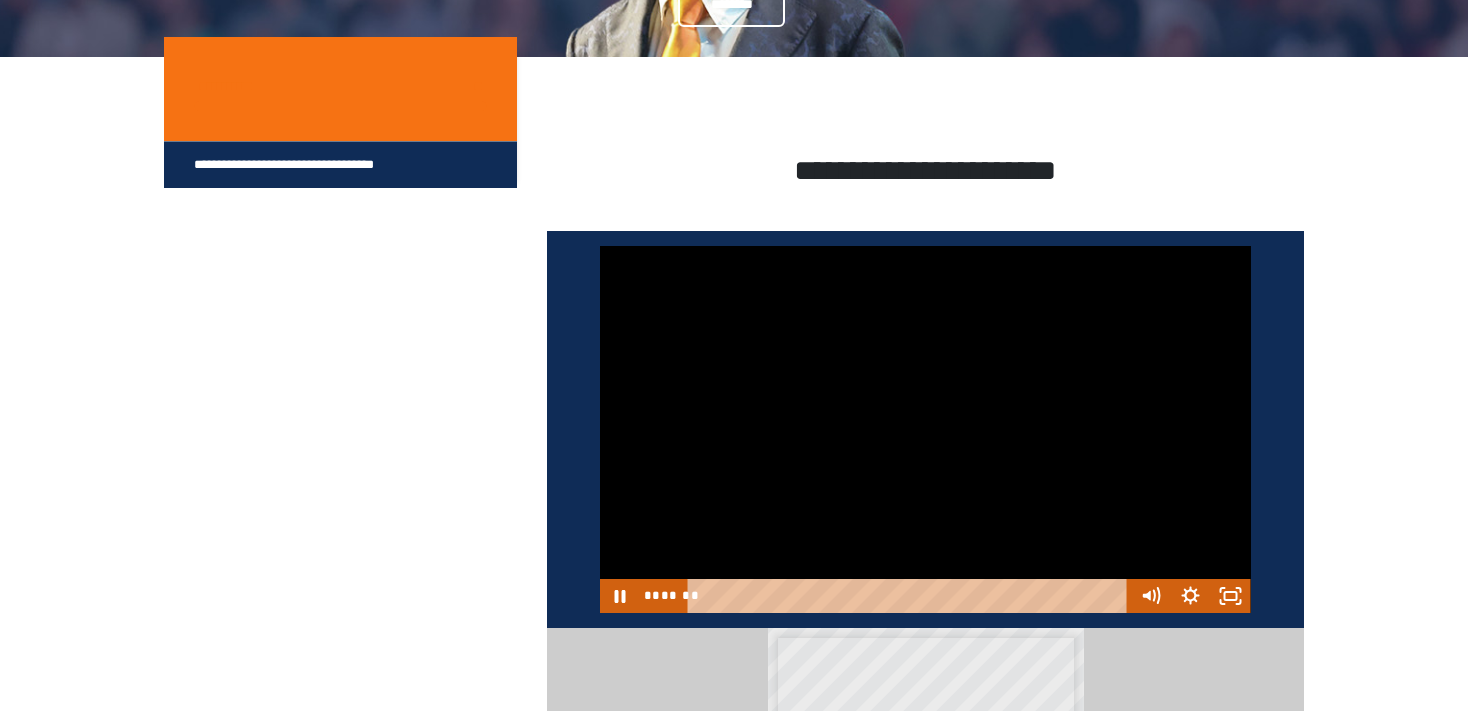 click at bounding box center [925, 429] 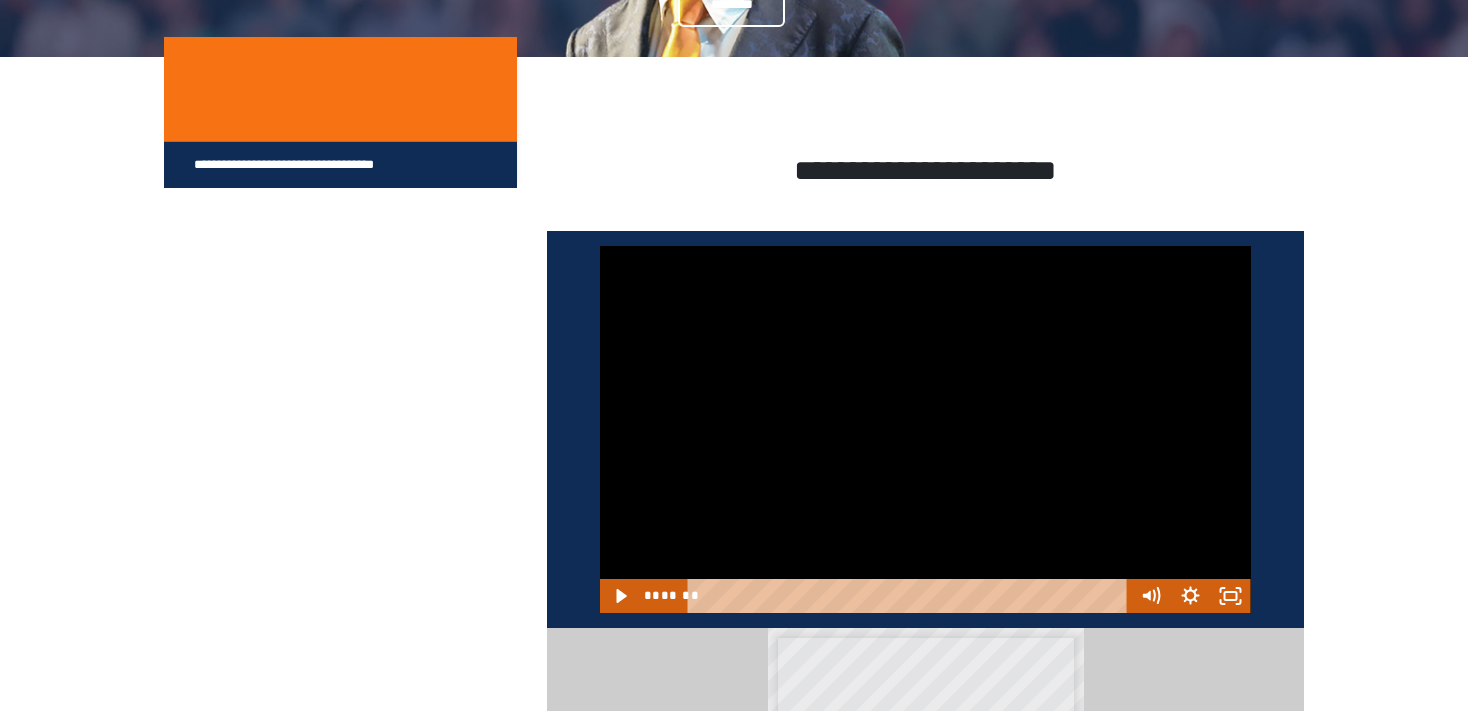 click at bounding box center [925, 429] 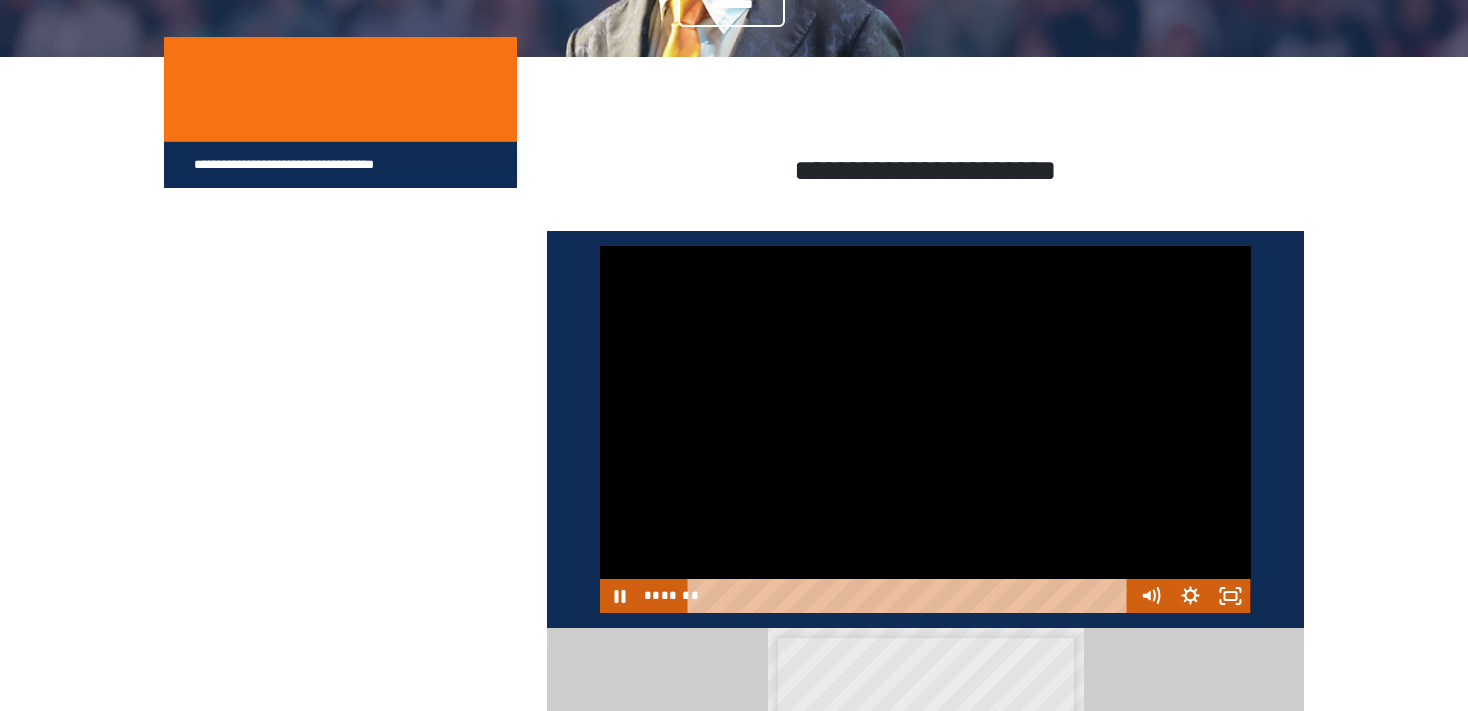click at bounding box center (925, 429) 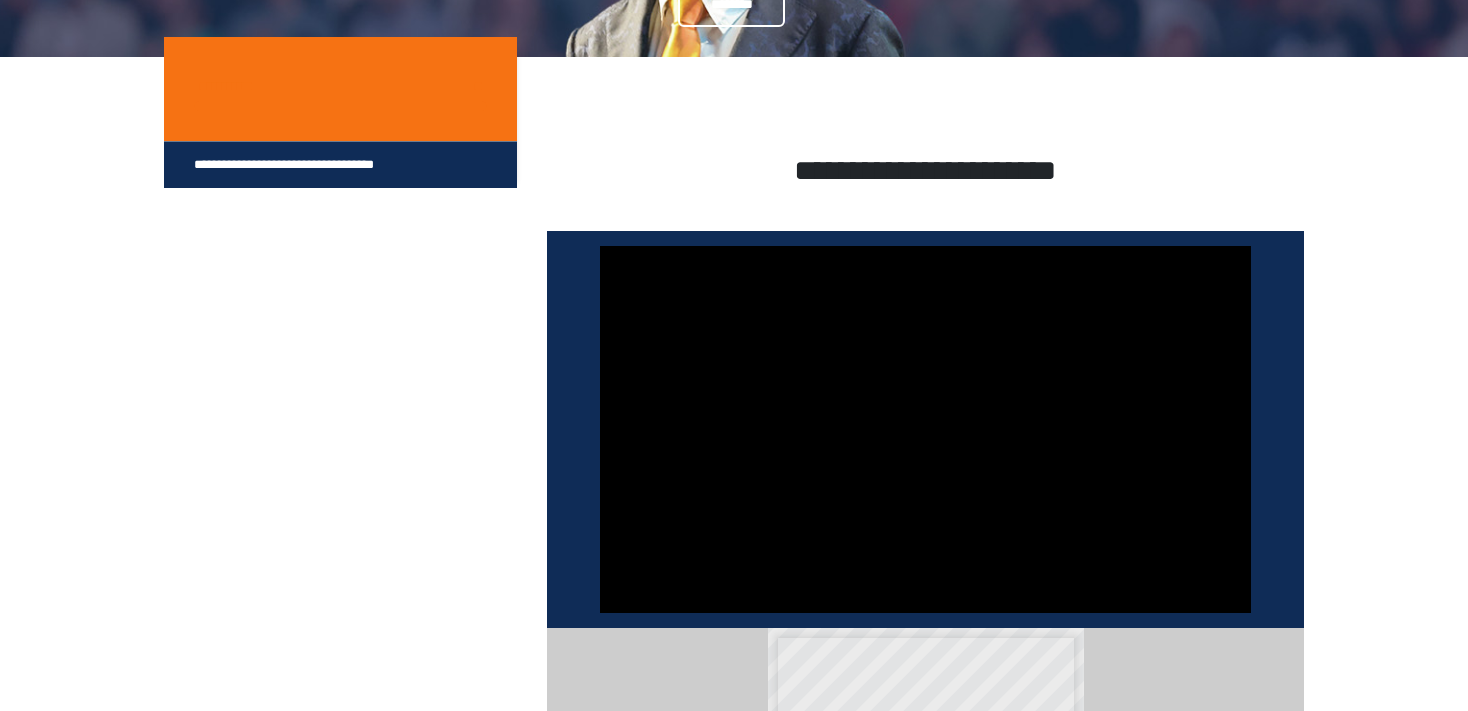 click at bounding box center [925, 429] 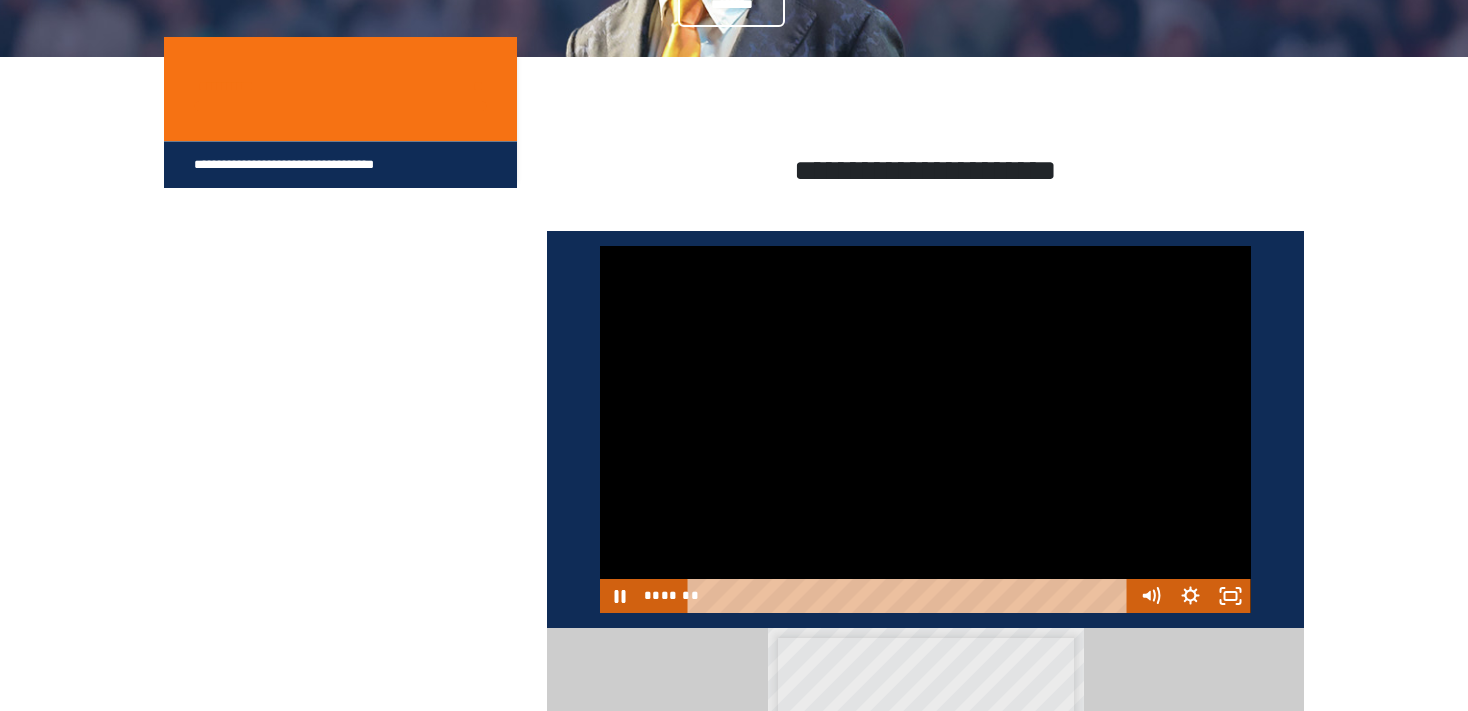 click at bounding box center (925, 429) 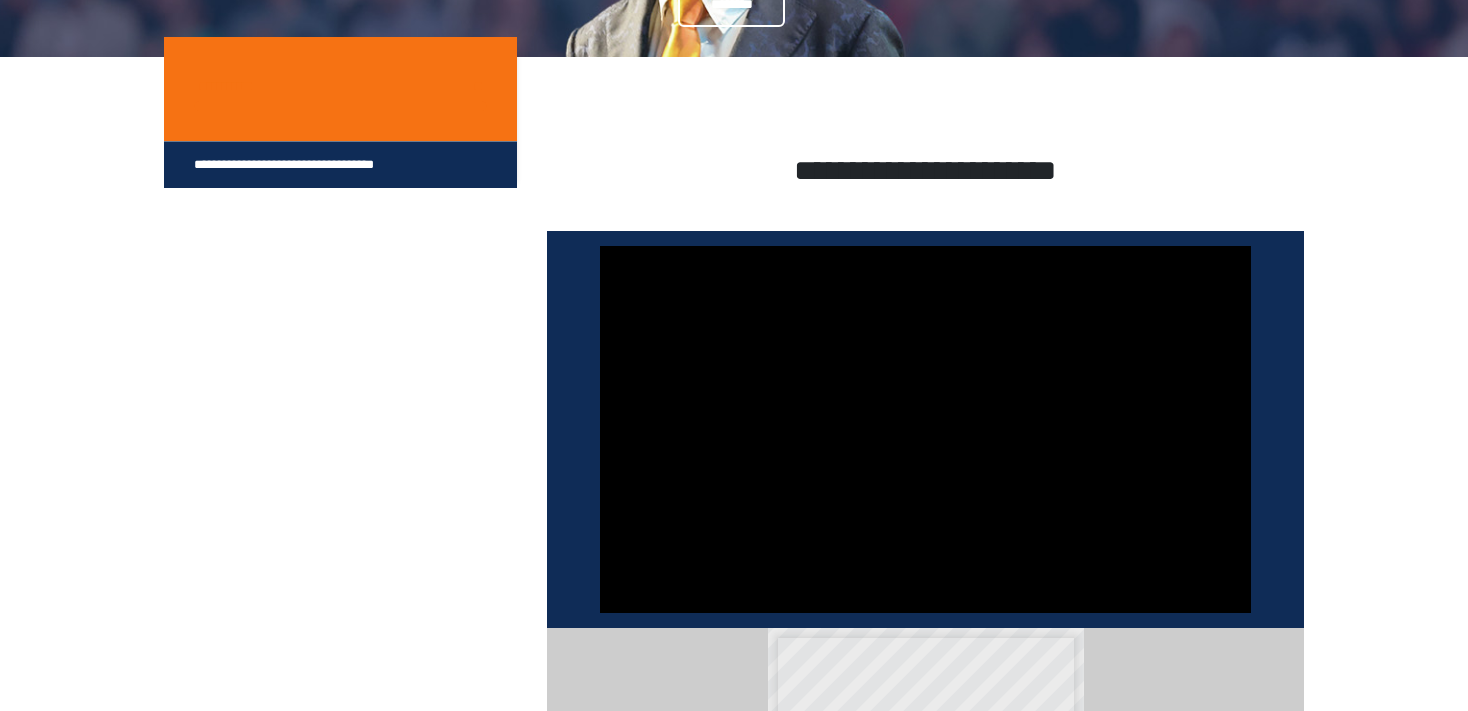 click at bounding box center [925, 429] 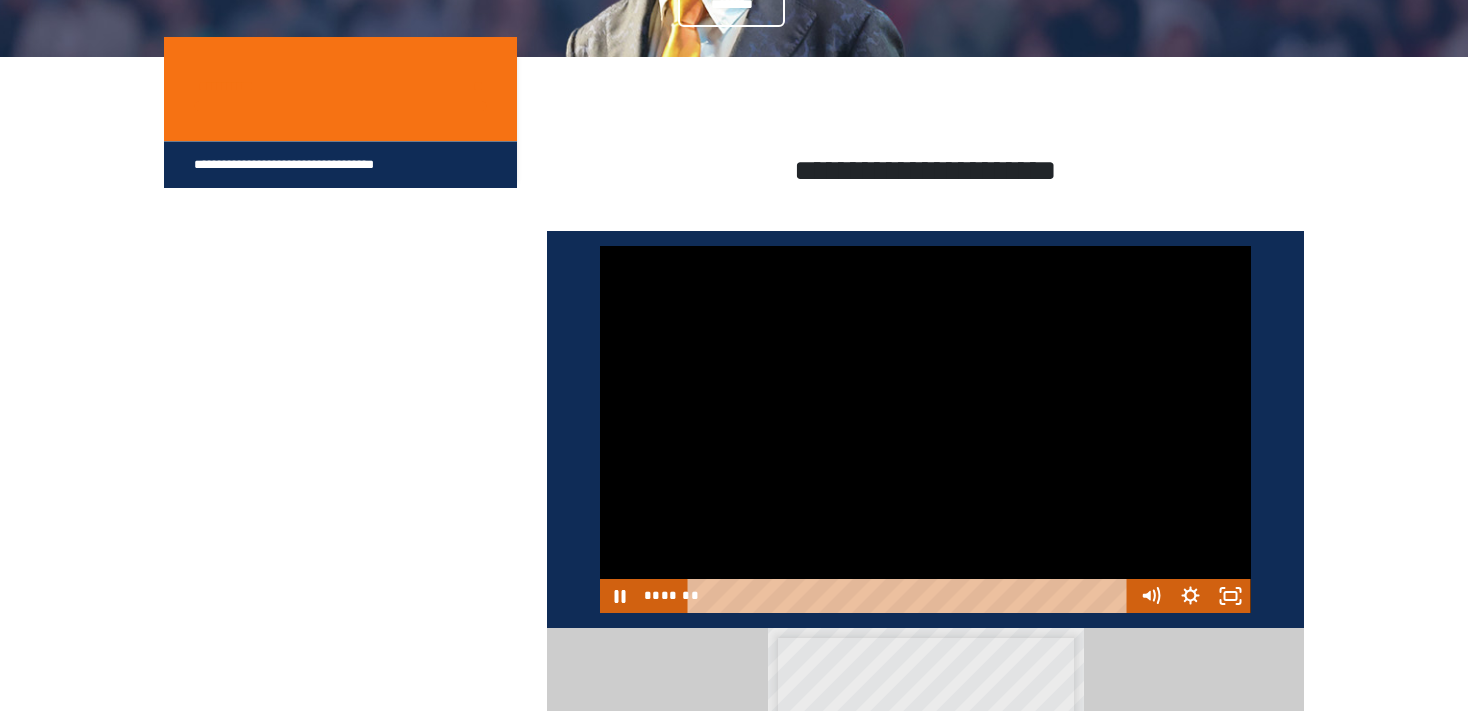 click at bounding box center (925, 429) 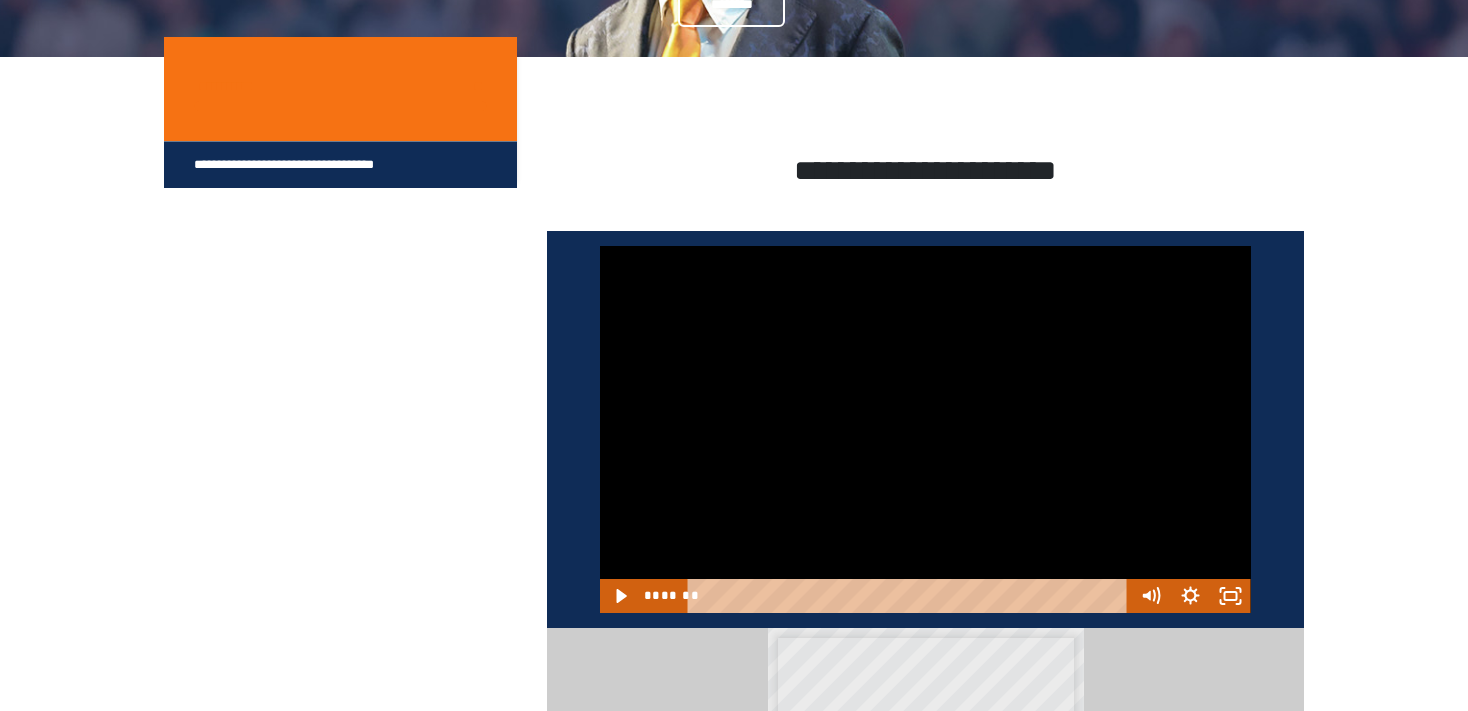 click at bounding box center (925, 429) 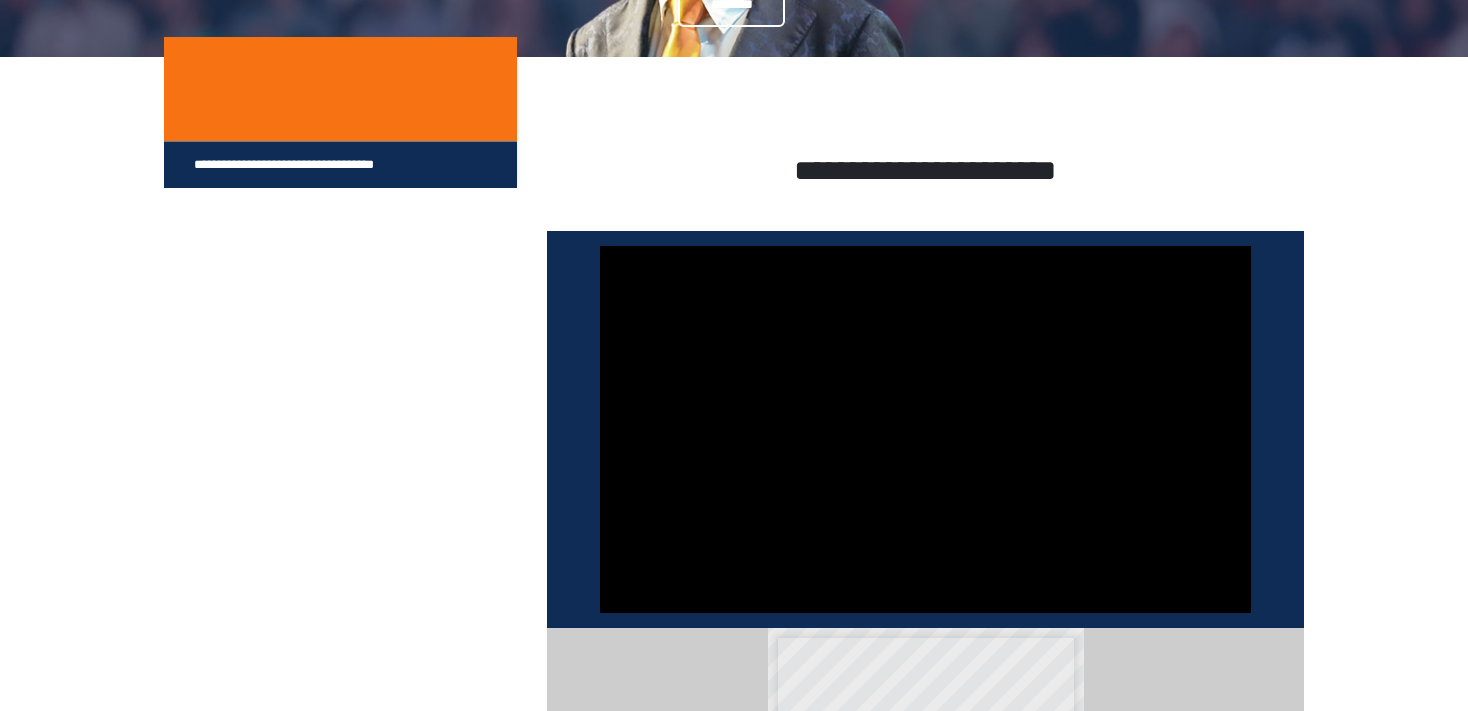click at bounding box center [925, 429] 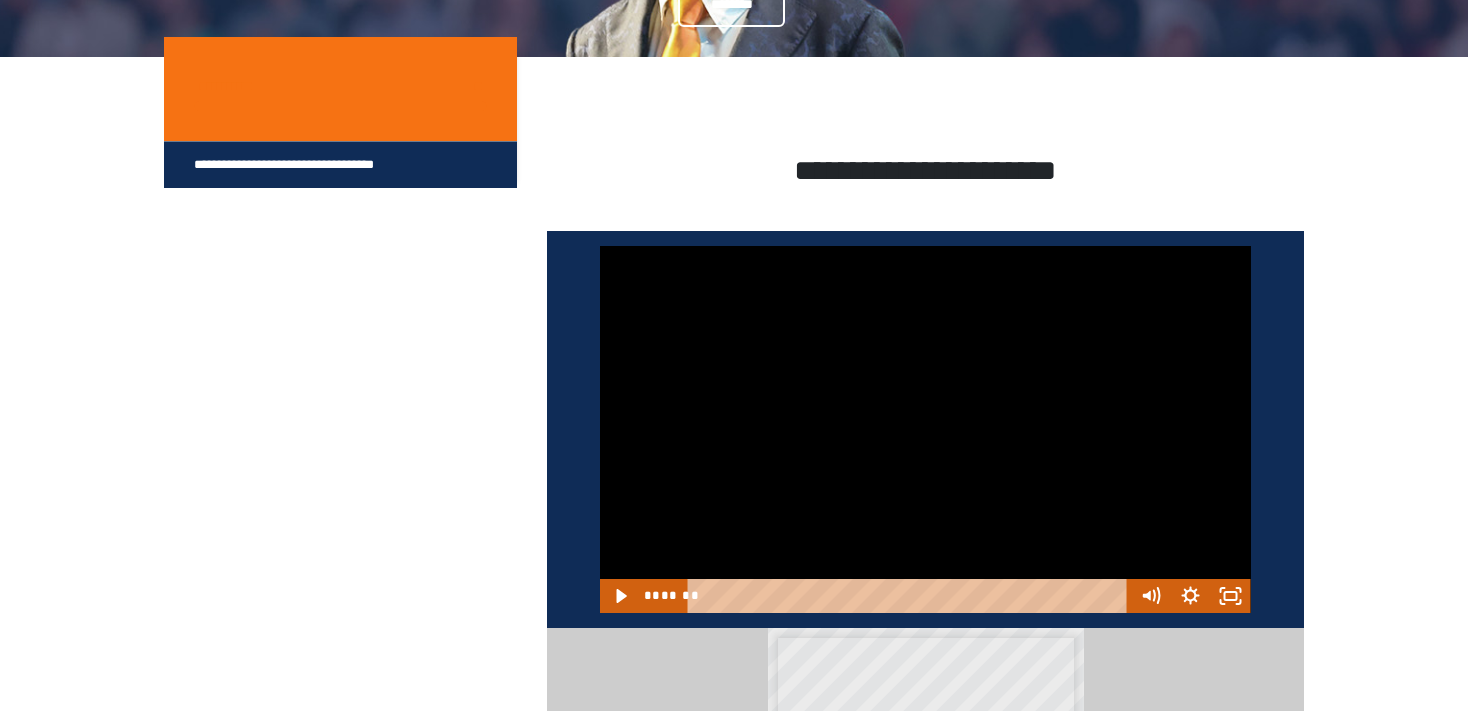 click at bounding box center (925, 429) 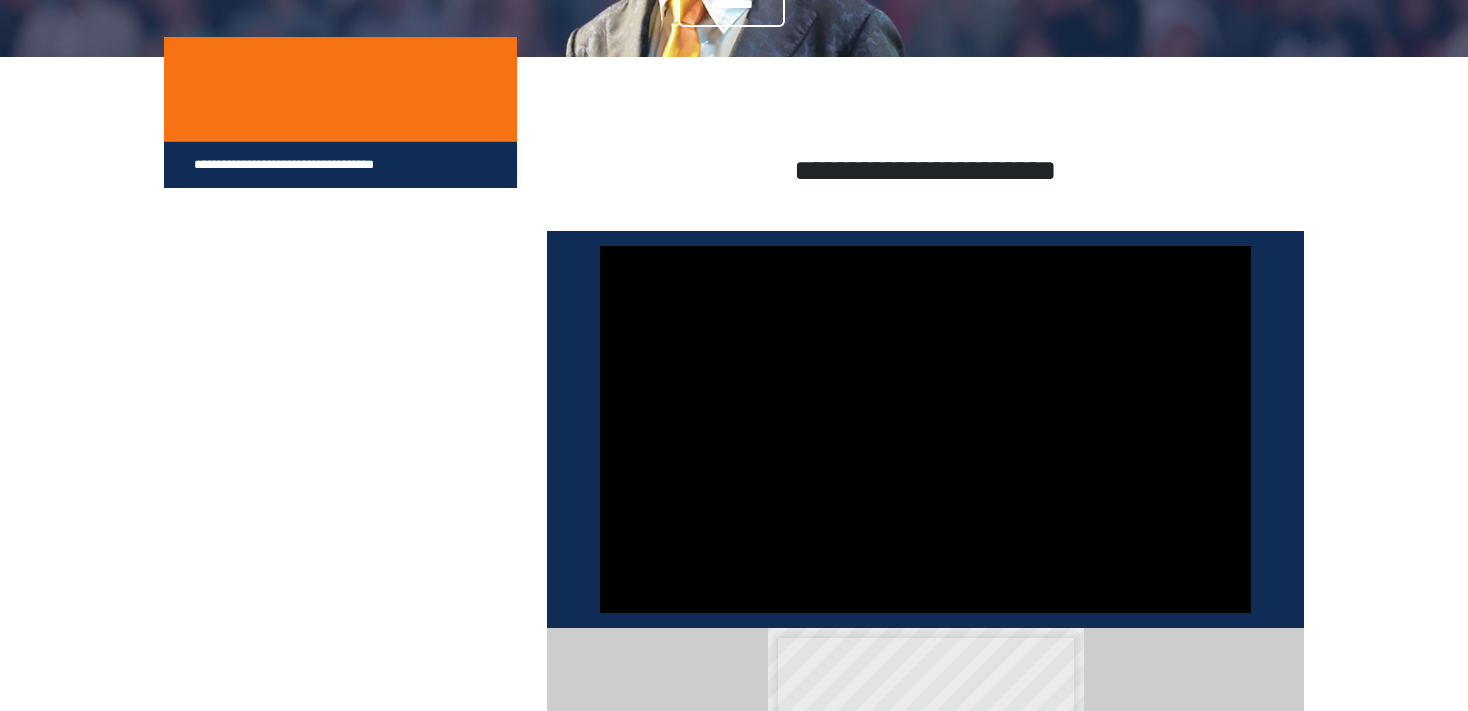 click at bounding box center [925, 429] 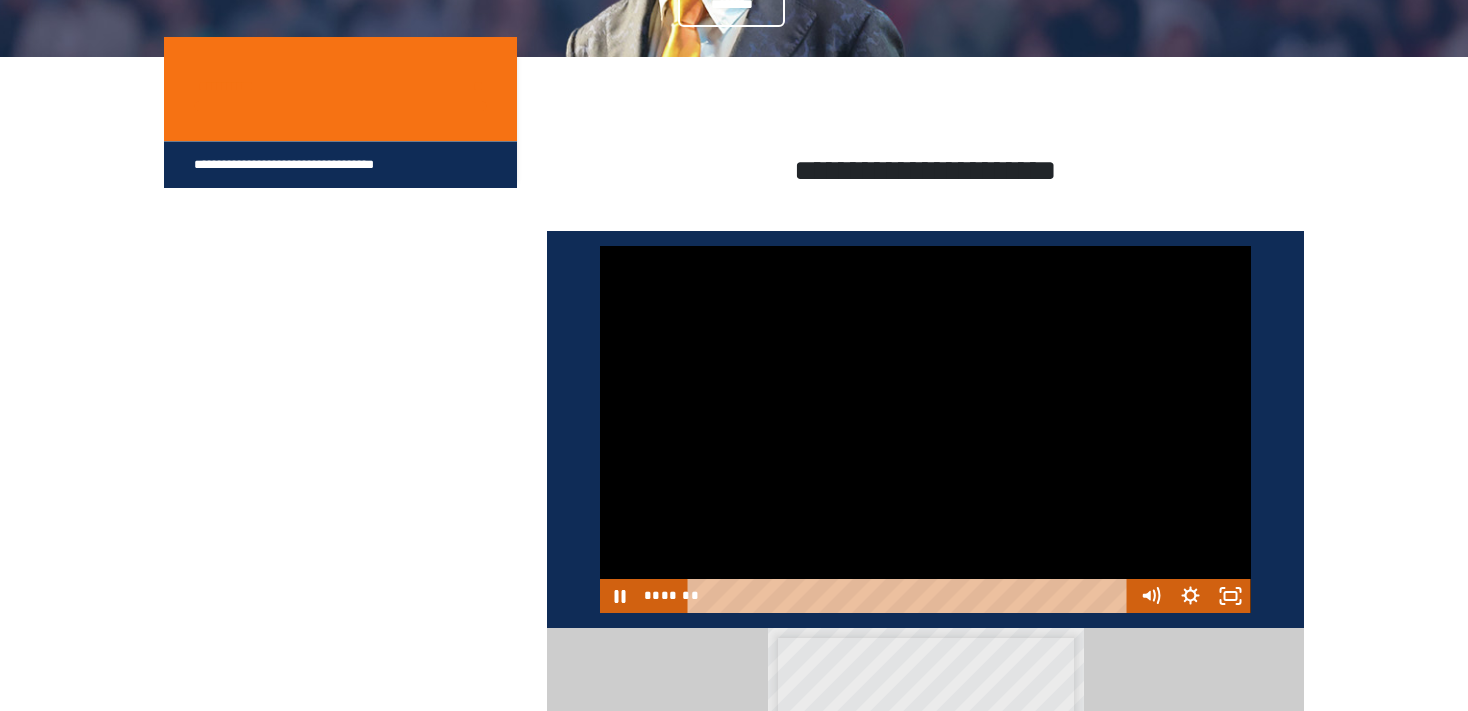 click at bounding box center (925, 429) 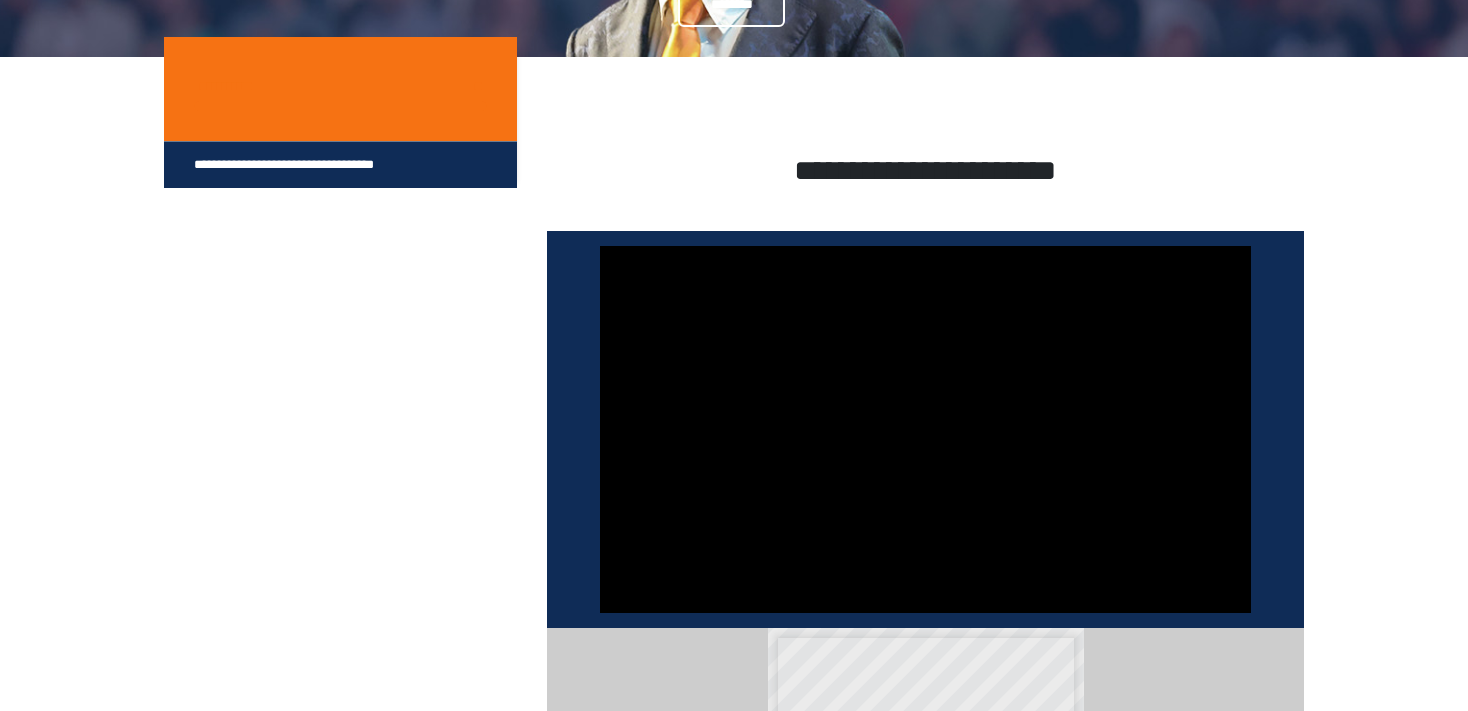 click at bounding box center [925, 429] 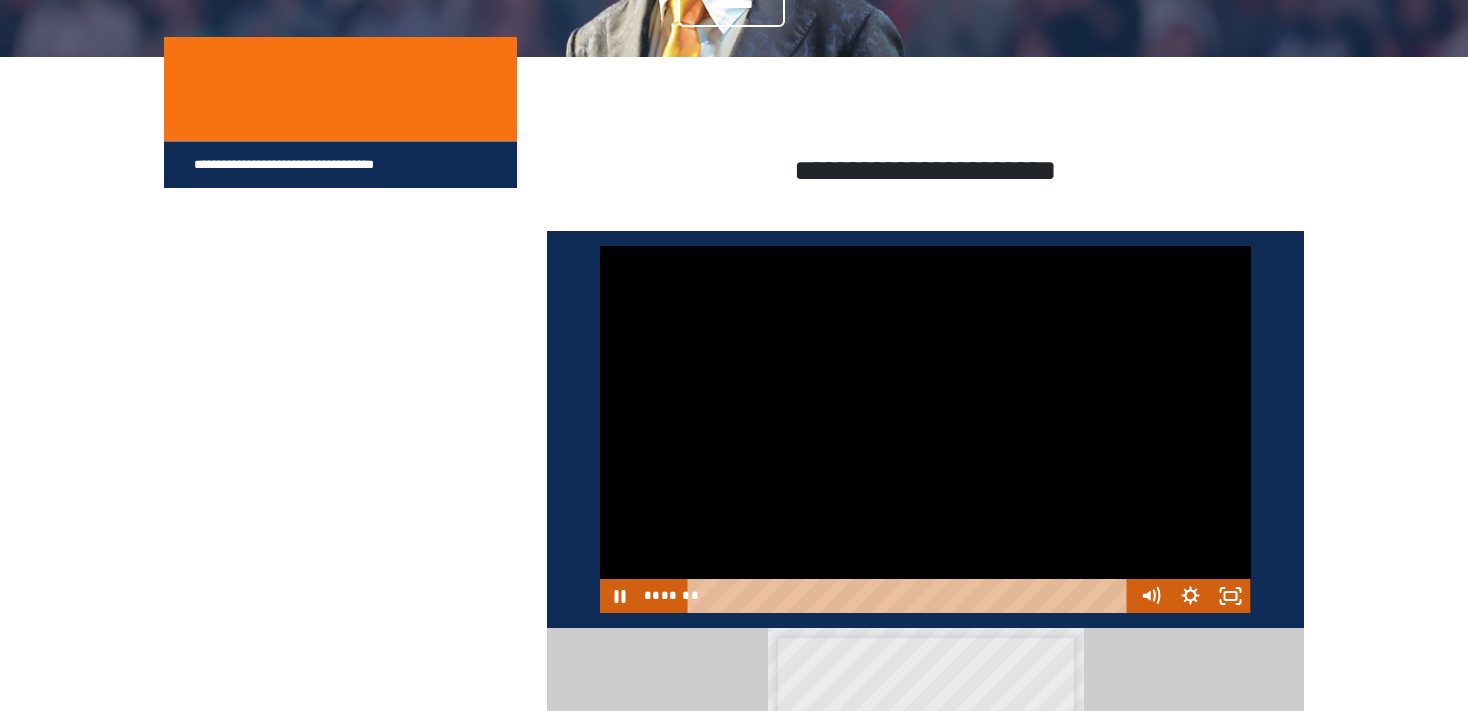 click at bounding box center [925, 429] 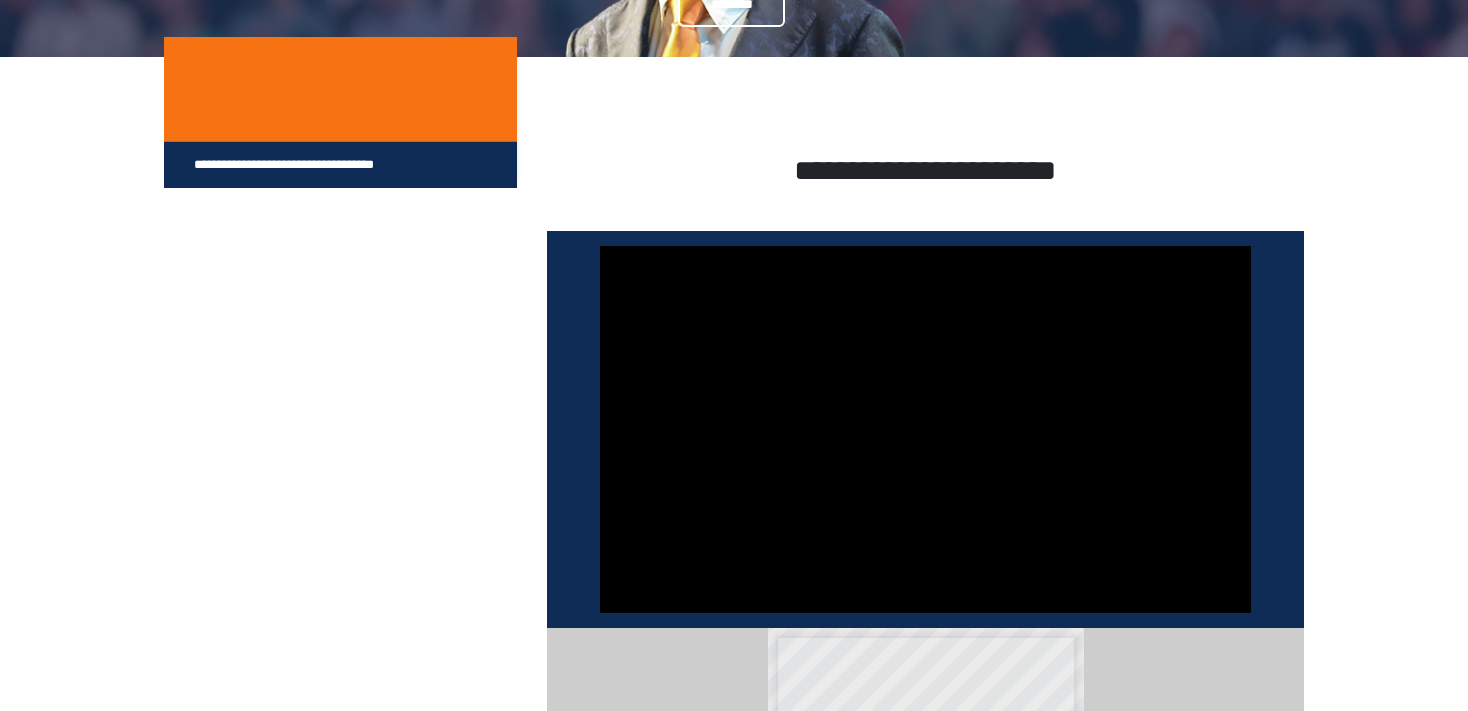 click at bounding box center (925, 429) 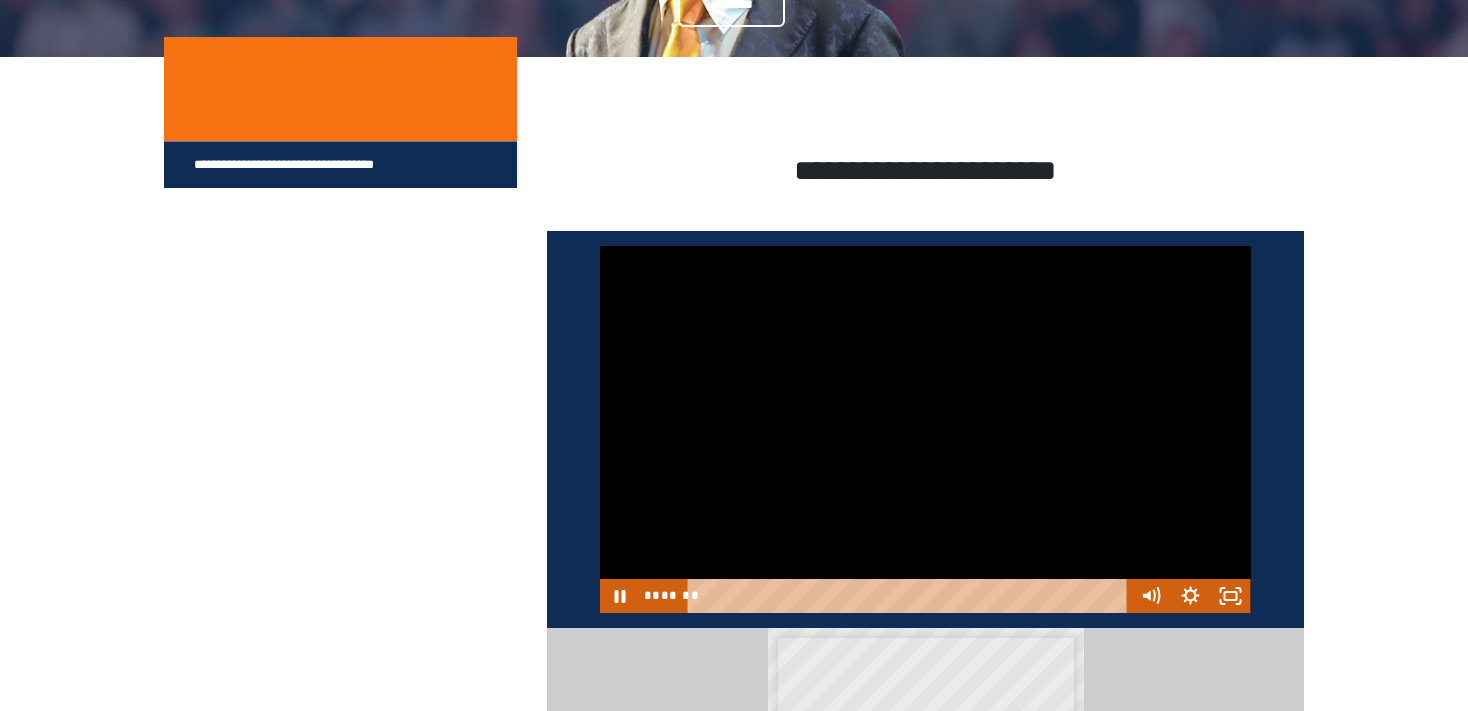 click at bounding box center [925, 429] 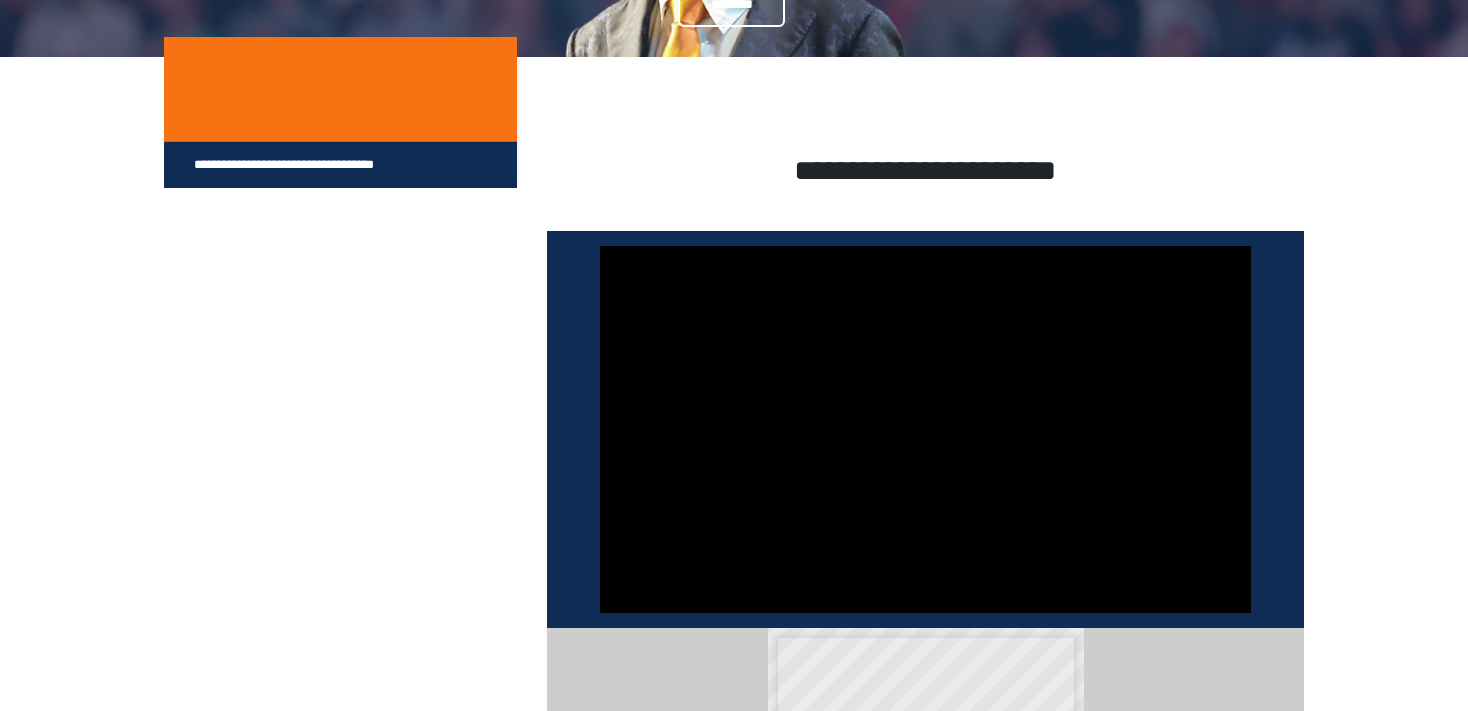 click at bounding box center (925, 429) 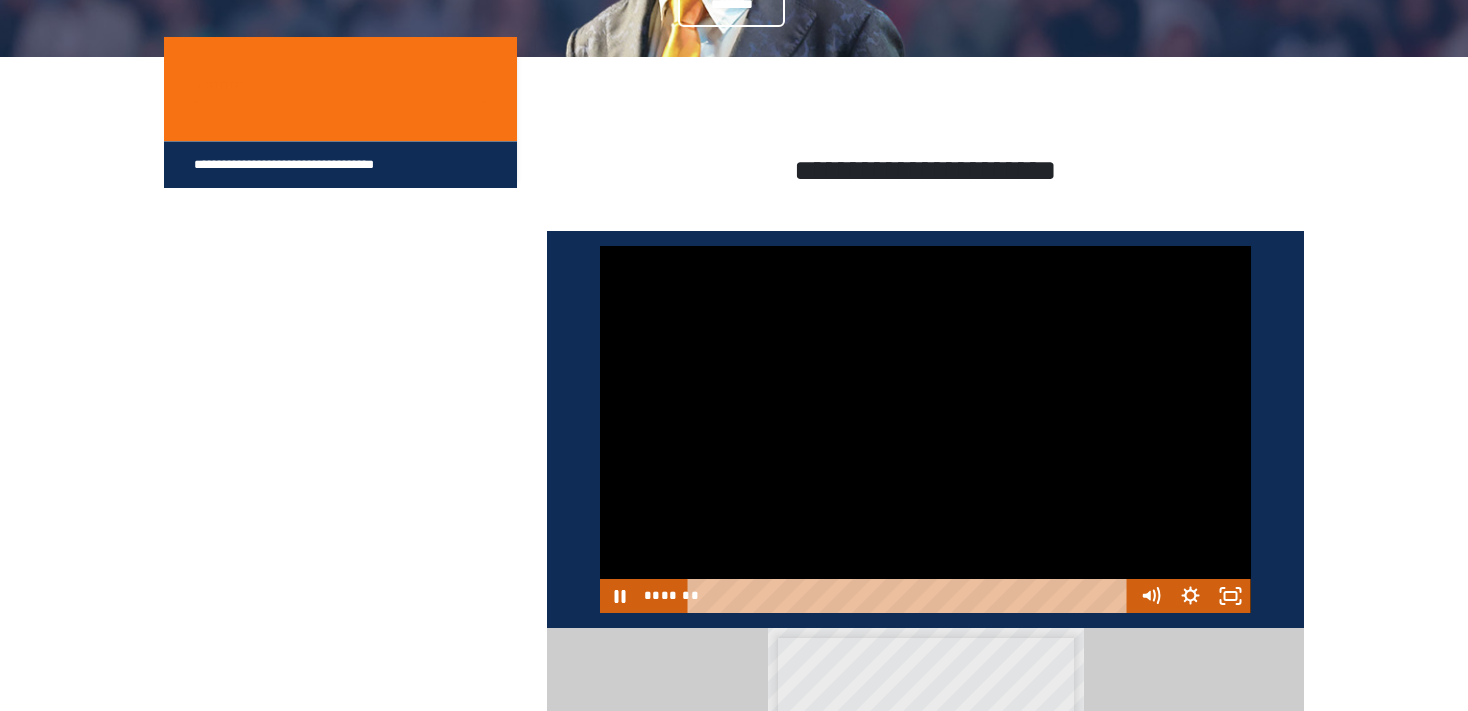 click at bounding box center (925, 429) 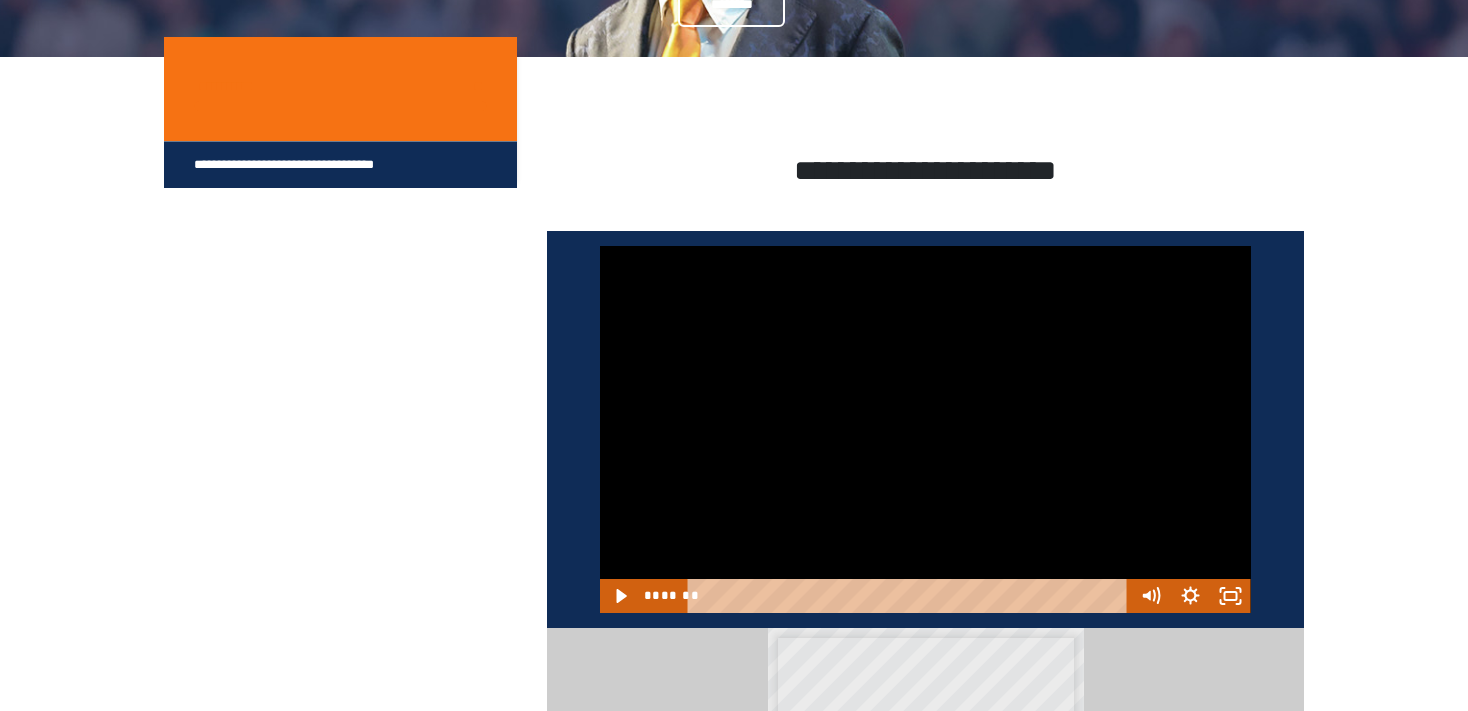 click at bounding box center [925, 429] 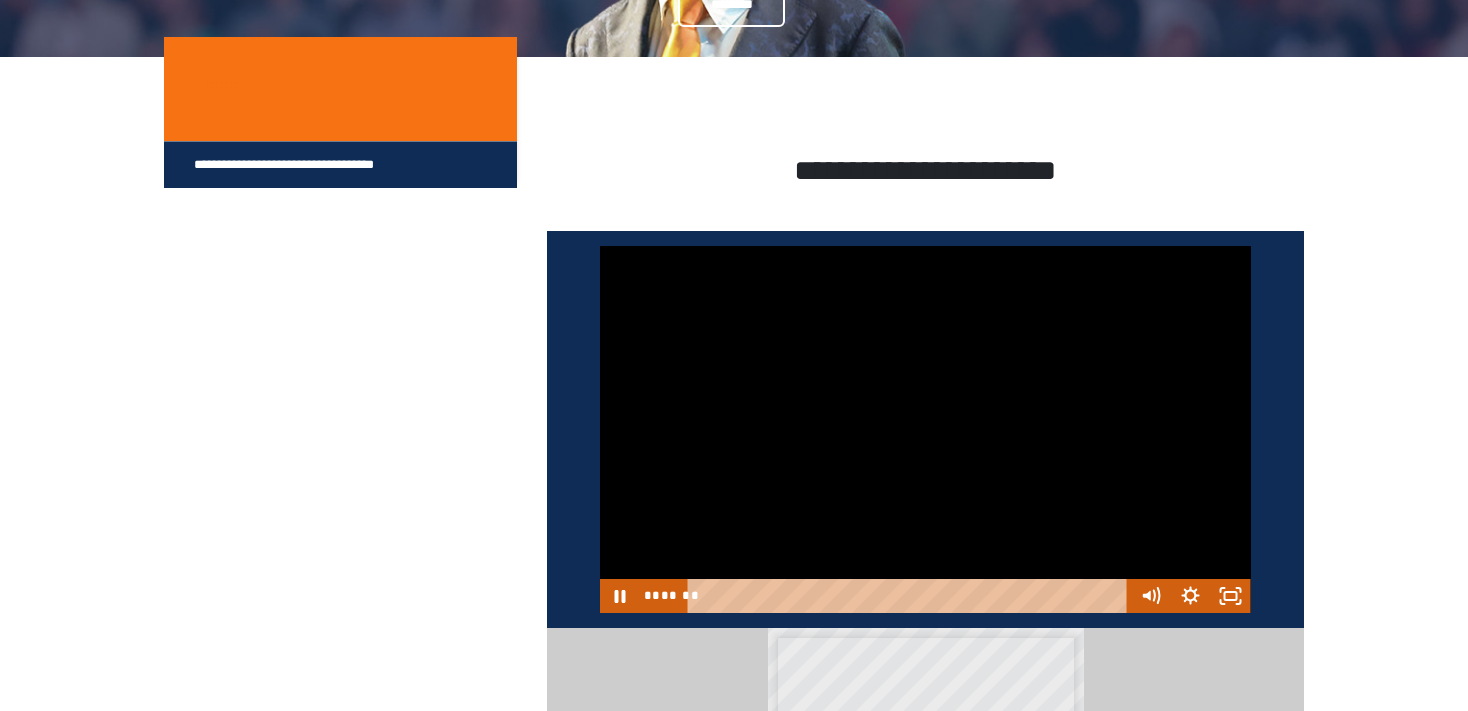 click at bounding box center (925, 429) 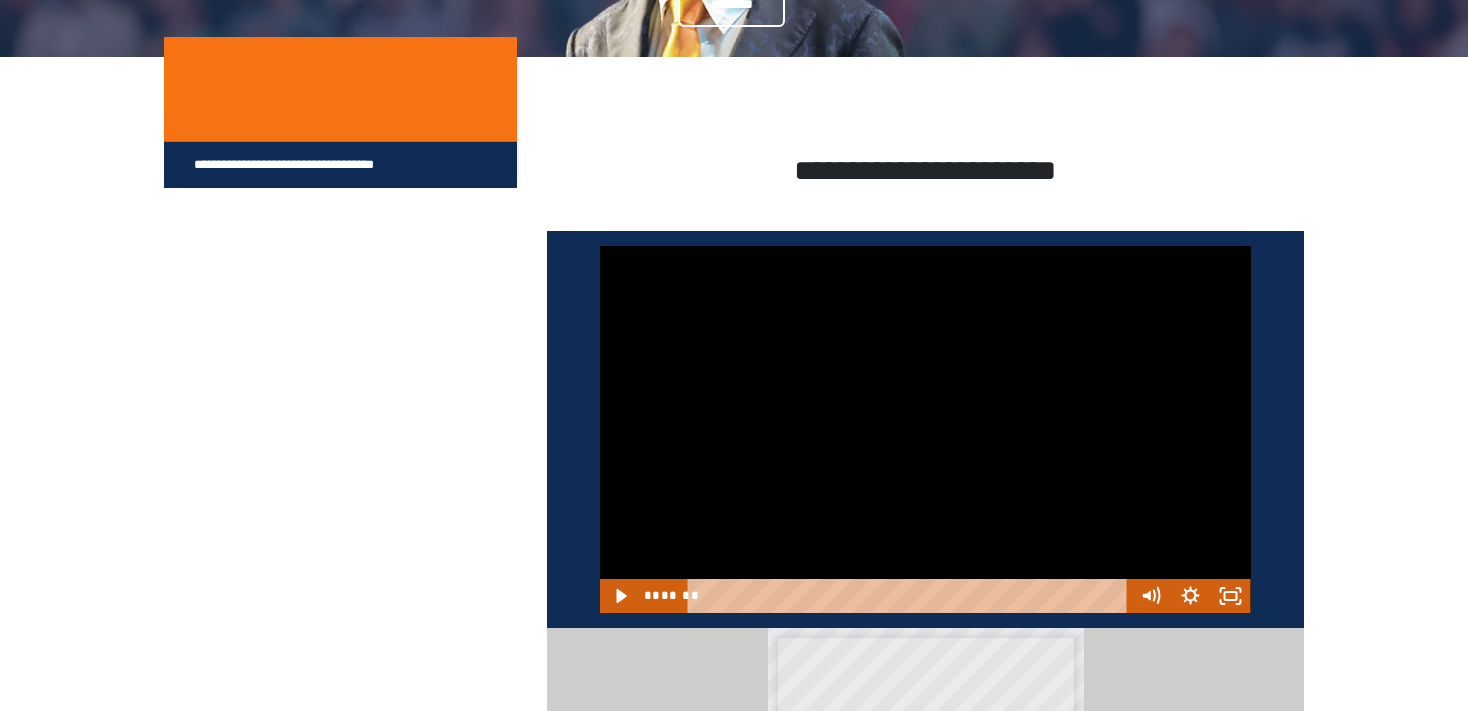 click at bounding box center [925, 429] 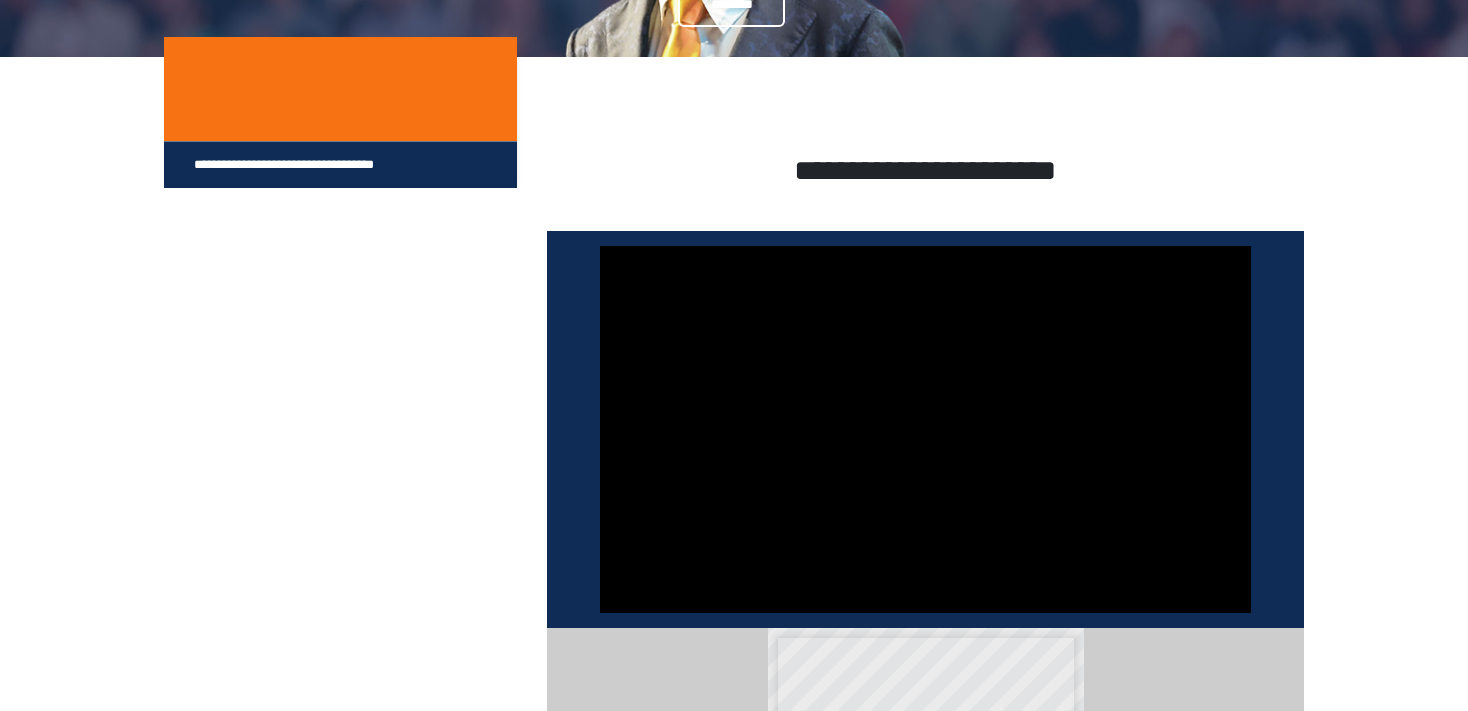 click at bounding box center (925, 429) 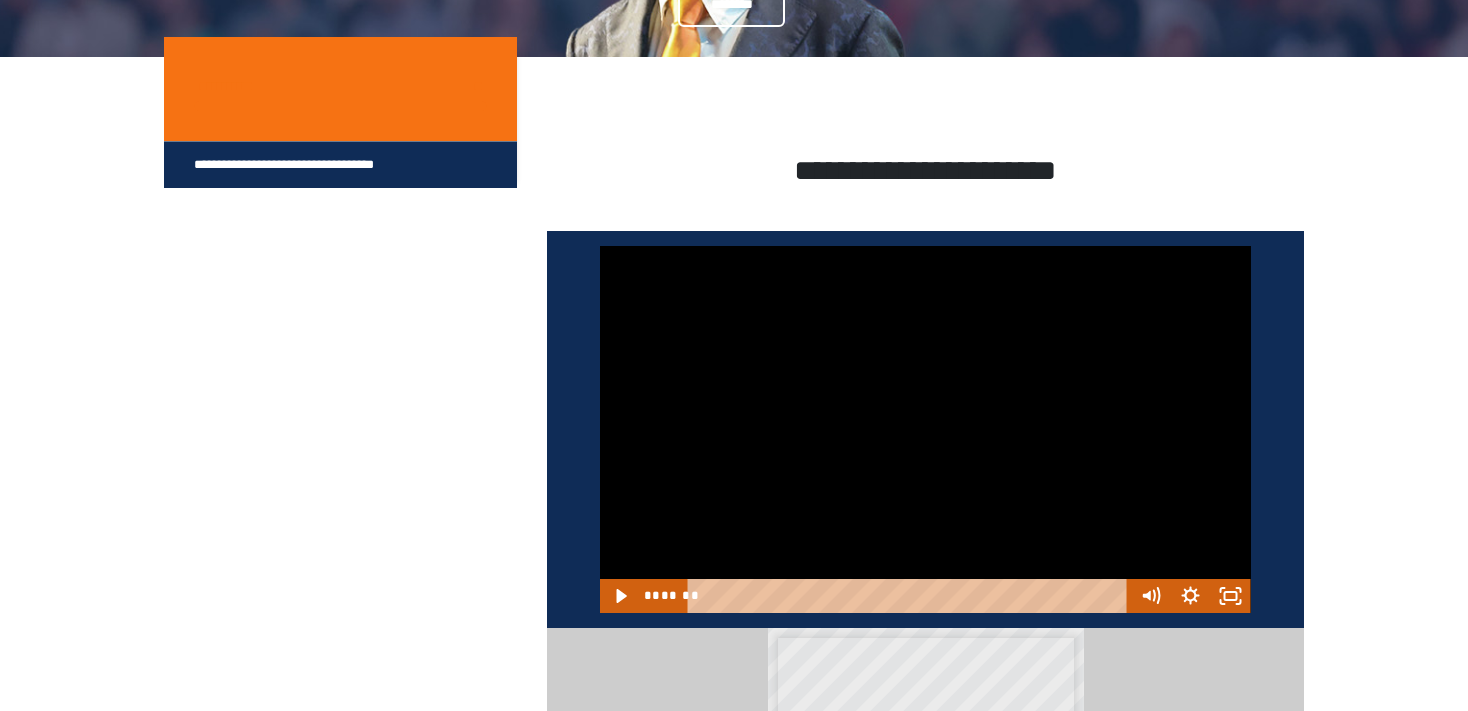 click at bounding box center (925, 429) 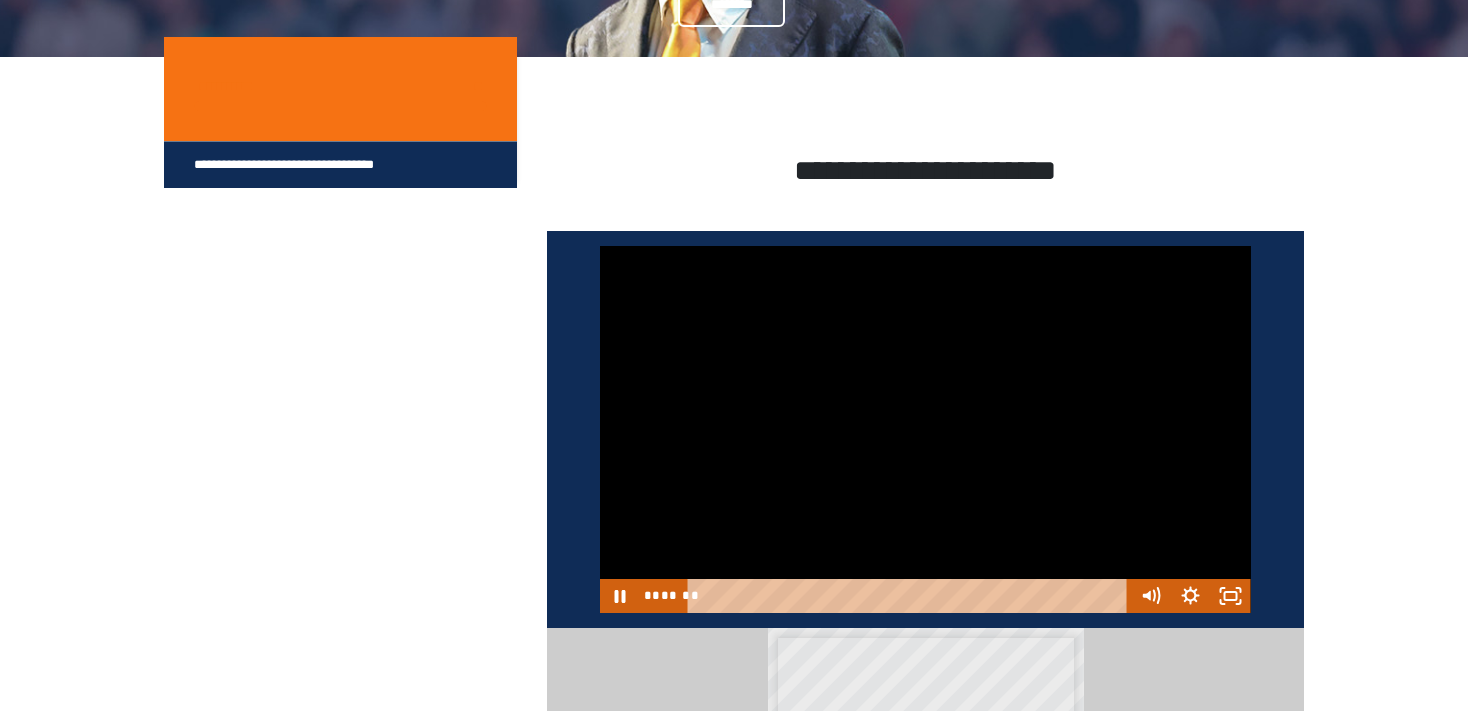 click at bounding box center [925, 429] 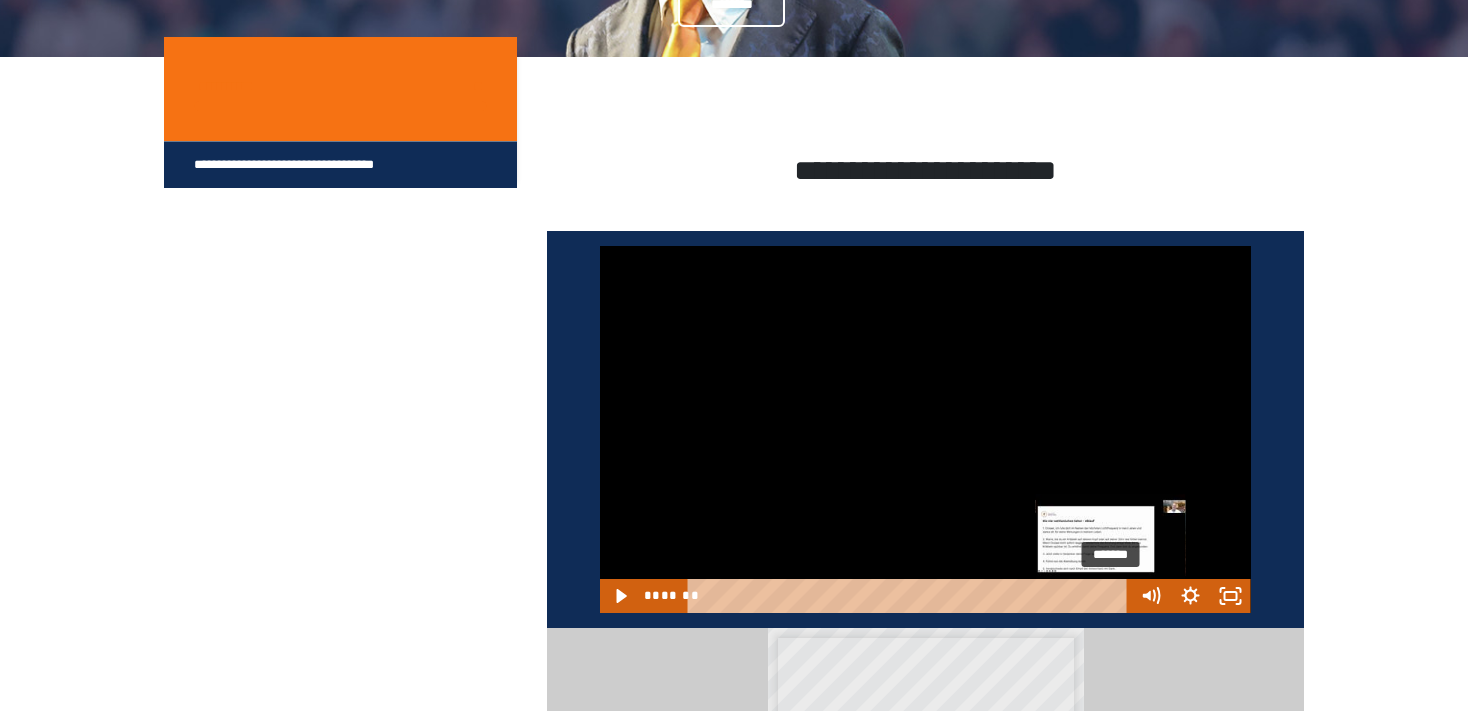 click on "*******" at bounding box center (910, 596) 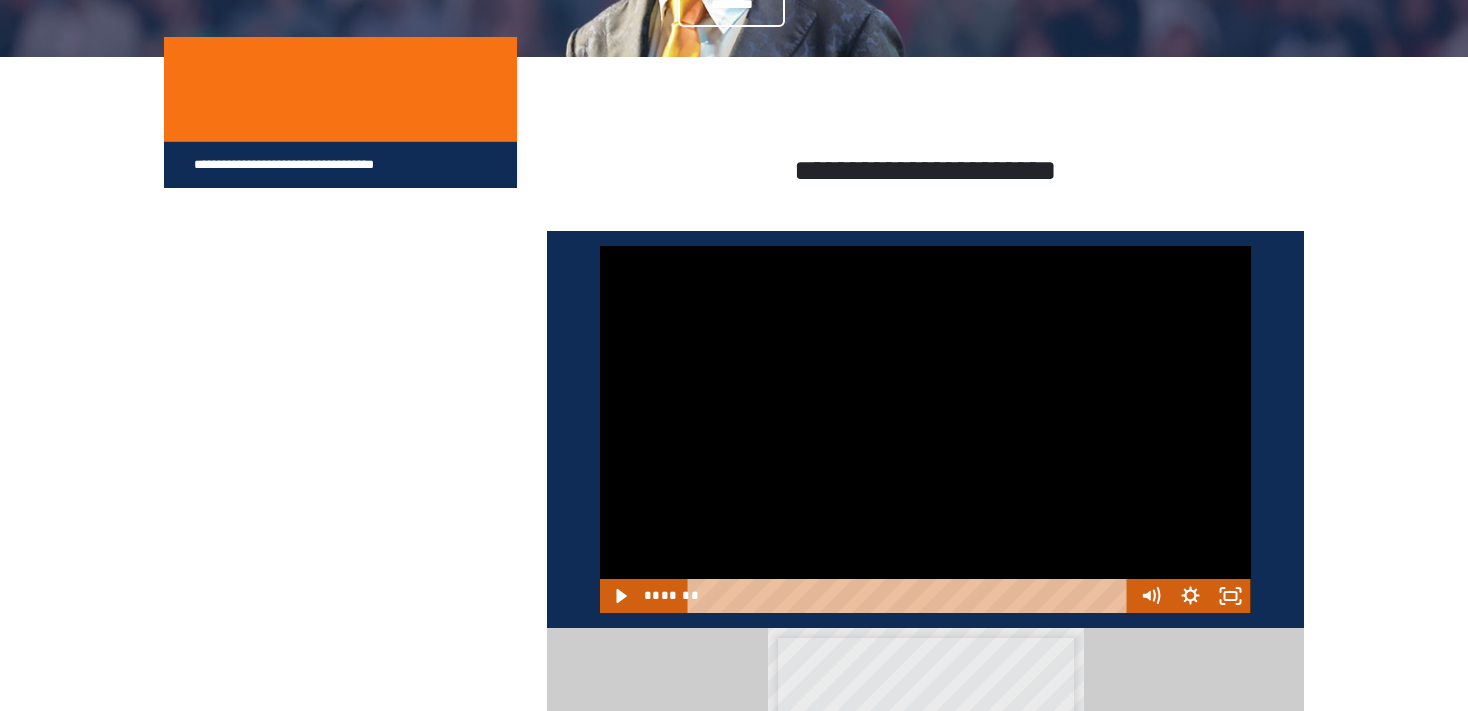 click at bounding box center [925, 429] 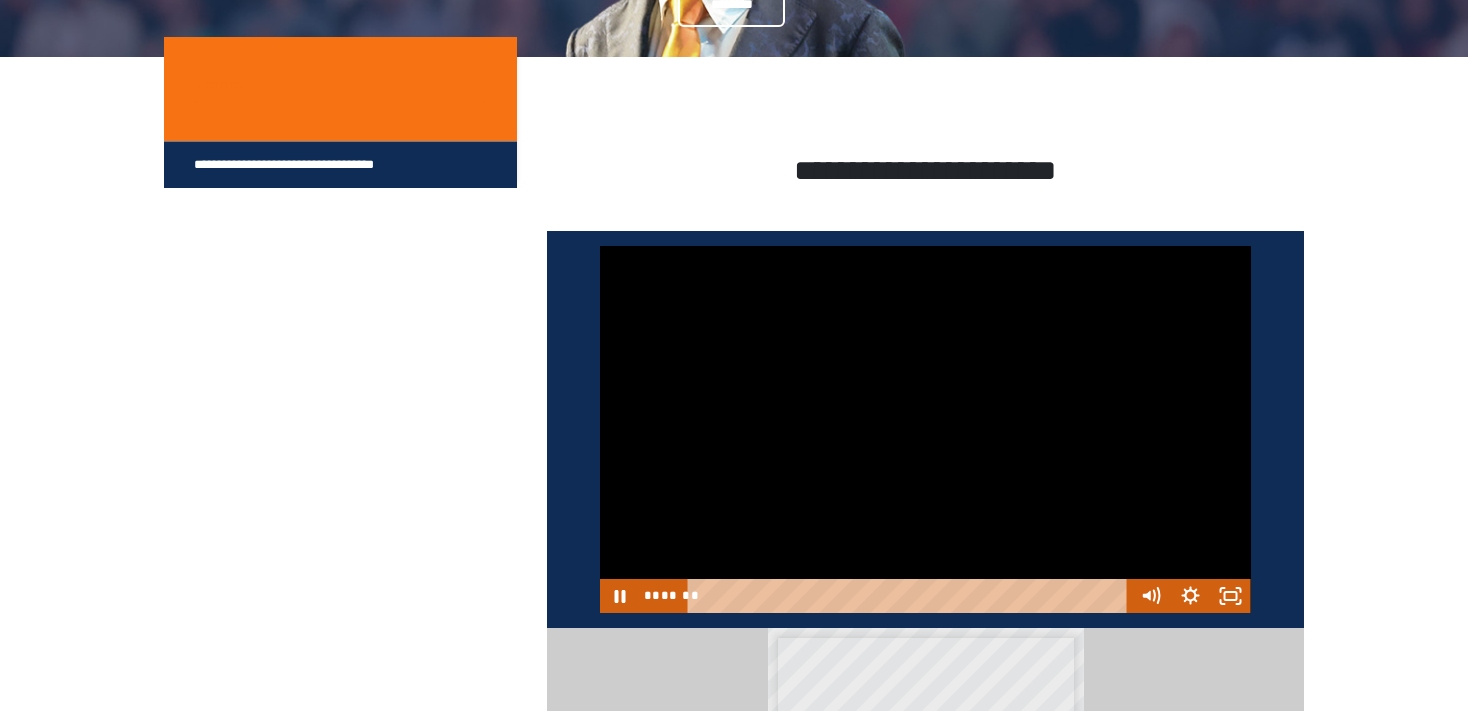 click at bounding box center (925, 429) 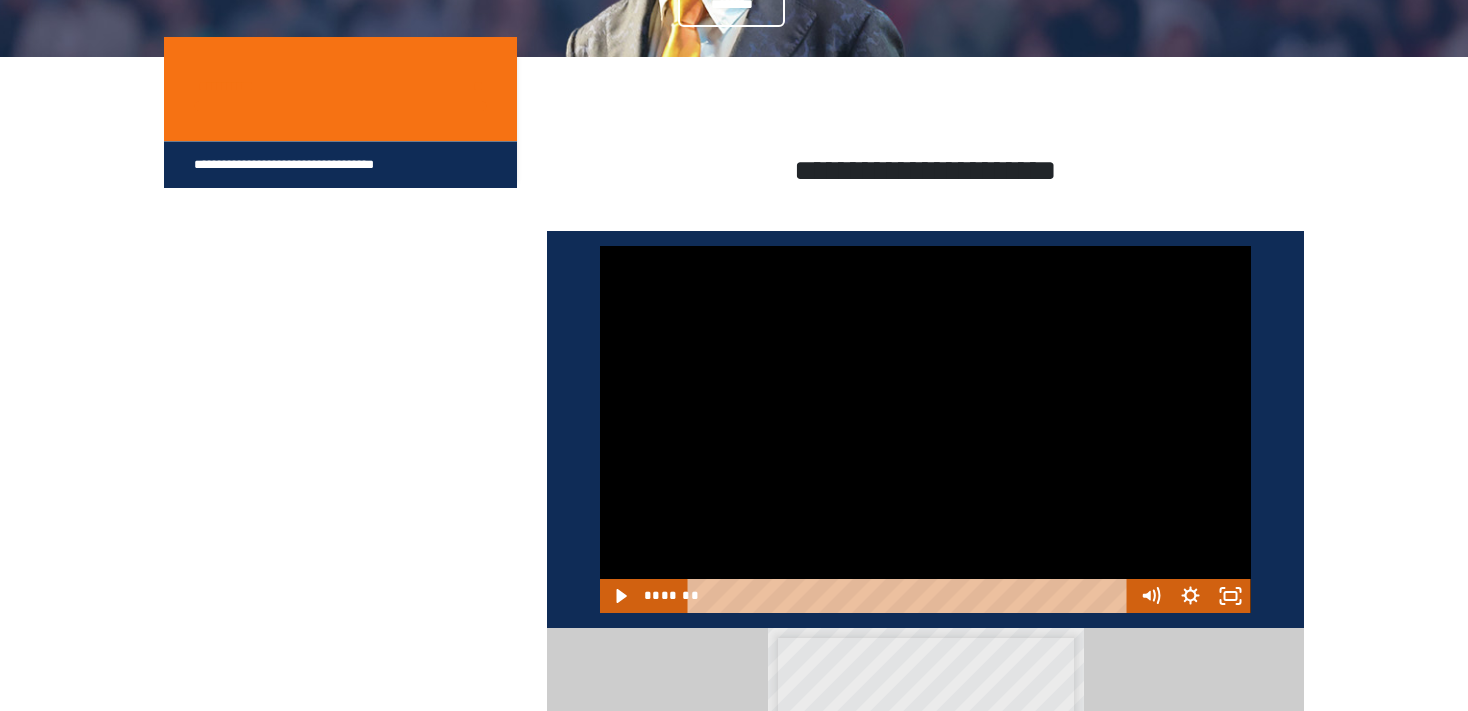 click at bounding box center (925, 429) 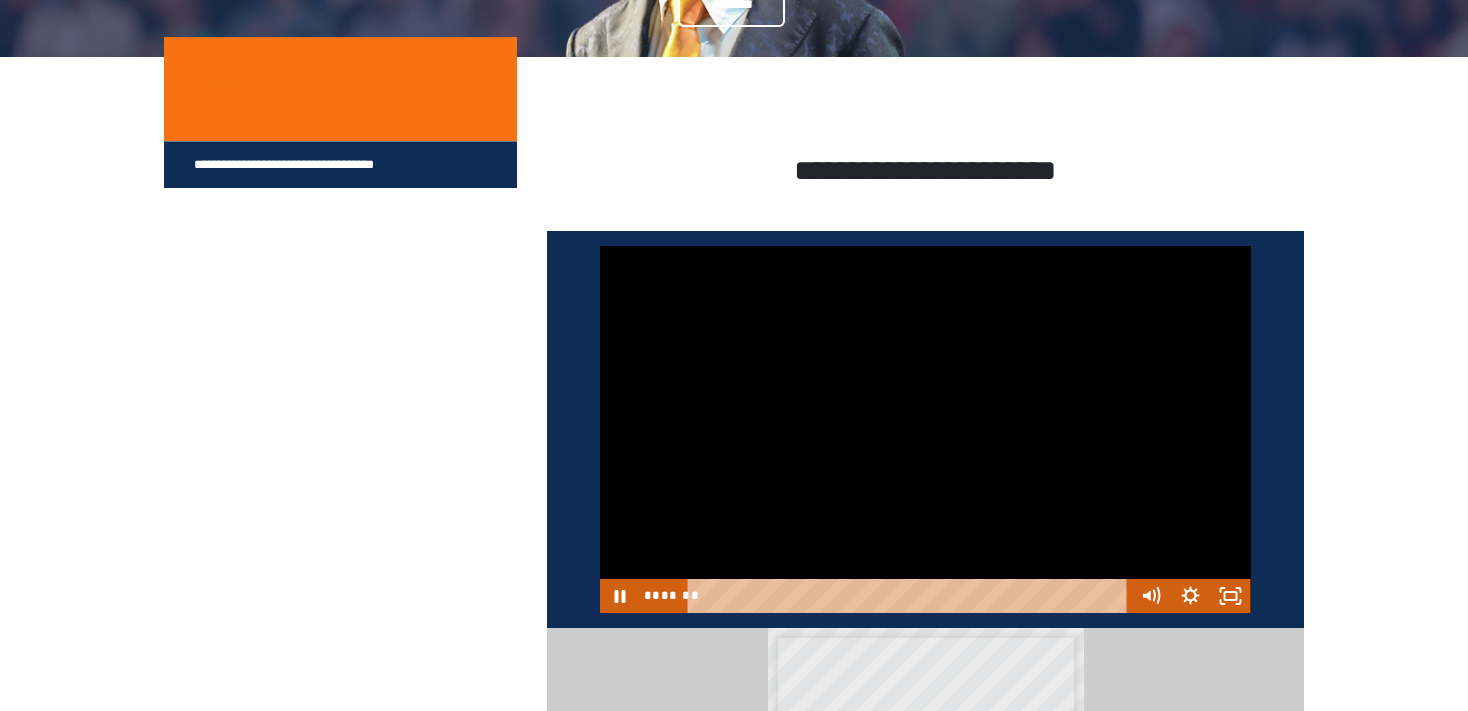 click at bounding box center (925, 429) 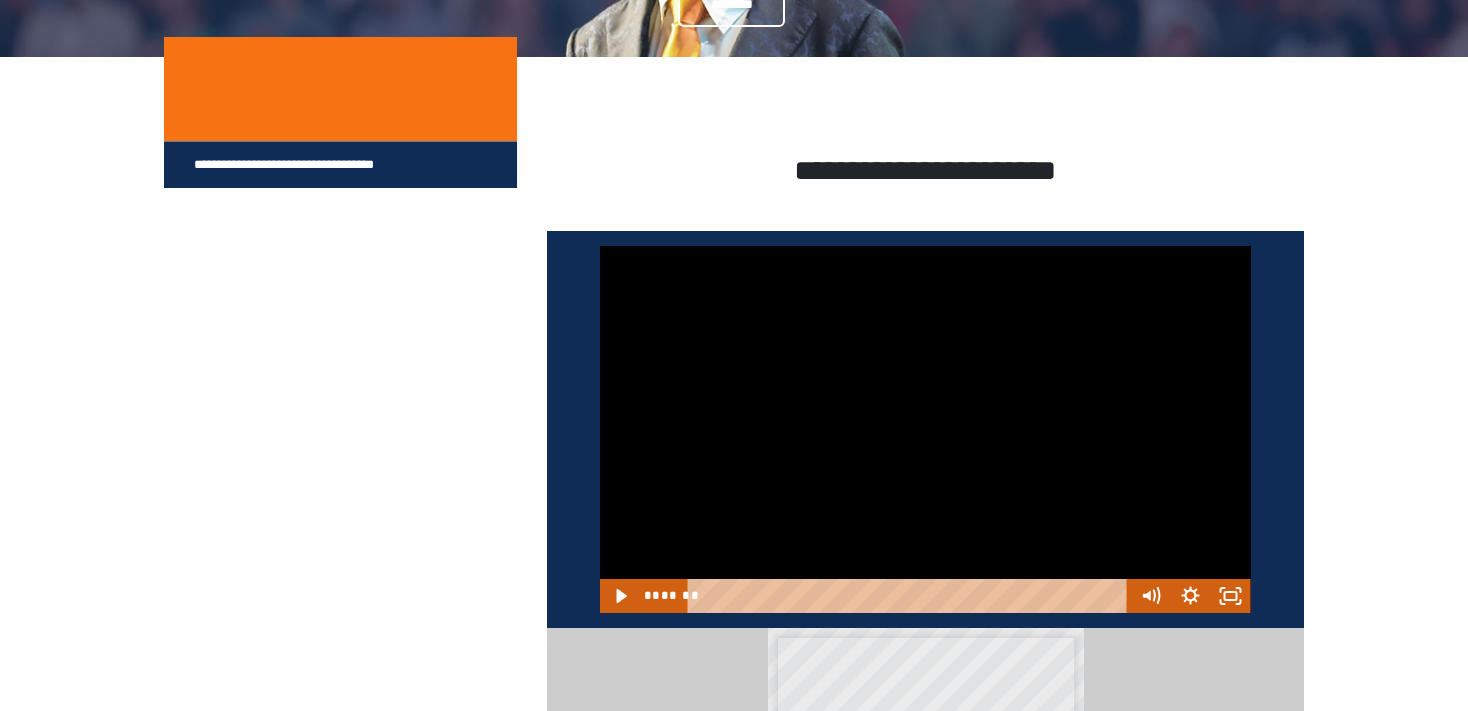 click at bounding box center [925, 429] 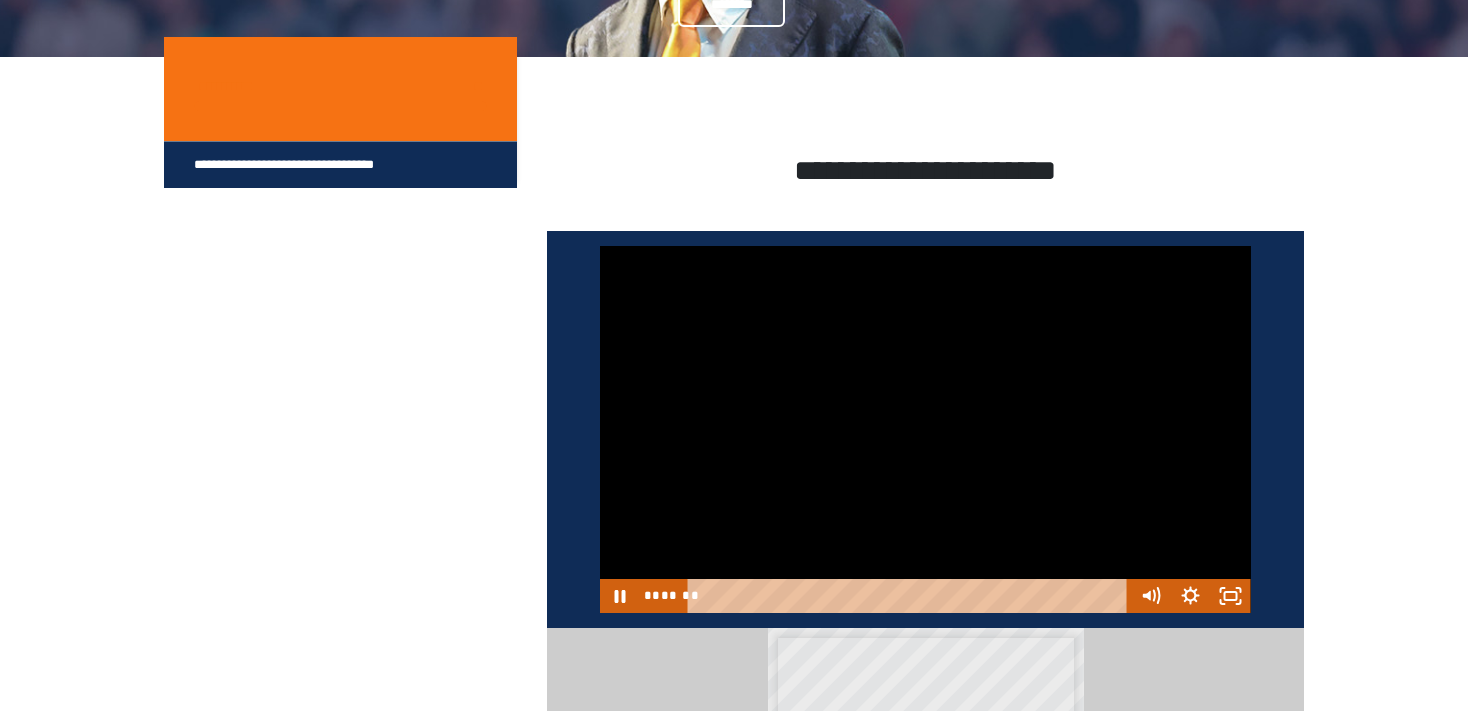 click at bounding box center (925, 429) 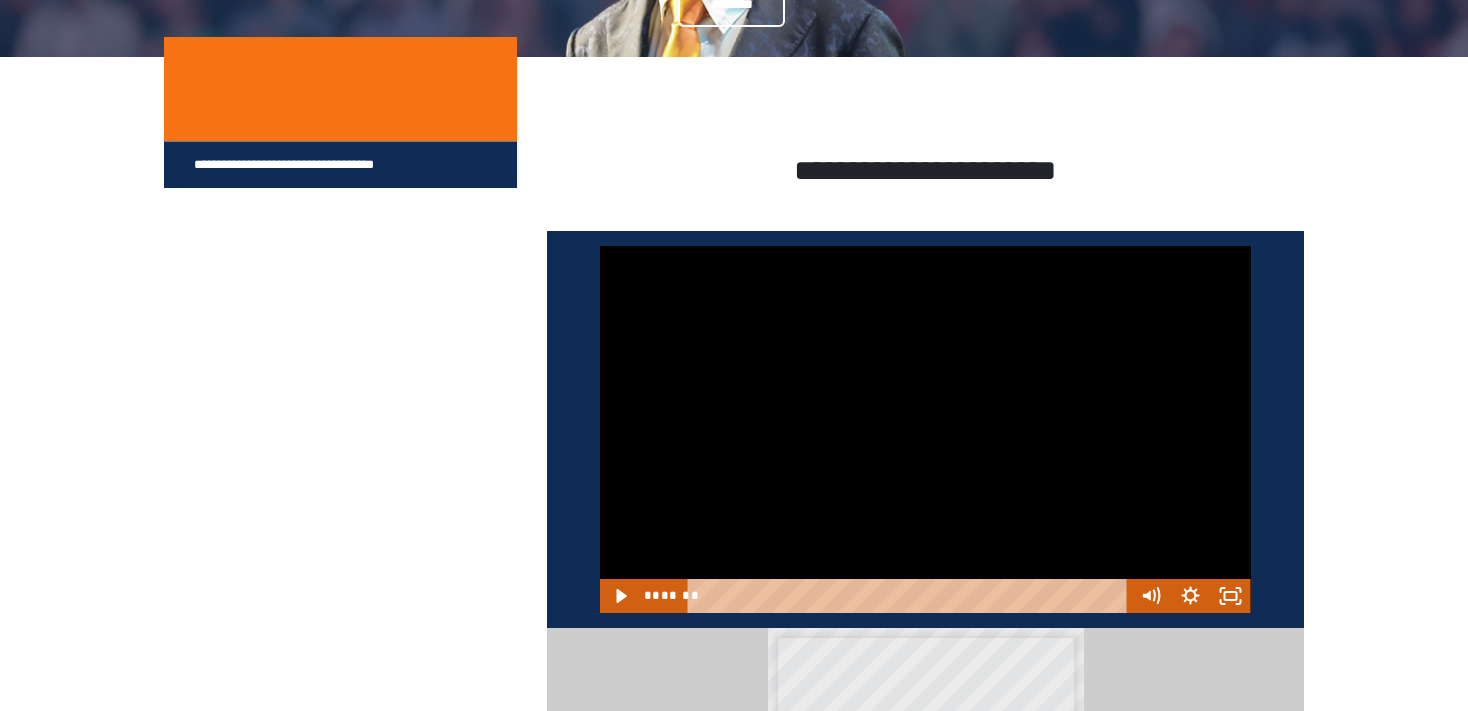 click at bounding box center [925, 429] 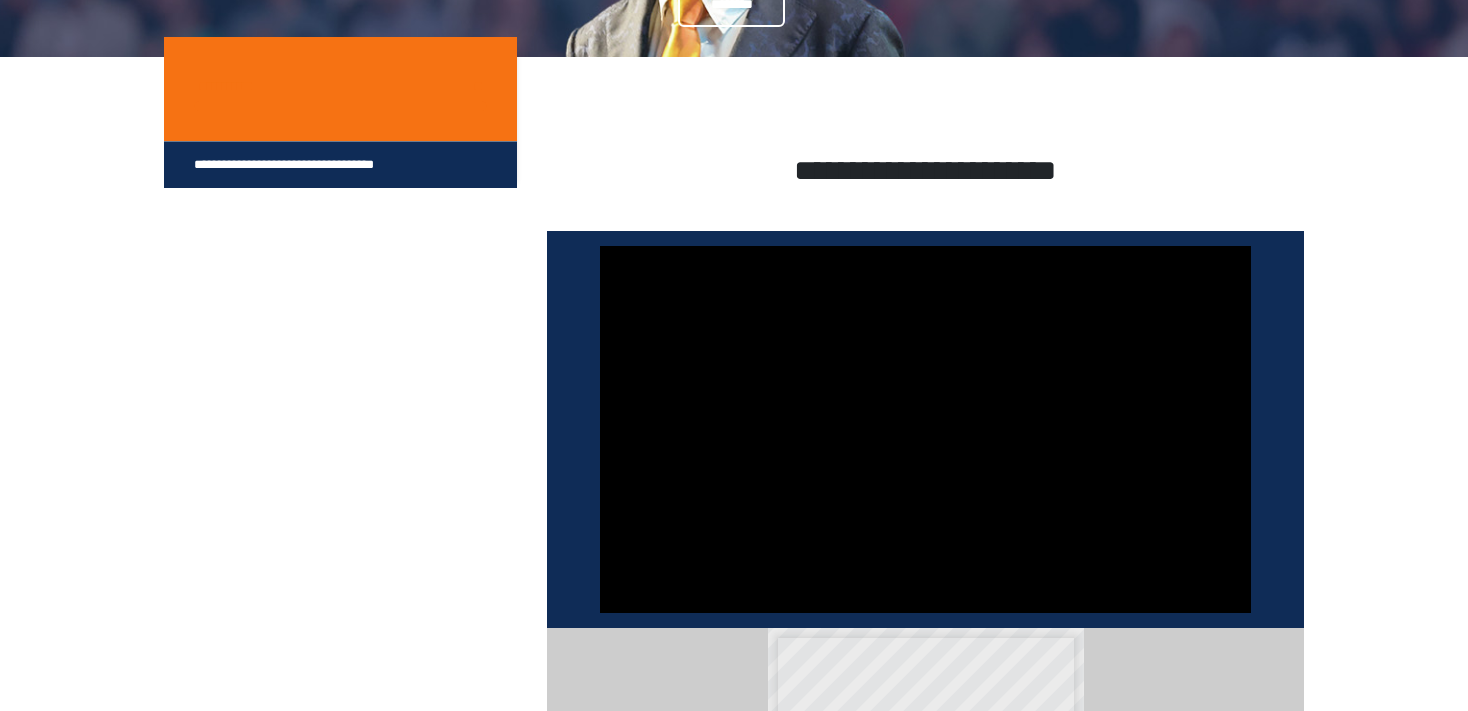 click at bounding box center (925, 429) 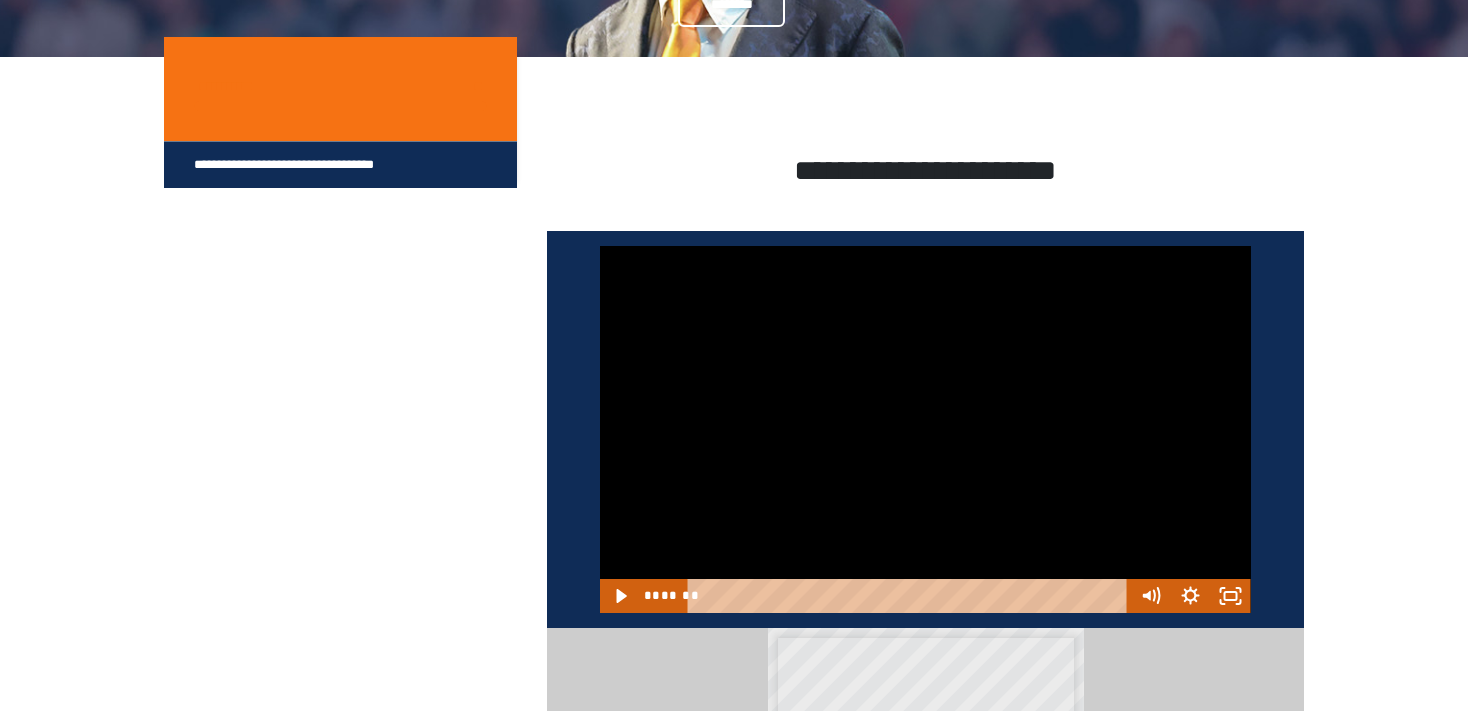 click at bounding box center (925, 429) 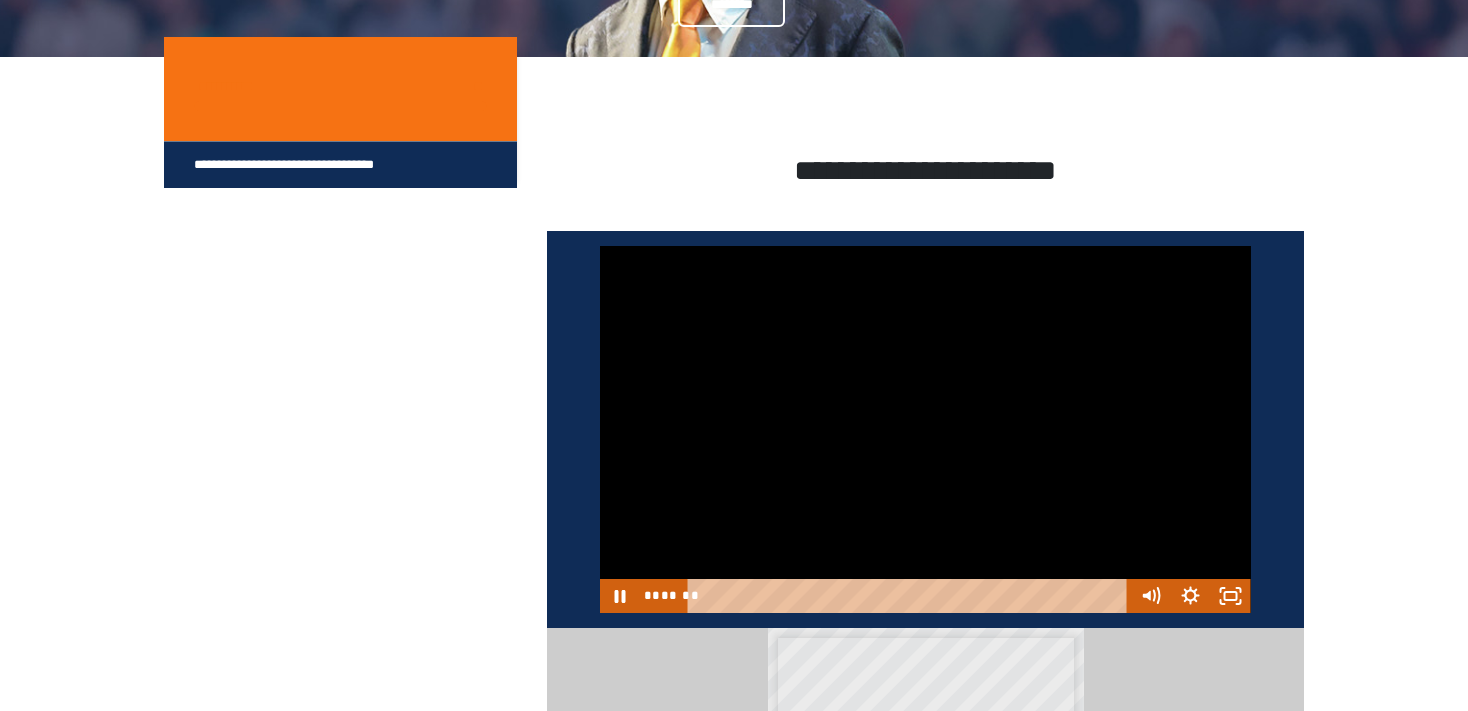 click at bounding box center (925, 429) 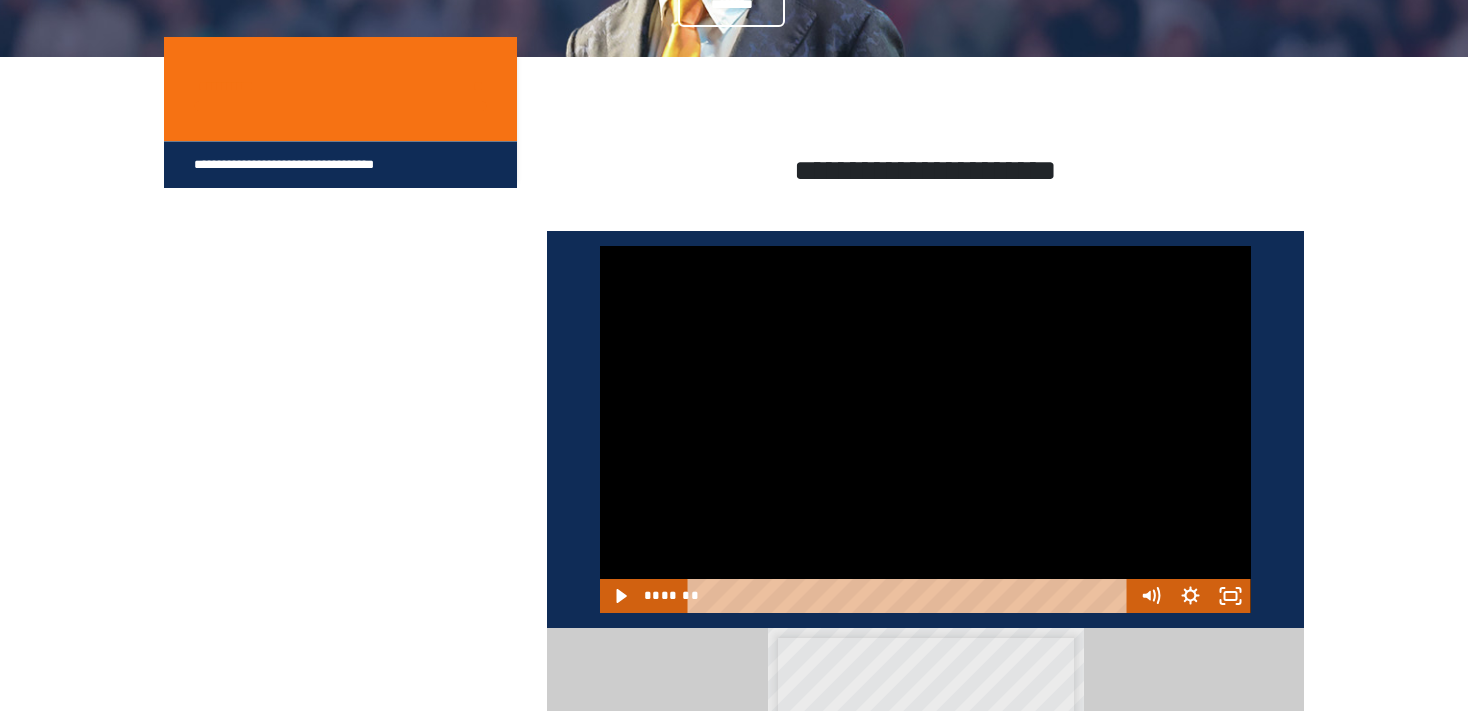 click at bounding box center (925, 429) 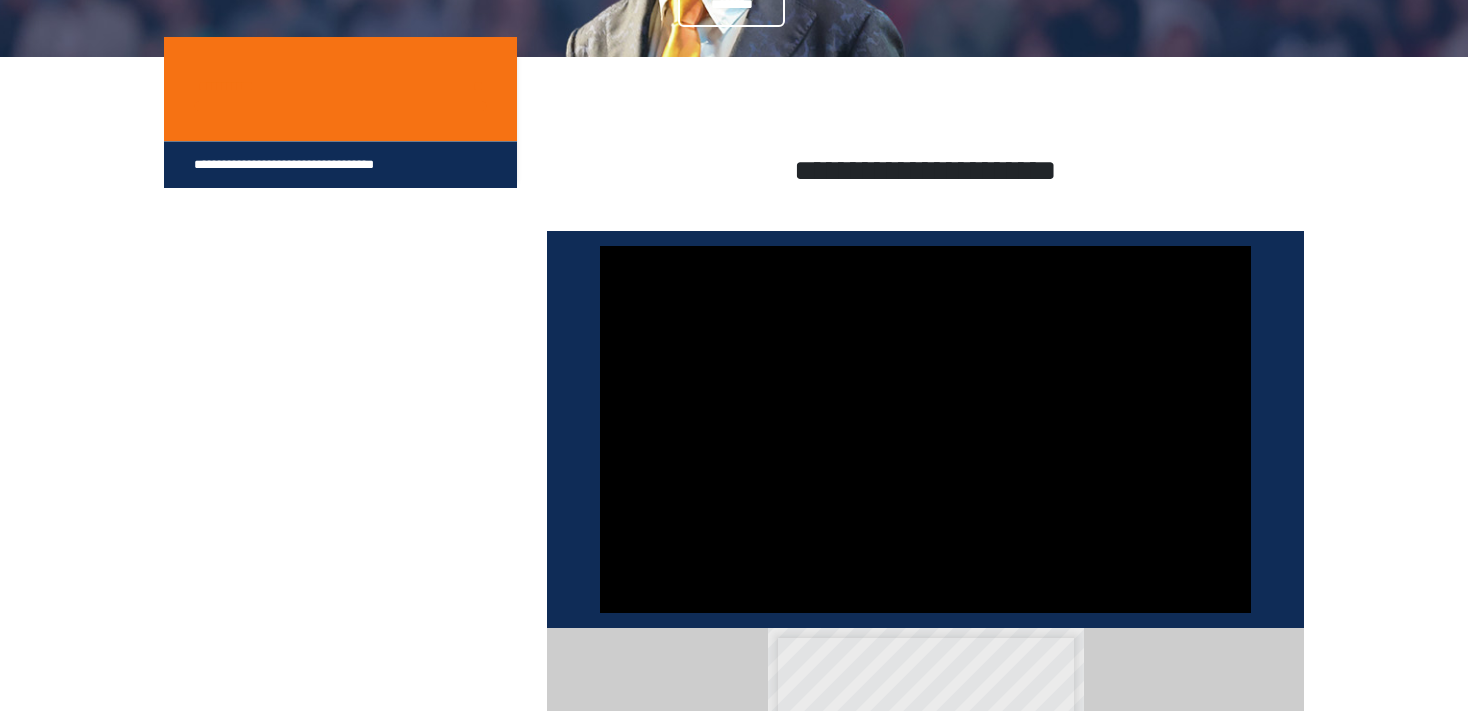 click at bounding box center [925, 429] 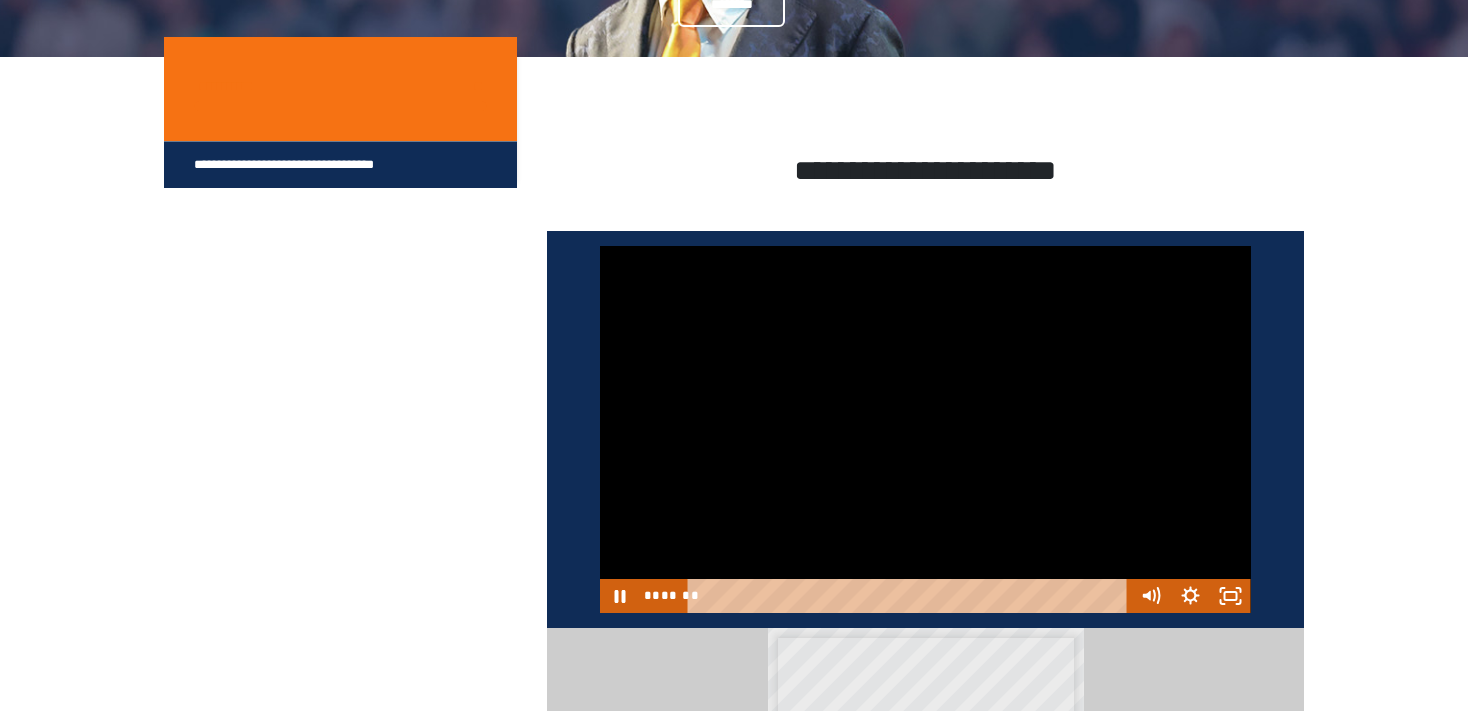 click at bounding box center [925, 429] 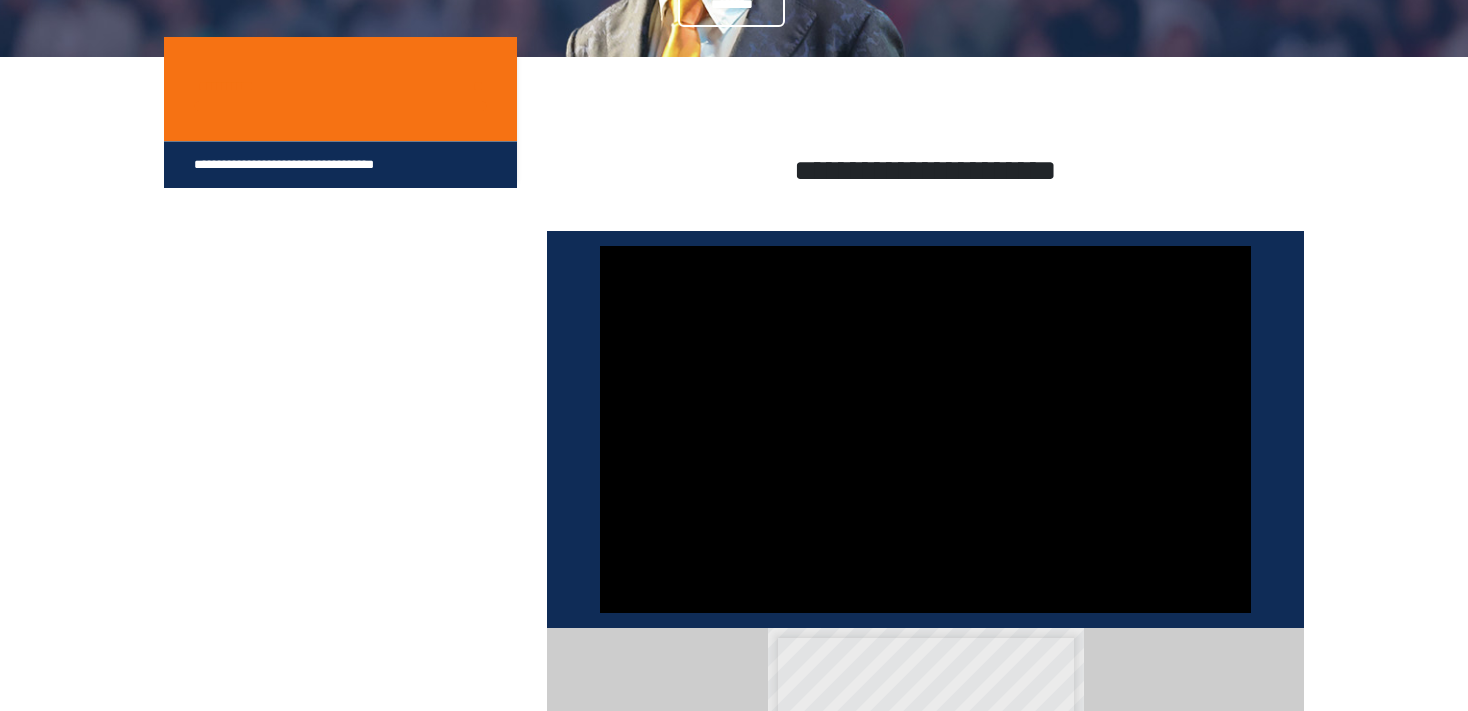 click at bounding box center [925, 429] 